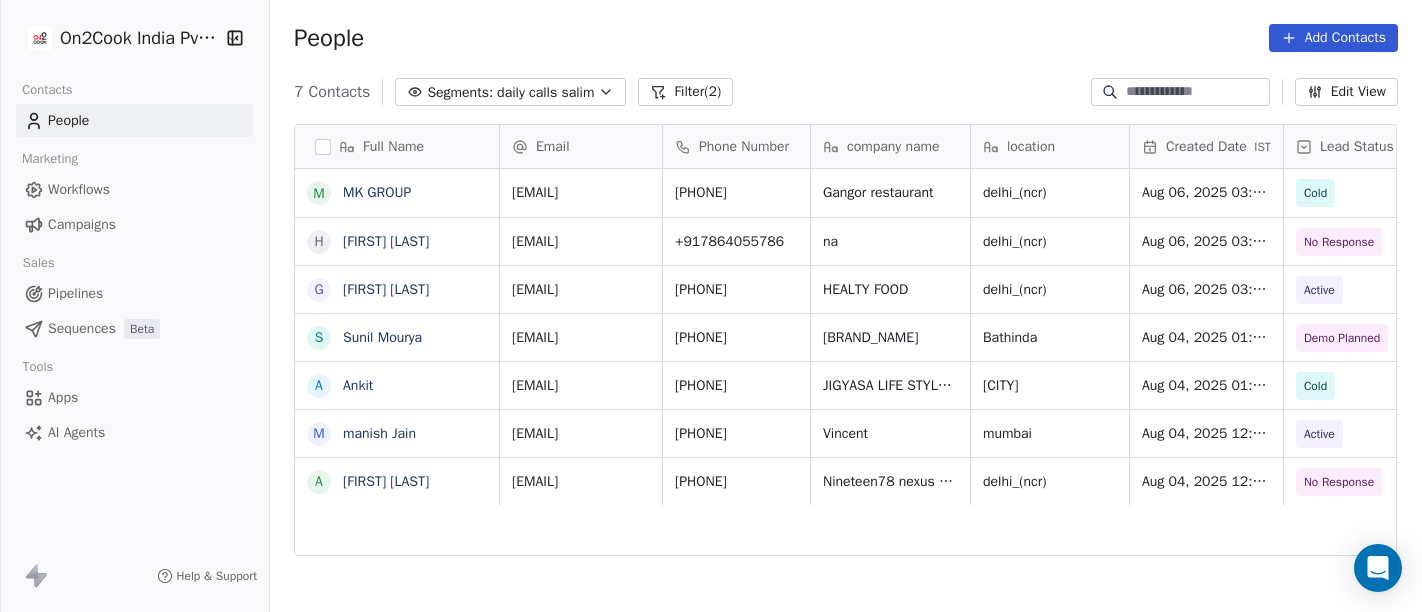 scroll, scrollTop: 0, scrollLeft: 0, axis: both 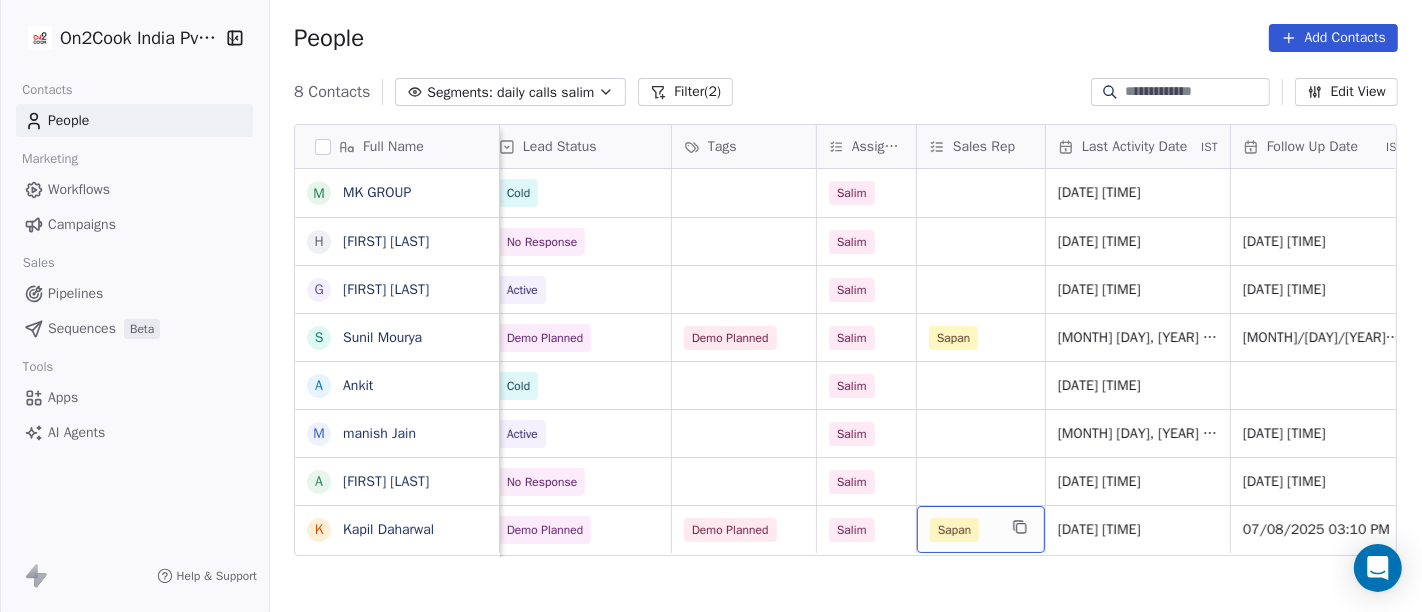 click on "Sapan" at bounding box center (954, 530) 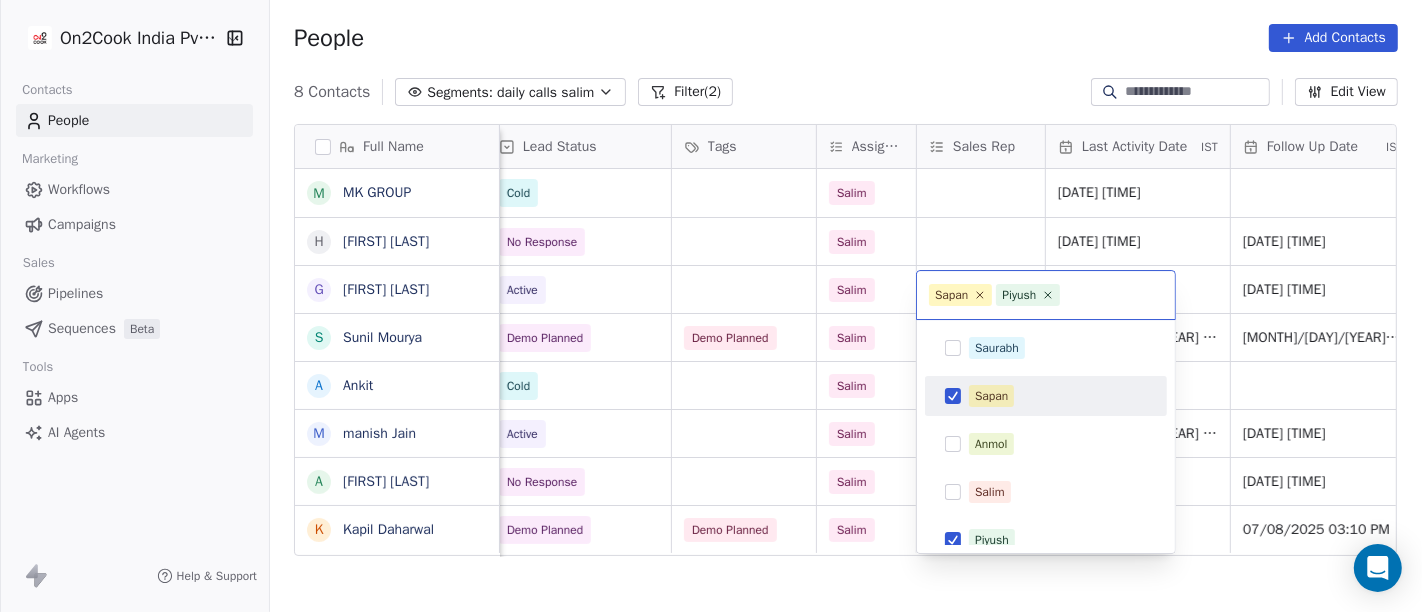 click on "Sapan" at bounding box center (991, 396) 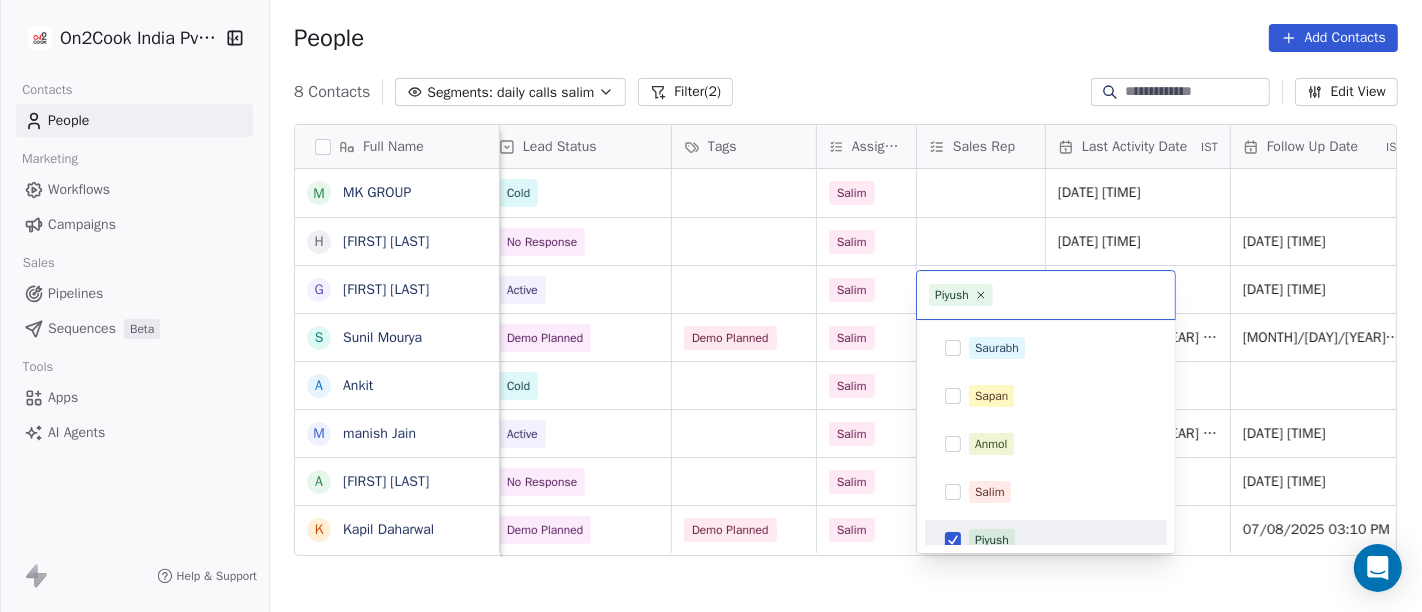 click at bounding box center (953, 540) 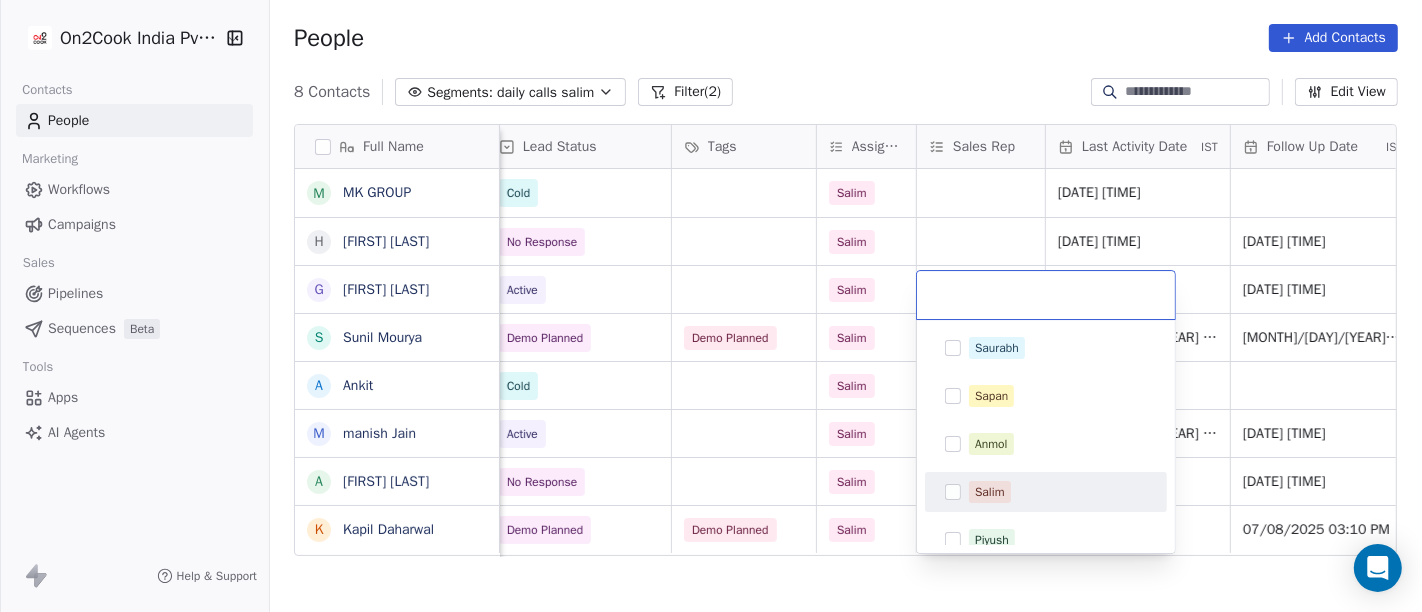 click at bounding box center (953, 492) 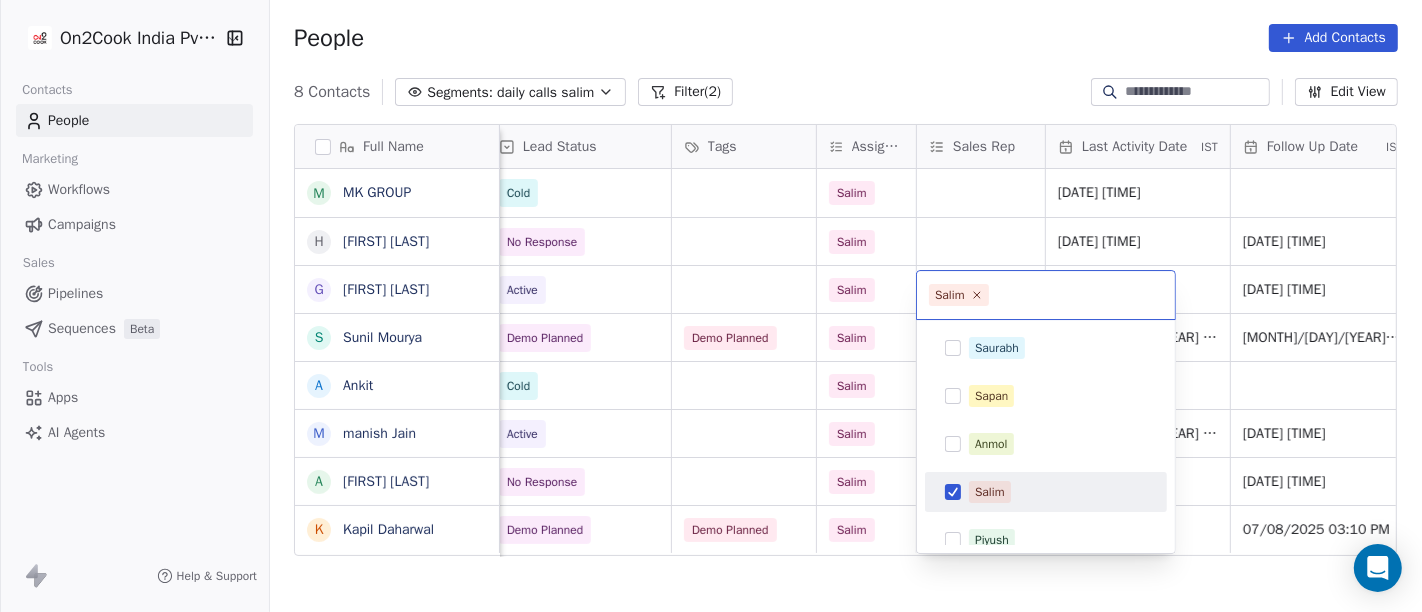 click on "On2Cook India Pvt. Ltd. Contacts People Marketing Workflows Campaigns Sales Pipelines Sequences Beta Tools Apps AI Agents Help & Support People  Add Contacts 8 Contacts Segments: daily calls salim  Filter  (2) Edit View Tag Add to Sequence Full Name M MK GROUP h hukum singh G Gurmeet Singh S Sunil Mourya A Ankit m manish Jain A Ajay Upadhyay K Kapil Daharwal company name location Created Date IST Lead Status Tags Assignee Sales Rep Last Activity Date IST Follow Up Date IST Notes Call Attempts Website   Gangor restaurant [CITY] [DATE] [TIME] Cold Salim [DATE] [TIME] [DATE] [TIME] UAE number WA sent 1   na [CITY] [DATE] [TIME] No Response Salim [DATE] [TIME] [DATE] [TIME] did  not pick up call WA sent 1   HEALTY FOOD [CITY] [DATE] [TIME] Active Salim [DATE] [TIME] [DATE] [TIME] client plan to open restaurant in 1 months details shared 1   Italian Master [CITY] [DATE] [TIME] Demo Planned Demo Planned 1" at bounding box center [711, 306] 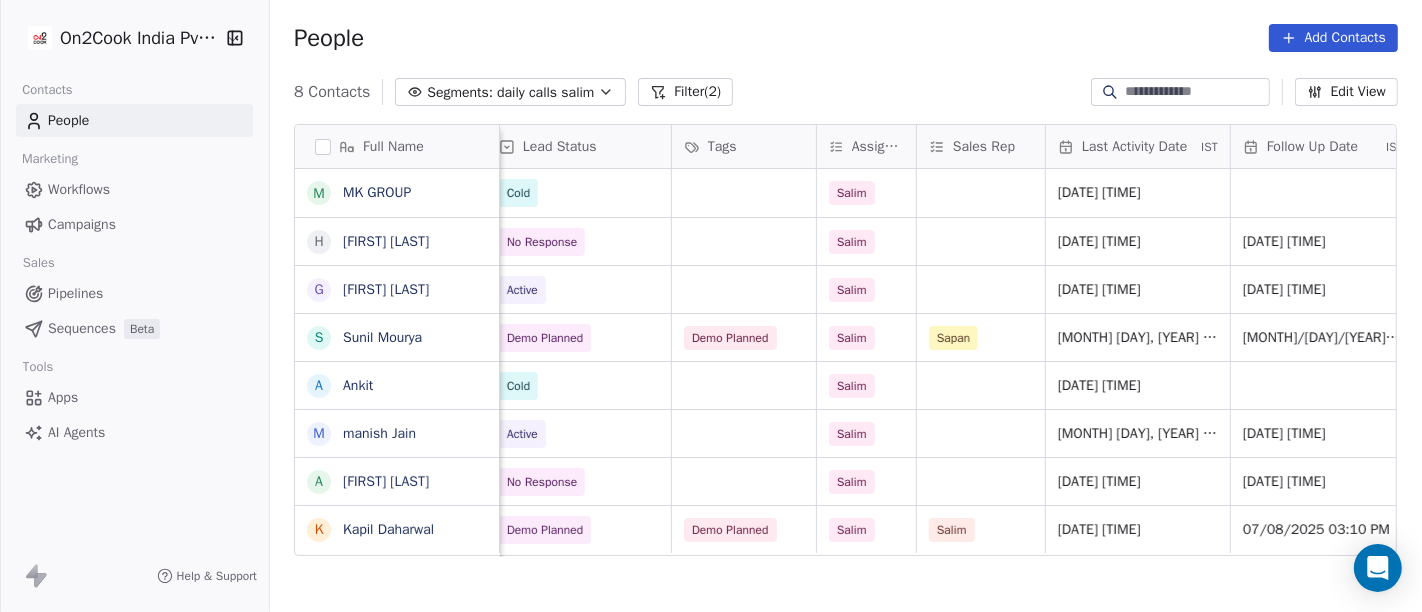 scroll, scrollTop: 0, scrollLeft: 694, axis: horizontal 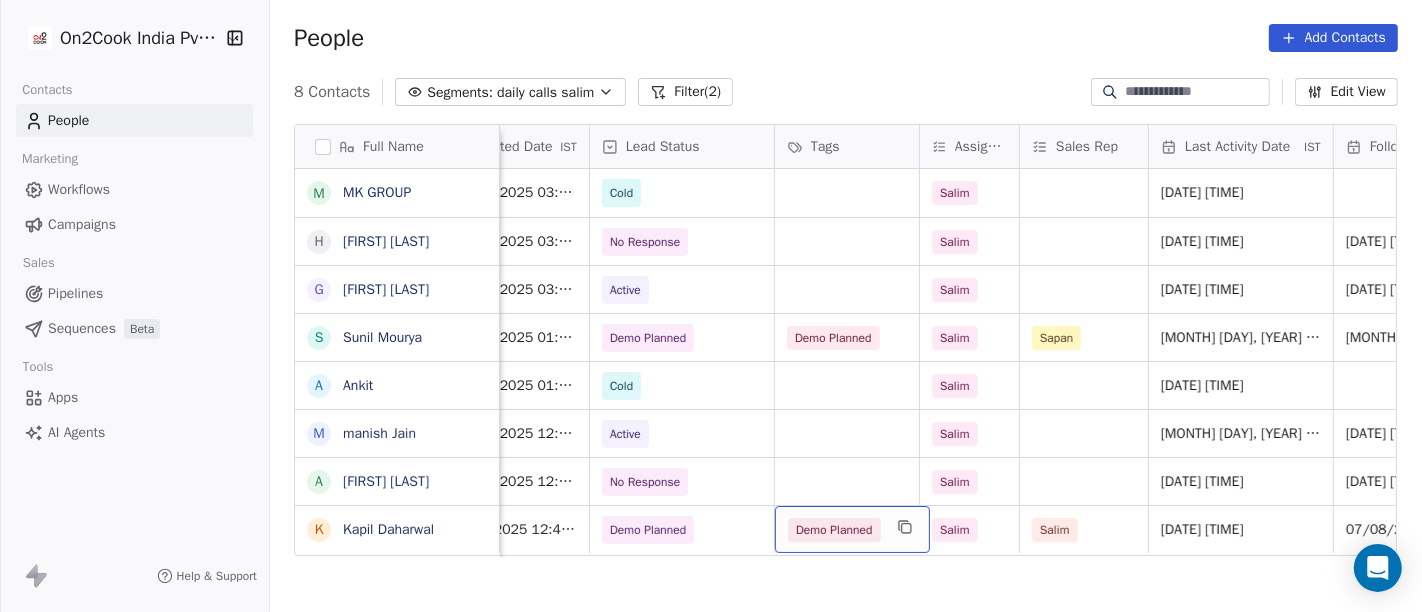 click on "Demo Planned" at bounding box center (834, 530) 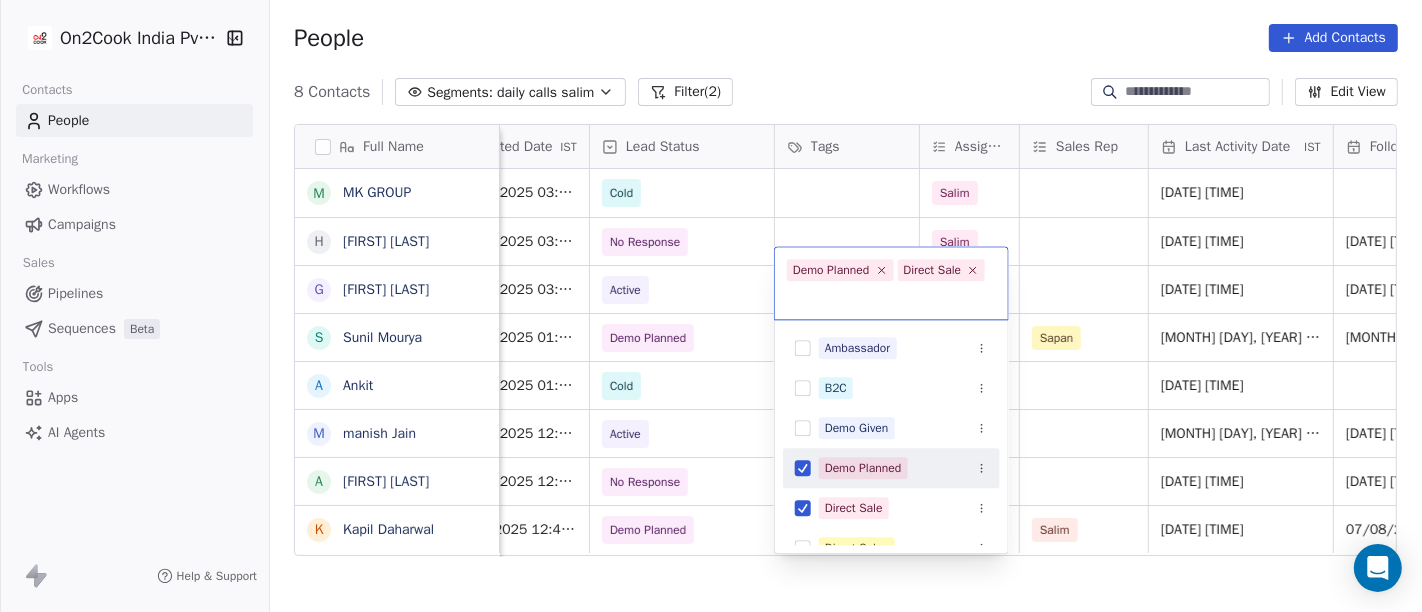 click on "Demo Planned" at bounding box center (863, 468) 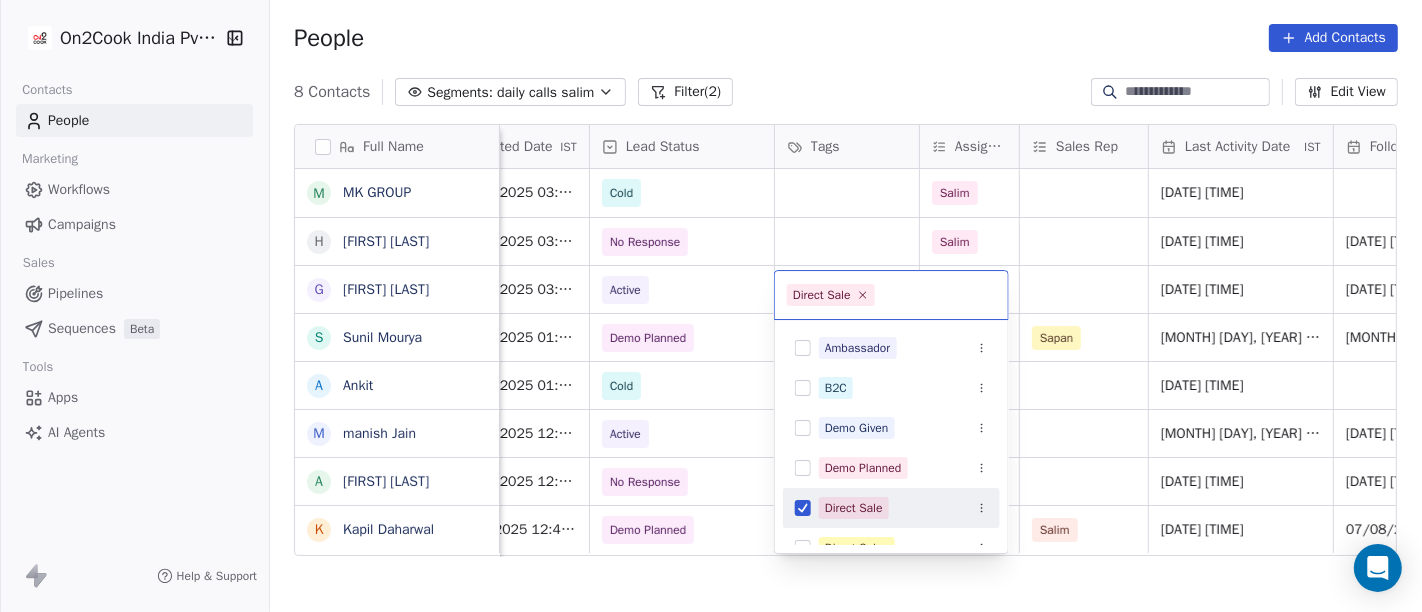 click on "Direct Sale" at bounding box center (854, 508) 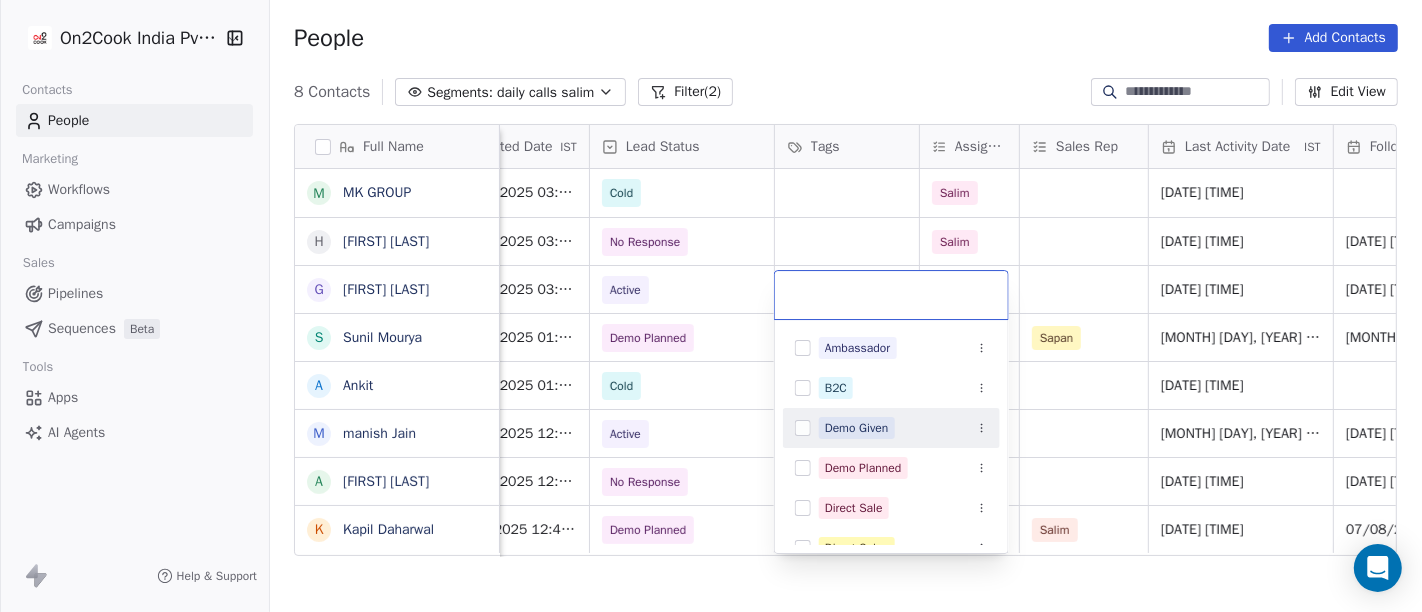 click on "Demo Given" at bounding box center (891, 428) 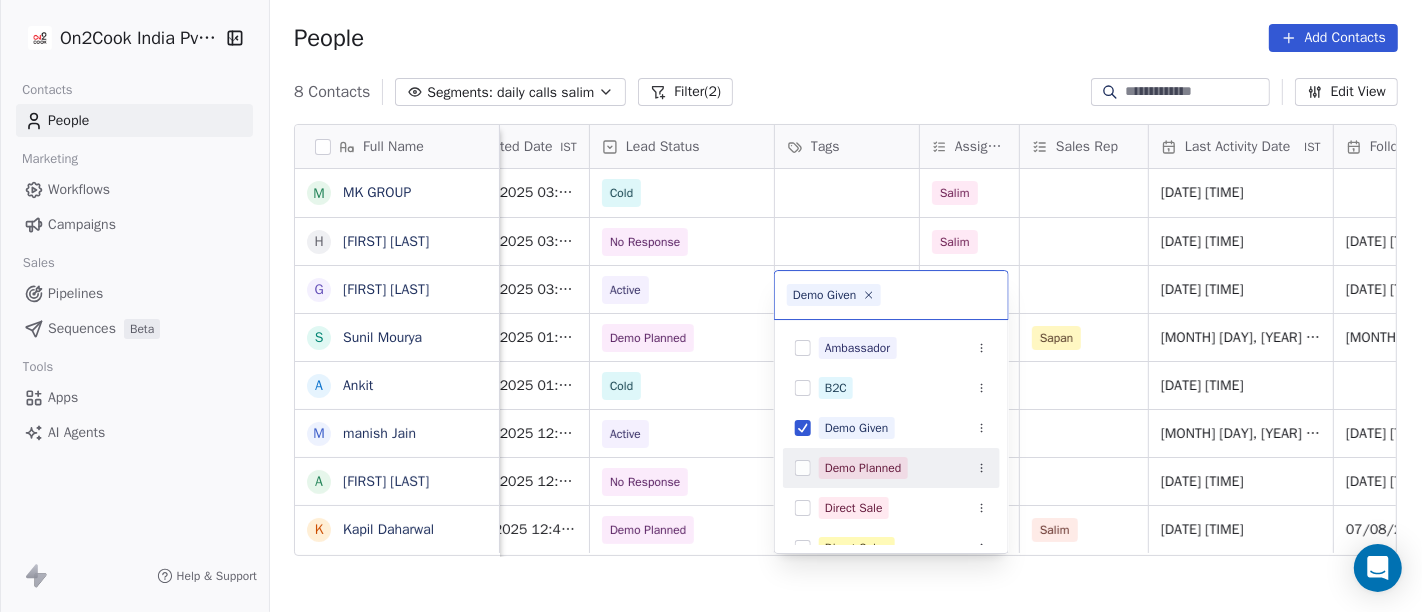 click on "On2Cook India Pvt. Ltd. Contacts People Marketing Workflows Campaigns Sales Pipelines Sequences Beta Tools Apps AI Agents Help & Support People  Add Contacts 8 Contacts Segments: daily calls salim  Filter  (2) Edit View Tag Add to Sequence Full Name M MK GROUP h hukum singh G Gurmeet Singh S Sunil Mourya A Ankit m manish Jain A Ajay Upadhyay K Kapil Daharwal Phone Number company name location Created Date IST Lead Status Tags Assignee Sales Rep Last Activity Date IST Follow Up Date IST Notes Call Attempts Website   +971565995596 Gangor restaurant delhi_(ncr) Aug 06, 2025 03:22 PM Cold Salim Aug 07, 2025 10:38 AM 07-08 10:38 UAE number WA sent 1   +917864055786 na delhi_(ncr) Aug 06, 2025 03:21 PM No Response Salim Aug 07, 2025 11:38 AM 14/08/2025 11:38 AM 07-08 11:38 did  not pick up call WA sent 1   +917837750000 HEALTY FOOD delhi_(ncr) Aug 06, 2025 03:20 PM Active Salim Aug 07, 2025 11:42 AM 14/08/2025 11:42 AM 07-08 11:42 client plan to open restaurant in 1 months details shared 1   9023510006 Bathinda 1" at bounding box center (711, 306) 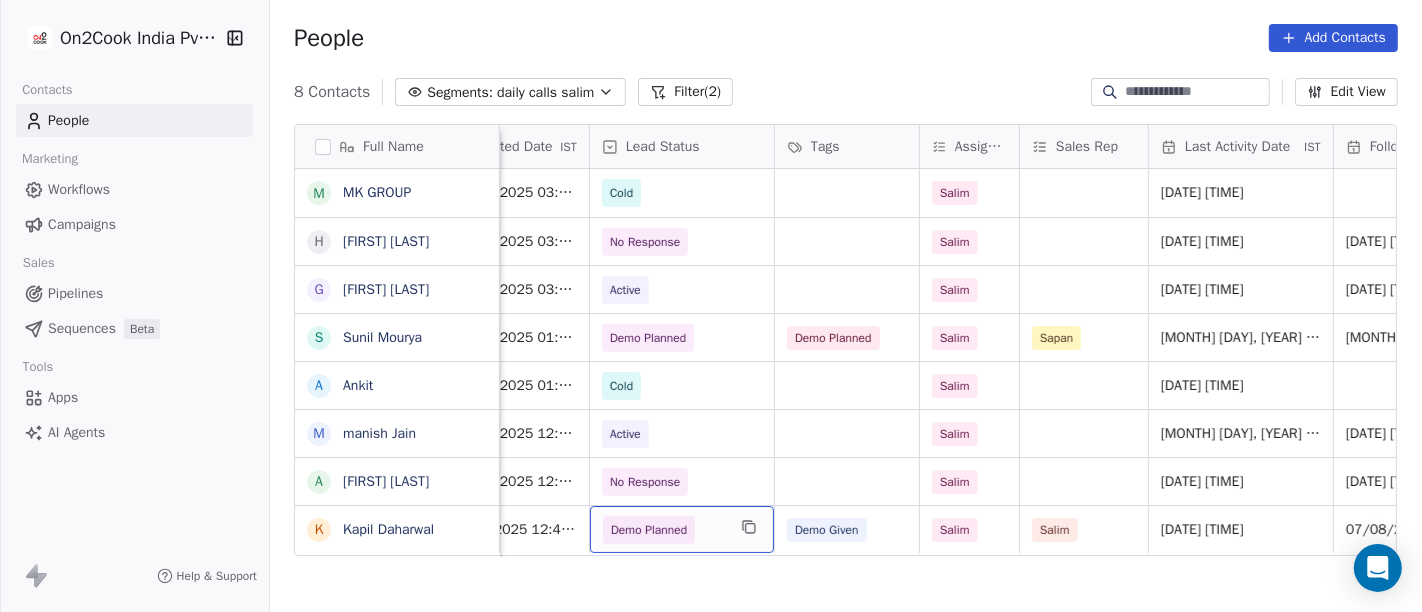 click on "Demo Planned" at bounding box center [649, 530] 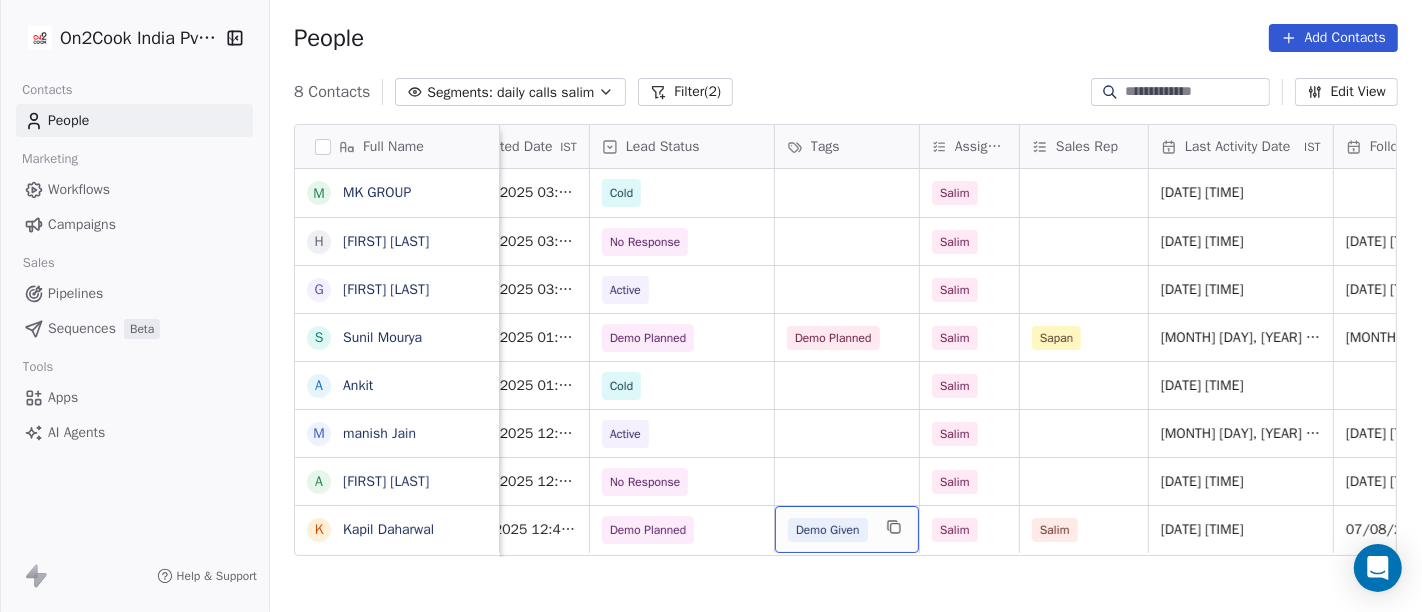 click on "Demo Given" at bounding box center [828, 530] 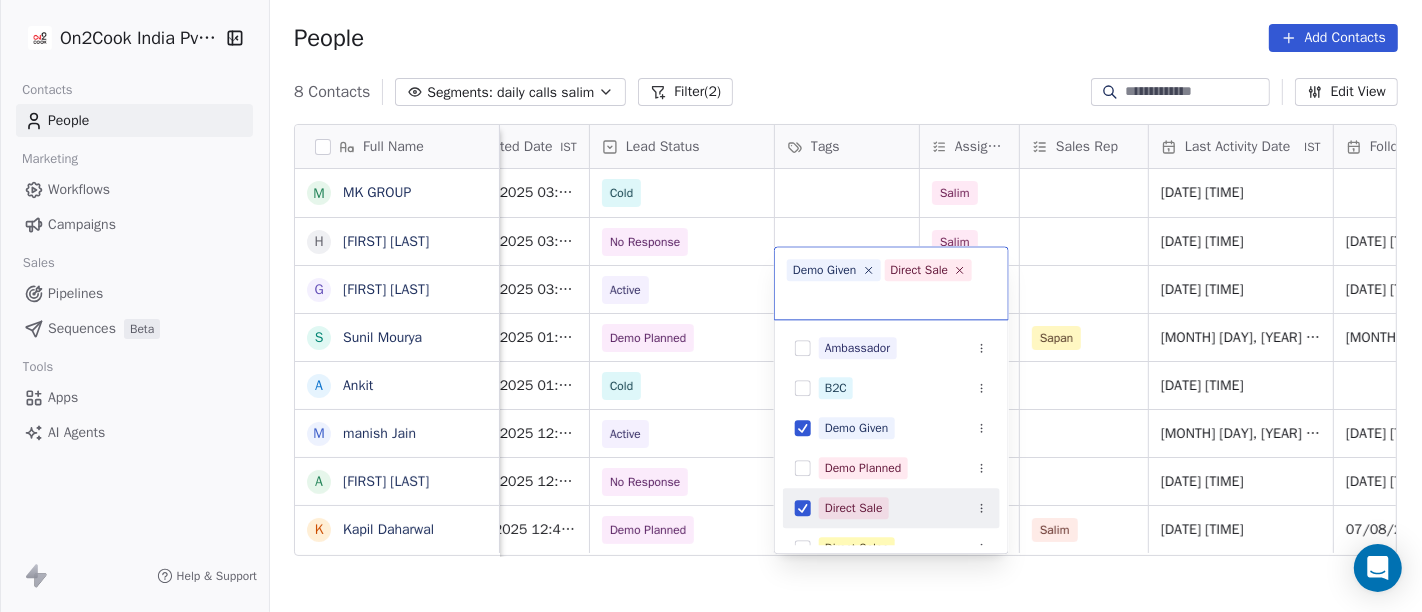 click on "Direct Sale" at bounding box center (891, 508) 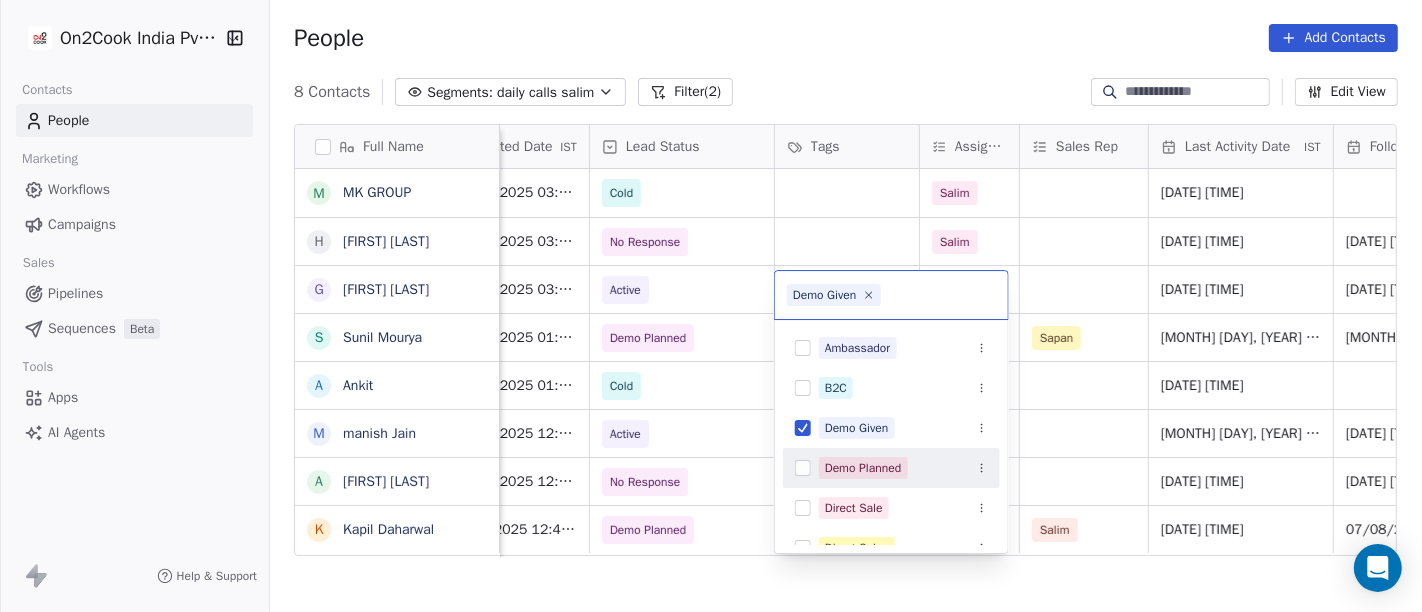 click on "Demo Planned" at bounding box center (891, 468) 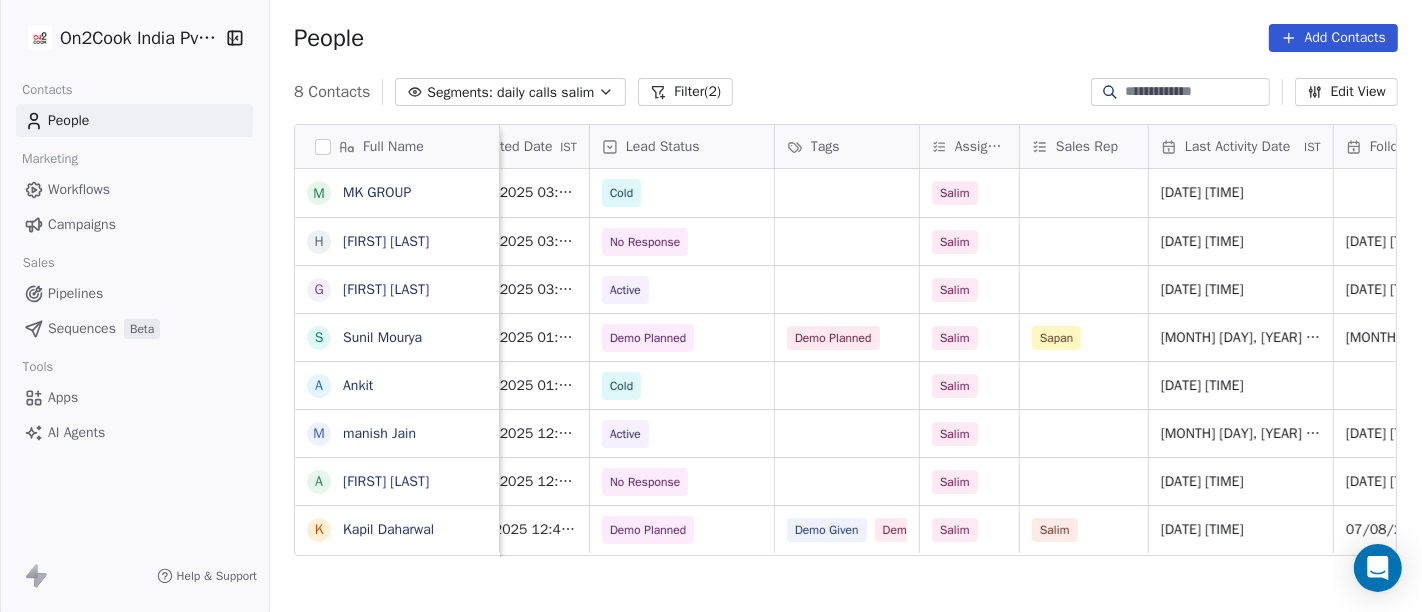click on "On2Cook India Pvt. Ltd. Contacts People Marketing Workflows Campaigns Sales Pipelines Sequences Beta Tools Apps AI Agents Help & Support People  Add Contacts 8 Contacts Segments: daily calls salim  Filter  (2) Edit View Tag Add to Sequence Full Name M MK GROUP h hukum singh G Gurmeet Singh S Sunil Mourya A Ankit m manish Jain A Ajay Upadhyay K Kapil Daharwal Phone Number company name location Created Date IST Lead Status Tags Assignee Sales Rep Last Activity Date IST Follow Up Date IST Notes Call Attempts Website   +971565995596 Gangor restaurant delhi_(ncr) Aug 06, 2025 03:22 PM Cold Salim Aug 07, 2025 10:38 AM 07-08 10:38 UAE number WA sent 1   +917864055786 na delhi_(ncr) Aug 06, 2025 03:21 PM No Response Salim Aug 07, 2025 11:38 AM 14/08/2025 11:38 AM 07-08 11:38 did  not pick up call WA sent 1   +917837750000 HEALTY FOOD delhi_(ncr) Aug 06, 2025 03:20 PM Active Salim Aug 07, 2025 11:42 AM 14/08/2025 11:42 AM 07-08 11:42 client plan to open restaurant in 1 months details shared 1   9023510006 Bathinda 1" at bounding box center (711, 306) 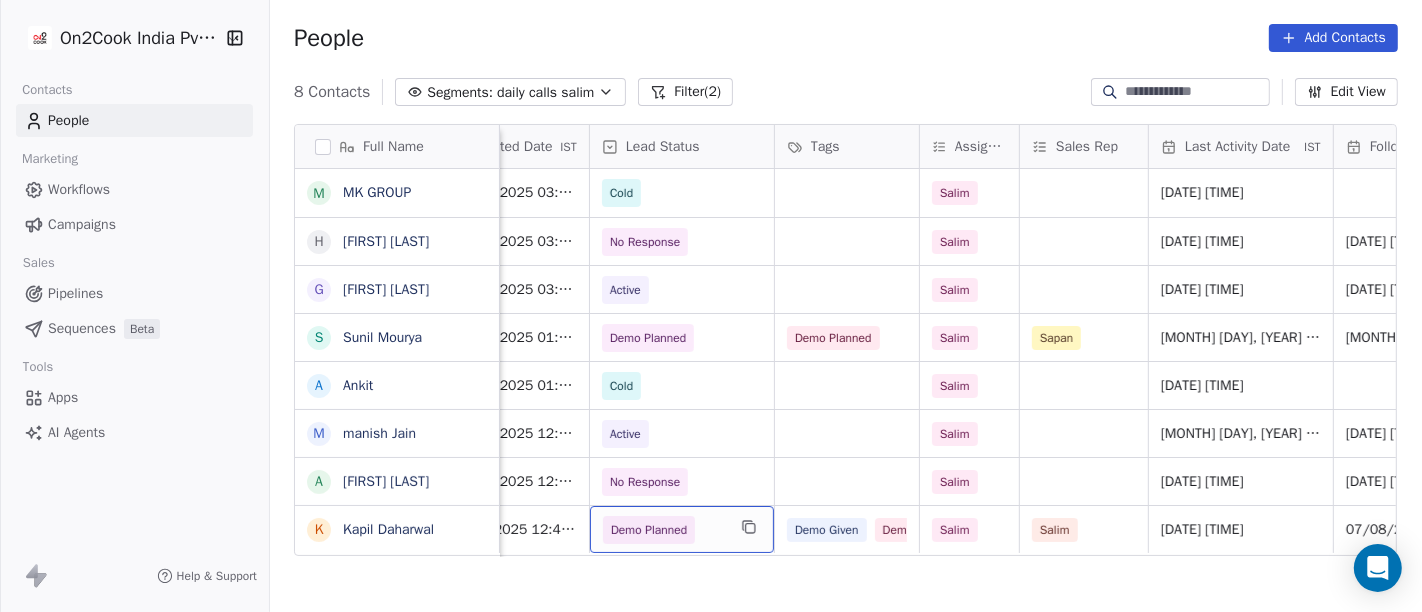 click on "Demo Planned" at bounding box center [649, 530] 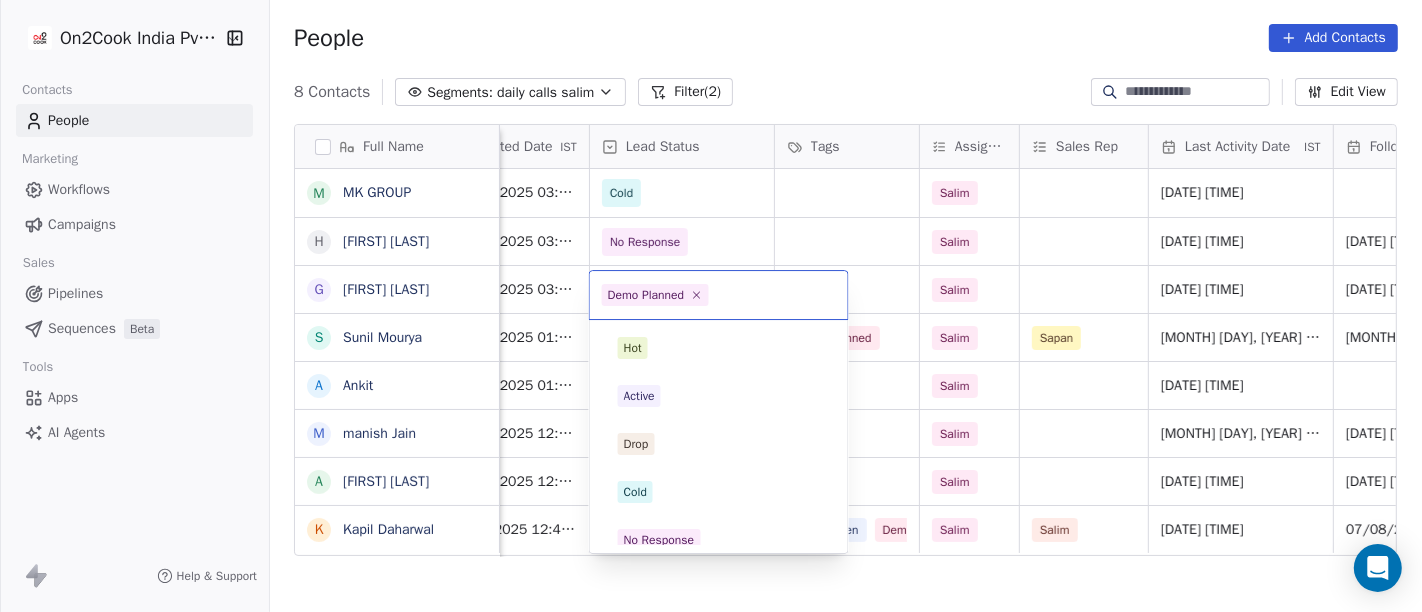 click on "Demo Planned" at bounding box center (719, 828) 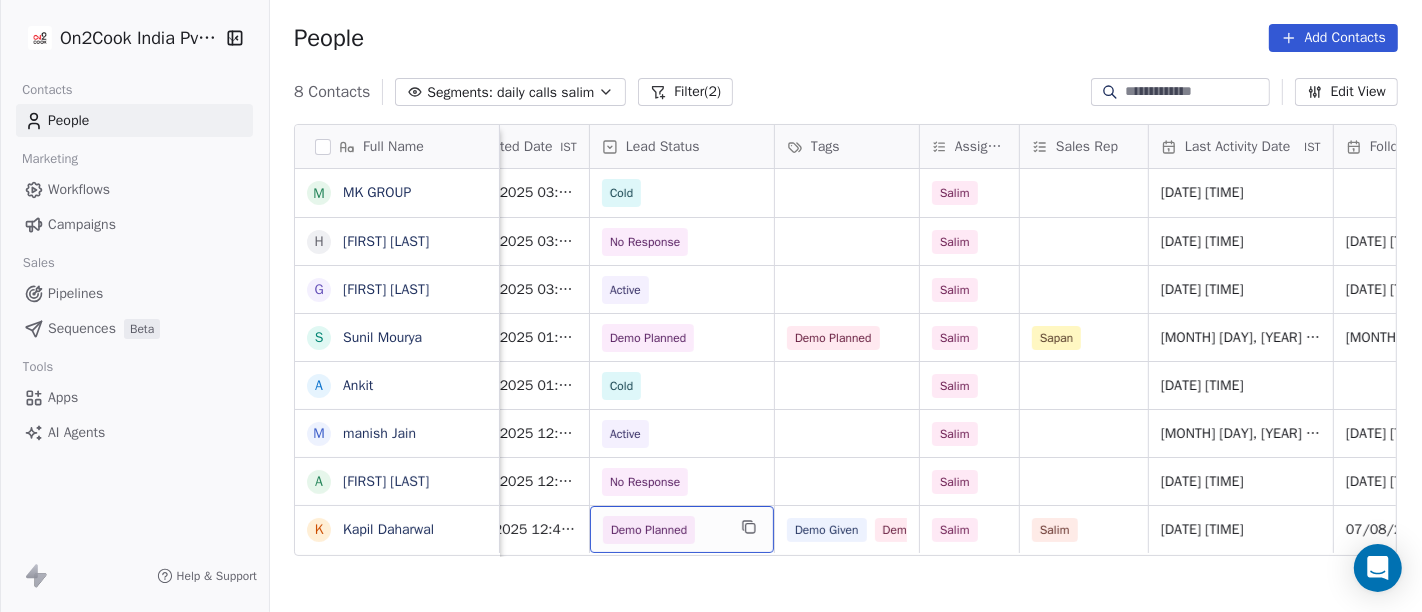 click on "Demo Planned" at bounding box center [649, 530] 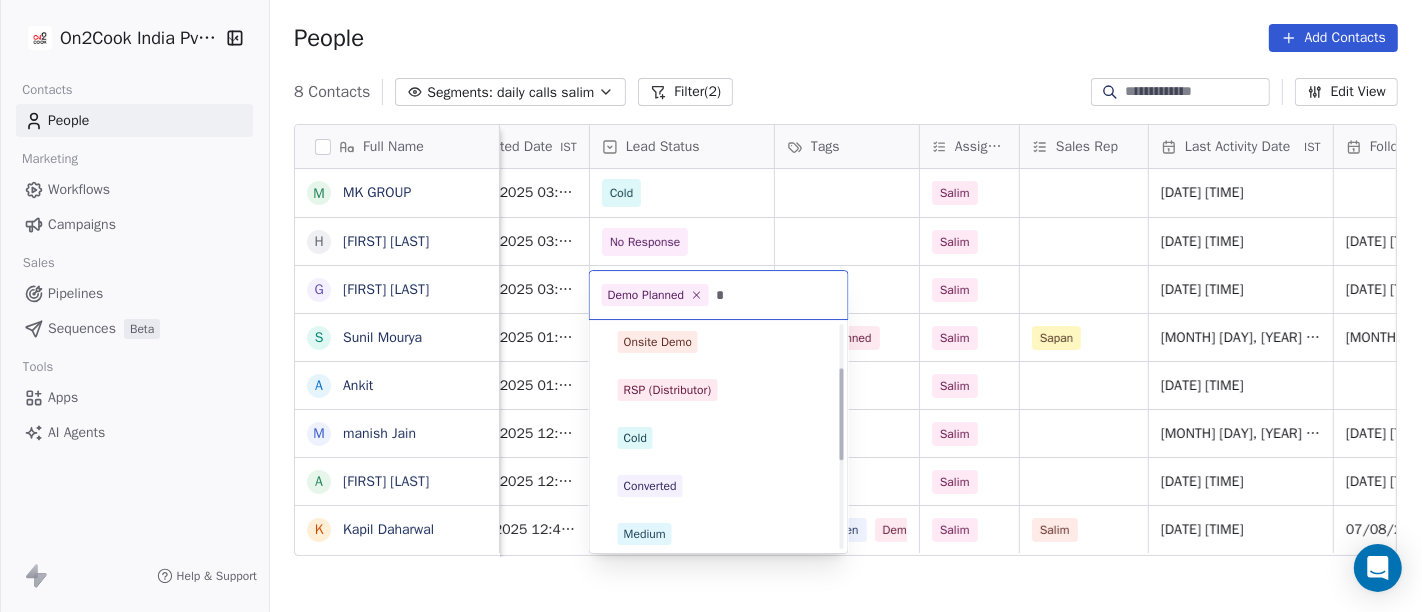 scroll, scrollTop: 103, scrollLeft: 0, axis: vertical 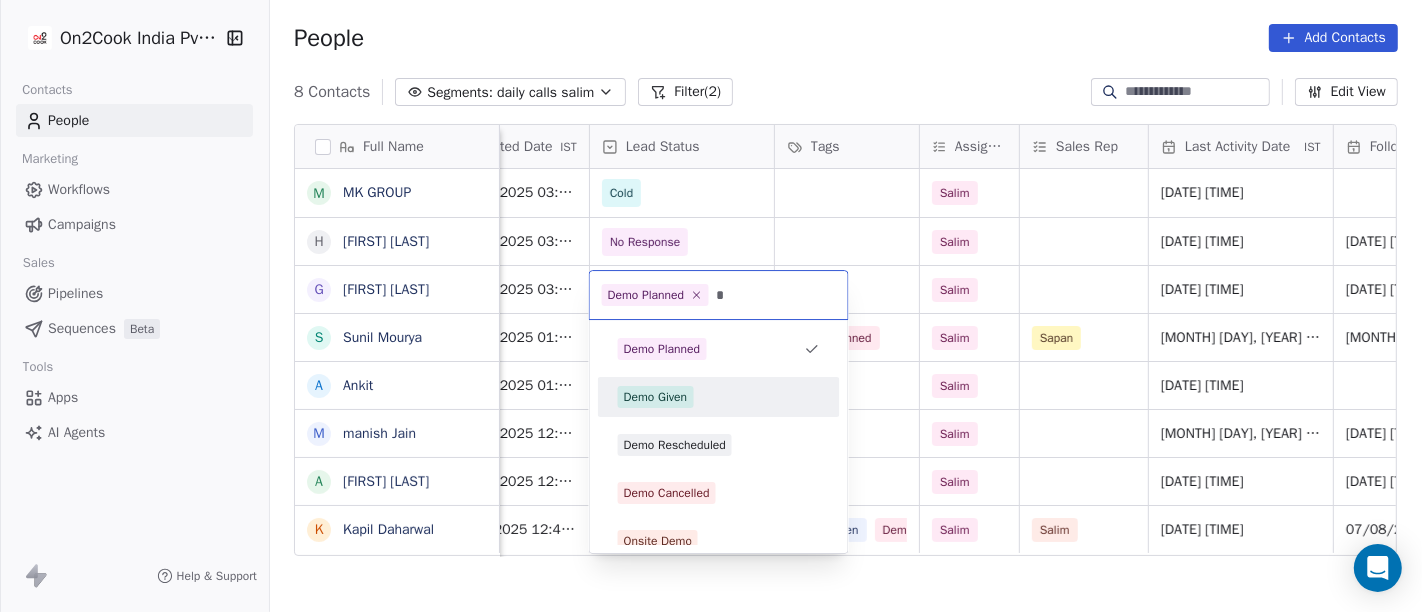 type on "*" 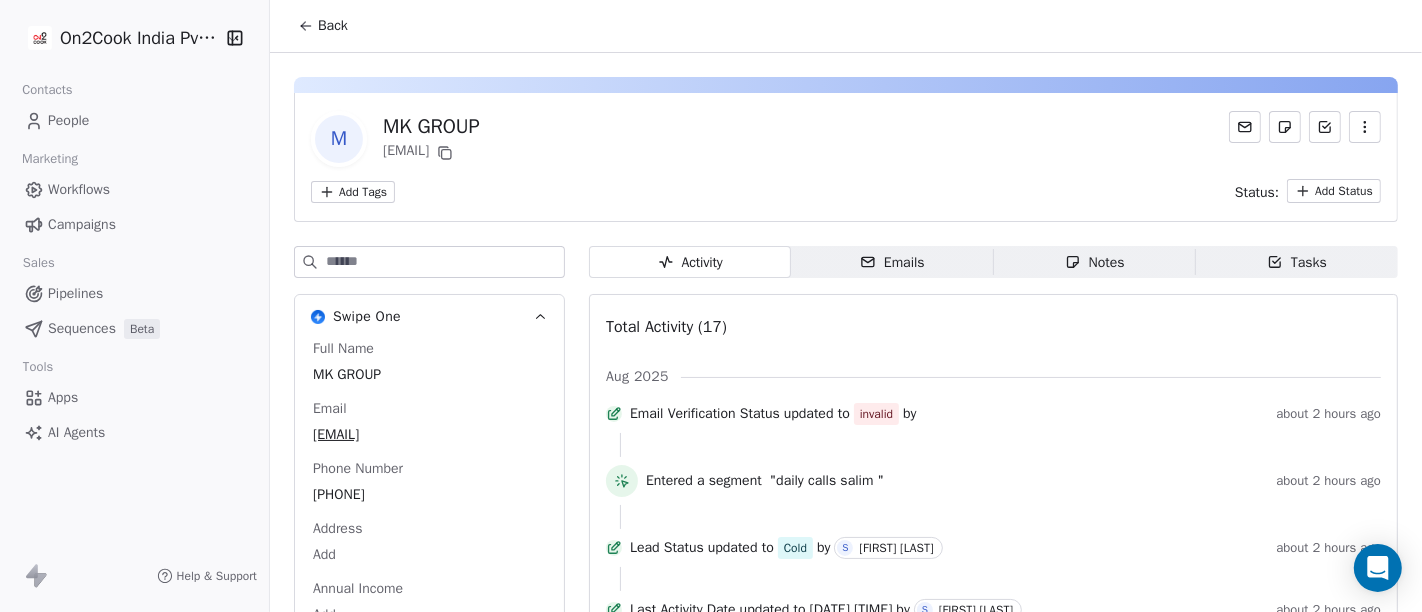 click on "Back" at bounding box center [333, 26] 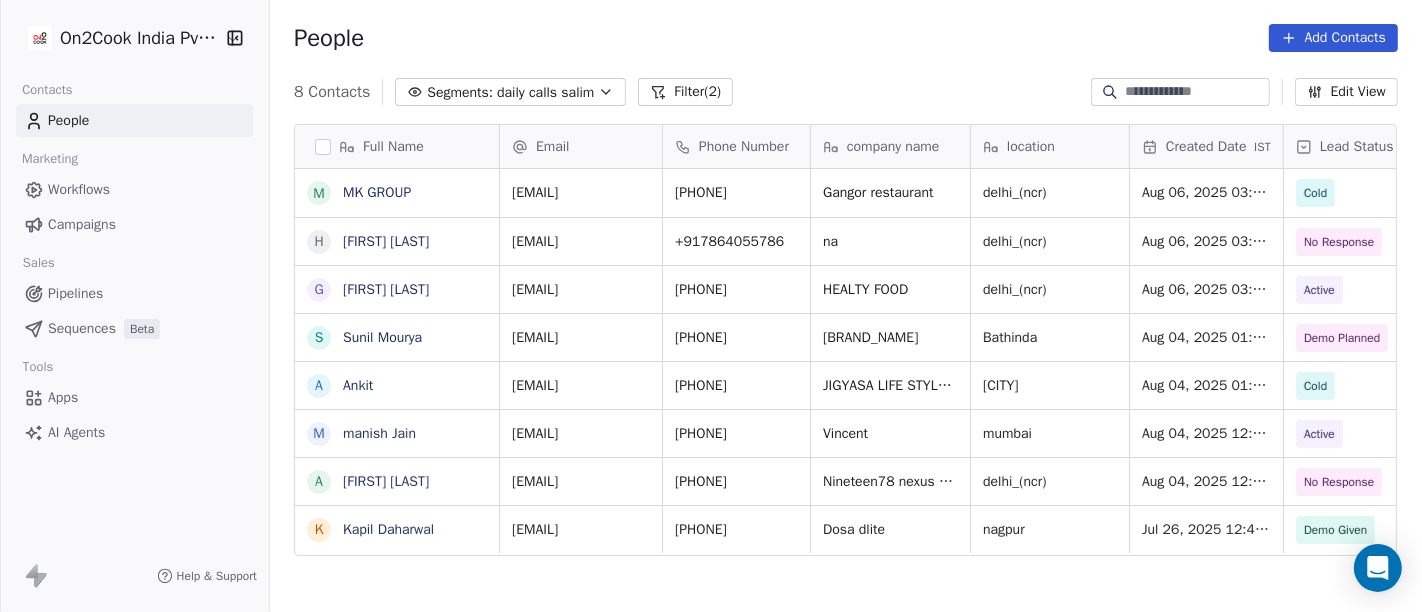 scroll, scrollTop: 17, scrollLeft: 17, axis: both 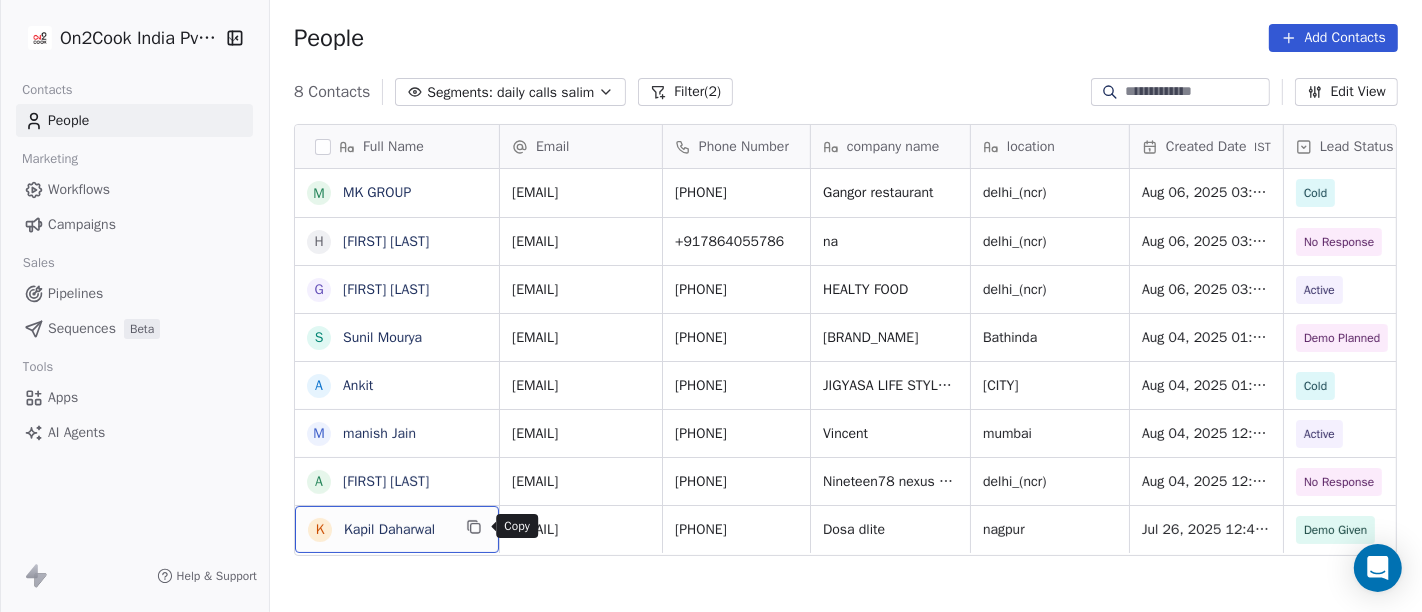 click 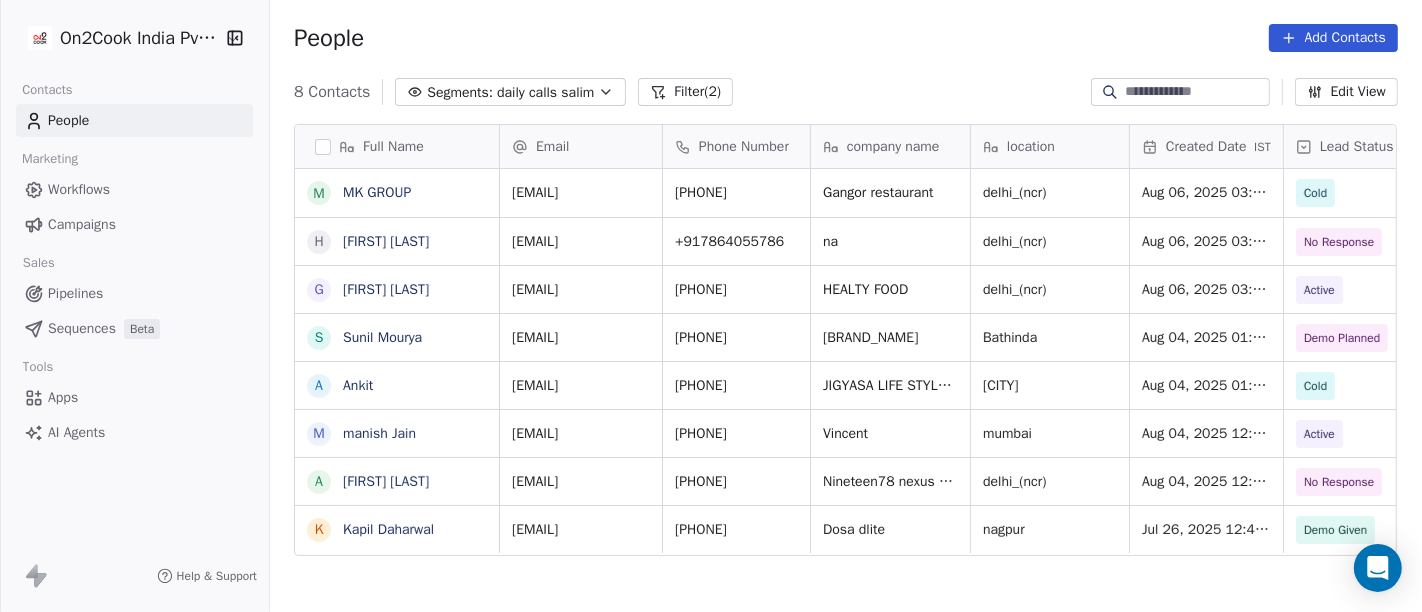 drag, startPoint x: 793, startPoint y: 50, endPoint x: 668, endPoint y: -134, distance: 222.44325 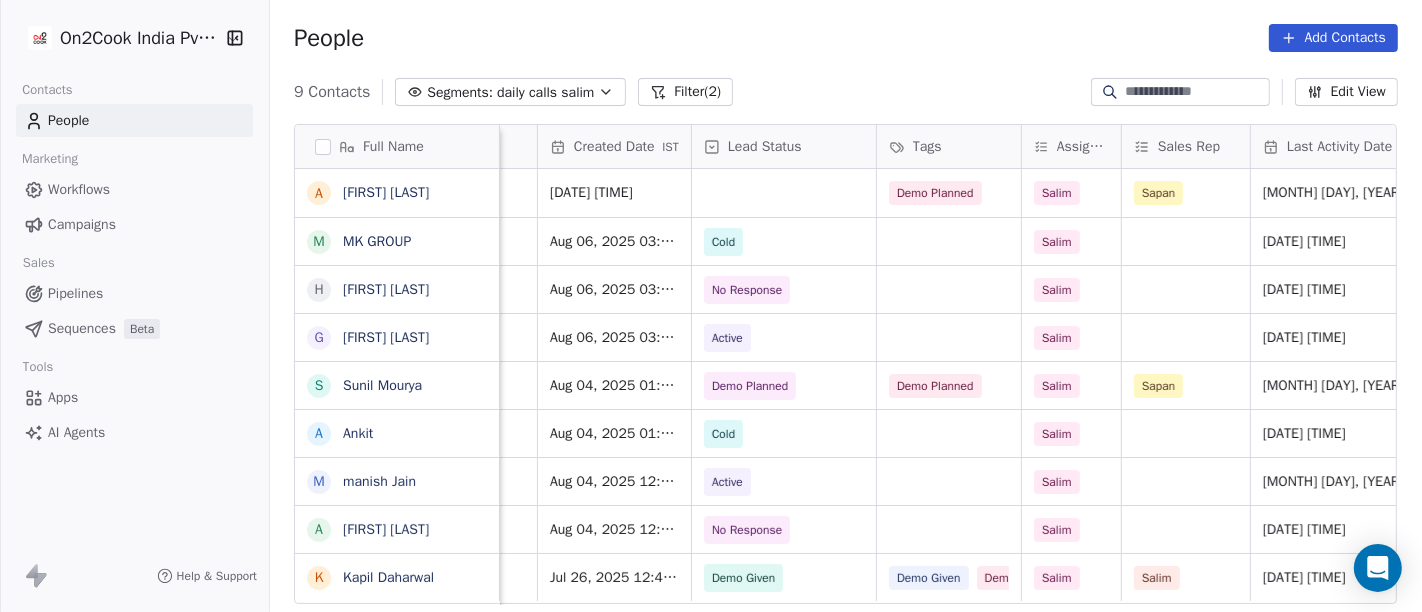 scroll, scrollTop: 0, scrollLeft: 591, axis: horizontal 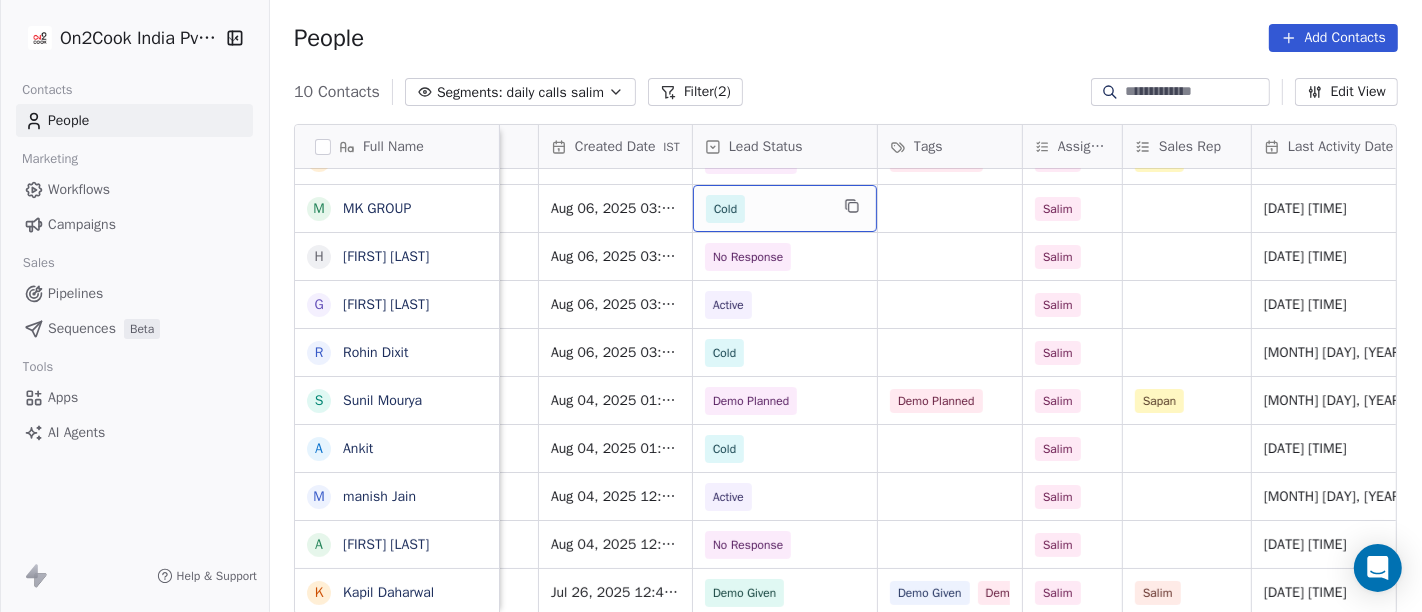 click on "Cold" at bounding box center [767, 209] 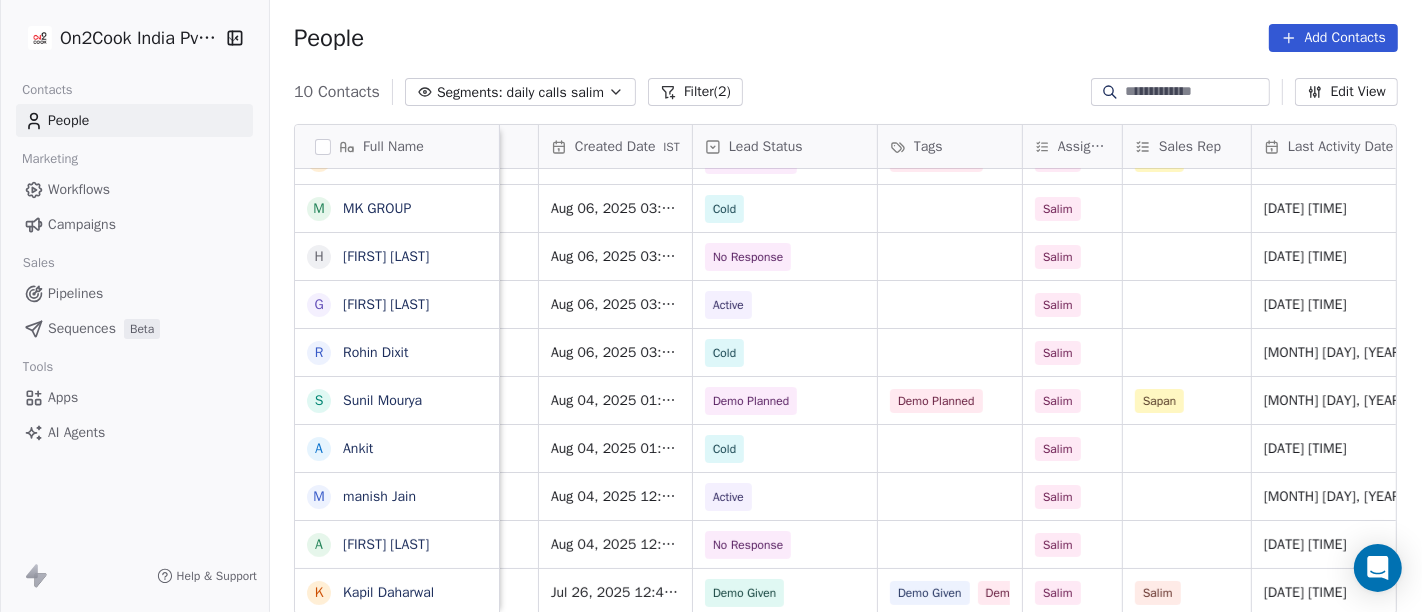 click on "On2Cook India Pvt. Ltd. Contacts People Marketing Workflows Campaigns Sales Pipelines Sequences Beta Tools Apps AI Agents Help & Support People  Add Contacts 10 Contacts Segments: daily calls salim  Filter  (2) Edit View Tag Add to Sequence Full Name A Avinash muni M MK GROUP h hukum singh G Gurmeet Singh R Rohin Dixit S Sunil Mourya A Ankit m manish Jain A Ajay Upadhyay K Kapil Daharwal Email Phone Number company name location Created Date IST Lead Status Tags Assignee Sales Rep Last Activity Date IST Follow Up Date IST Notes Call Attempts avinashmuni15@gmail.com 9584939495 M square junction Bhilai Aug 06, 2025 08:10 PM Demo Planned Demo Planned Salim Sapan Aug 07, 2025 01:12 PM 08/08/2025 01:12 PM 07-08 13:11 client planning for new cloud kitchen making non- veg demo planned 1 theceoofmkhroup@gmail.com +971565995596 Gangor restaurant delhi_(ncr) Aug 06, 2025 03:22 PM Cold Salim Aug 07, 2025 10:38 AM 07-08 10:38 UAE number WA sent 1 thhukumsingh@gmail.com +917864055786 na delhi_(ncr) Aug 06, 2025 03:21 PM" at bounding box center [711, 306] 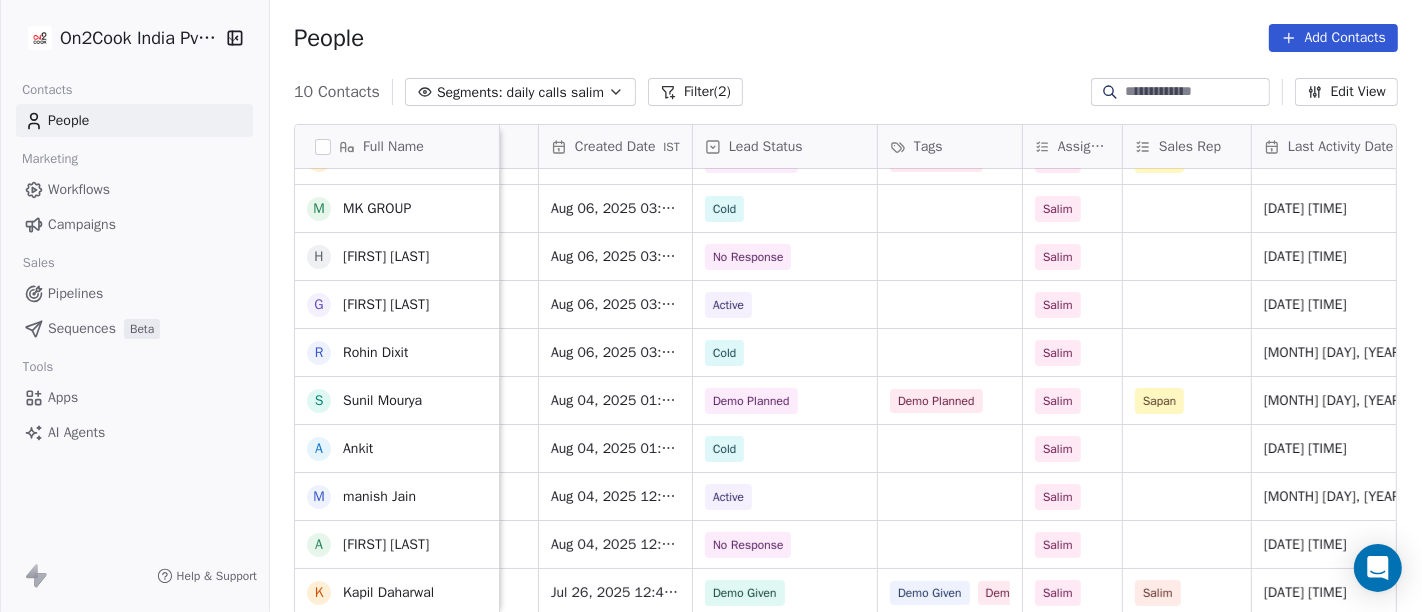 scroll, scrollTop: 0, scrollLeft: 0, axis: both 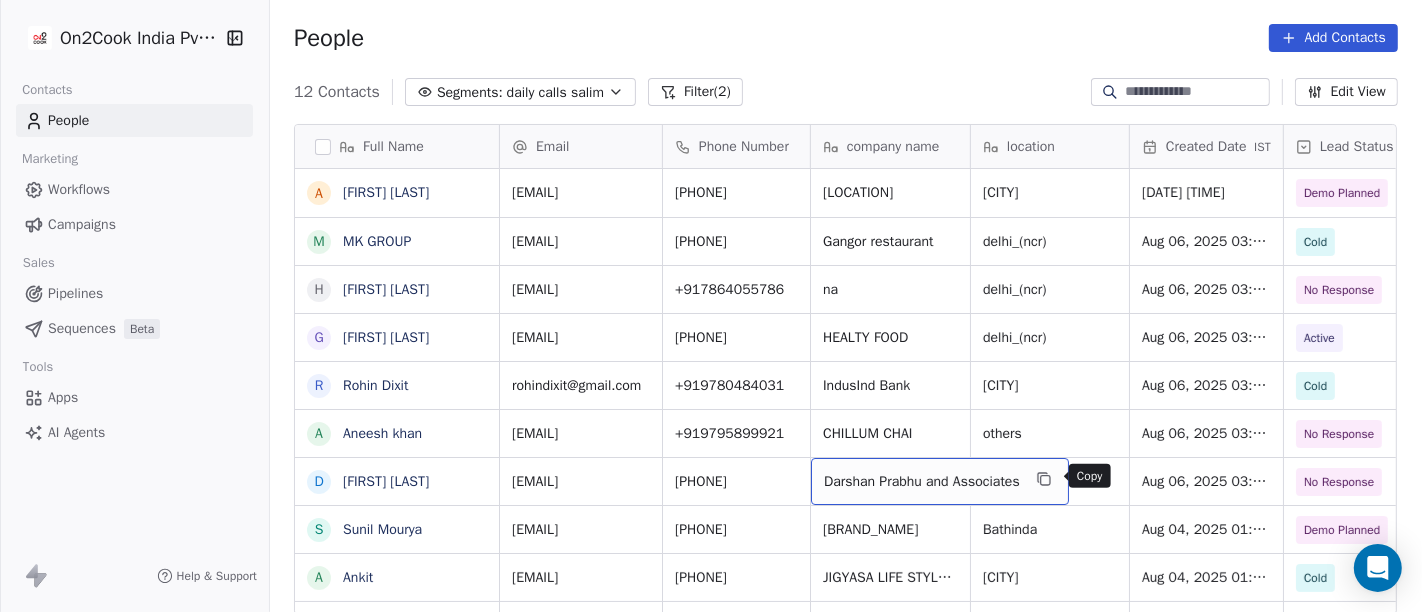 click 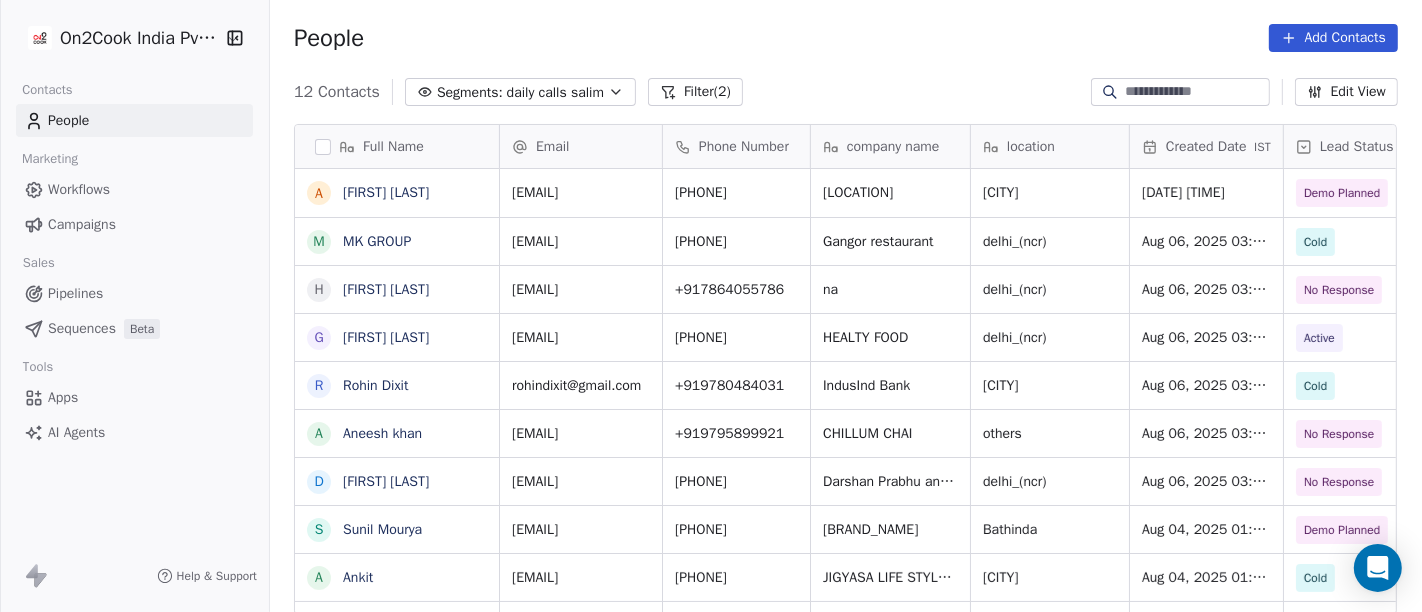 scroll, scrollTop: 2, scrollLeft: 0, axis: vertical 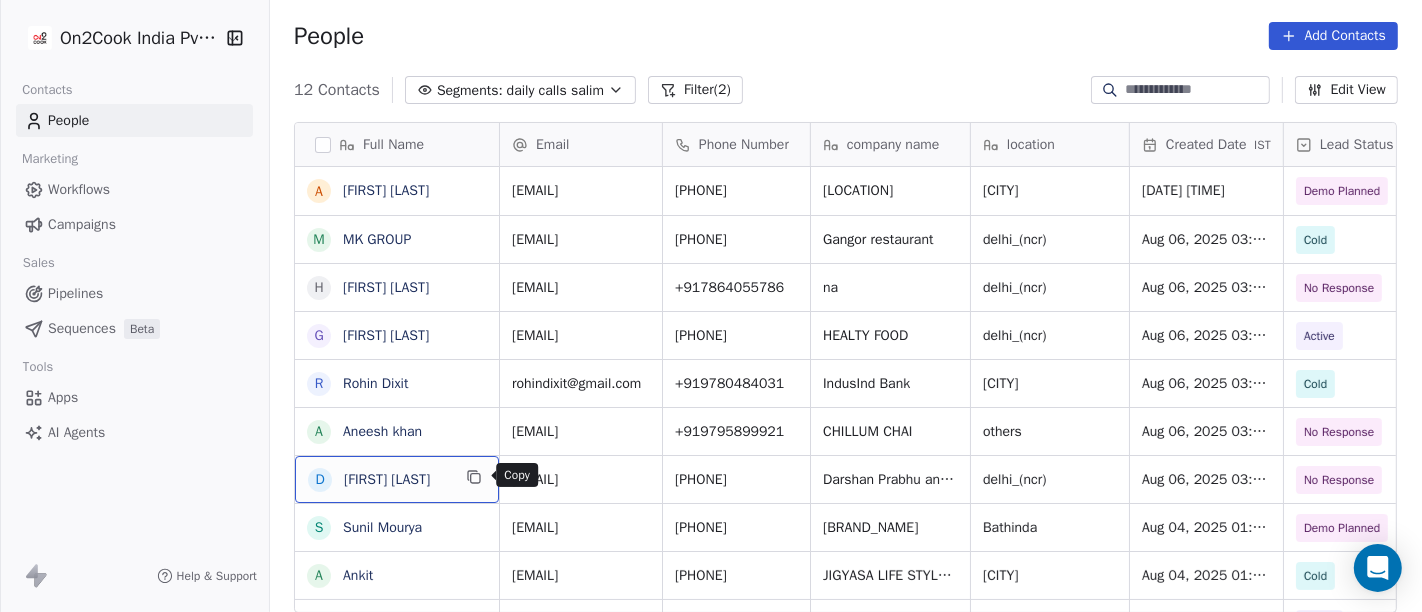 click 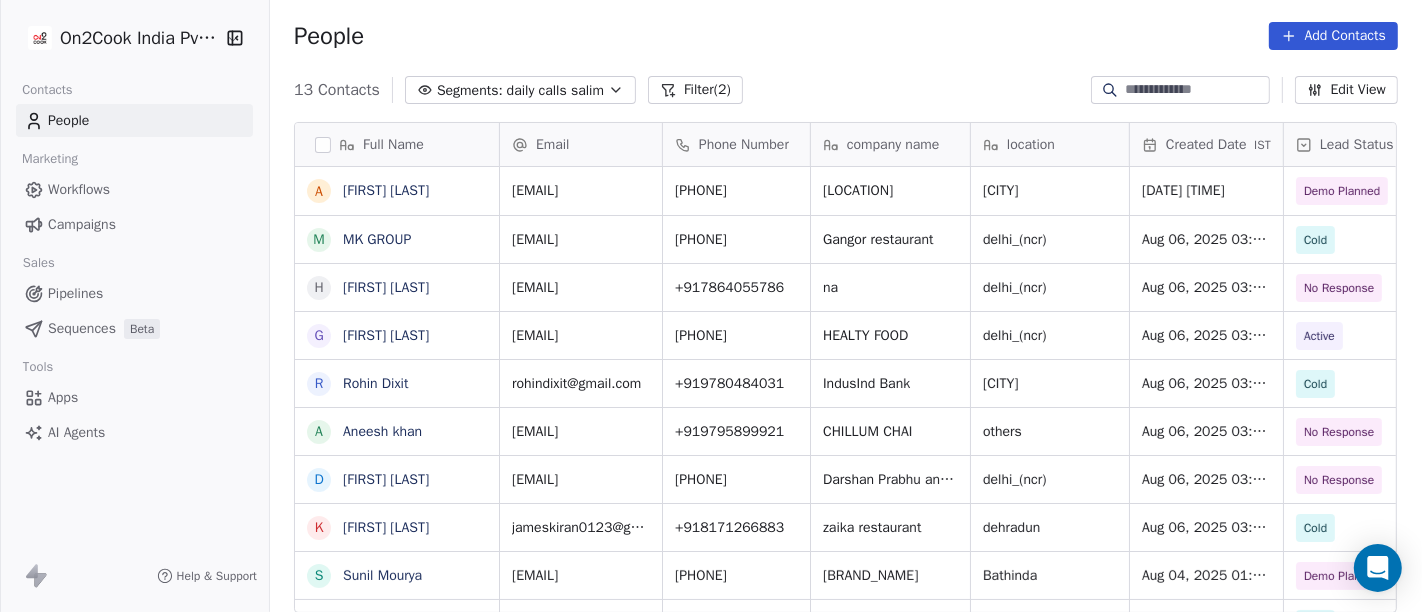 click on "Filter  (2)" at bounding box center (695, 90) 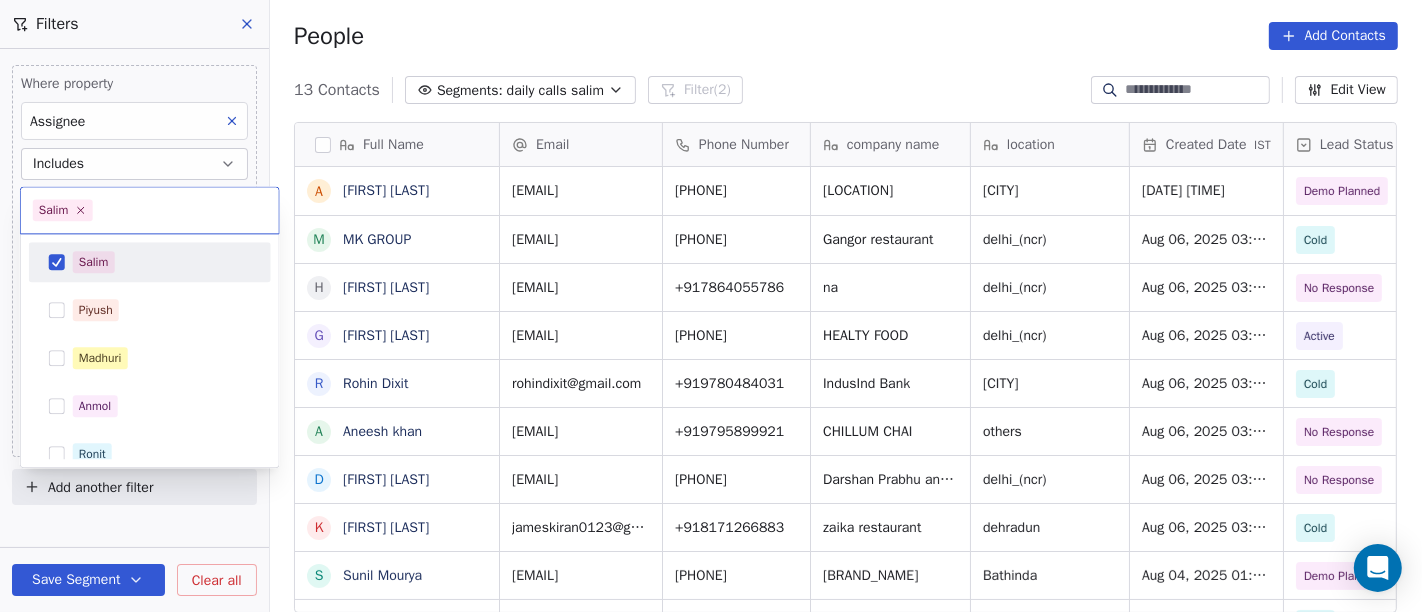 click on "On2Cook India Pvt. Ltd. Contacts People Marketing Workflows Campaigns Sales Pipelines Sequences Beta Tools Apps AI Agents Help & Support Filters Where property   Assignee   Includes Salim and Where property   Last Activity Date   is on Aug 07, 2025 12:31 PM Add filter to this group Add another filter Save Segment Clear all People  Add Contacts 13 Contacts Segments: daily calls salim  Filter  (2) Edit View Tag Add to Sequence Full Name A Avinash muni M MK GROUP h hukum singh G Gurmeet Singh R Rohin Dixit A Aneesh khan D Darshan Prabhu K Kiran James S Sunil Mourya A Ankit m manish Jain A Ajay Upadhyay K Kapil Daharwal Email Phone Number company name location Created Date IST Lead Status Tags Assignee Sales Rep avinashmuni15@gmail.com 9584939495 M square junction Bhilai Aug 06, 2025 08:10 PM Demo Planned Demo Planned Salim Sapan theceoofmkhroup@gmail.com +971565995596 Gangor restaurant delhi_(ncr) Aug 06, 2025 03:22 PM Cold Salim thhukumsingh@gmail.com +917864055786 na delhi_(ncr) Aug 06, 2025 03:21 PM Salim" at bounding box center (711, 306) 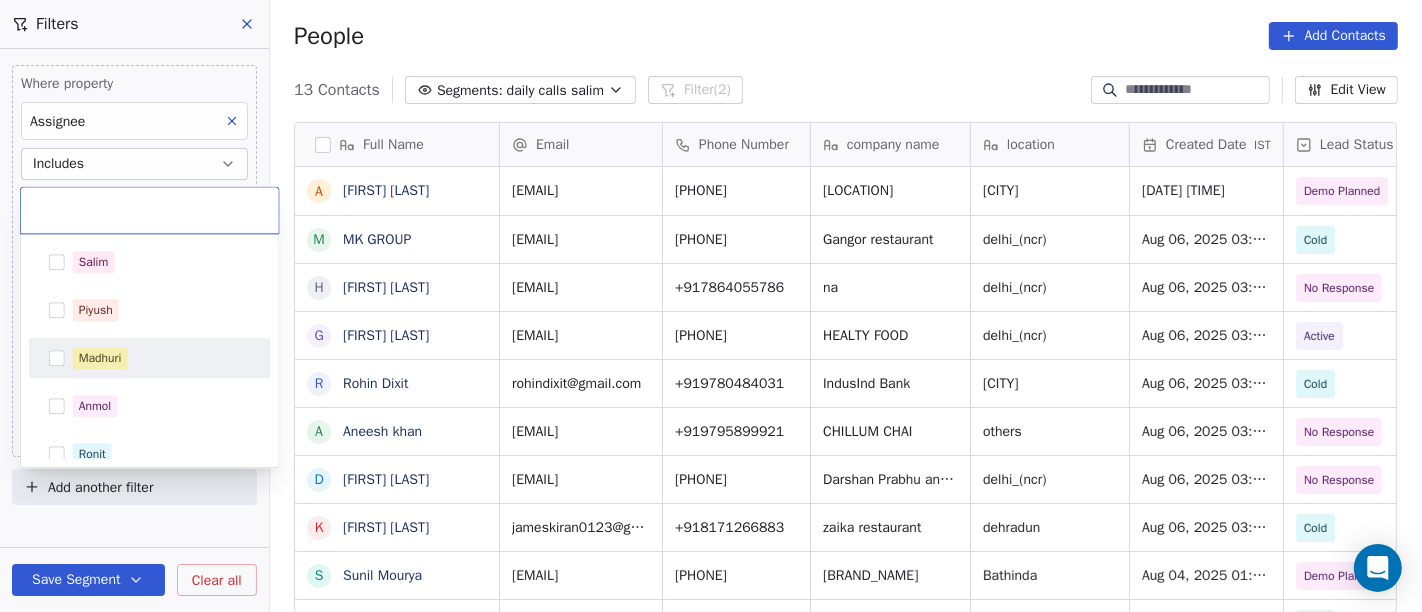 click on "Madhuri" at bounding box center (100, 358) 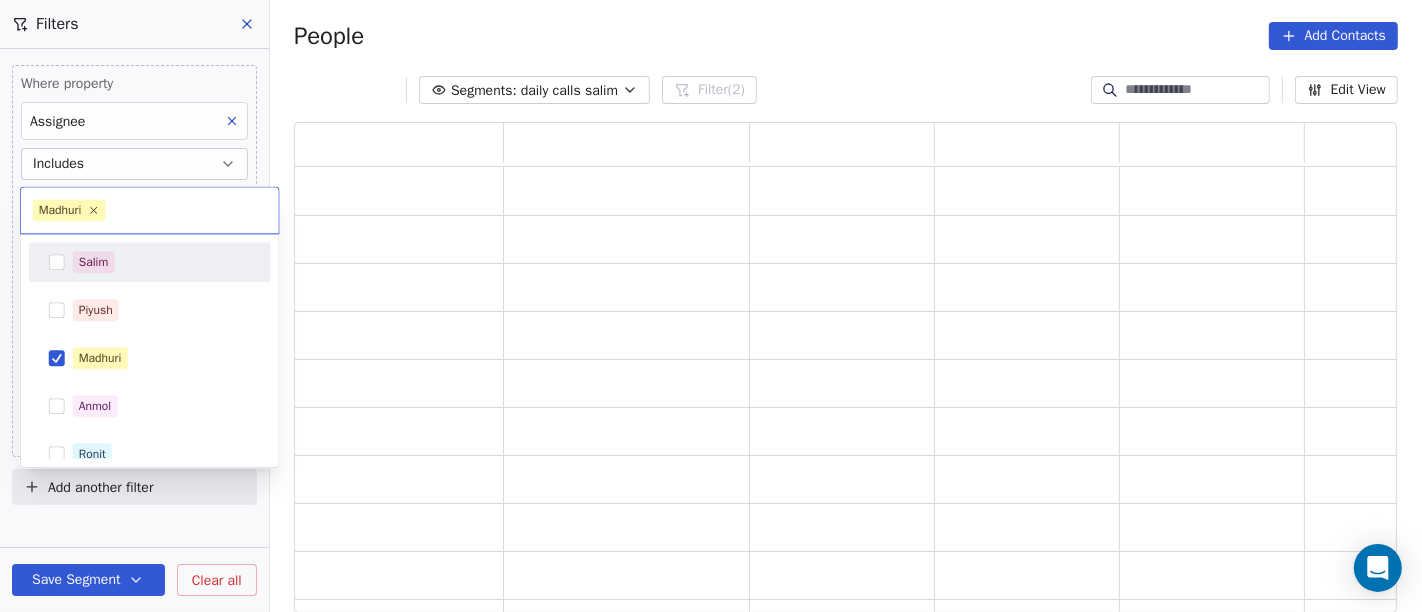 click on "On2Cook India Pvt. Ltd. Contacts People Marketing Workflows Campaigns Sales Pipelines Sequences Beta Tools Apps AI Agents Help & Support Filters Where property   Assignee   Includes Madhuri and Where property   Last Activity Date   is on Aug 07, 2025 12:31 PM Add filter to this group Add another filter Save Segment Clear all People  Add Contacts Segments: daily calls salim  Filter  (2) Edit View Tag Add to Sequence
Madhuri Salim Piyush Madhuri Anmol Ronit Saurabh Sapan Falguni Mary Ajay" at bounding box center [711, 306] 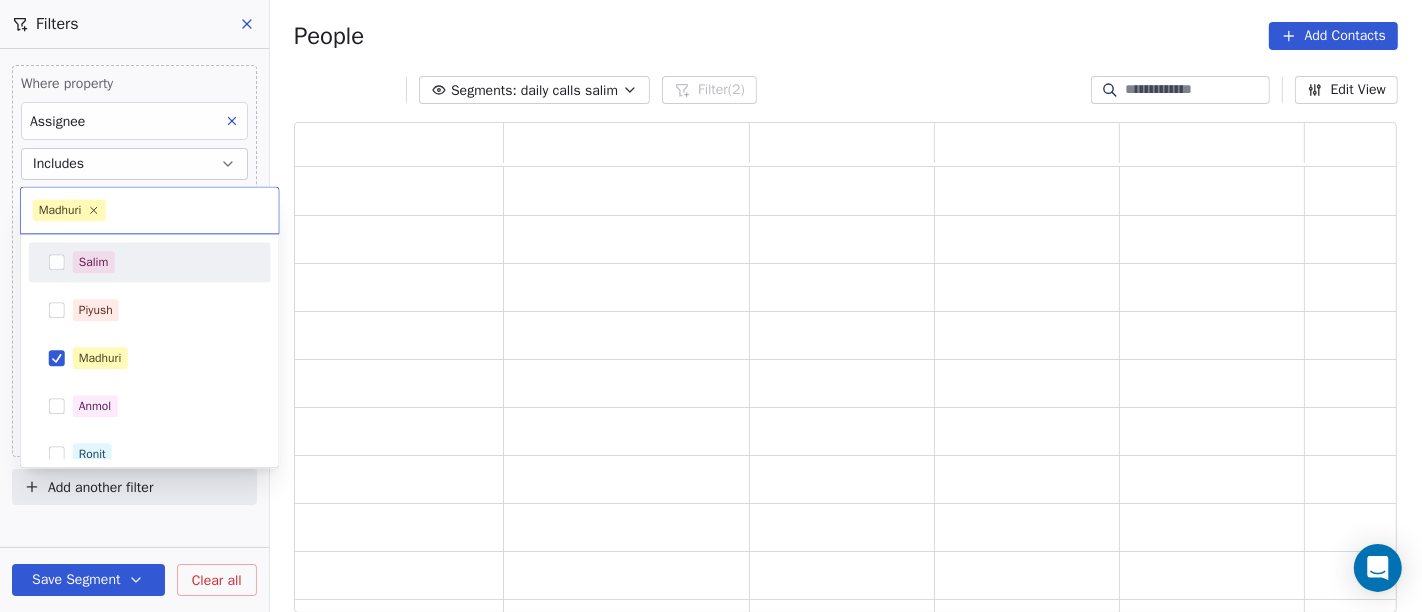 scroll, scrollTop: 17, scrollLeft: 17, axis: both 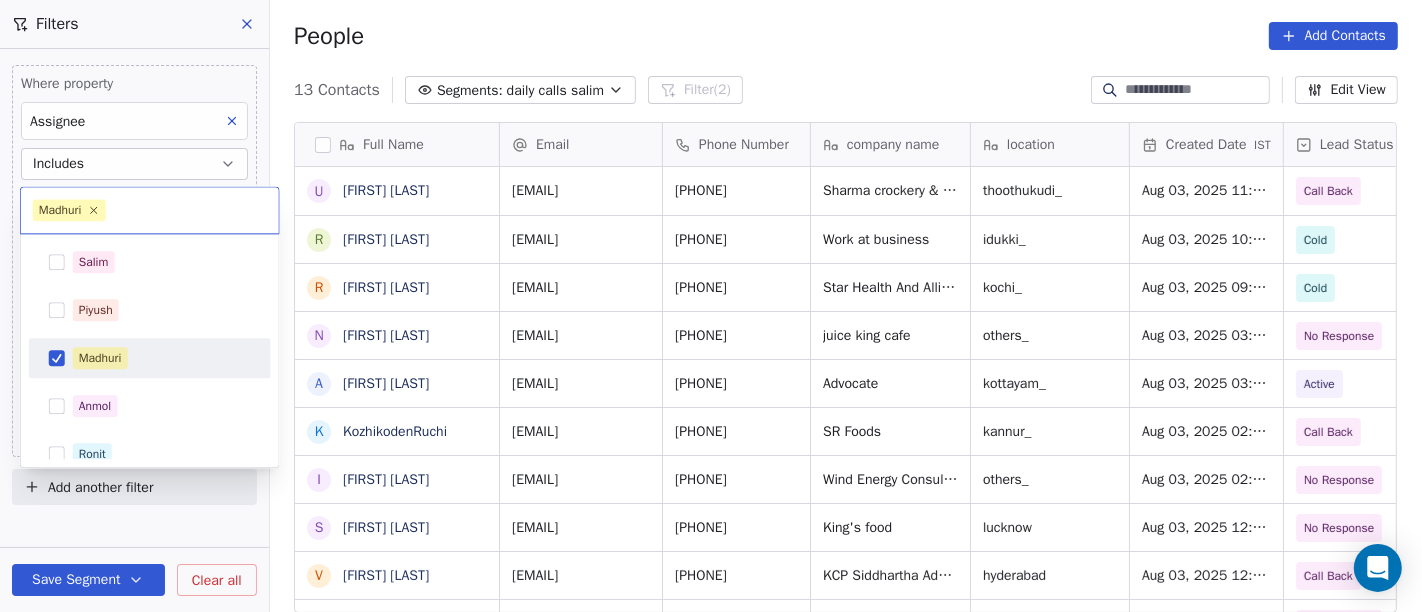 click on "On2Cook India Pvt. Ltd. Contacts People Marketing Workflows Campaigns Sales Pipelines Sequences Beta Tools Apps AI Agents Help & Support Filters Where property   Assignee   Includes Madhuri and Where property   Last Activity Date   is on Aug 07, 2025 12:31 PM Add filter to this group Add another filter Save Segment Clear all People  Add Contacts 13 Contacts Segments: daily calls salim  Filter  (2) Edit View Tag Add to Sequence Full Name U Uttam Dutt Sharma R Rajeev VT R Rajesh KU N Navas Nisar A Adv Siby Vettoor K KozhikodenRuchi I Imbichiammu T Mamu S Shikha sawhney V Vignesh Krishna Sai M Mohamed nizar R Rajvir Chauhan V Vikas Shinde A Ashraf Email Phone Number company name location Created Date IST Lead Status Tags Assignee Sales Rep uttamsharma888.us@gmail.com 919897222714 Sharma crockery & caters thoothukudi_ Aug 03, 2025 11:35 PM Call Back Madhuri rajeevvt79@gmail.com 919747266366 Work at business idukki_ Aug 03, 2025 10:15 PM Cold Madhuri rku5656@gmail.com 919846625656 kochi_ Aug 03, 2025 09:17 PM" at bounding box center [711, 306] 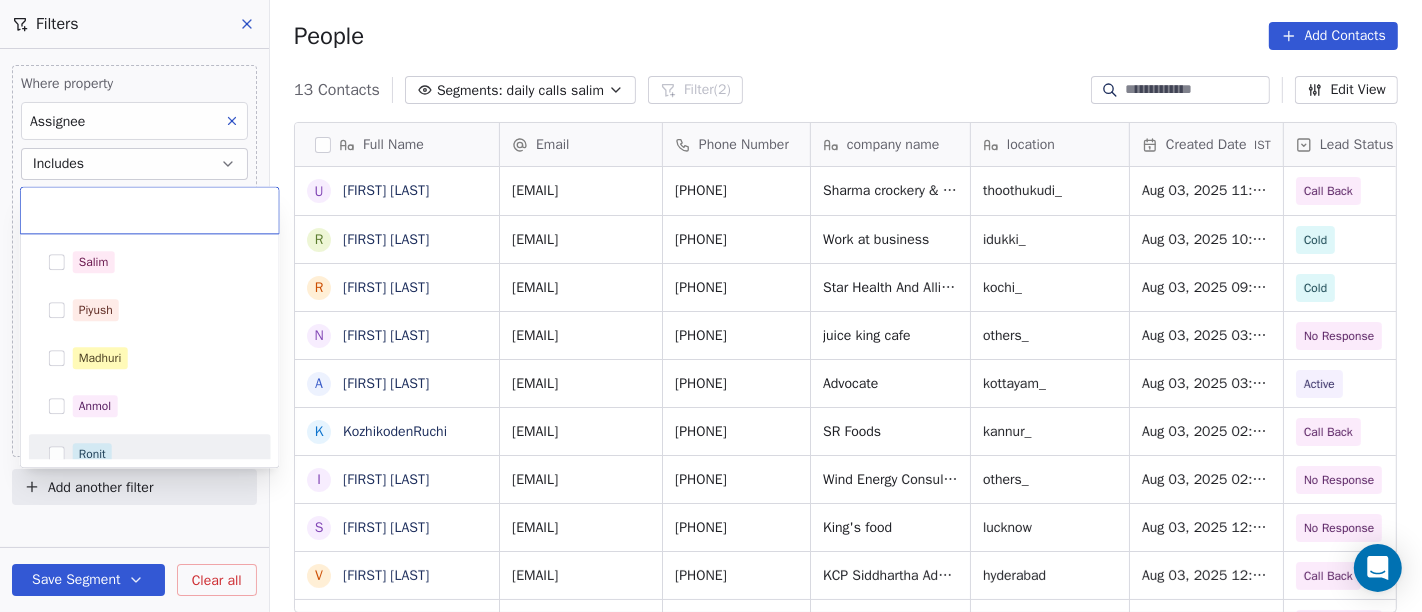 click on "Ronit" at bounding box center [92, 454] 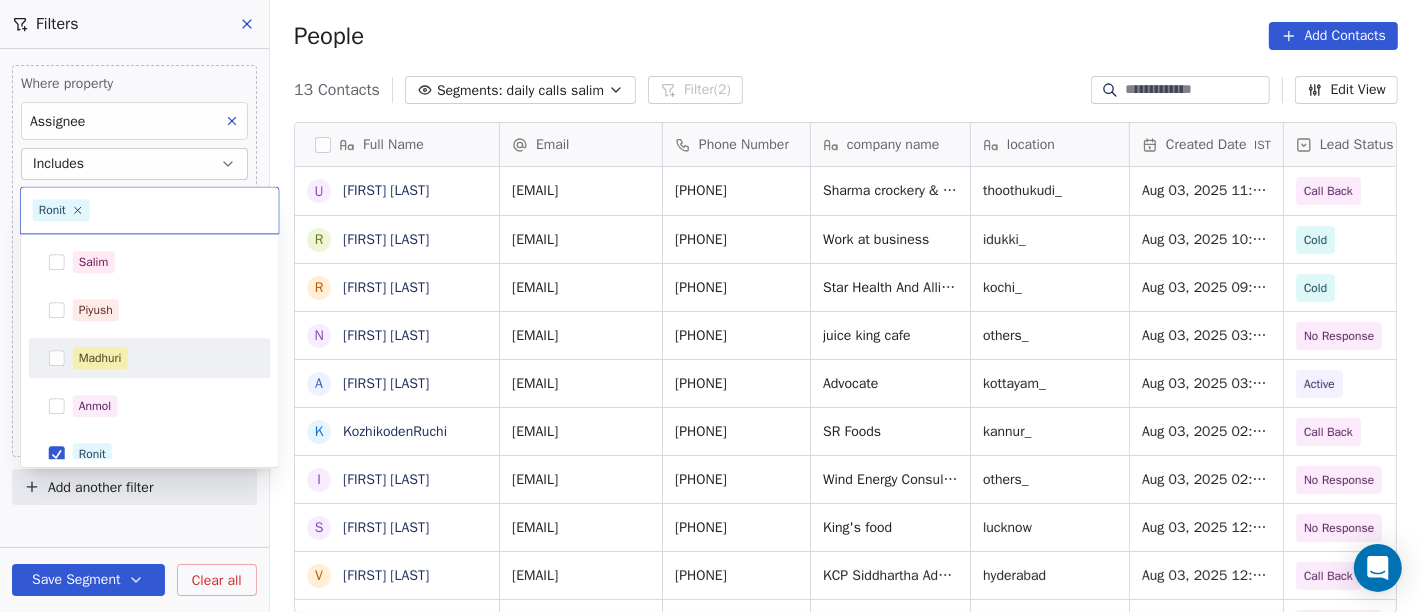 click on "On2Cook India Pvt. Ltd. Contacts People Marketing Workflows Campaigns Sales Pipelines Sequences Beta Tools Apps AI Agents Help & Support Filters Where property   Assignee   Includes Madhuri and Where property   Last Activity Date   is on Aug 07, 2025 12:31 PM Add filter to this group Add another filter Save Segment Clear all People  Add Contacts 13 Contacts Segments: daily calls salim  Filter  (2) Edit View Tag Add to Sequence Full Name U Uttam Dutt Sharma R Rajeev VT R Rajesh KU N Navas Nisar A Adv Siby Vettoor K KozhikodenRuchi I Imbichiammu T Mamu S Shikha sawhney V Vignesh Krishna Sai M Mohamed nizar R Rajvir Chauhan V Vikas Shinde A Ashraf Email Phone Number company name location Created Date IST Lead Status Tags Assignee Sales Rep uttamsharma888.us@gmail.com 919897222714 Sharma crockery & caters thoothukudi_ Aug 03, 2025 11:35 PM Call Back Madhuri rajeevvt79@gmail.com 919747266366 Work at business idukki_ Aug 03, 2025 10:15 PM Cold Madhuri rku5656@gmail.com 919846625656 kochi_ Aug 03, 2025 09:17 PM" at bounding box center (711, 306) 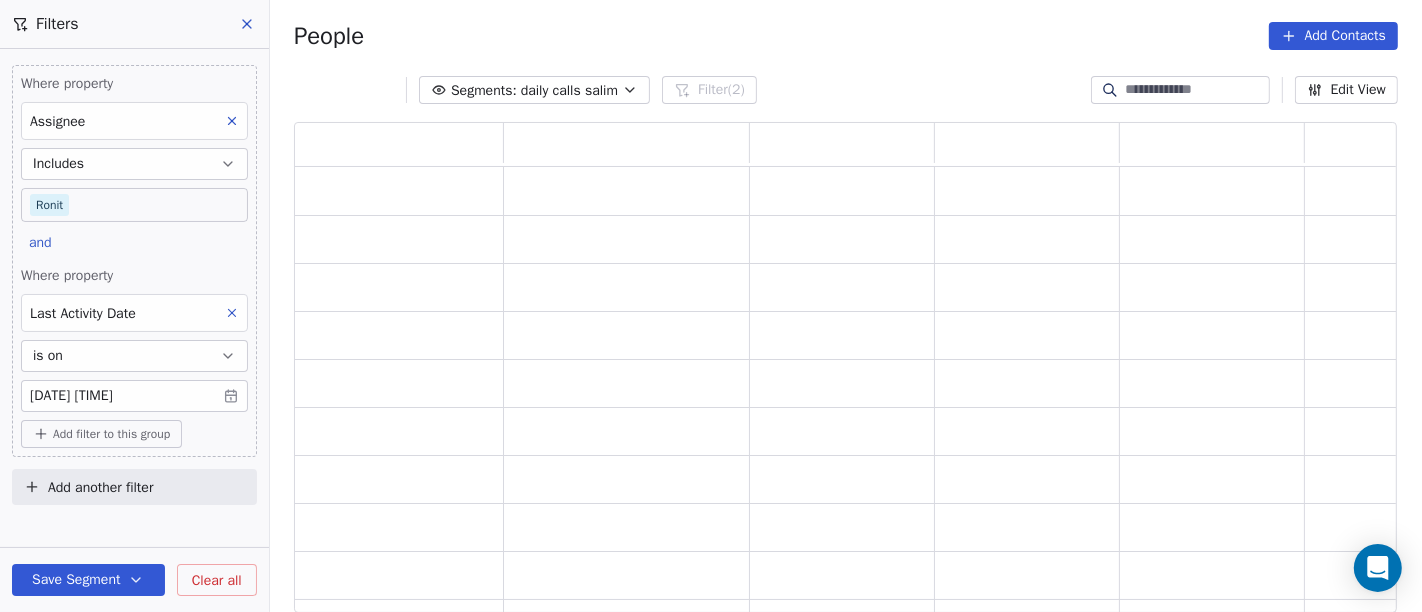 scroll, scrollTop: 17, scrollLeft: 17, axis: both 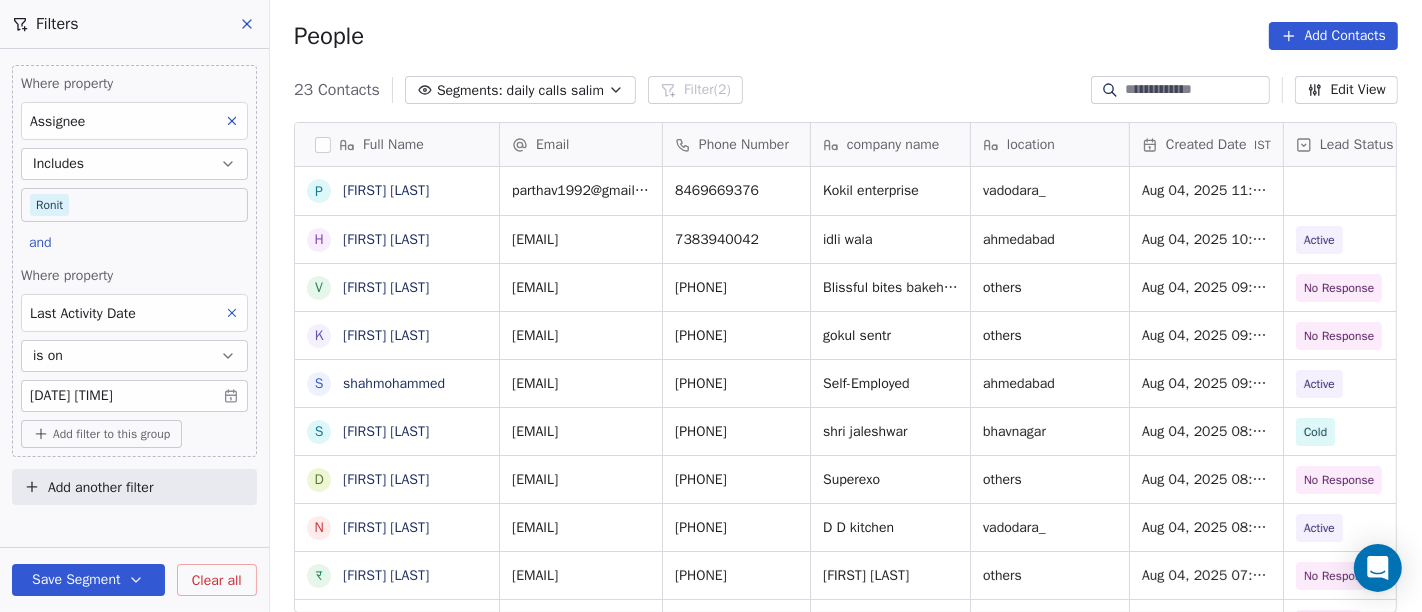 click on "On2Cook India Pvt. Ltd. Contacts People Marketing Workflows Campaigns Sales Pipelines Sequences Beta Tools Apps AI Agents Help & Support Filters Where property   Assignee   Includes Ronit and Where property   Last Activity Date   is on Aug 07, 2025 12:31 PM Add filter to this group Add another filter Save Segment Clear all People  Add Contacts 23 Contacts Segments: daily calls salim  Filter  (2) Edit View Tag Add to Sequence Full Name P PARTHAV SHAH H Hiren Parmar V Virendra Bora k kamlesh  rathod s shahmohammed S Satyapalsinh Sarvaiya D Devendra Rajpoot N Neerja Gupta र राजीव गर्ग A Aman Gupta A Abeesh Muraleedharan A Anant  Dalal V Vipul Pandya A Arish Dey S Swati D Patel S Sachin Acharekar H Hitesh Shah J Jagdish Soni D Diwakar sen D Daman Sandhu P Pritesh Desai V Vijay Aryan A Al-Baik Email Phone Number company name location Created Date IST Lead Status Tags Assignee Sales Rep parthav1992@gmail.com 8469669376 Kokil enterprise vadodara_ Aug 04, 2025 11:22 PM Ronit 7383940042 idli wala" at bounding box center (711, 306) 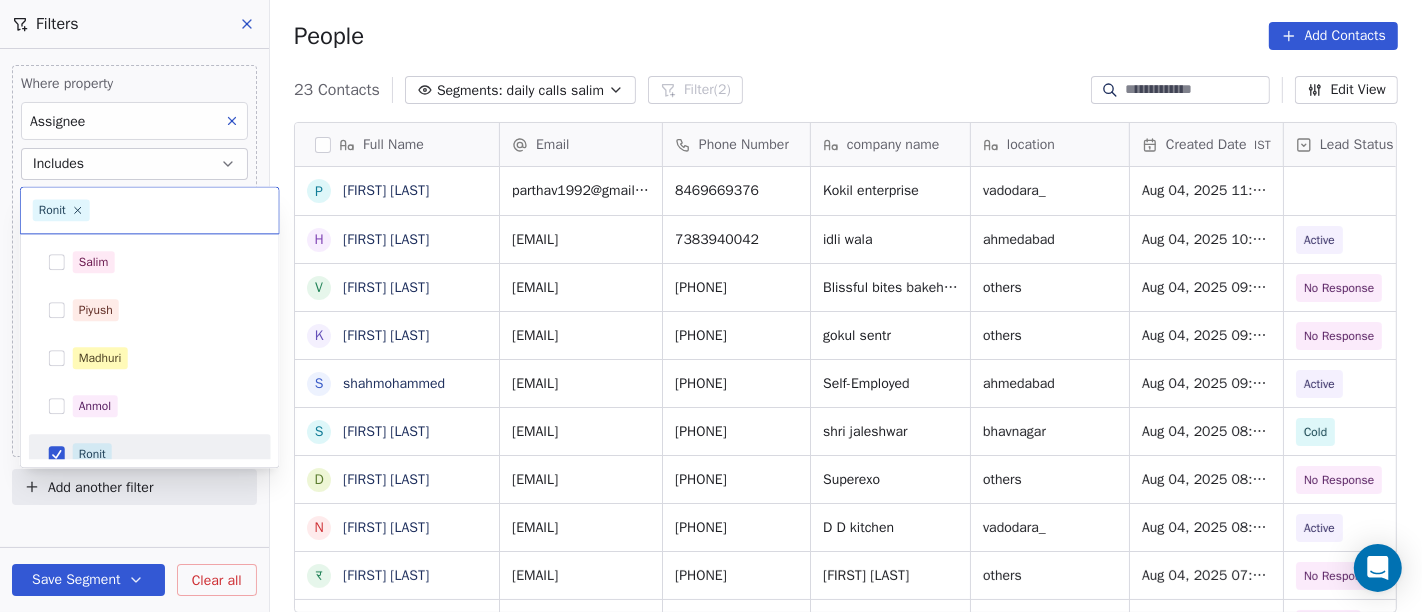 scroll, scrollTop: 14, scrollLeft: 0, axis: vertical 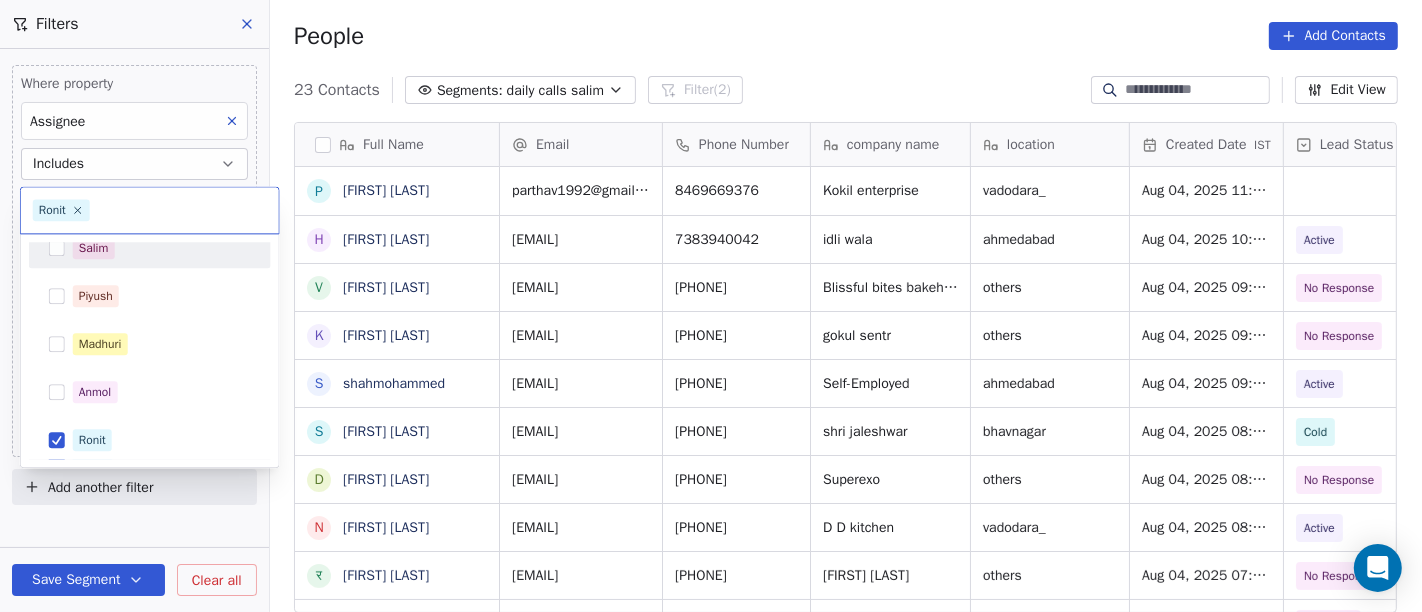 drag, startPoint x: 101, startPoint y: 236, endPoint x: 92, endPoint y: 250, distance: 16.643316 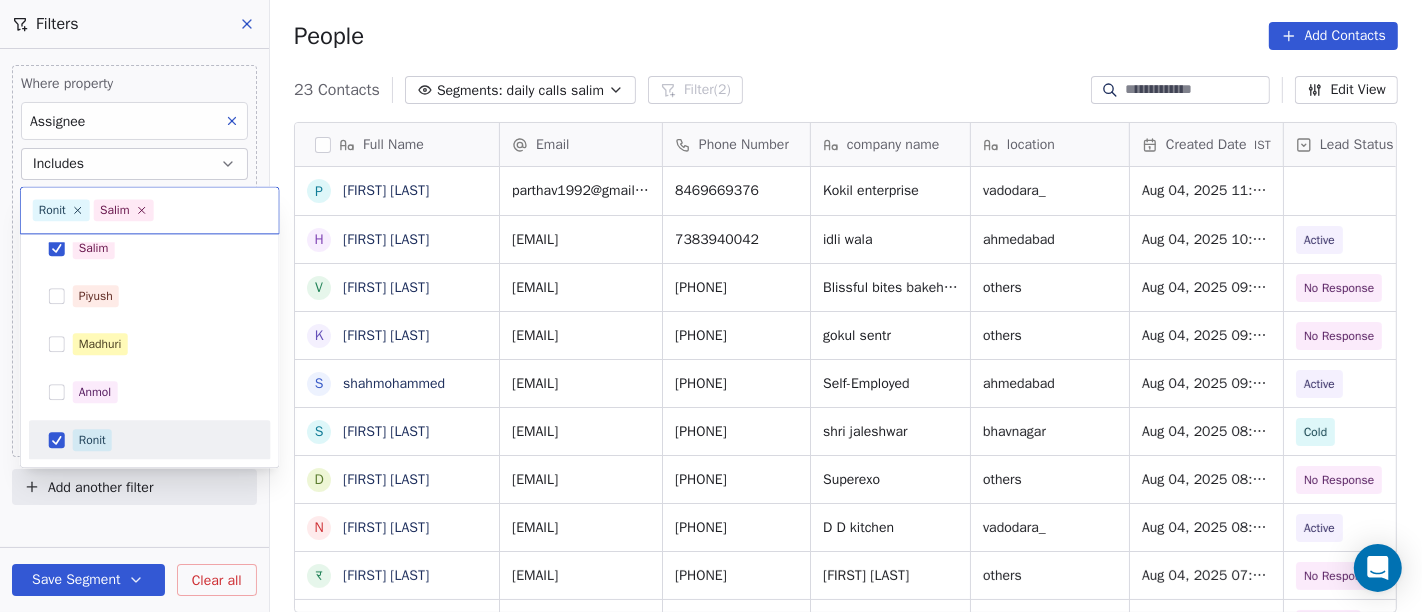 click on "Ronit" at bounding box center (92, 440) 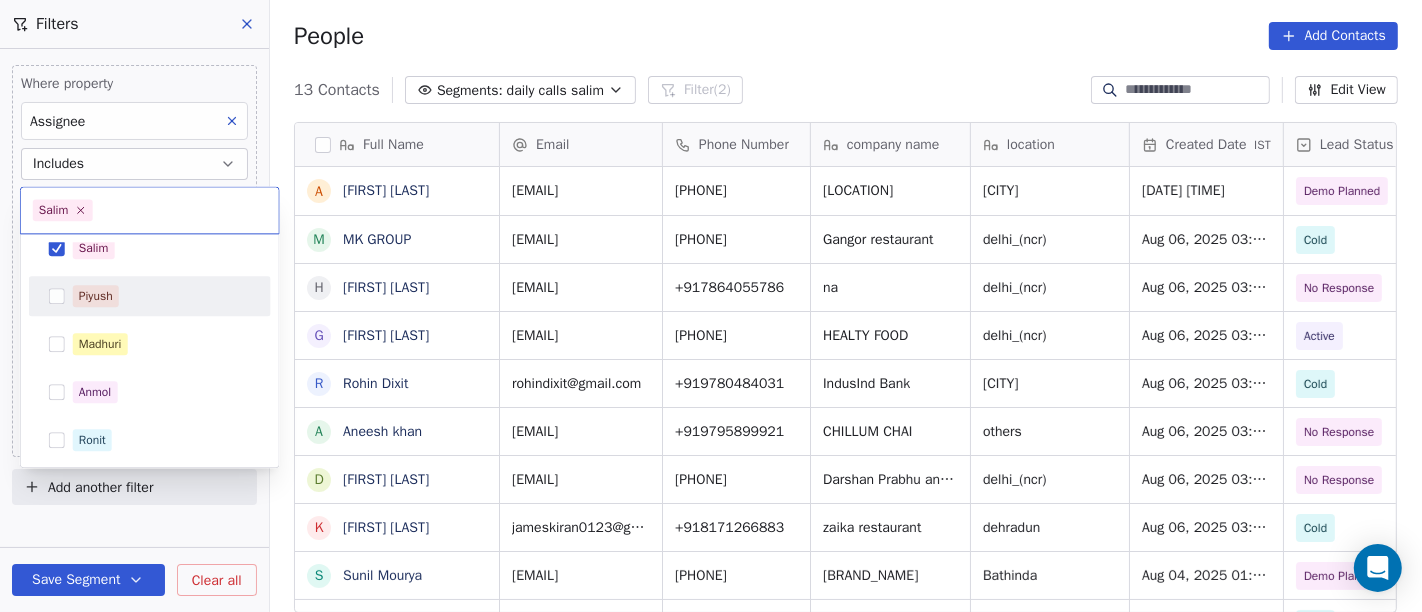 click on "On2Cook India Pvt. Ltd. Contacts People Marketing Workflows Campaigns Sales Pipelines Sequences Beta Tools Apps AI Agents Help & Support Filters Where property   Assignee   Includes Salim and Where property   Last Activity Date   is on Aug 07, 2025 12:31 PM Add filter to this group Add another filter Save Segment Clear all People  Add Contacts 13 Contacts Segments: daily calls salim  Filter  (2) Edit View Tag Add to Sequence Full Name A Avinash muni M MK GROUP h hukum singh G Gurmeet Singh R Rohin Dixit A Aneesh khan D Darshan Prabhu K Kiran James S Sunil Mourya A Ankit m manish Jain A Ajay Upadhyay K Kapil Daharwal Email Phone Number company name location Created Date IST Lead Status Tags Assignee Sales Rep avinashmuni15@gmail.com 9584939495 M square junction Bhilai Aug 06, 2025 08:10 PM Demo Planned Demo Planned Salim Sapan theceoofmkhroup@gmail.com +971565995596 Gangor restaurant delhi_(ncr) Aug 06, 2025 03:22 PM Cold Salim thhukumsingh@gmail.com +917864055786 na delhi_(ncr) Aug 06, 2025 03:21 PM Salim" at bounding box center [711, 306] 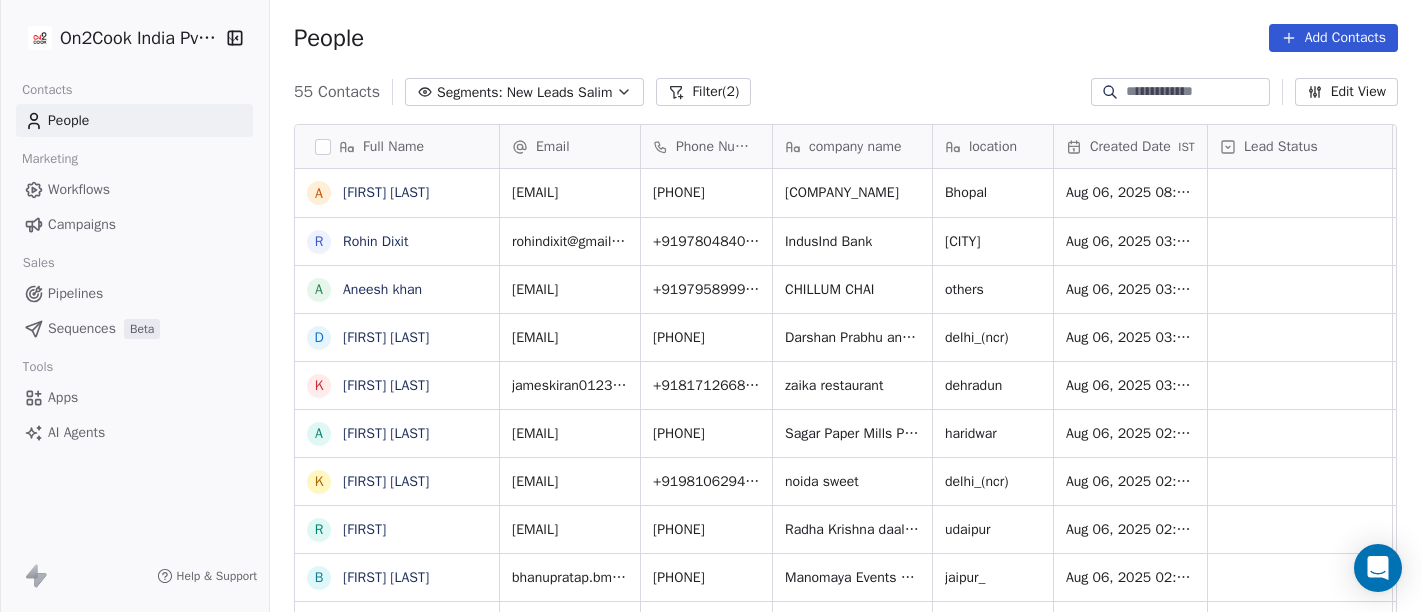 scroll, scrollTop: 0, scrollLeft: 0, axis: both 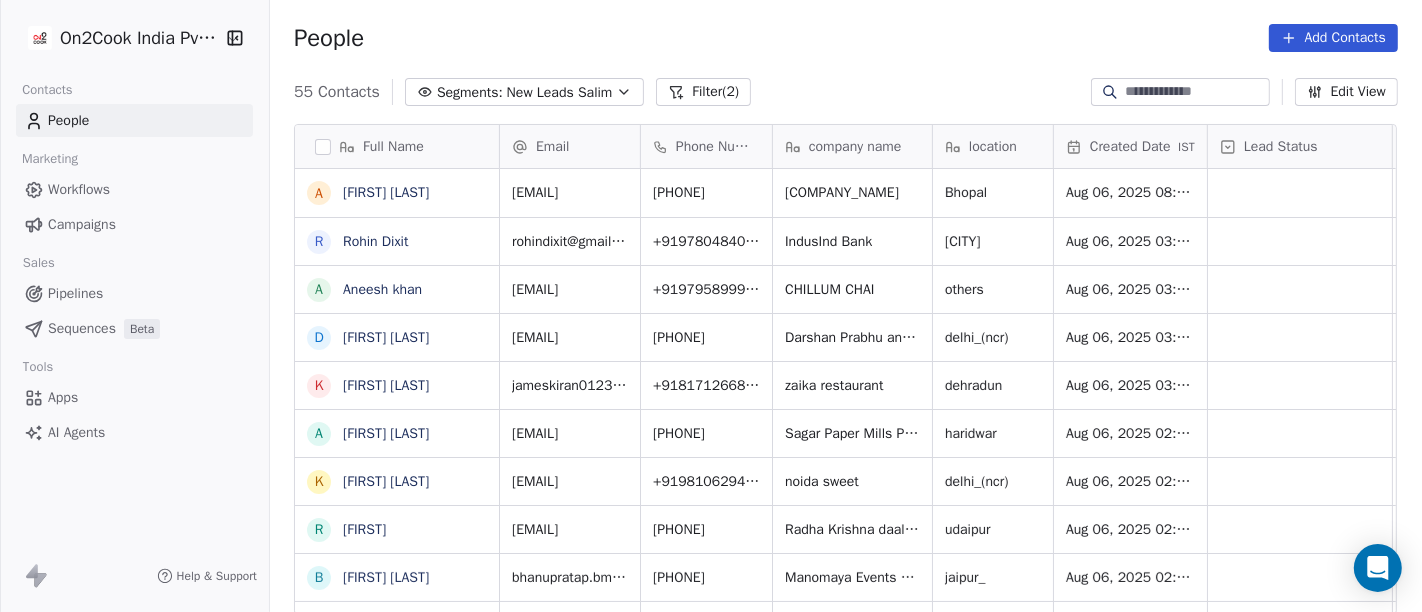 click on "People  Add Contacts" at bounding box center [846, 38] 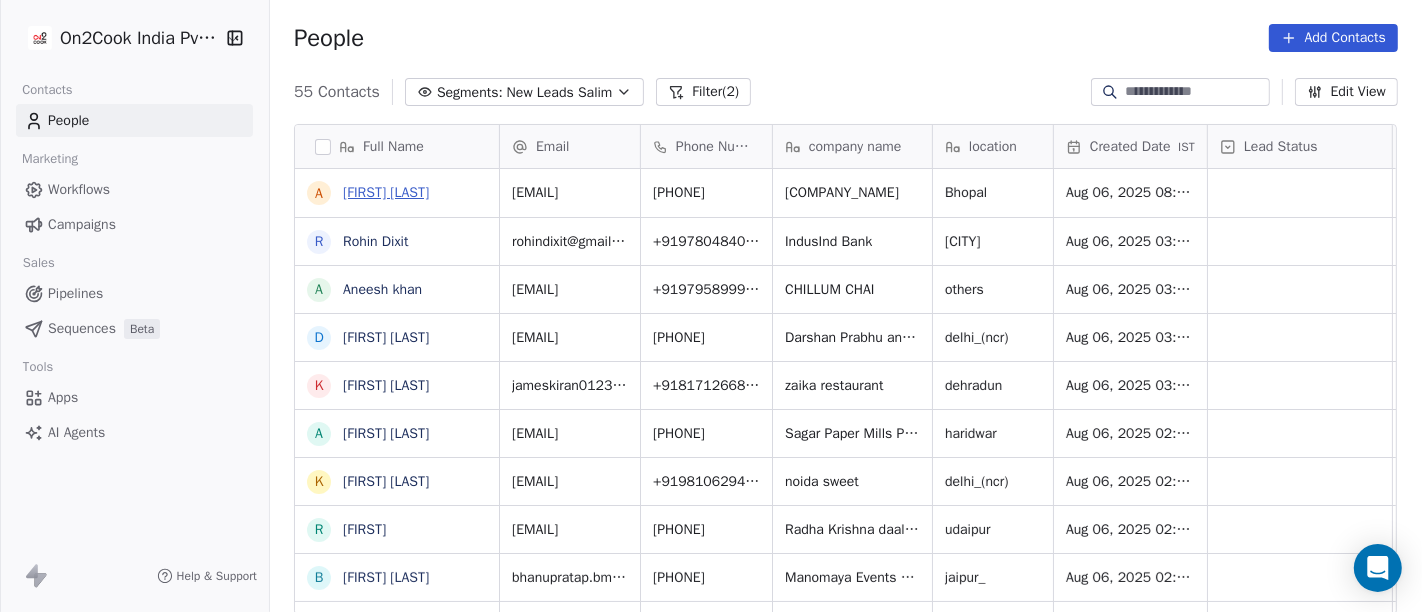 click on "[FIRST] [LAST]" at bounding box center [386, 192] 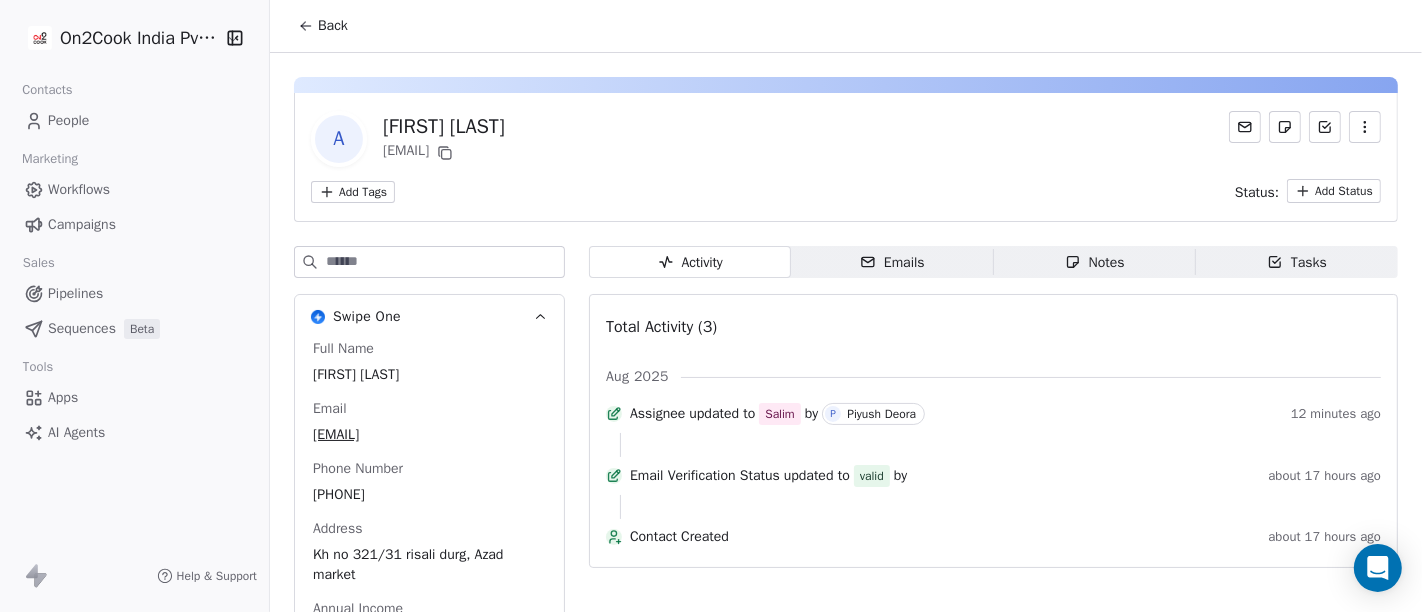 click 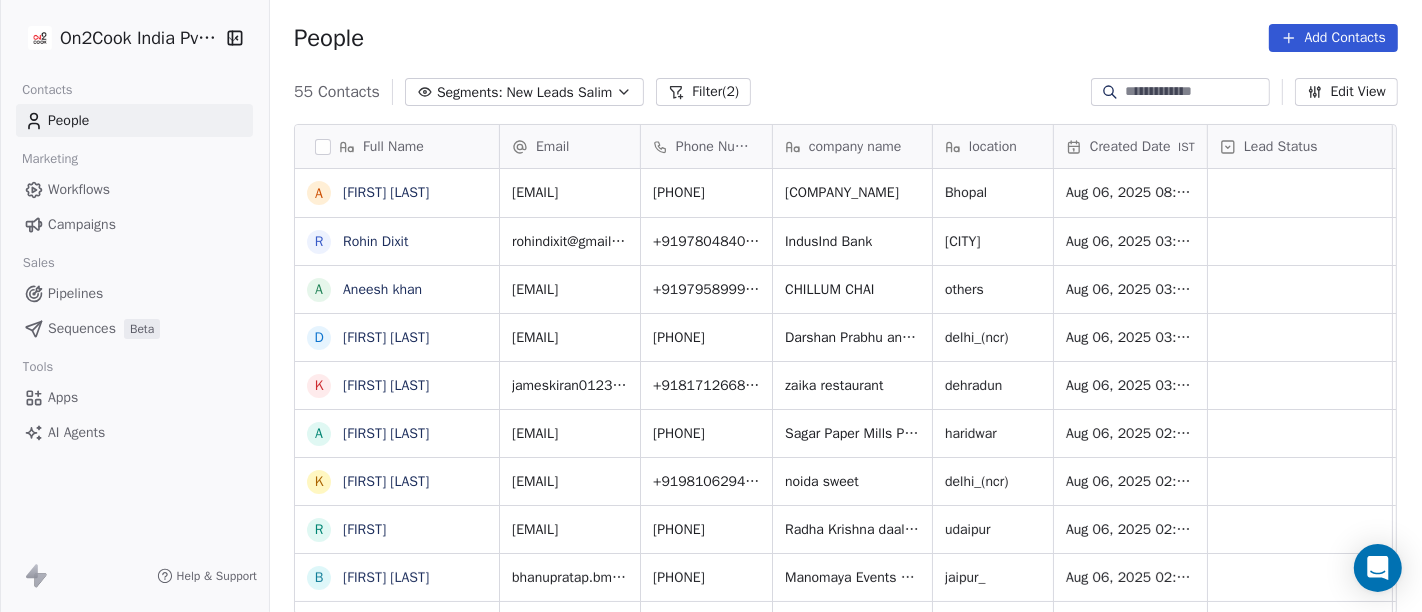 scroll, scrollTop: 17, scrollLeft: 17, axis: both 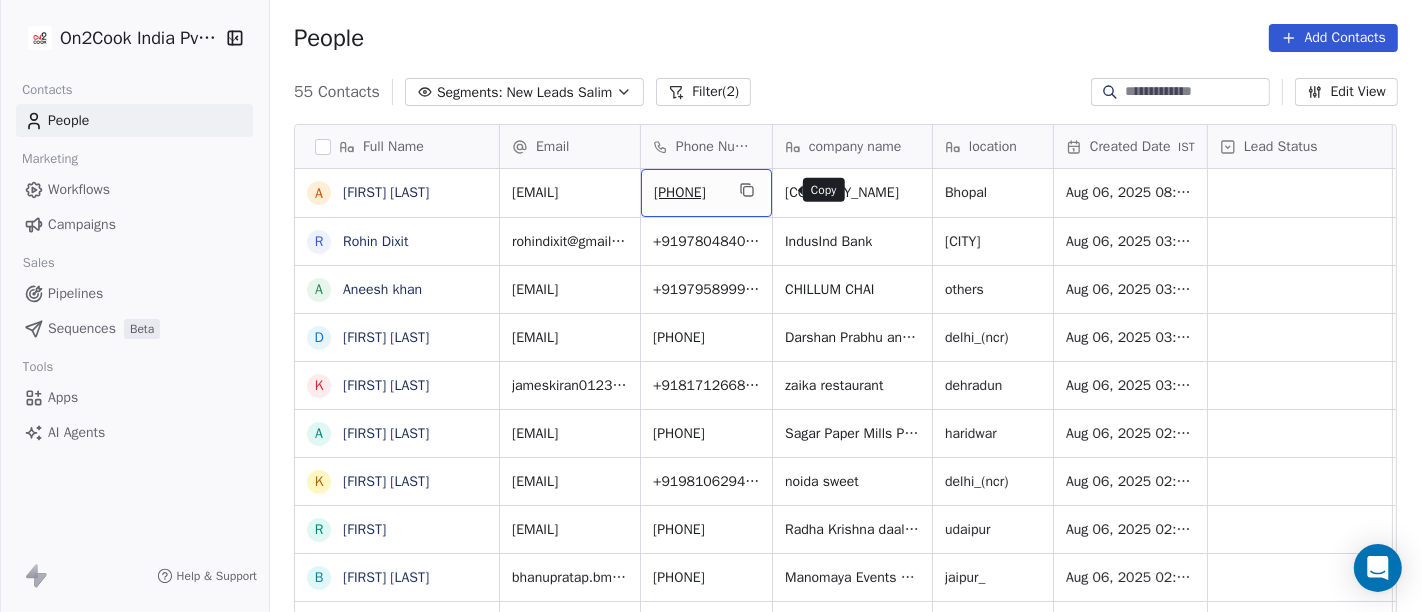 click 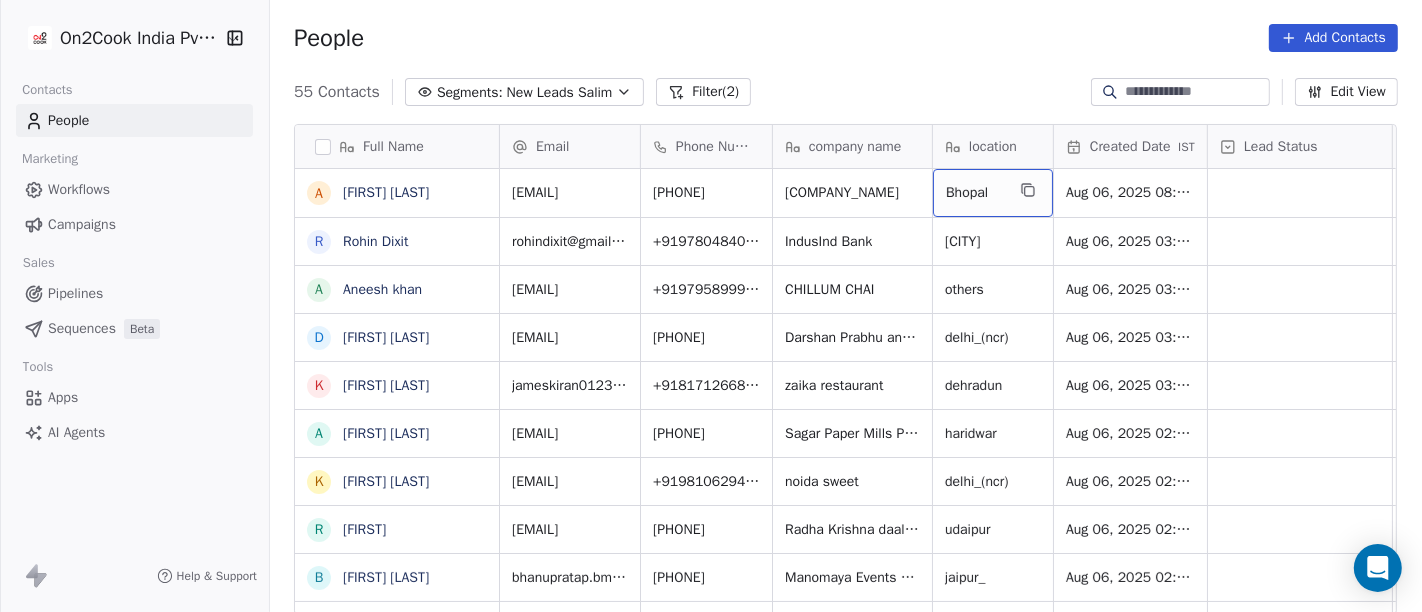 click on "Bhopal" at bounding box center (975, 193) 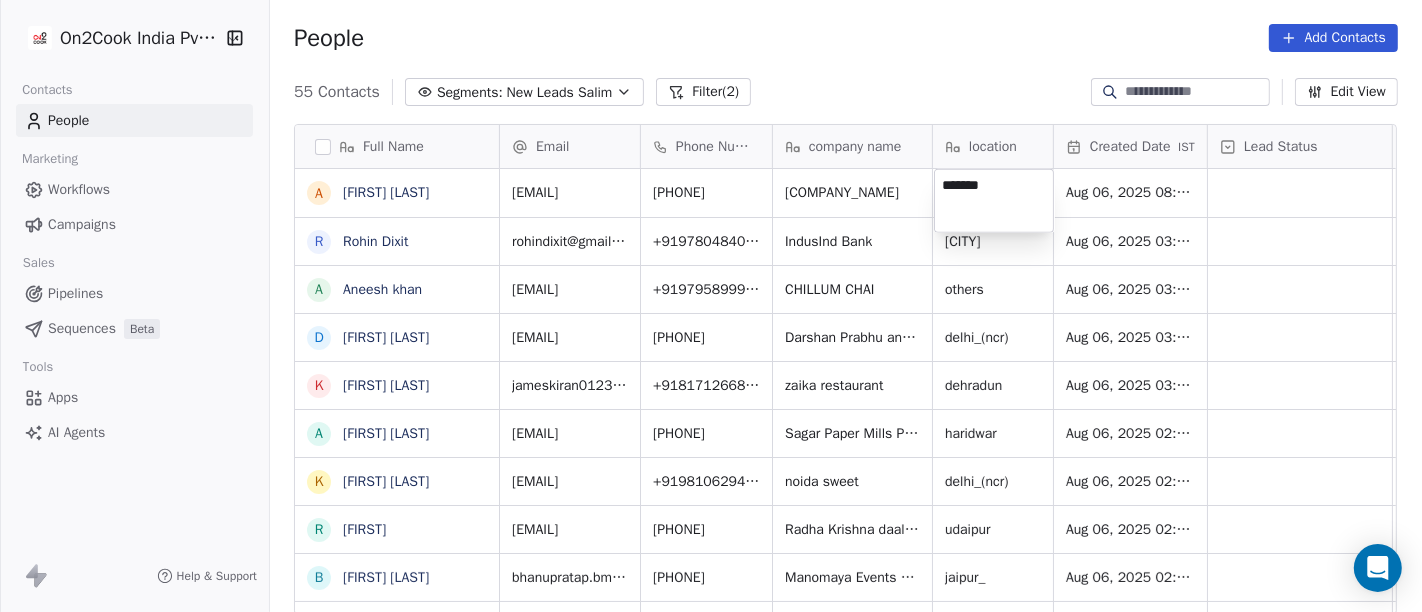 click on "On2Cook India Pvt. Ltd. Contacts People Marketing Workflows Campaigns Sales Pipelines Sequences Beta Tools Apps AI Agents Help & Support People Add Contacts 55 Contacts Segments: New Leads Salim Filter (2) Edit View Tag Add to Sequence Full Name A [FIRST] [LAST] R [FIRST] [LAST] A [FIRST] [LAST] D [FIRST] [LAST] K [FIRST] [LAST] A [FIRST] [LAST] K [FIRST] [LAST] r [LAST] B [FIRST] [LAST] S [FIRST] [LAST] S [FIRST] [LAST] S [FIRST] [LAST] S [FIRST] [LAST] V [FIRST] [LAST] S [FIRST] [LAST] S [FIRST] [LAST] K [FIRST] [LAST] R [FIRST] [LAST] P [FIRST] [LAST] P [FIRST] [LAST] s [FIRST] [LAST] U [FIRST] [LAST] A [FIRST] [LAST] A [FIRST] [LAST] S [FIRST] [LAST] A [FIRST] [LAST] V [FIRST] [LAST] S [FIRST] [LAST] P [FIRST] [LAST] P [FIRST] [LAST] Email Phone Number company name location Created Date IST Lead Status Tags Assignee Sales Rep Last Activity Date IST avinashmuni15@gmail.com +91[PHONE] M square junction [CITY] Aug 06, 2025 08:10 PM Salim rohindixit@gmail.com +91[PHONE] IndusInd Bank [CITY] Salim" at bounding box center (711, 306) 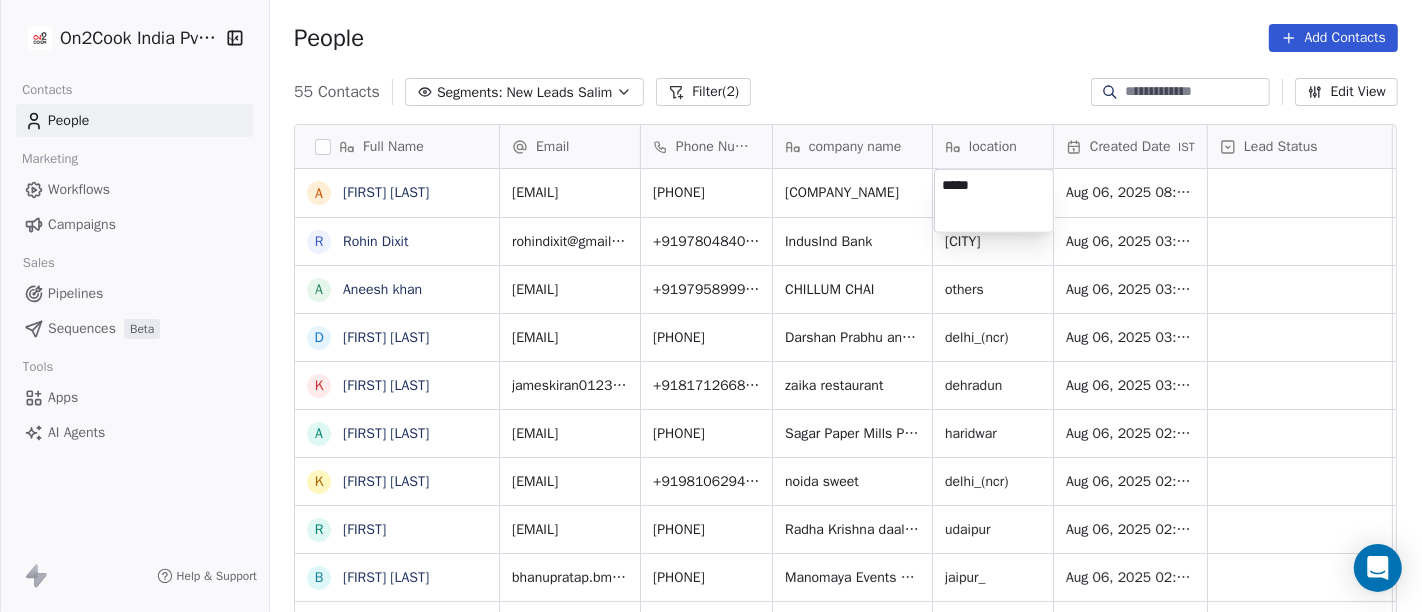 type on "******" 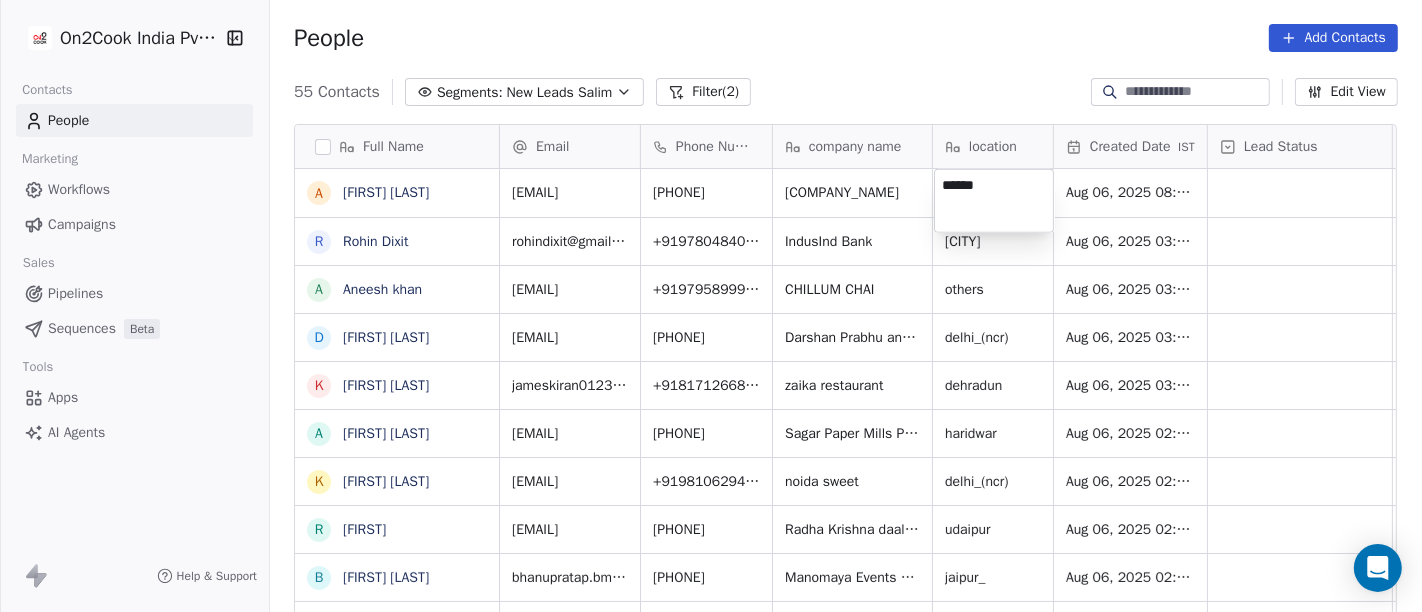 click on "On2Cook India Pvt. Ltd. Contacts People Marketing Workflows Campaigns Sales Pipelines Sequences Beta Tools Apps AI Agents Help & Support People Add Contacts 55 Contacts Segments: New Leads Salim Filter (2) Edit View Tag Add to Sequence Full Name A [FIRST] [LAST] R [FIRST] [LAST] A [FIRST] [LAST] D [FIRST] [LAST] K [FIRST] [LAST] A [FIRST] [LAST] K [FIRST] [LAST] r [LAST] B [FIRST] [LAST] S [FIRST] [LAST] S [FIRST] [LAST] S [FIRST] [LAST] S [FIRST] [LAST] V [FIRST] [LAST] S [FIRST] [LAST] S [FIRST] [LAST] K [FIRST] [LAST] R [FIRST] [LAST] P [FIRST] [LAST] P [FIRST] [LAST] s [FIRST] [LAST] U [FIRST] [LAST] A [FIRST] [LAST] A [FIRST] [LAST] S [FIRST] [LAST] A [FIRST] [LAST] V [FIRST] [LAST] S [FIRST] [LAST] P [FIRST] [LAST] P [FIRST] [LAST] Email Phone Number company name location Created Date IST Lead Status Tags Assignee Sales Rep Last Activity Date IST avinashmuni15@gmail.com +91[PHONE] M square junction [CITY] Aug 06, 2025 08:10 PM Salim rohindixit@gmail.com +91[PHONE] IndusInd Bank [CITY] Salim" at bounding box center [711, 306] 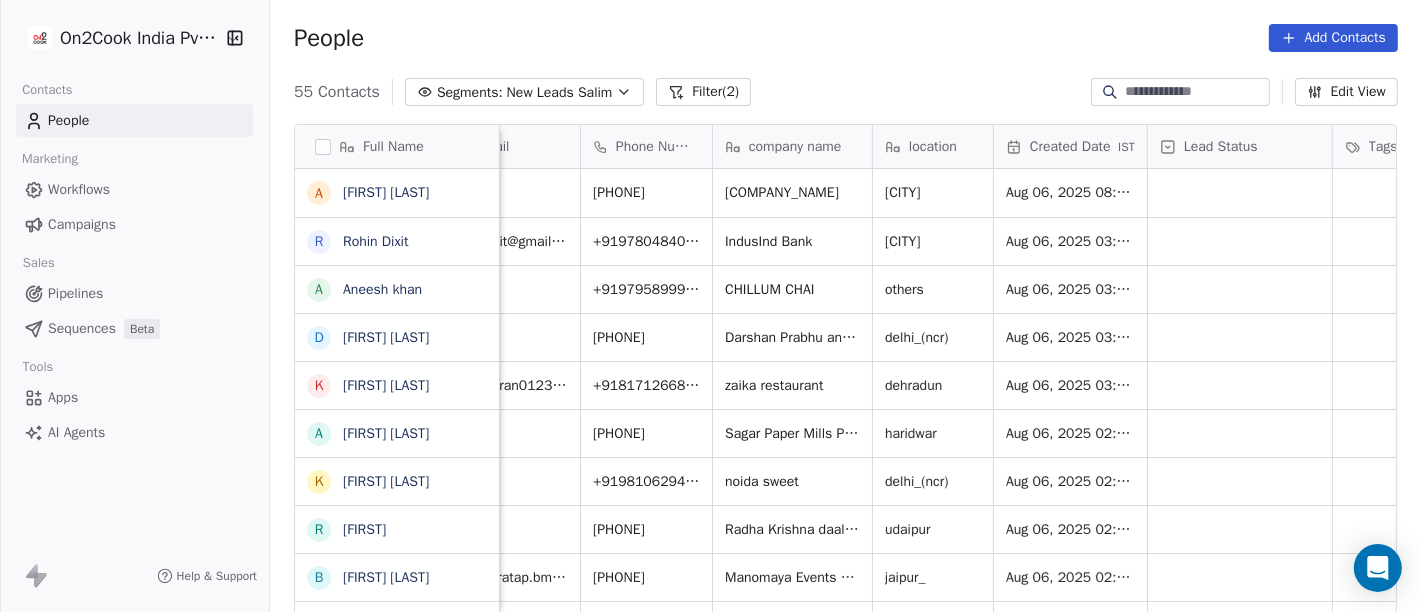 scroll, scrollTop: 0, scrollLeft: 0, axis: both 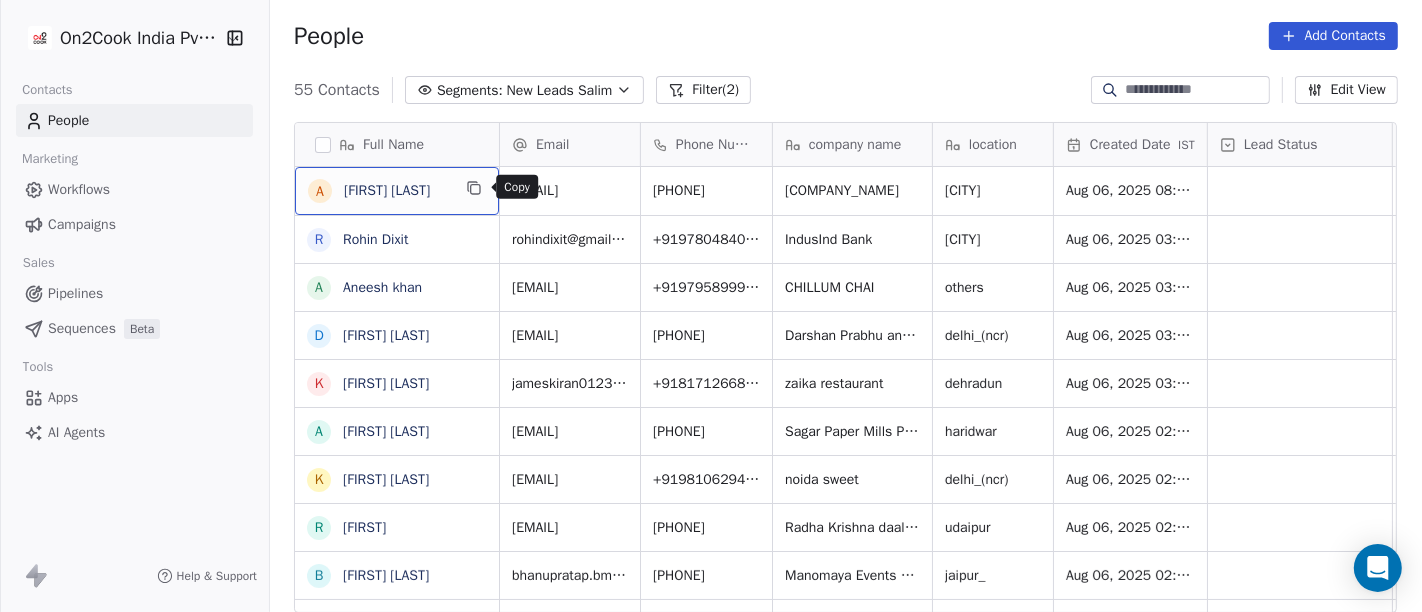 click 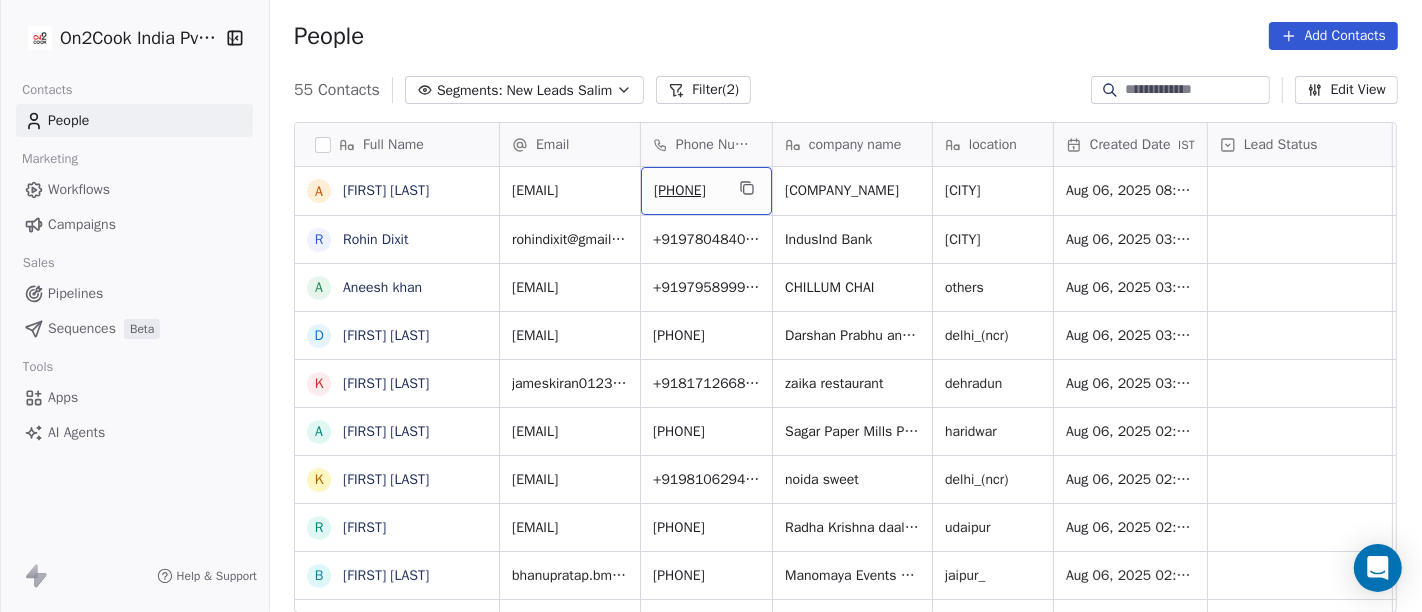click on "[PHONE]" at bounding box center (706, 191) 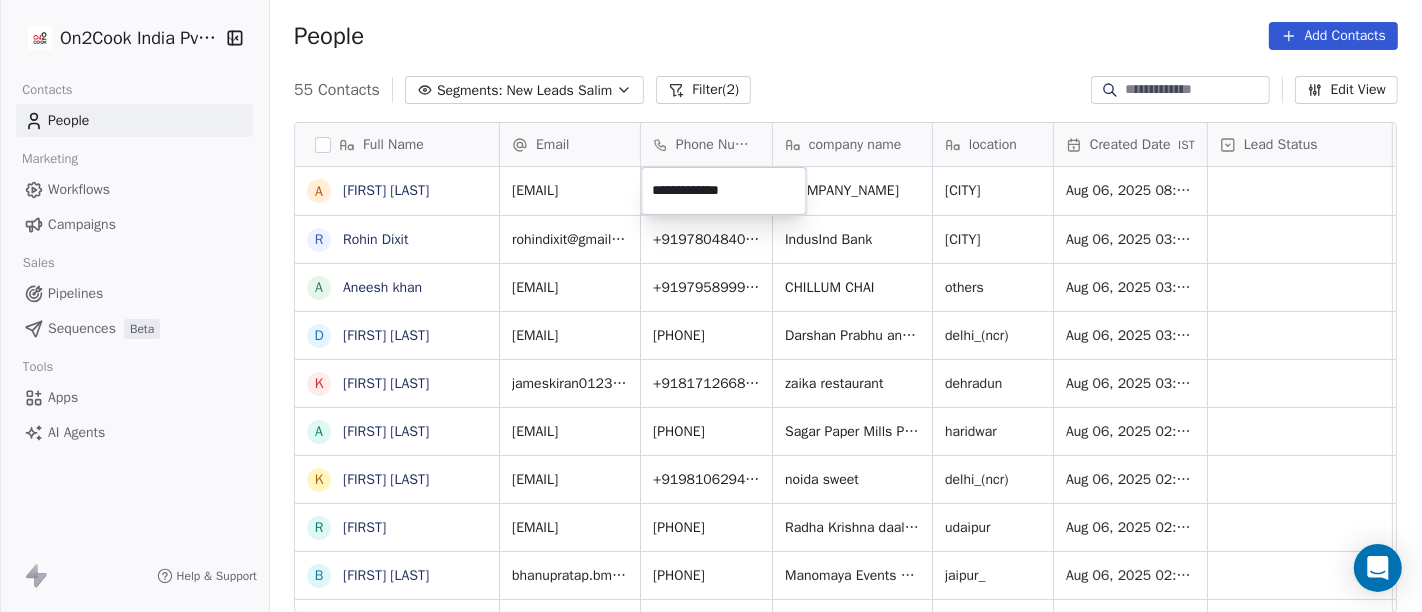 click on "**********" at bounding box center [723, 191] 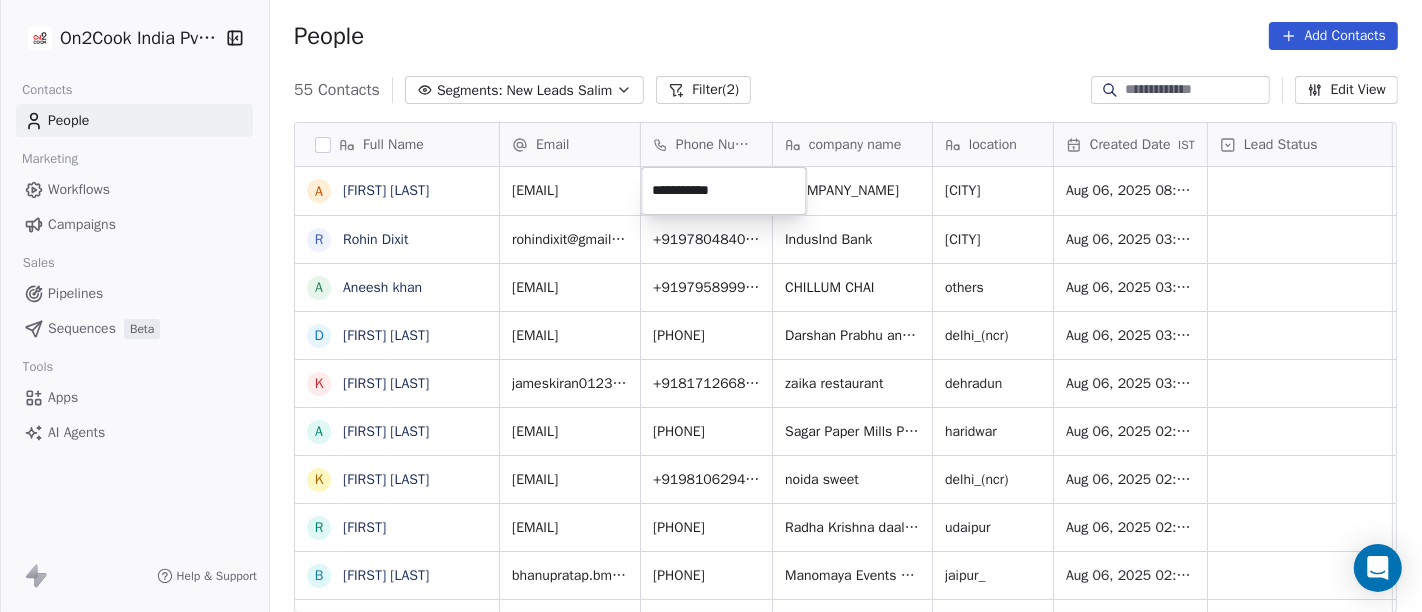 type on "**********" 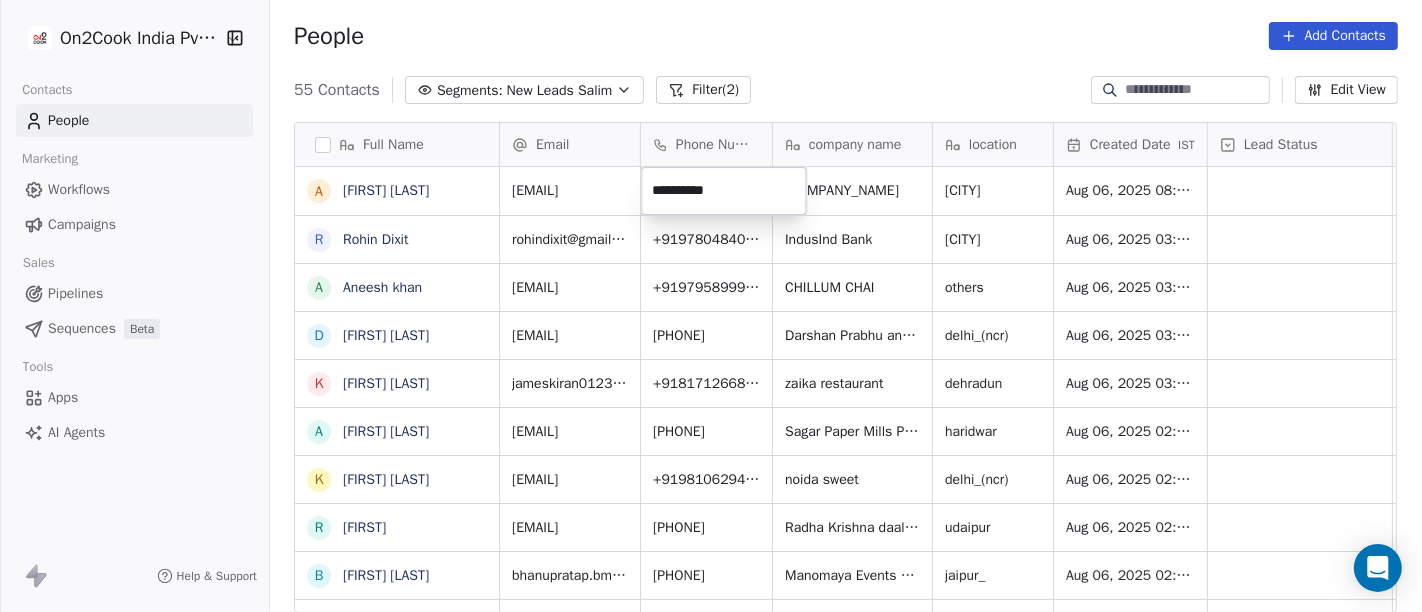 click on "On2Cook India Pvt. Ltd. Contacts People Marketing Workflows Campaigns Sales Pipelines Sequences Beta Tools Apps AI Agents Help & Support People Add Contacts 55 Contacts Segments: New Leads Salim Filter (2) Edit View Tag Add to Sequence Full Name A [FIRST] [LAST] R [FIRST] [LAST] A [FIRST] [LAST] D [FIRST] [LAST] K [FIRST] [LAST] A [FIRST] [LAST] K [FIRST] [LAST] r [FIRST] [LAST] B [FIRST] [LAST] S [FIRST] [LAST] S [FIRST] [LAST] S [FIRST] [LAST] S [FIRST] [LAST] V [FIRST] [LAST] S [FIRST] [LAST] S [FIRST] [LAST] K [FIRST] [LAST] R [FIRST] [LAST] P [FIRST] [LAST] P [FIRST] [LAST] [FIRST] [LAST] Email Phone Number company name location Created Date IST Lead Status Tags Assignee Sales Rep Last Activity Date IST [EMAIL] +91[PHONE] [COMPANY] [LOCATION] Aug 06, 2025 08:10 PM Salim [EMAIL] +91[PHONE] [COMPANY] [LOCATION] Salim" at bounding box center (711, 306) 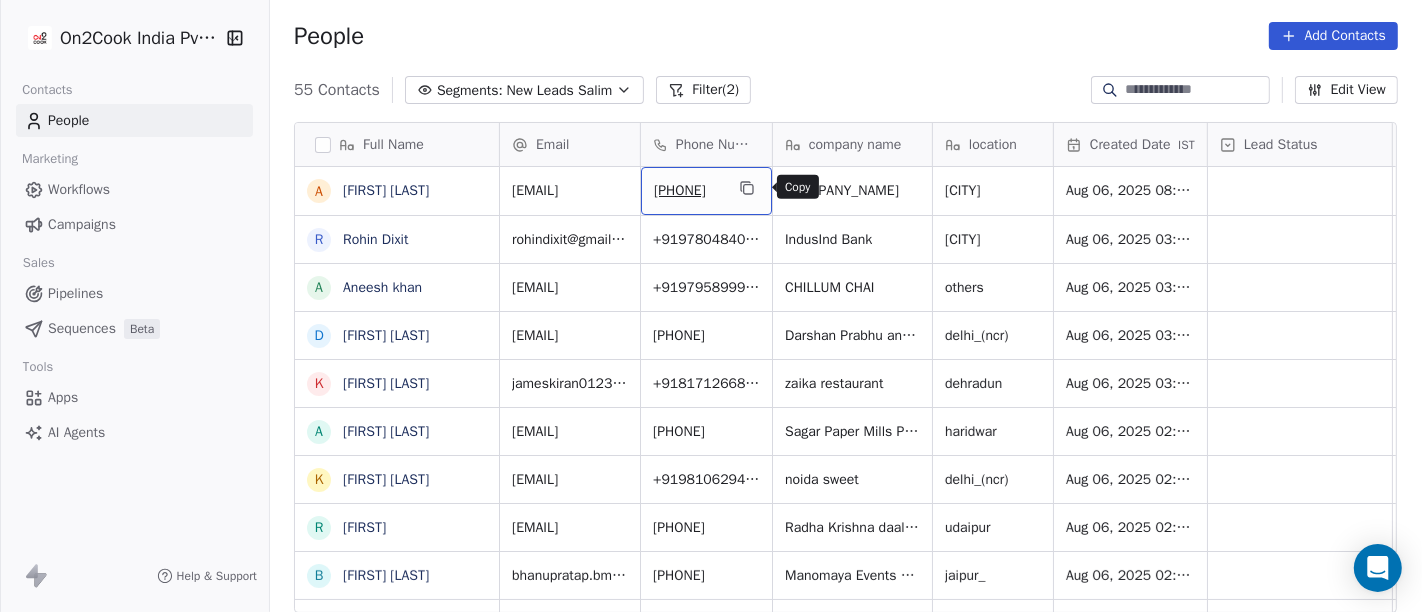 click at bounding box center [747, 188] 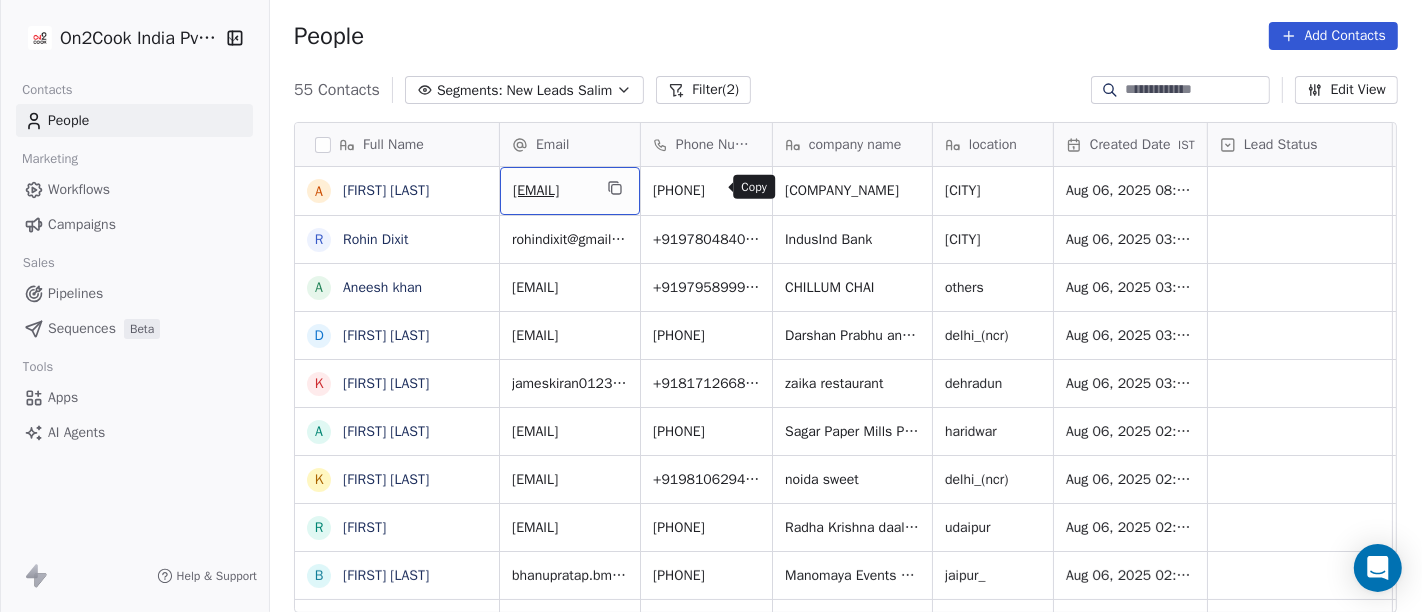 click 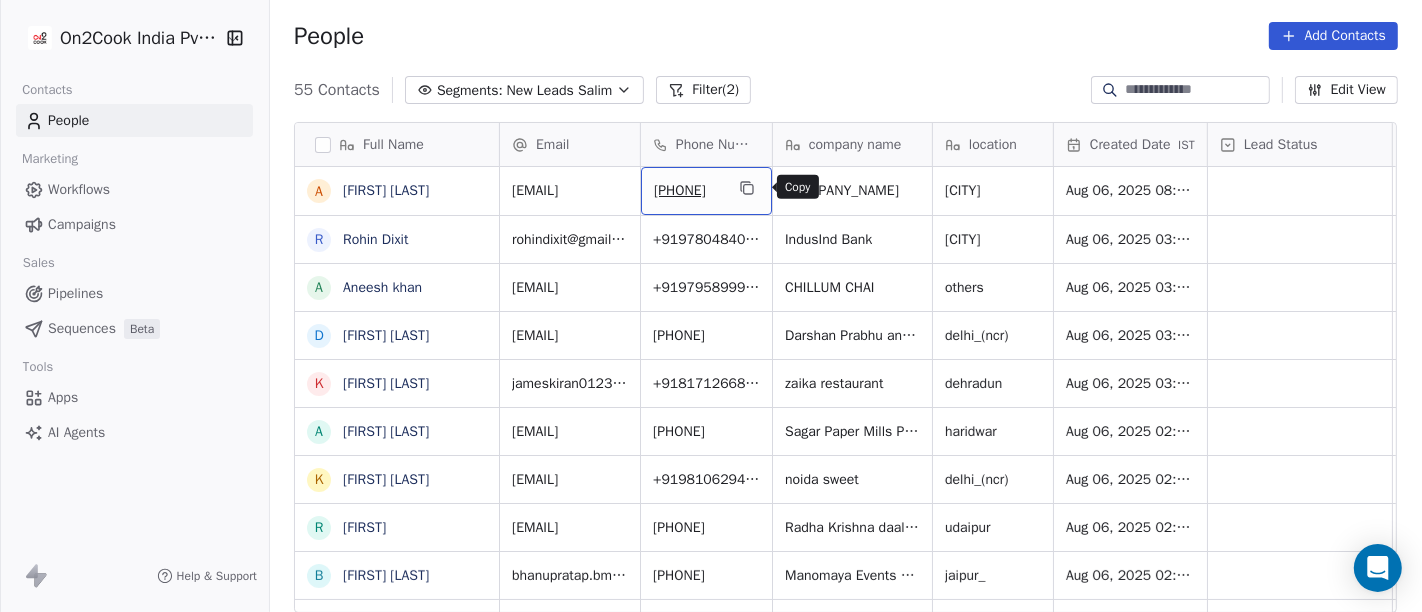 click 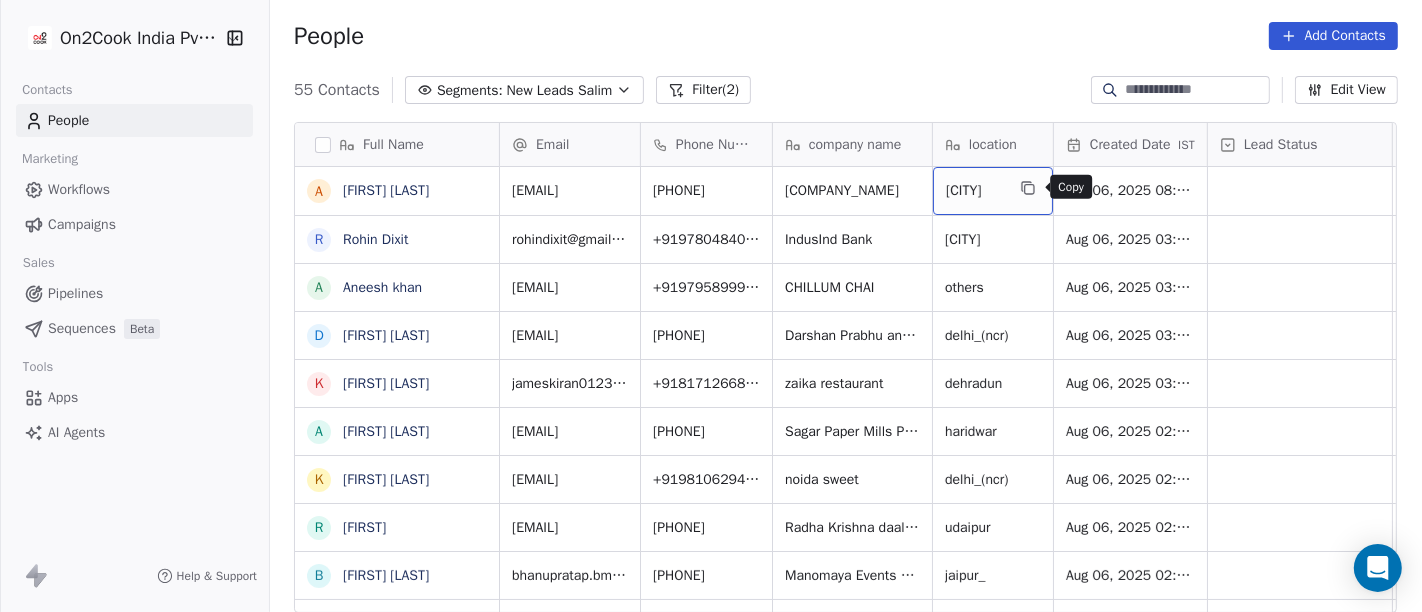 click at bounding box center (1028, 188) 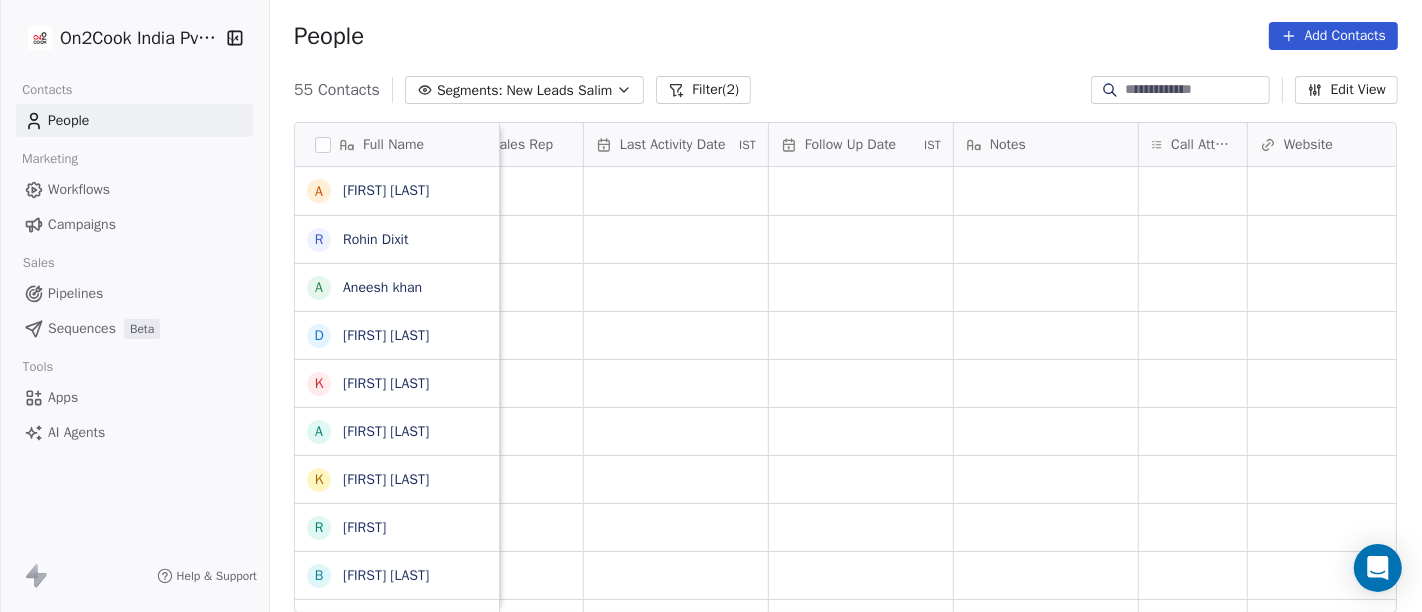 scroll, scrollTop: 0, scrollLeft: 1184, axis: horizontal 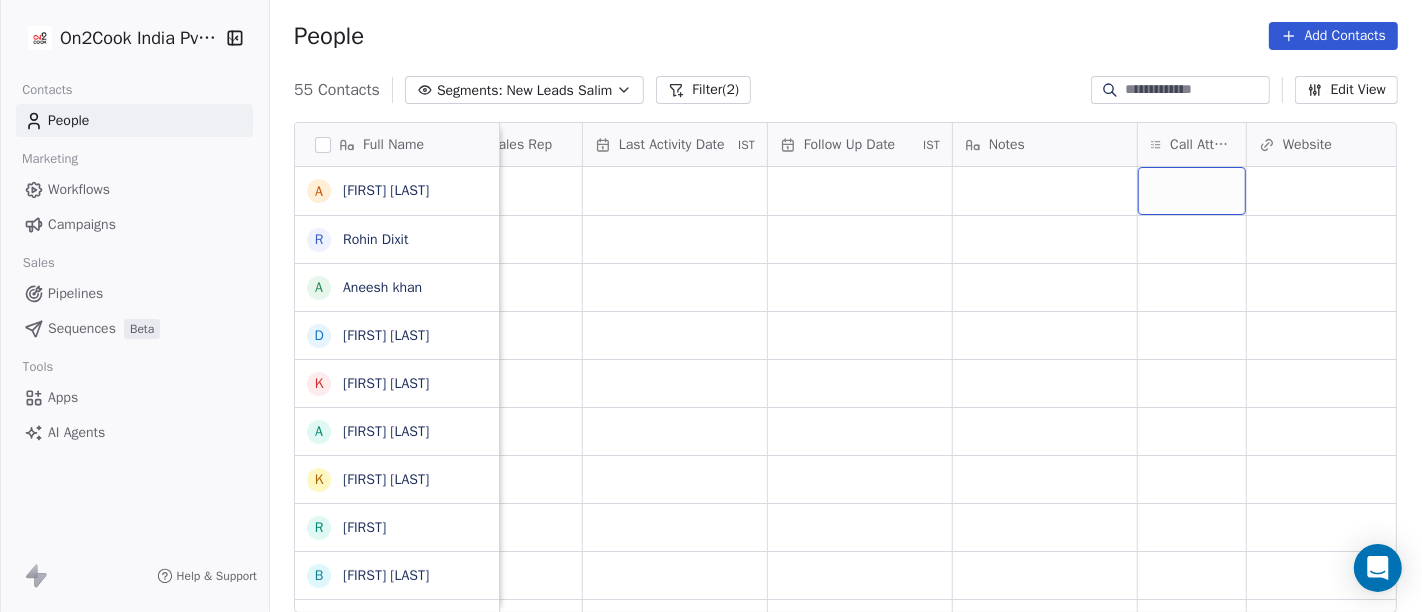 click at bounding box center [1192, 191] 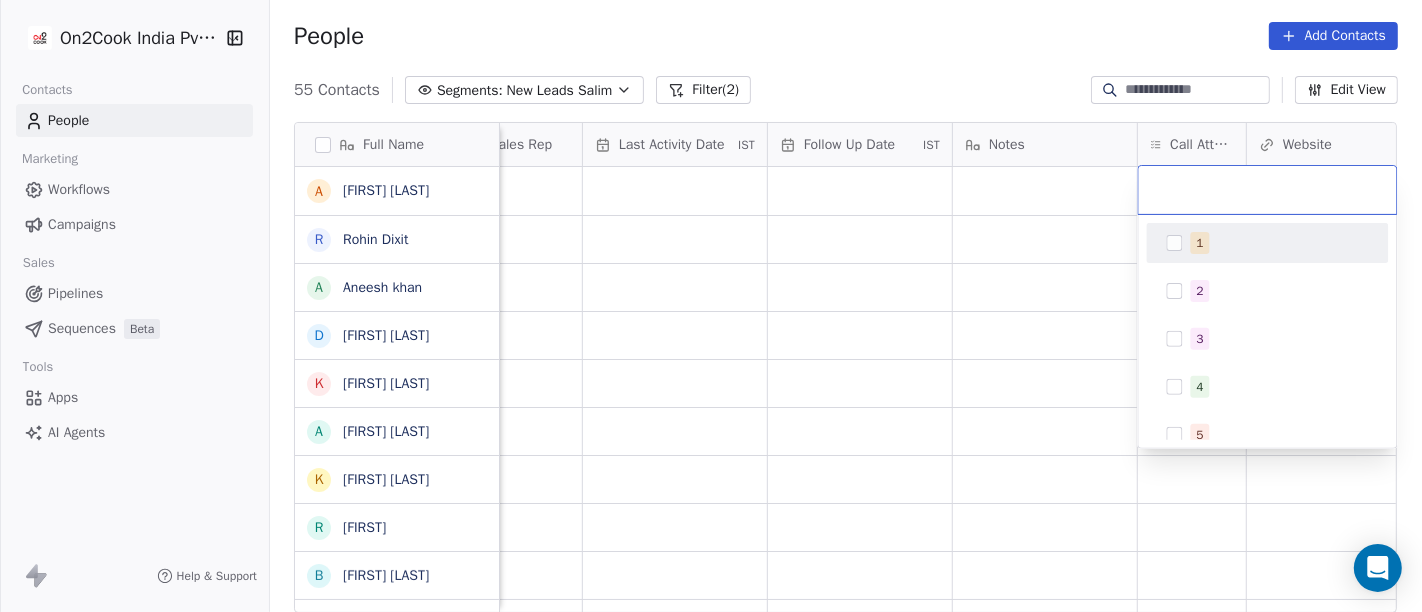 click on "1" at bounding box center [1280, 243] 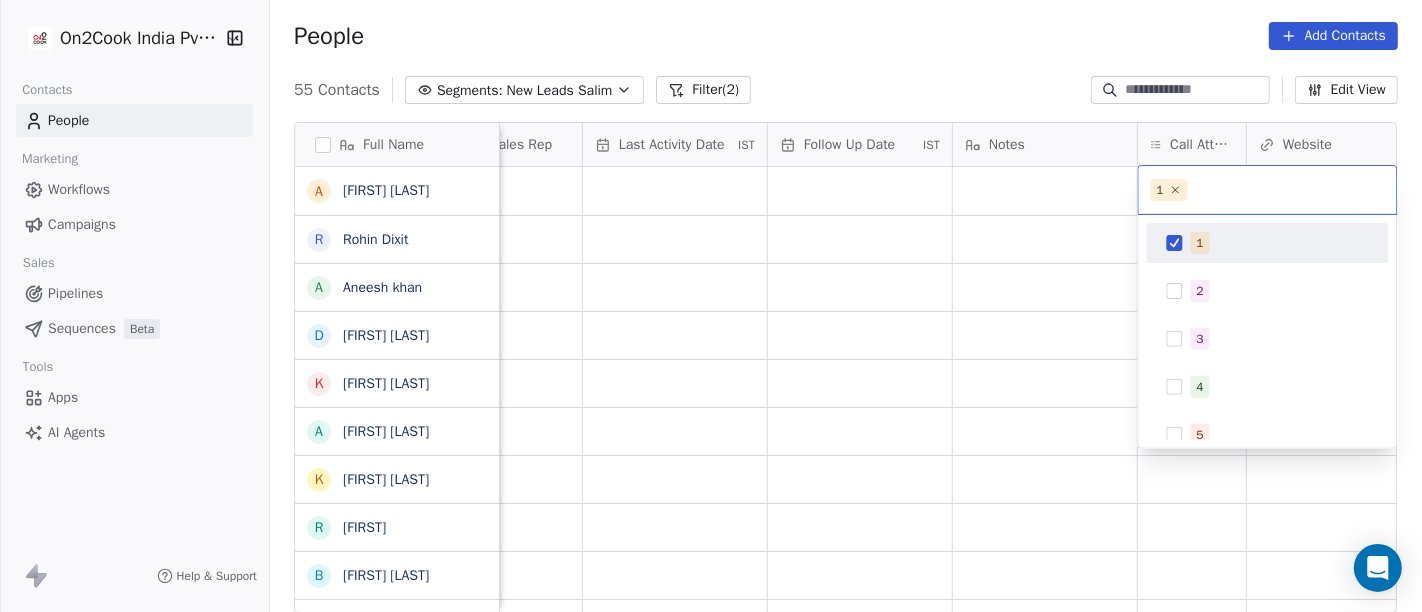click on "On2Cook India Pvt. Ltd. Contacts People Marketing Workflows Campaigns Sales Pipelines Sequences Beta Tools Apps AI Agents Help & Support People  Add Contacts 55 Contacts Segments: New Leads [FIRST] Filter  (2) Edit View Tag Add to Sequence Full Name A [FIRST] [LAST] R [FIRST] [LAST] A [FIRST] [LAST] D [FIRST] [LAST] K Kiran James A Aniruddh Tyagi K Kripal Singh Baghel r [FIRST] B [FIRST] [LAST] S Simranjeet Singh S Sanjay Saini S Sudhakar  narayan jadhav S Sagar Narula V Vijay Kumar S Sita Ram Choudhary S Sheetal Patole K KANAIYALAL R [FIRST] [LAST] P Pradeep Sharma P Patel Avnesh s shoeb Bandi U Unny George A Ajoy Saha A Ankit nandal S Shivaprasad Shetty A Anshul Agarwal V Vipin Juneja S Sabarinathan Jayakodi P Priya Chauhan P Puneet Gupta Lead Status Tags Assignee Sales Rep Last Activity Date IST Follow Up Date IST Notes Call Attempts Website zomato link outlet type Location   [FIRST] [LAST] Cloud Kitchens   [FIRST] [LAST] cafeteria   [FIRST] [LAST] cloud_kitchen   [FIRST] [LAST] cloud_kitchen   [FIRST] [LAST] restaurants   [FIRST] [LAST] cloud_kitchen   [FIRST] [LAST]" at bounding box center (711, 306) 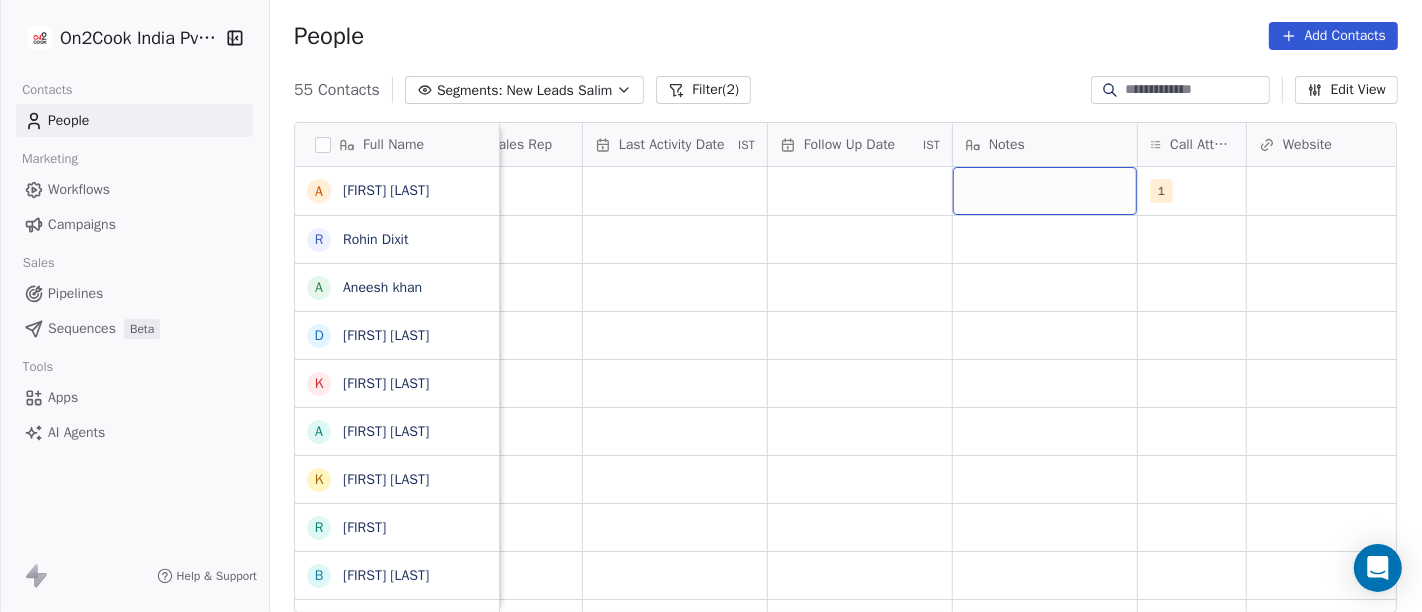 click at bounding box center (1045, 191) 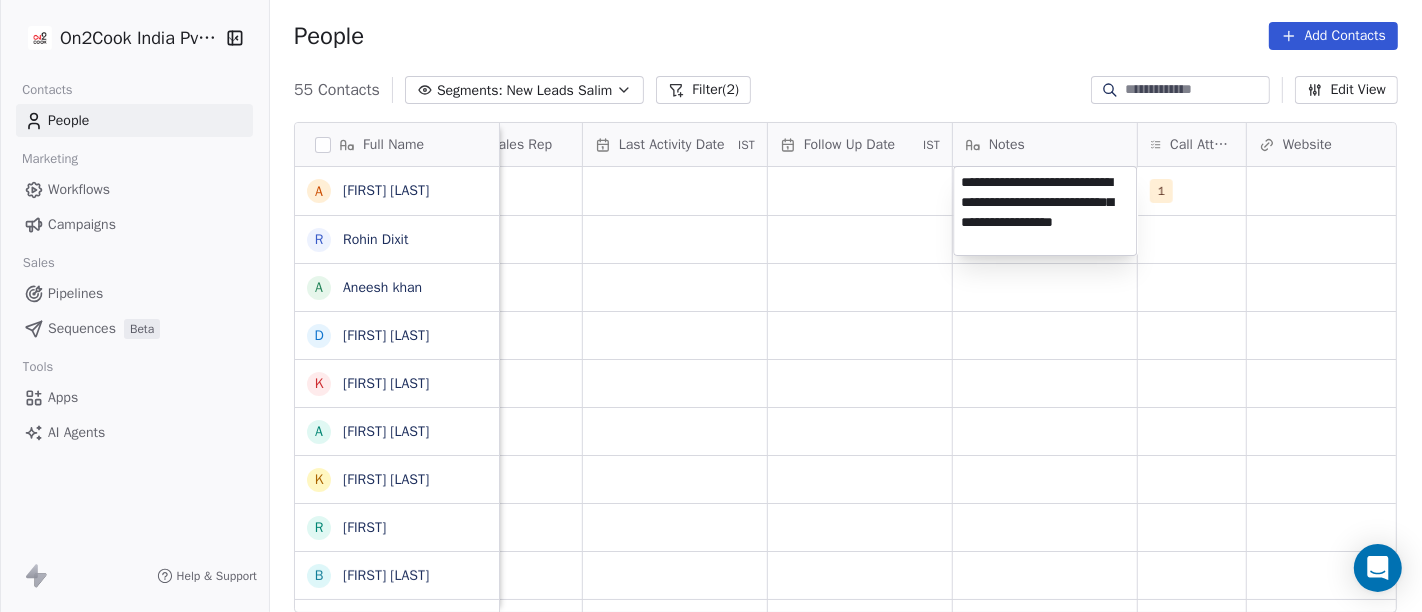 type on "**********" 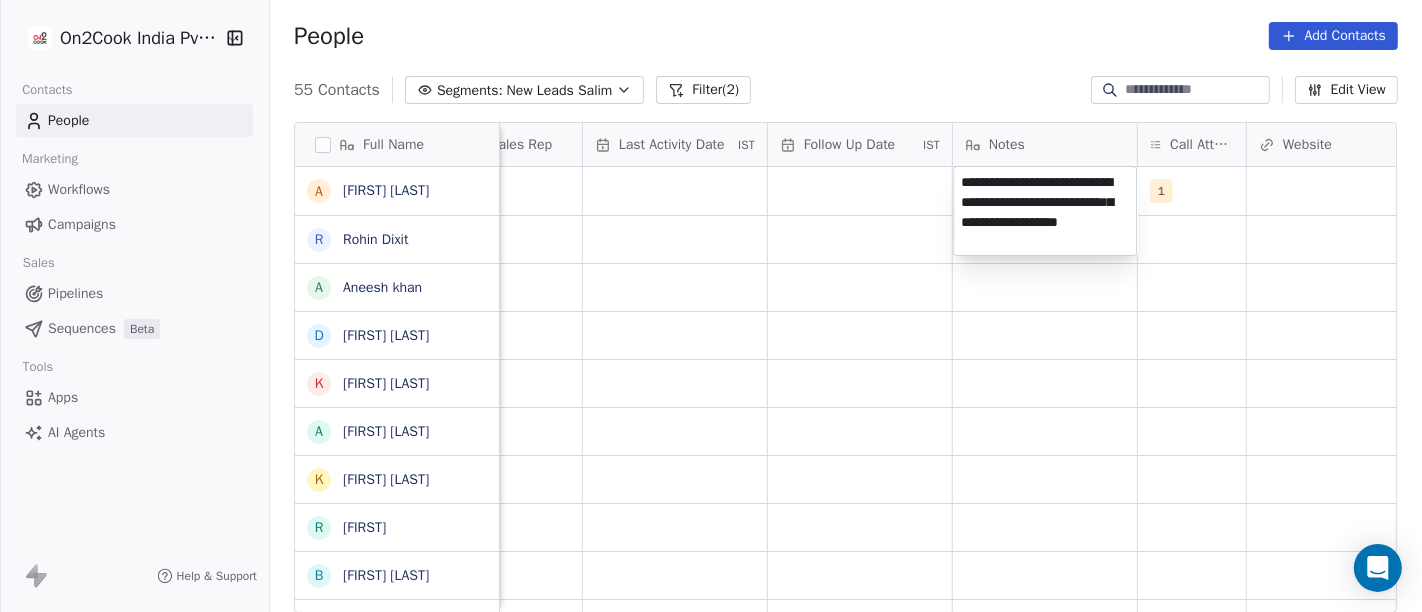 click on "On2Cook India Pvt. Ltd. Contacts People Marketing Workflows Campaigns Sales Pipelines Sequences Beta Tools Apps AI Agents Help & Support People  Add Contacts 55 Contacts Segments: New Leads Salim Filter  (2) Edit View Tag Add to Sequence Full Name A [NAME] R [NAME] A [NAME] D [NAME] K [NAME] A [NAME] K [NAME] r [NAME] B [NAME] S [NAME] S [NAME] S [NAME] S [NAME] S [NAME] K [NAME] R [NAME] P [NAME] P [NAME] s [NAME] U [NAME] A [NAME] A [NAME] S [NAME] A [NAME] V [NAME] S [NAME] P [NAME] P [NAME] Lead Status Tags Assignee Sales Rep Last Activity Date IST Follow Up Date IST Notes Call Attempts Website zomato link outlet type Location   Salim 1 Cloud Kitchens   Salim cafeteria   Salim cloud_kitchen   Salim cloud_kitchen   Salim restaurants   Salim cloud_kitchen   Salim" at bounding box center [711, 306] 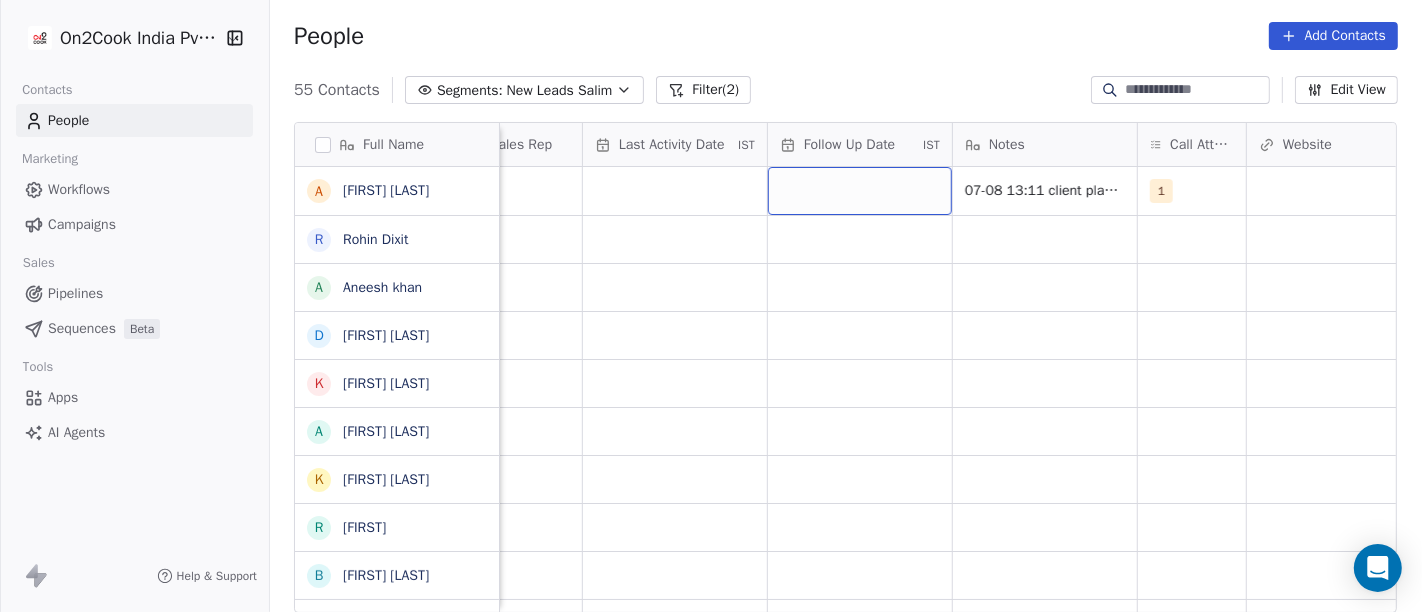 click at bounding box center [860, 191] 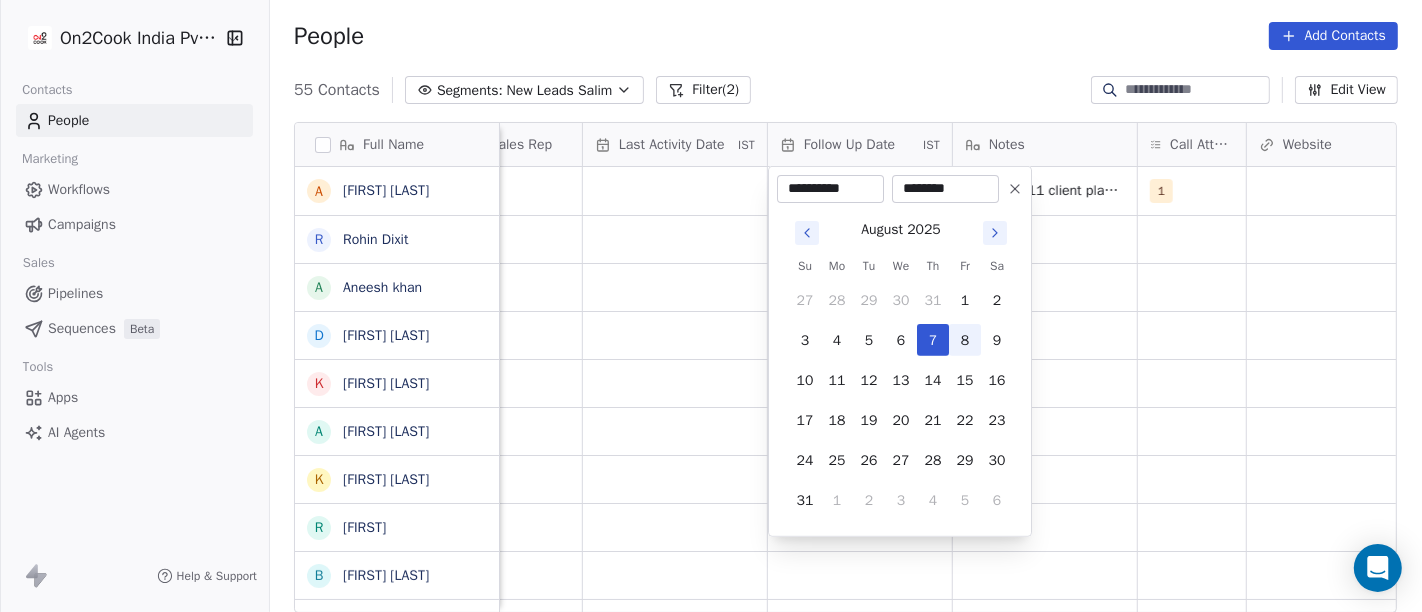 click on "8" at bounding box center (965, 340) 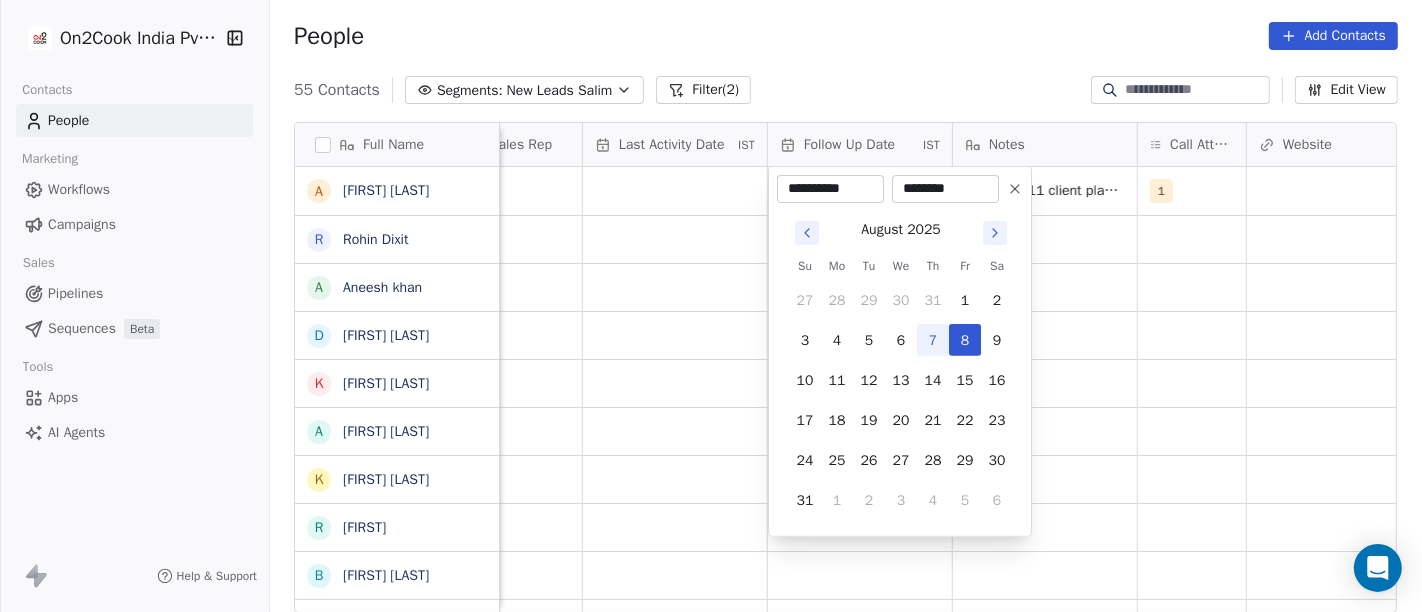 click on "On2Cook India Pvt. Ltd. Contacts People Marketing Workflows Campaigns Sales Pipelines Sequences Beta Tools Apps AI Agents Help & Support People Add Contacts 55 Contacts Segments: New Leads Salim Filter (2) Edit View Tag Add to Sequence Full Name A [FIRST] [LAST] R [FIRST] [LAST] A [FIRST] [LAST] D [FIRST] [LAST] K [FIRST] [LAST] A [FIRST] [LAST] K [FIRST] [LAST] r [LAST] B [FIRST] [LAST] S [FIRST] [LAST] S [FIRST] [LAST] S [FIRST] [LAST] S [FIRST] [LAST] V [FIRST] [LAST] S [FIRST] [LAST] S [FIRST] [LAST] K [FIRST] [LAST] R [FIRST] [LAST] P [FIRST] [LAST] P [FIRST] [LAST] s [FIRST] [LAST] U [FIRST] [LAST] A [FIRST] [LAST] A [FIRST] [LAST] S [FIRST] [LAST] A [FIRST] [LAST] V [FIRST] [LAST] S [FIRST] [LAST] P [FIRST] [LAST] P [FIRST] [LAST] Lead Status Tags Assignee Sales Rep Last Activity Date IST Follow Up Date IST Notes Call Attempts Website zomato link outlet type Location Salim 07-08 13:11 client planning for new cloud kitchen making non- veg demo planned 1 Cloud Kitchens Salim cafeteria Salim" at bounding box center [711, 306] 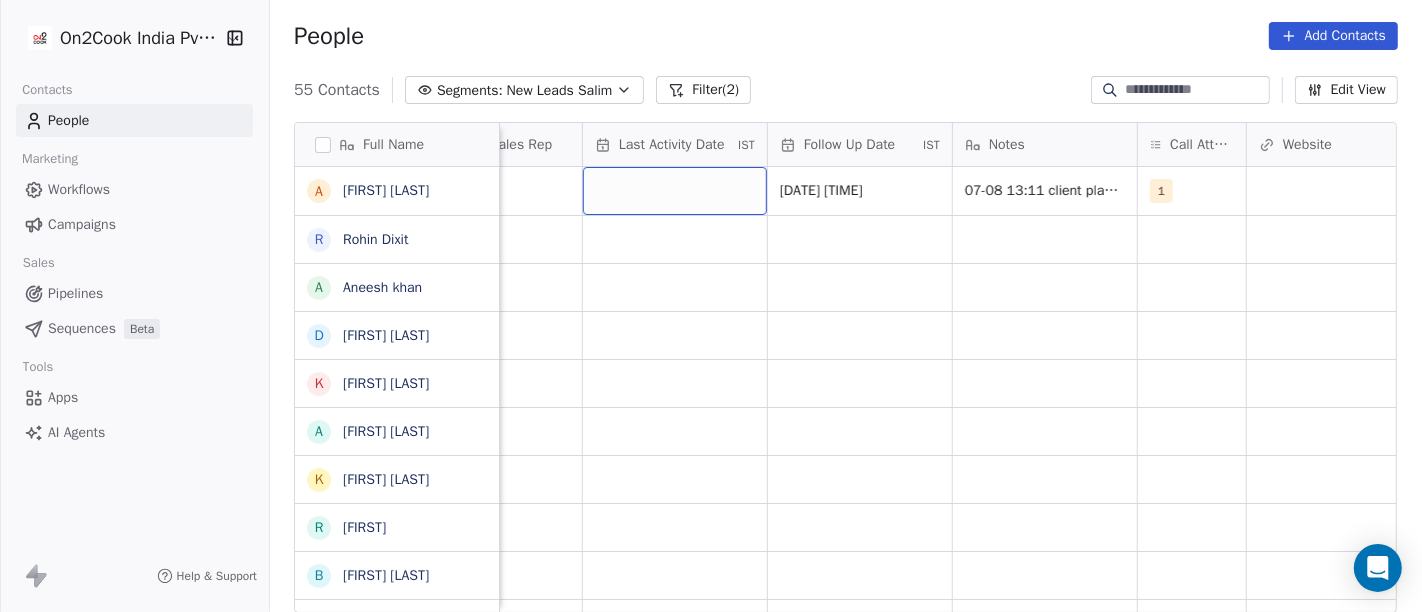 click at bounding box center [675, 191] 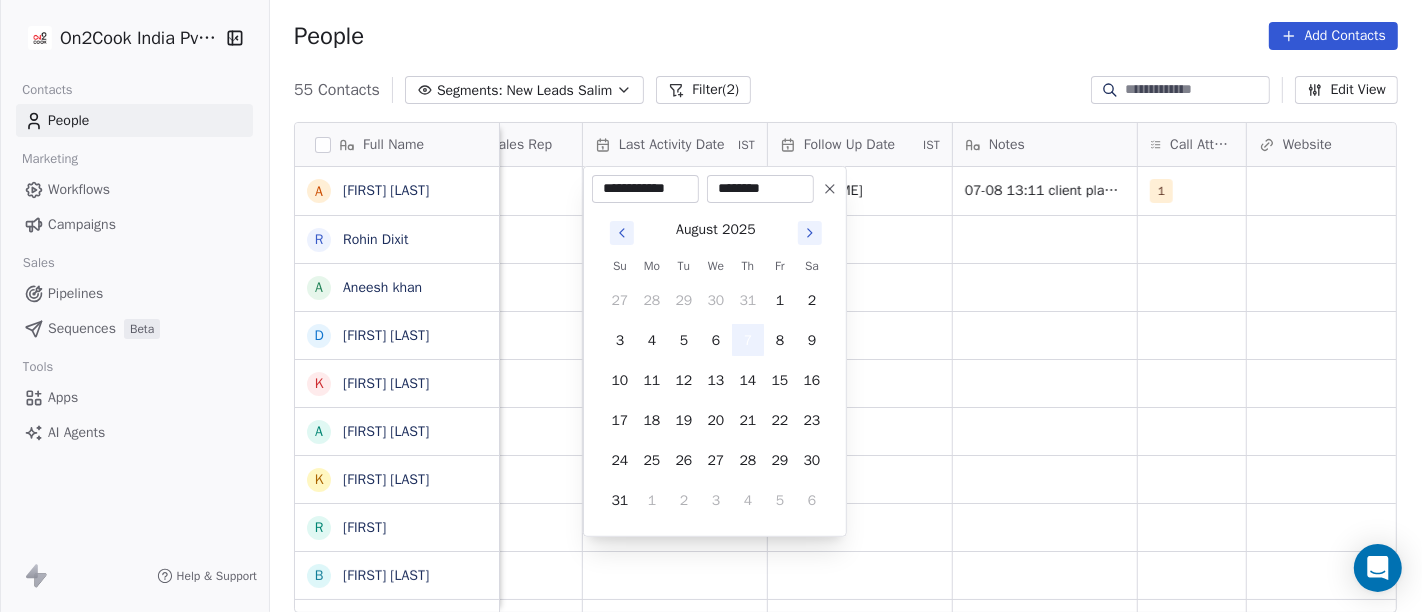 click on "7" at bounding box center (748, 340) 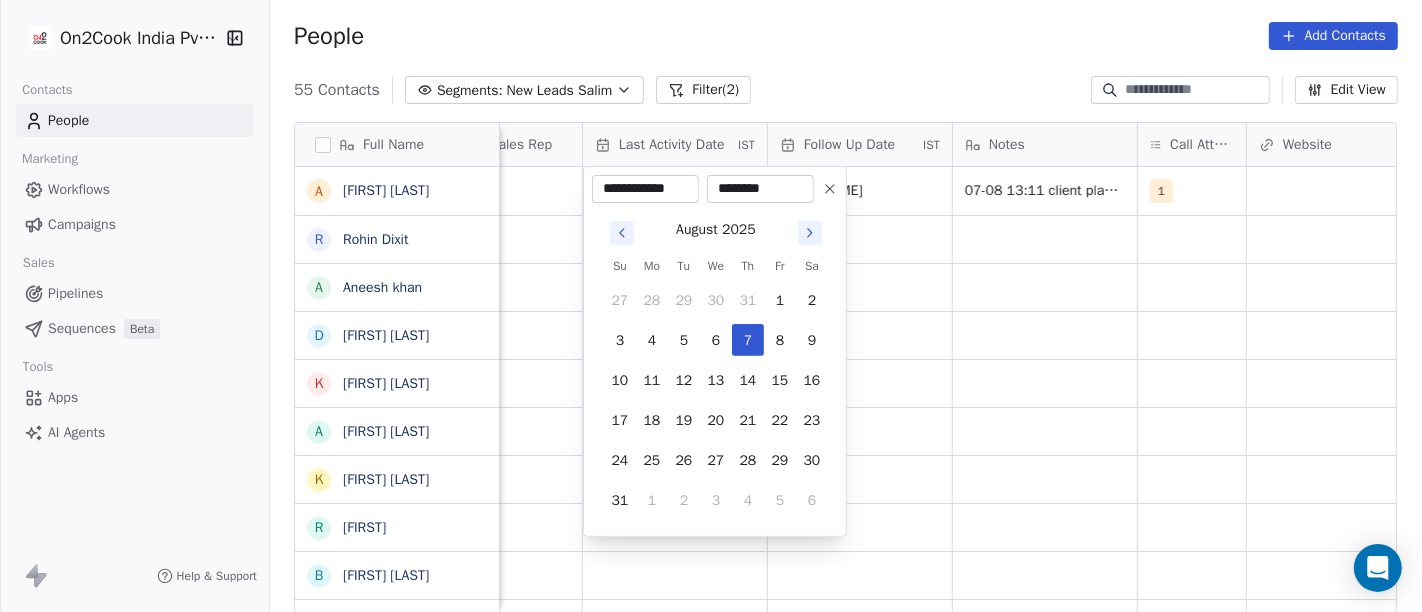 click on "On2Cook India Pvt. Ltd. Contacts People Marketing Workflows Campaigns Sales Pipelines Sequences Beta Tools Apps AI Agents Help & Support People Add Contacts 55 Contacts Segments: New Leads Salim Filter (2) Edit View Tag Add to Sequence Full Name A [FIRST] [LAST] R [FIRST] [LAST] A [FIRST] [LAST] D [FIRST] [LAST] K [FIRST] [LAST] A [FIRST] [LAST] K [FIRST] [LAST] Baghel r [FIRST] [LAST] S [FIRST] [LAST] S [FIRST] [LAST] S [FIRST] [LAST] jadhav S [FIRST] [LAST] V [FIRST] [LAST] S [FIRST] [LAST] S [FIRST] [LAST] K [FIRST] [LAST] R [FIRST] [LAST] P [FIRST] [LAST] P [FIRST] [LAST] Avnesh s [FIRST] [LAST] U [FIRST] [LAST] A [FIRST] [LAST] A [FIRST] [LAST] S [FIRST] [LAST] A [FIRST] [LAST] V [FIRST] [LAST] S [FIRST] [LAST] P [FIRST] [LAST] P [FIRST] [LAST] Lead Status Tags Assignee Sales Rep Last Activity Date IST Follow Up Date IST Notes Call Attempts Website zomato link outlet type Location Salim 08/08/2025 01:12 PM 07-08 13:11 client planning for new cloud kitchen making non- veg demo planned 1 Cloud Kitchens Salim" at bounding box center [711, 306] 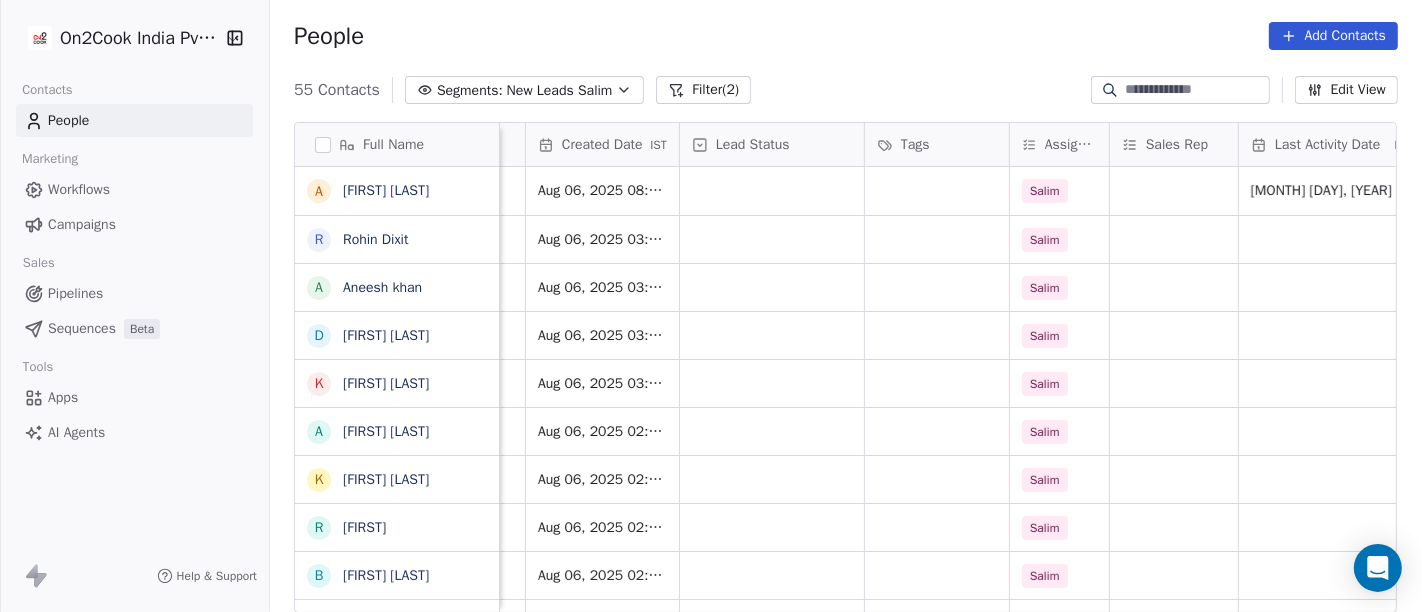 scroll, scrollTop: 0, scrollLeft: 530, axis: horizontal 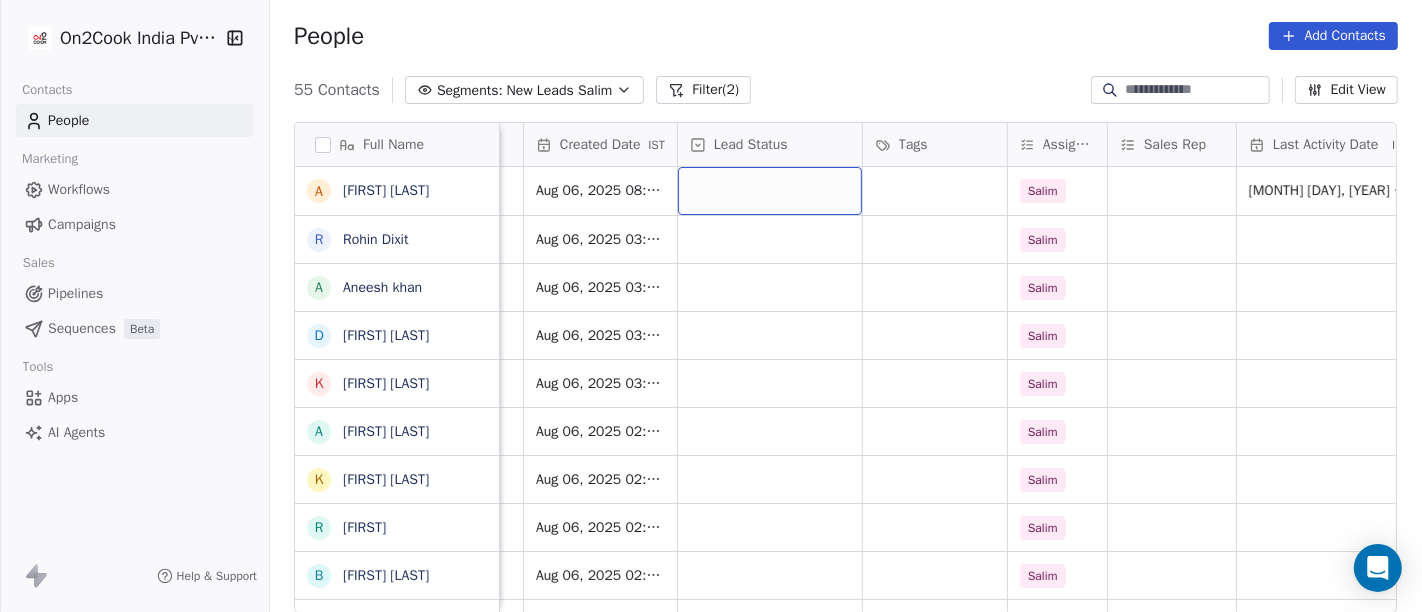 click at bounding box center [770, 191] 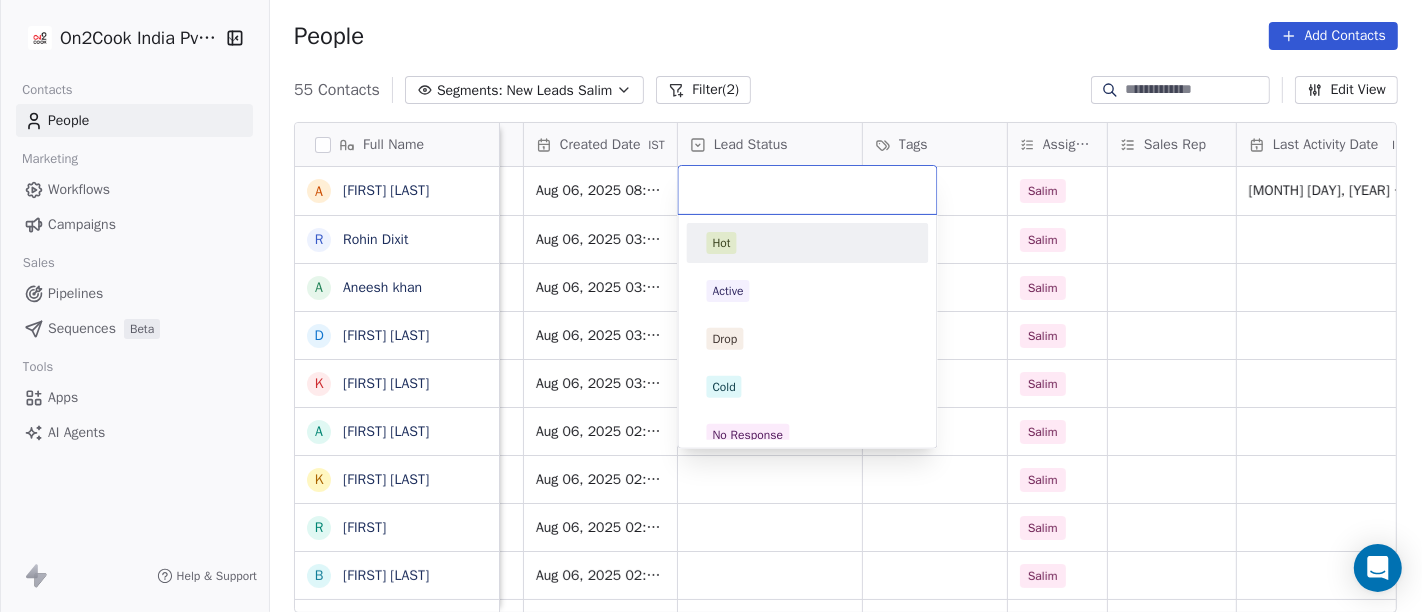 click on "On2Cook India Pvt. Ltd. Contacts People Marketing Workflows Campaigns Sales Pipelines Sequences Beta Tools Apps AI Agents Help & Support People Add Contacts 55 Contacts Segments: New Leads Salim Filter (2) Edit View Tag Add to Sequence Full Name A [FIRST] [LAST] R [FIRST] [LAST] A [FIRST] [LAST] D [FIRST] [LAST] K [FIRST] [LAST] A [FIRST] [LAST] K [FIRST] [LAST] r [LAST] B [FIRST] [LAST] S [FIRST] [LAST] S [FIRST] [LAST] S [FIRST] [LAST] S [FIRST] [LAST] V [FIRST] [LAST] S [FIRST] [LAST] S [FIRST] [LAST] K [FIRST] [LAST] R [FIRST] [LAST] P [FIRST] [LAST] P [FIRST] [LAST] s [FIRST] [LAST] U [FIRST] [LAST] A [FIRST] [LAST] A [FIRST] [LAST] S [FIRST] [LAST] A [FIRST] [LAST] V [FIRST] [LAST] S [FIRST] [LAST] P [FIRST] [LAST] P [FIRST] [LAST] Email Phone Number company name location Created Date IST Lead Status Tags Assignee Sales Rep Last Activity Date IST Follow Up Date IST Notes Call Attempts avinashmuni15@gmail.com [PHONE] M square junction [CITY] Aug 06, 2025 08:10 PM Salim Aug 07, 2025 01:12 PM 1 [CITY]" at bounding box center (711, 306) 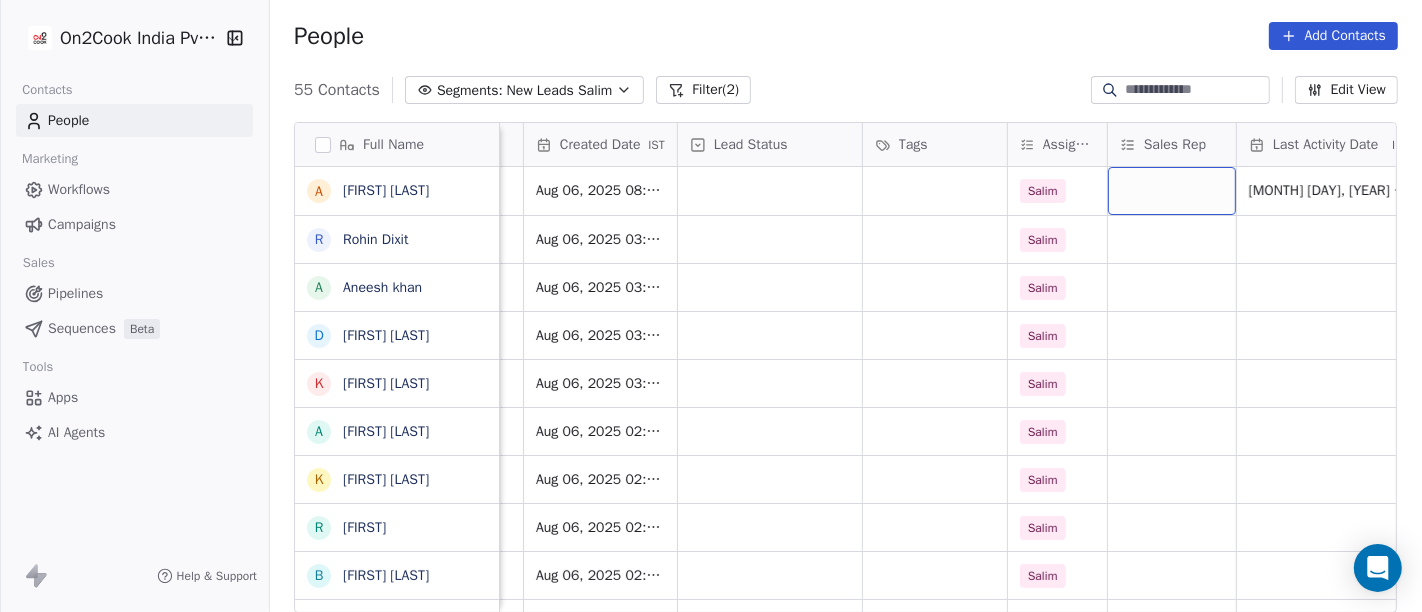 click at bounding box center [1172, 191] 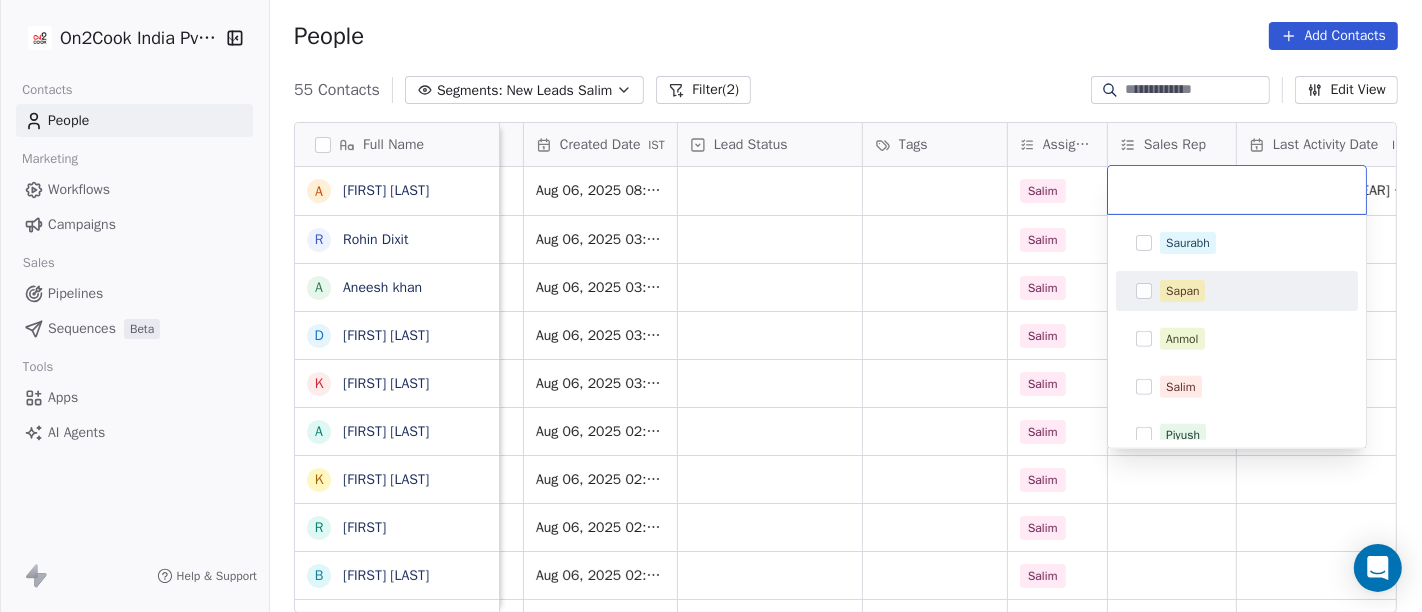 click on "Sapan" at bounding box center [1237, 291] 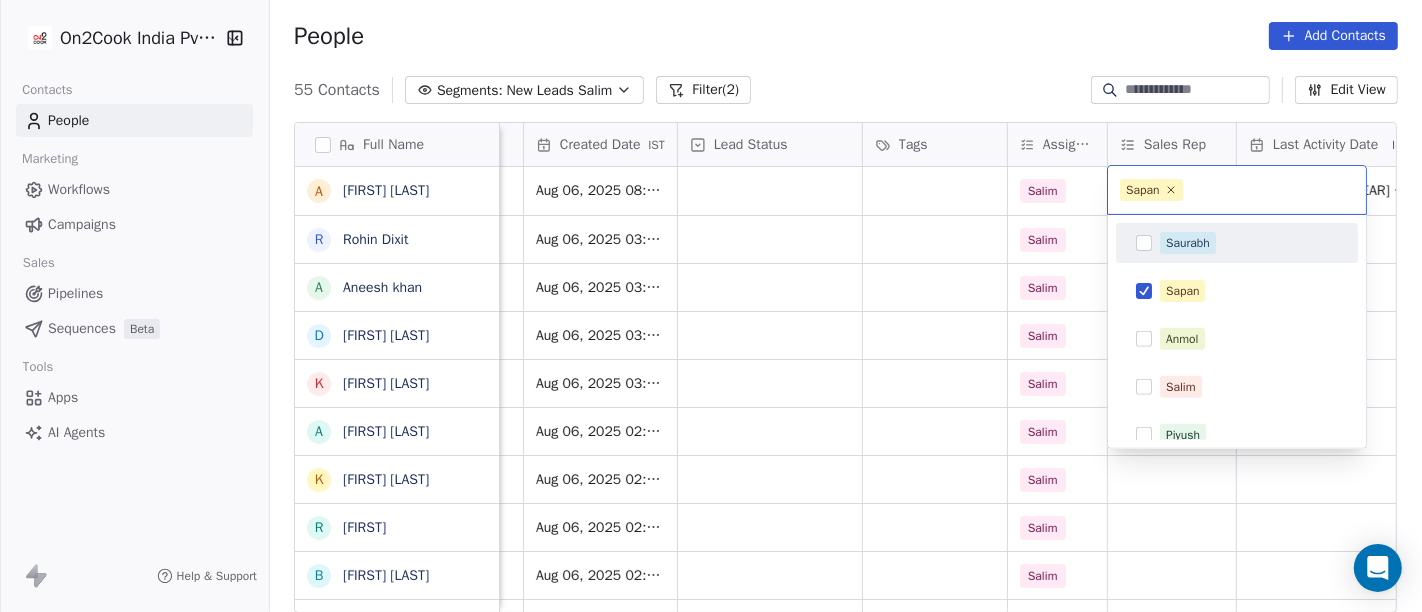 click on "On2Cook India Pvt. Ltd. Contacts People Marketing Workflows Campaigns Sales Pipelines Sequences Beta Tools Apps AI Agents Help & Support People Add Contacts 55 Contacts Segments: New Leads Salim Filter (2) Edit View Tag Add to Sequence Full Name A [FIRST] [LAST] R [FIRST] [LAST] A [FIRST] [LAST] D [FIRST] [LAST] K [FIRST] [LAST] A [FIRST] [LAST] K [FIRST] [LAST] r [LAST] B [FIRST] [LAST] S [FIRST] [LAST] S [FIRST] [LAST] S [FIRST] [LAST] S [FIRST] [LAST] V [FIRST] [LAST] S [FIRST] [LAST] S [FIRST] [LAST] K [FIRST] [LAST] R [FIRST] [LAST] P [FIRST] [LAST] P [FIRST] [LAST] s [FIRST] [LAST] U [FIRST] [LAST] A [FIRST] [LAST] A [FIRST] [LAST] S [FIRST] [LAST] A [FIRST] [LAST] V [FIRST] [LAST] S [FIRST] [LAST] P [FIRST] [LAST] P [FIRST] [LAST] Email Phone Number company name location Created Date IST Lead Status Tags Assignee Sales Rep Last Activity Date IST Follow Up Date IST Notes Call Attempts avinashmuni15@gmail.com [PHONE] M square junction [CITY] Aug 06, 2025 08:10 PM Salim Aug 07, 2025 01:12 PM 1 [CITY]" at bounding box center [711, 306] 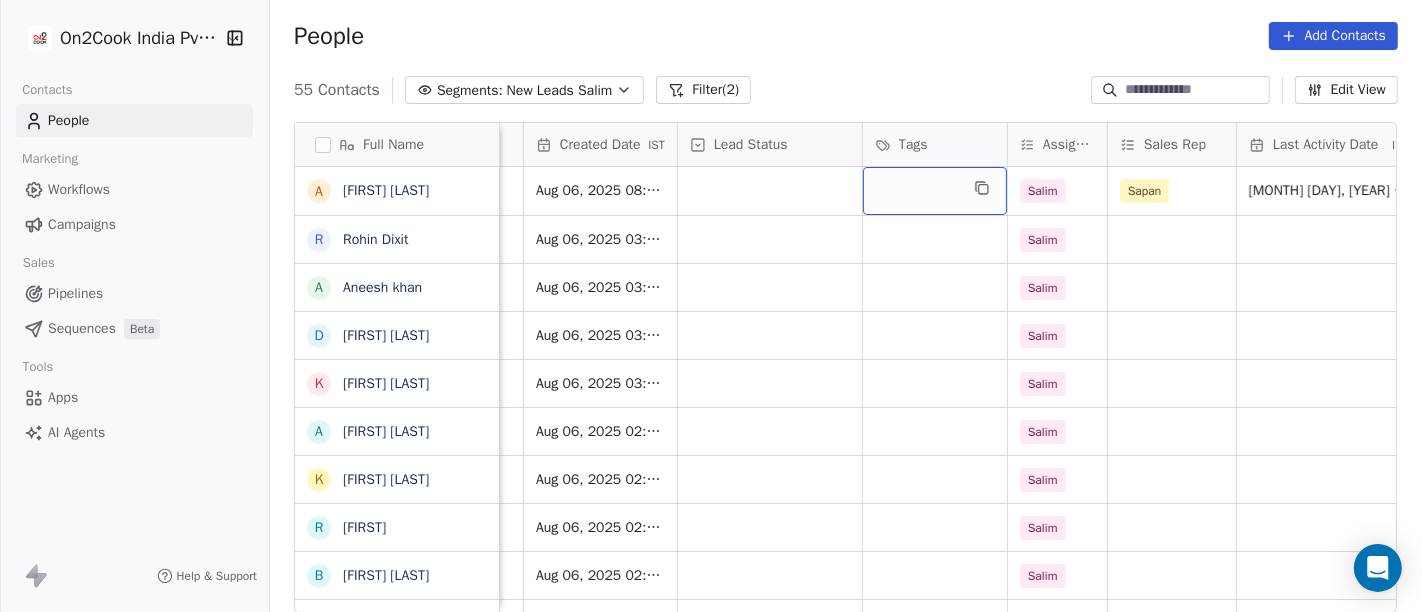click at bounding box center (935, 191) 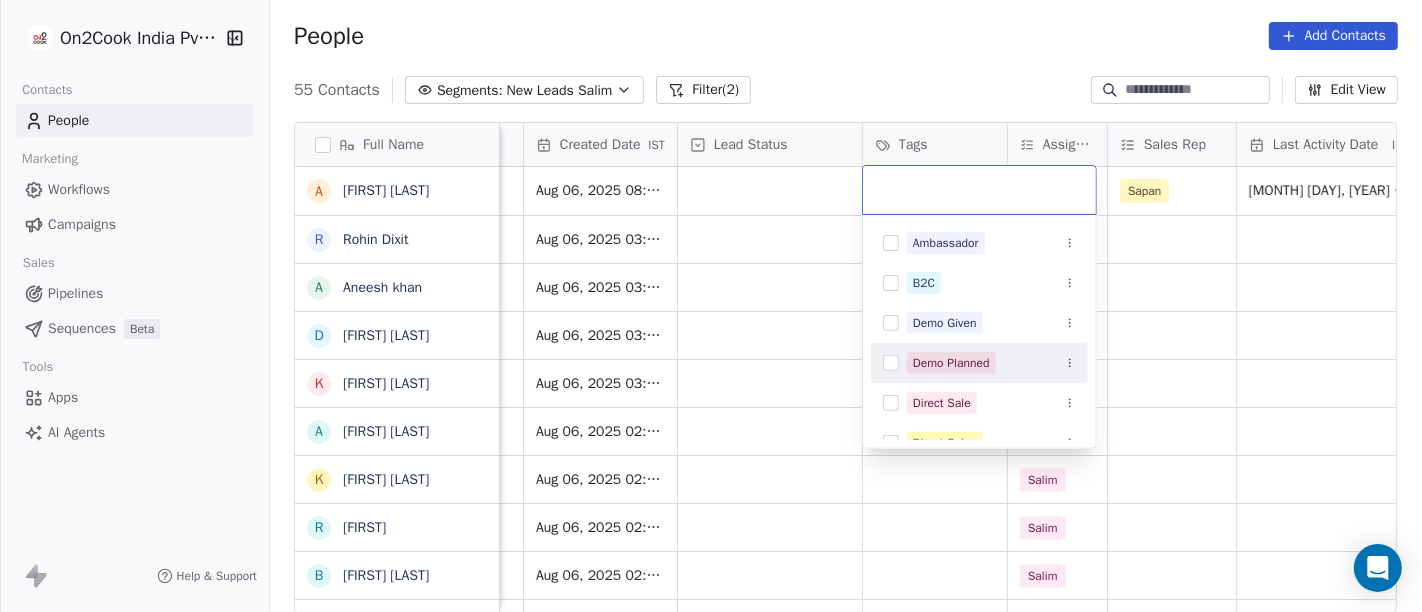 click on "Demo Planned" at bounding box center (951, 363) 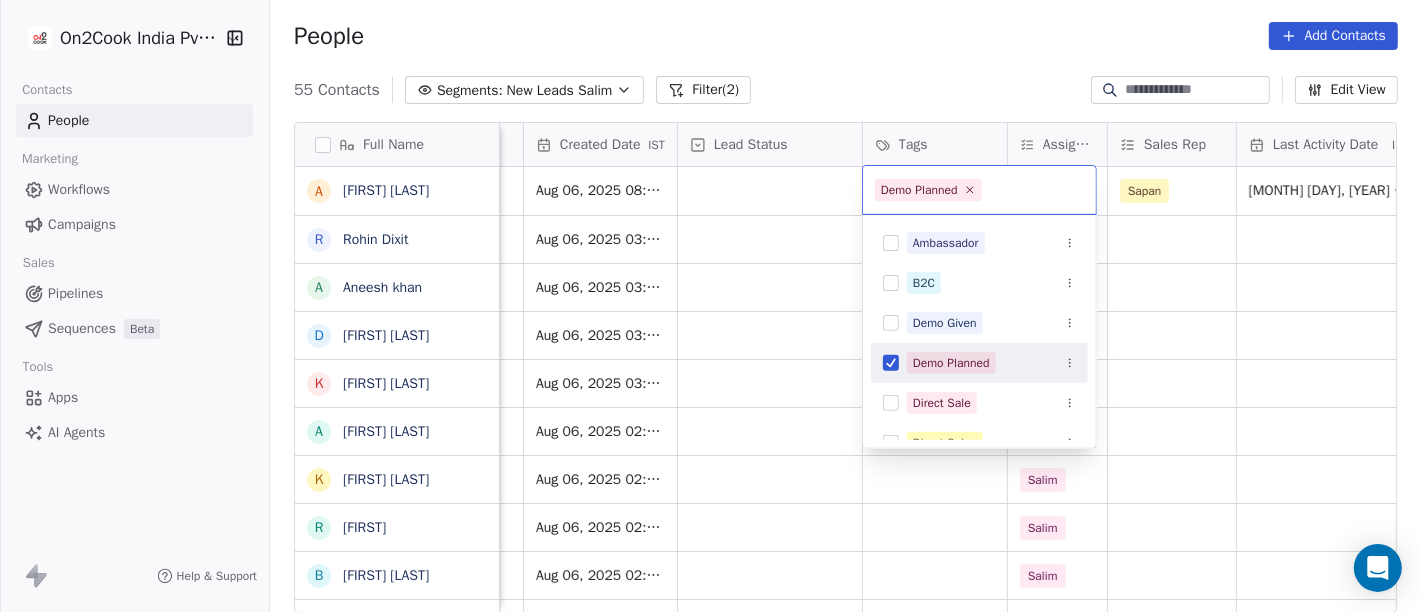 click on "On2Cook India Pvt. Ltd. Contacts People Marketing Workflows Campaigns Sales Pipelines Sequences Beta Tools Apps AI Agents Help & Support People Add Contacts 55 Contacts Segments: New Leads Salim Filter (2) Edit View Tag Add to Sequence Full Name A [FIRST] [LAST] R [FIRST] [LAST] A [FIRST] [LAST] D [FIRST] [LAST] K [FIRST] [LAST] A [FIRST] [LAST] K [FIRST] [LAST] r [LAST] B [FIRST] [LAST] S [FIRST] [LAST] S [FIRST] [LAST] S [FIRST] [LAST] S [FIRST] [LAST] V [FIRST] [LAST] S [FIRST] [LAST] S [FIRST] [LAST] K [FIRST] [LAST] R [FIRST] [LAST] P [FIRST] [LAST] P [FIRST] [LAST] s [FIRST] [LAST] U [FIRST] [LAST] A [FIRST] [LAST] A [FIRST] [LAST] S [FIRST] [LAST] A [FIRST] [LAST] V [FIRST] [LAST] S [FIRST] [LAST] P [FIRST] [LAST] P [FIRST] [LAST] Email Phone Number company name location Created Date IST Lead Status Tags Assignee Sales Rep Last Activity Date IST Follow Up Date IST Notes Call Attempts avinashmuni15@gmail.com [PHONE] M square junction [CITY] Aug 06, 2025 08:10 PM Salim Sapan Aug 07, 2025 01:12 PM 1" at bounding box center (711, 306) 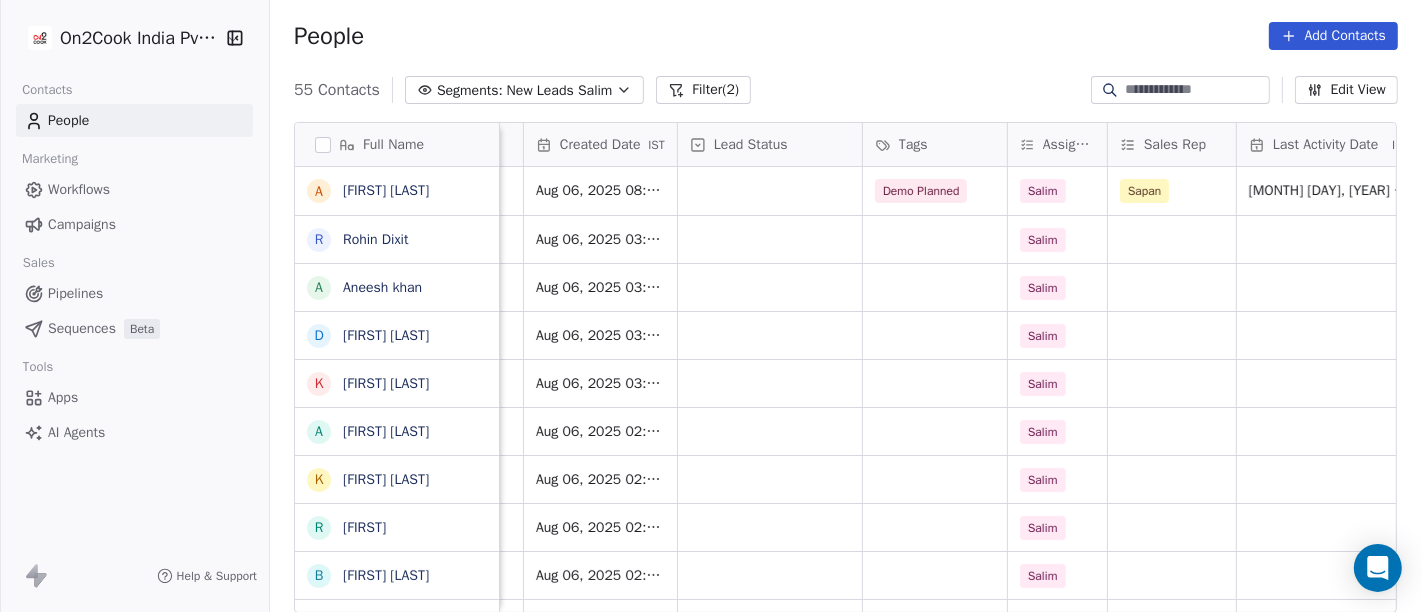 scroll, scrollTop: 0, scrollLeft: 0, axis: both 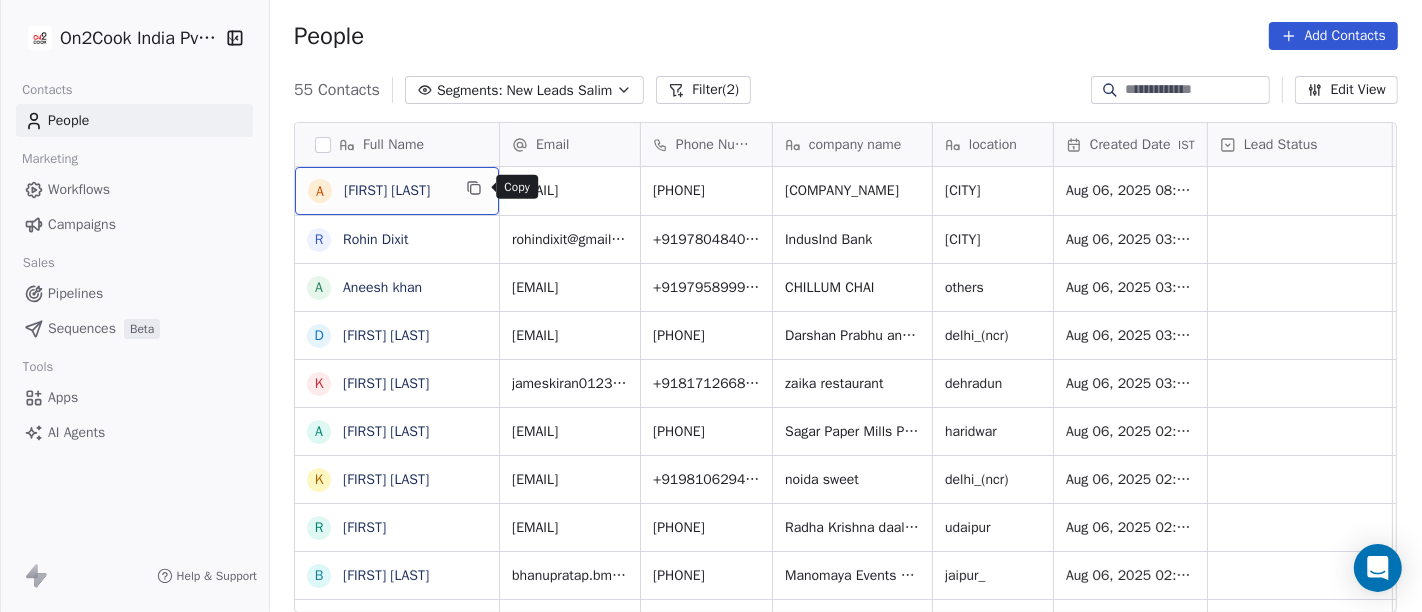 click 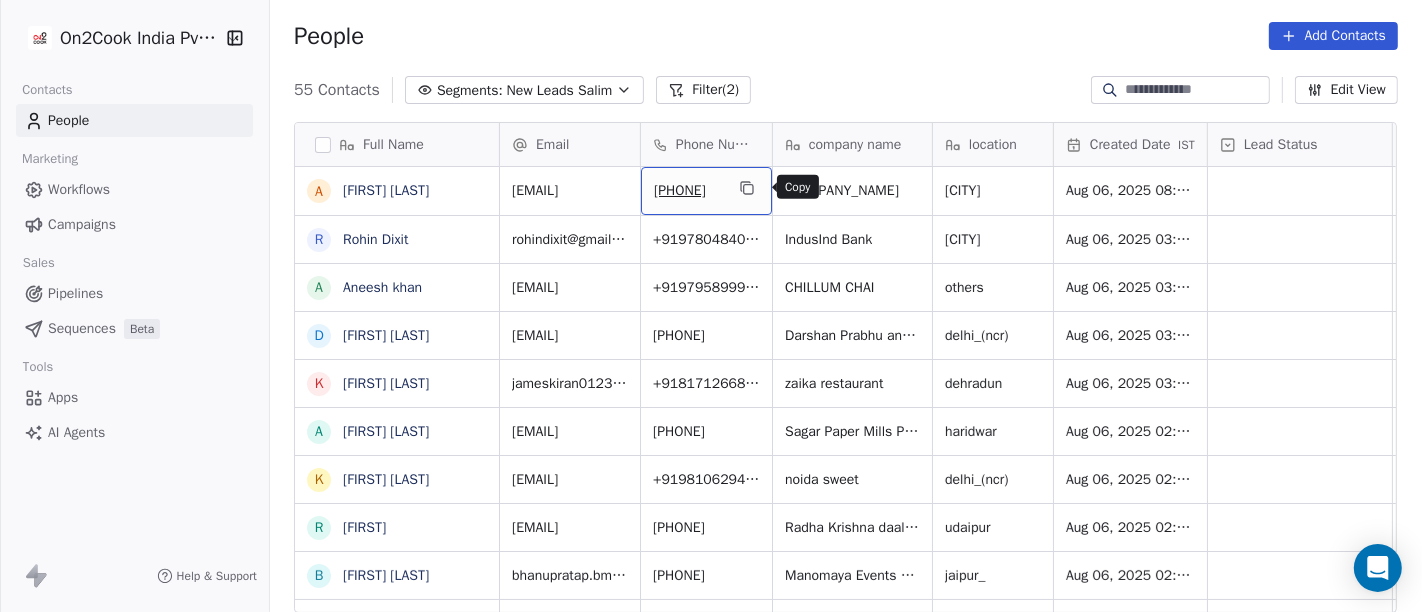click 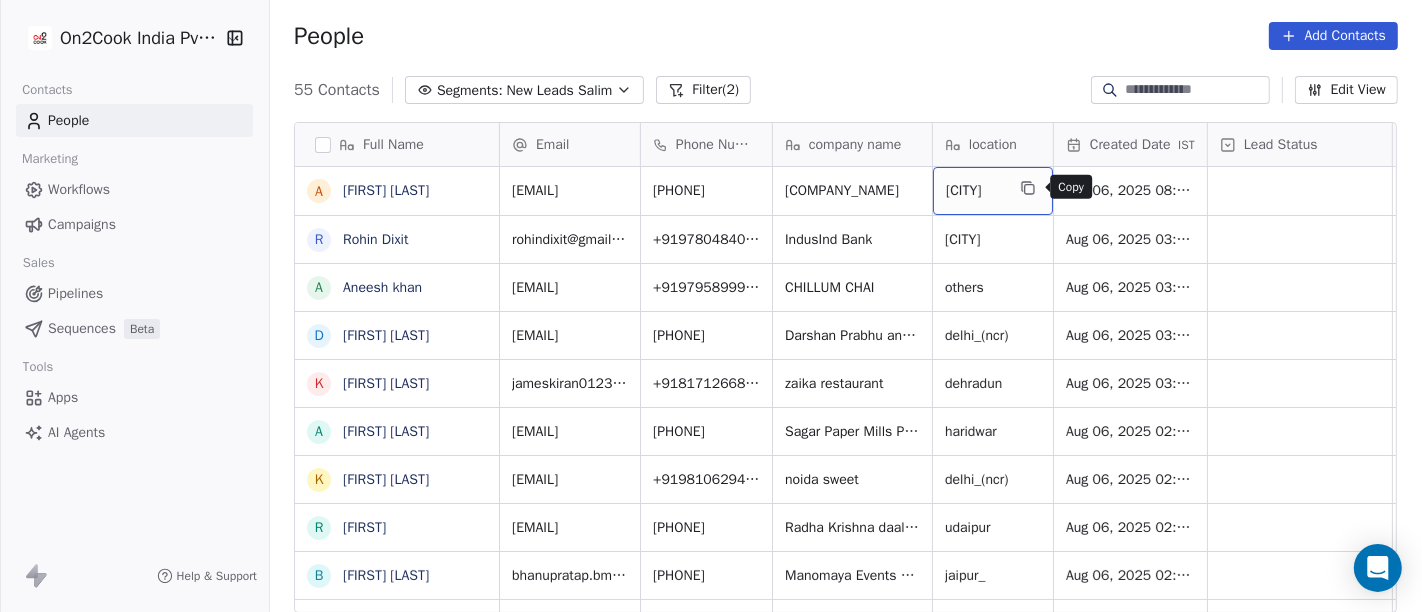 click 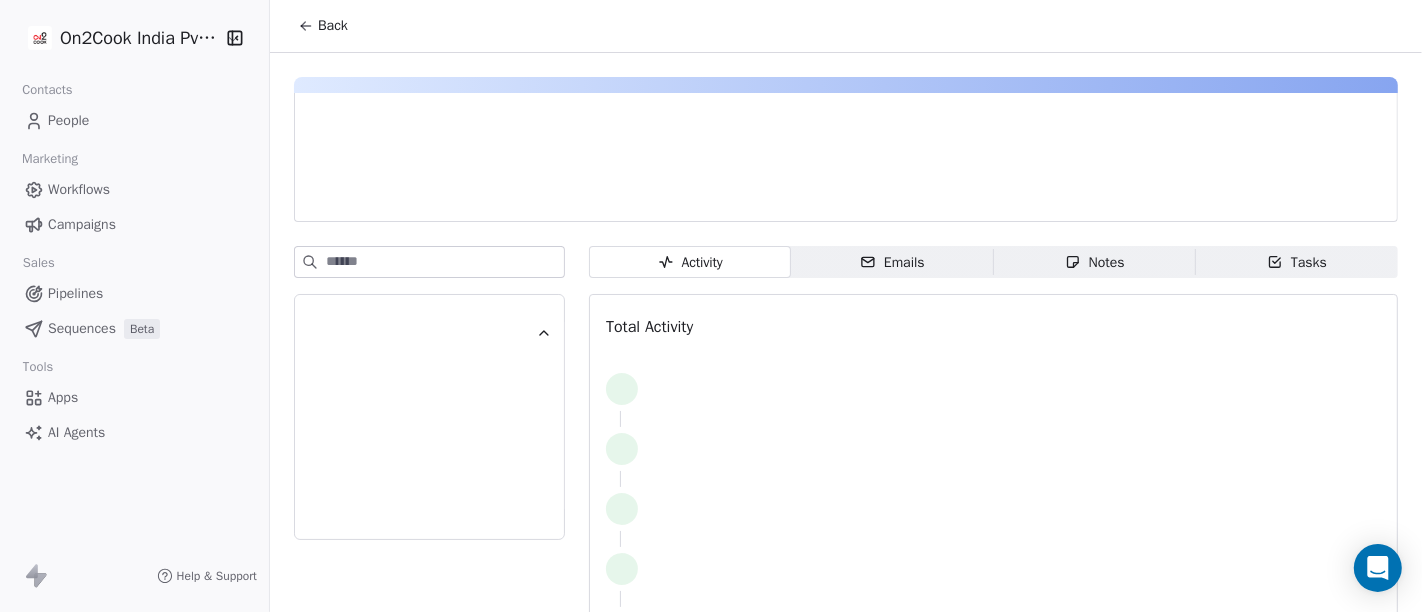 click on "Back" at bounding box center (323, 26) 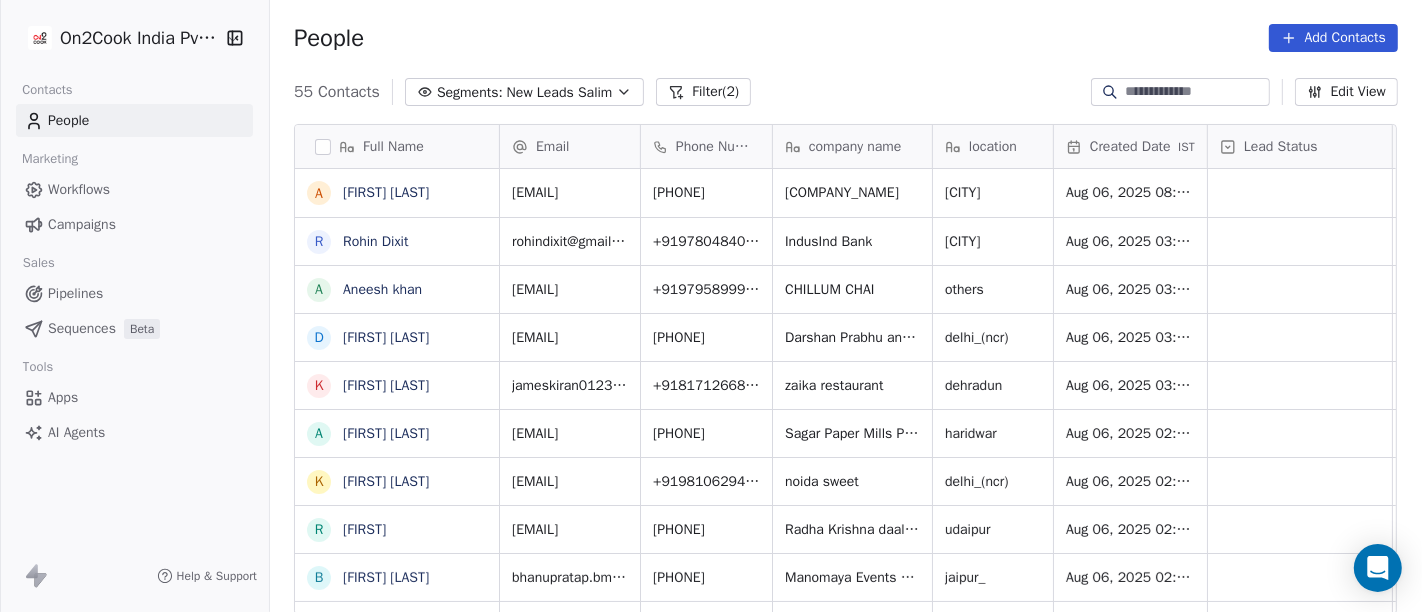 scroll, scrollTop: 17, scrollLeft: 17, axis: both 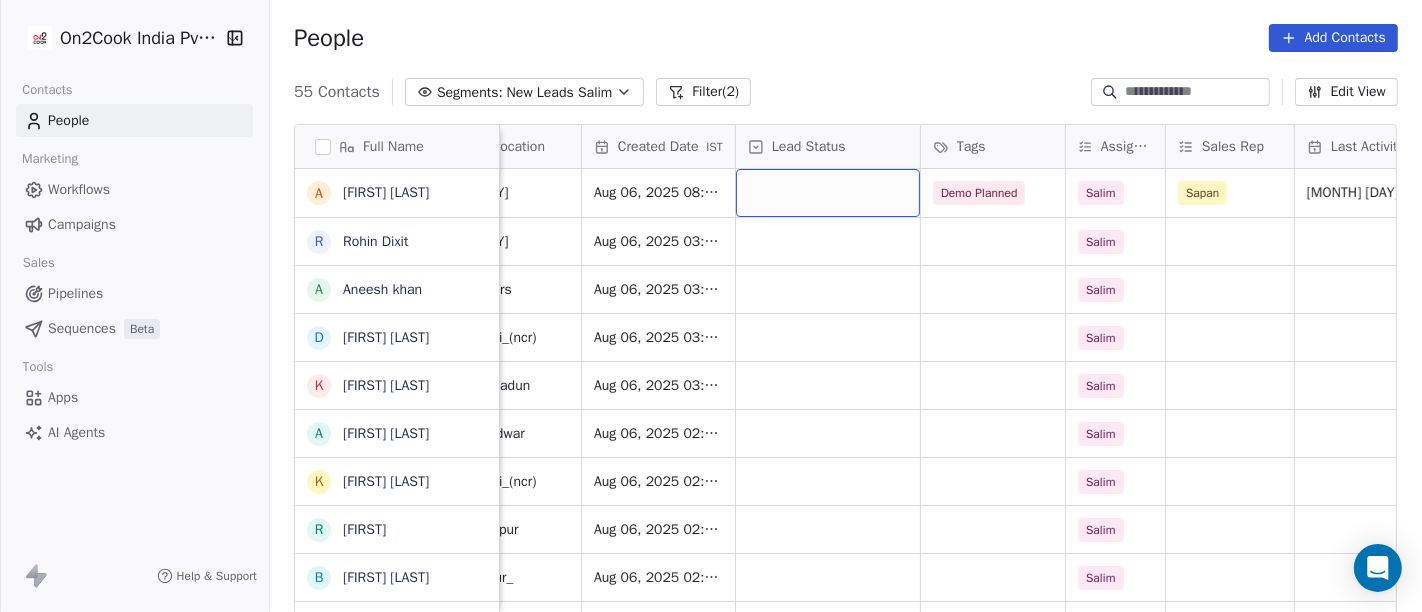 click at bounding box center (828, 193) 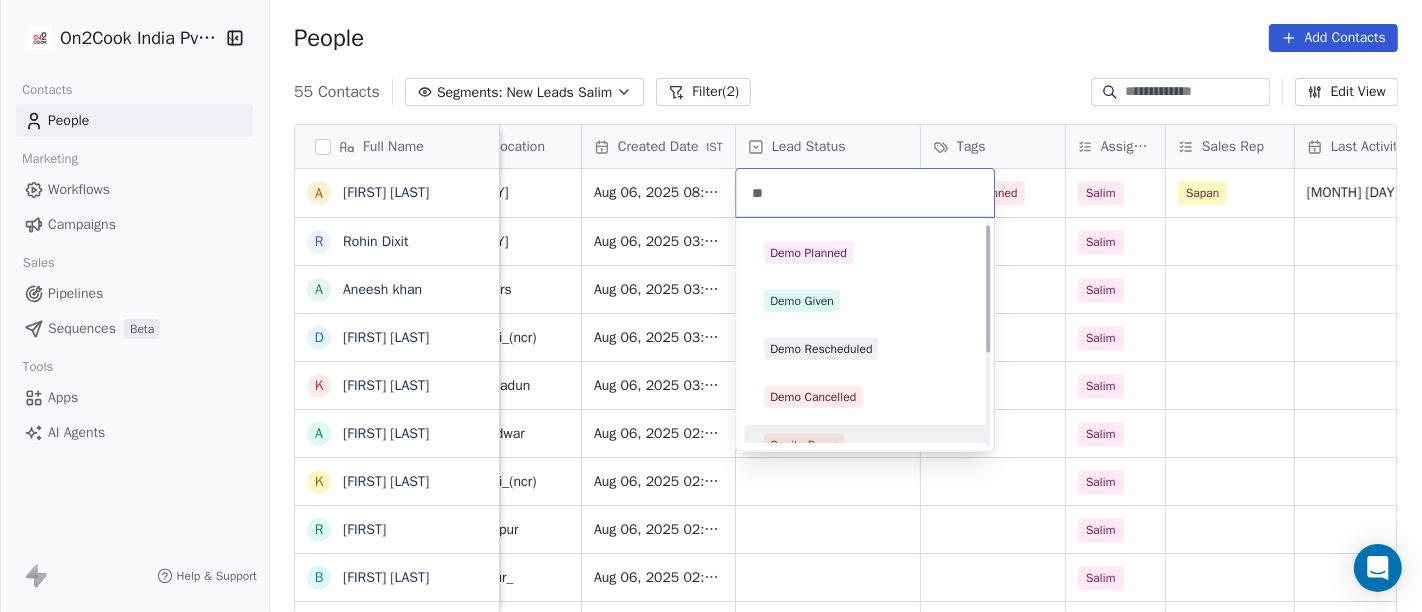scroll, scrollTop: 0, scrollLeft: 0, axis: both 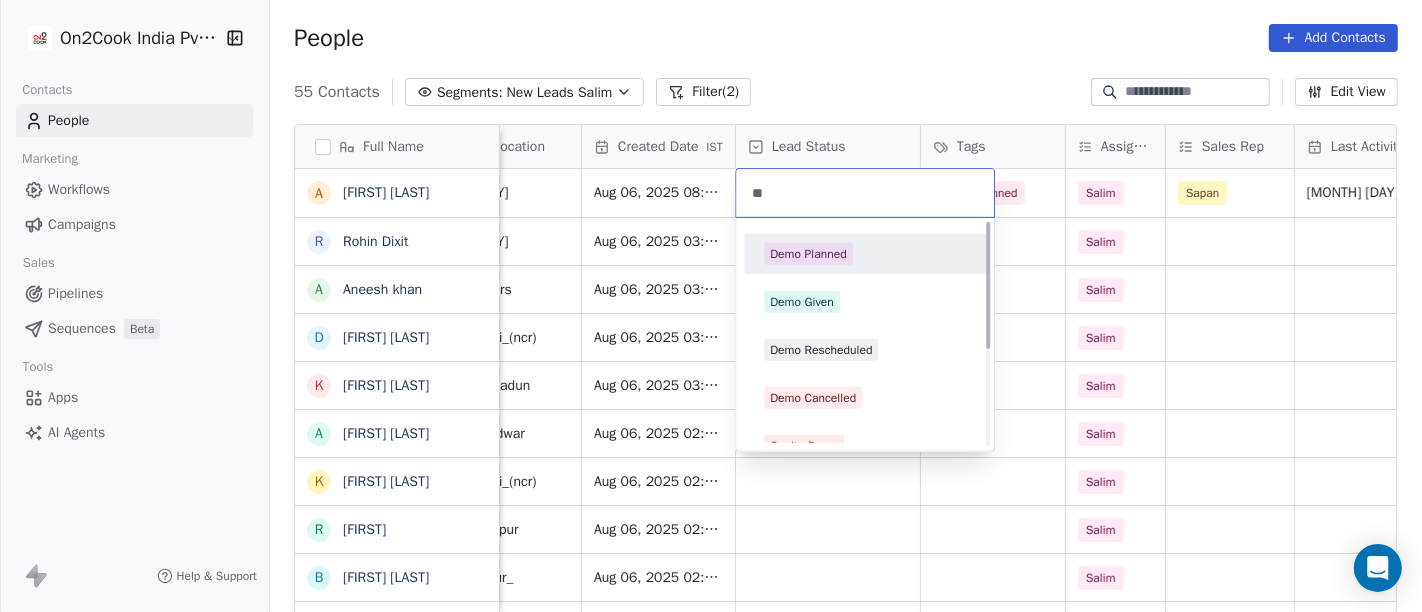 type on "**" 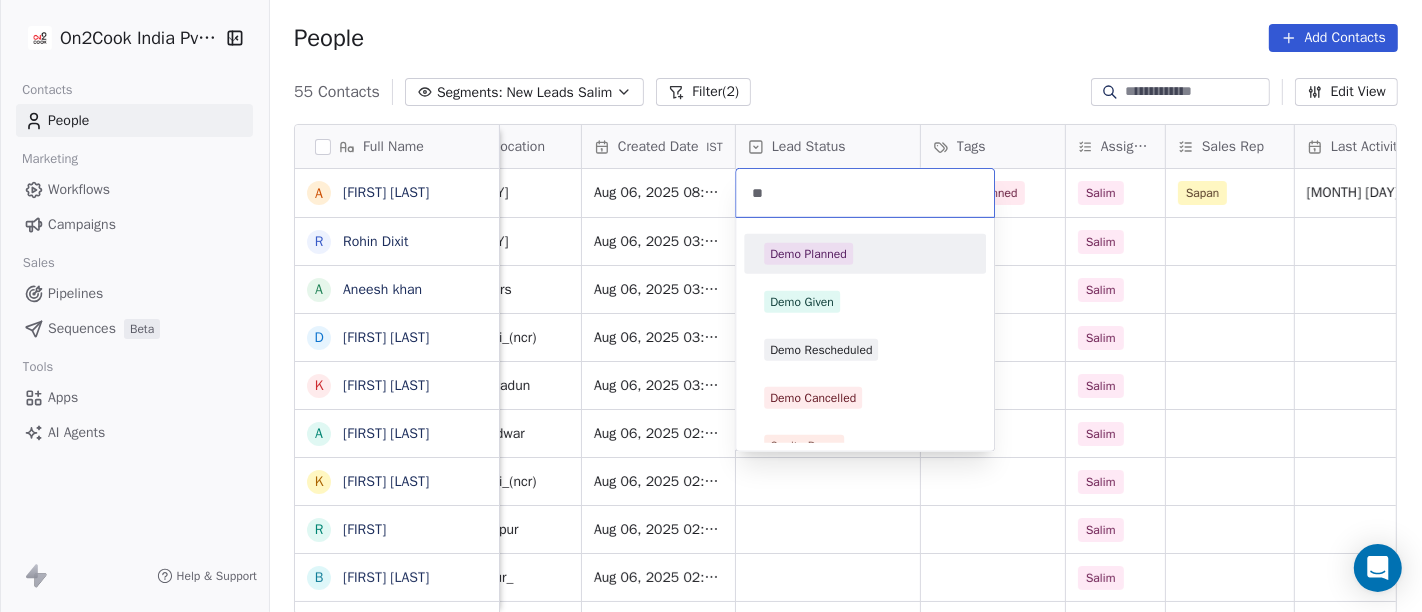 click on "Demo Planned" at bounding box center (808, 254) 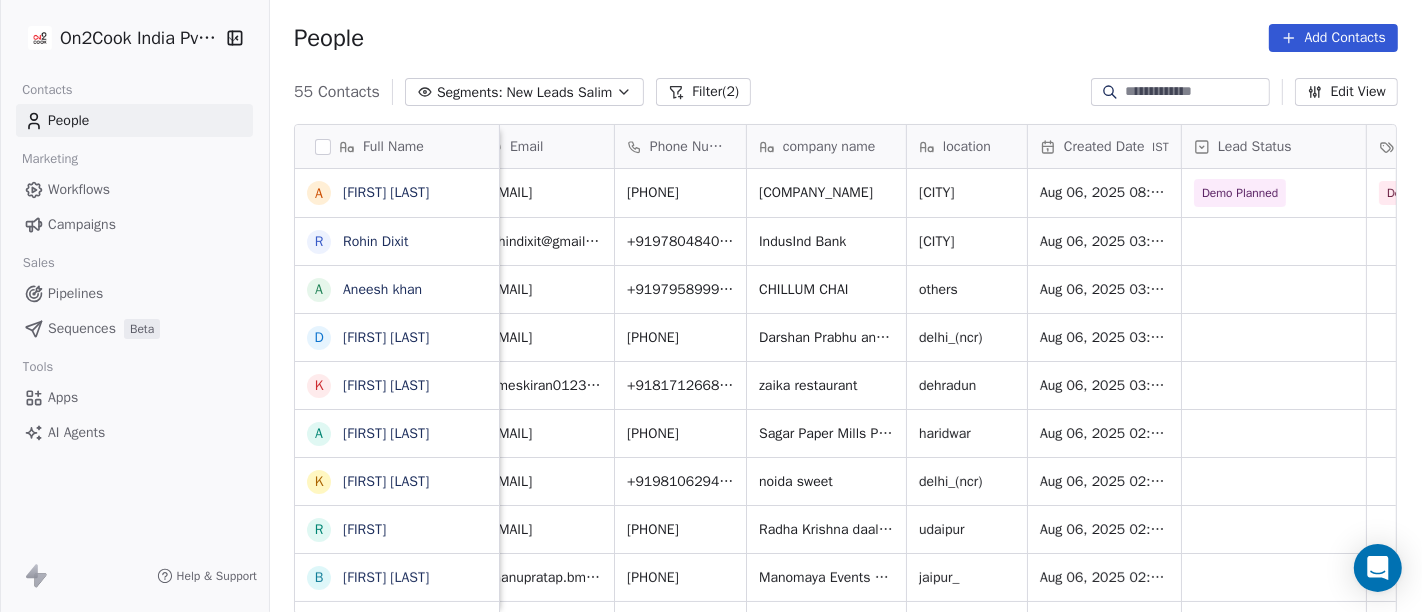 scroll, scrollTop: 0, scrollLeft: 0, axis: both 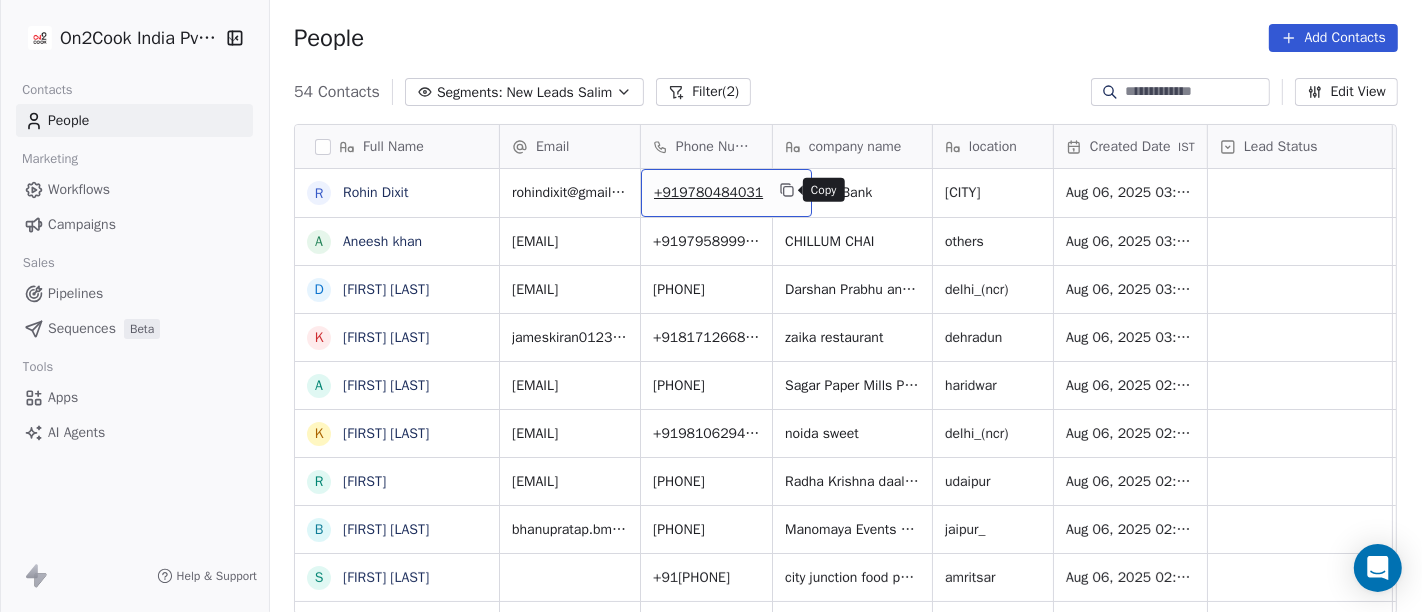 click 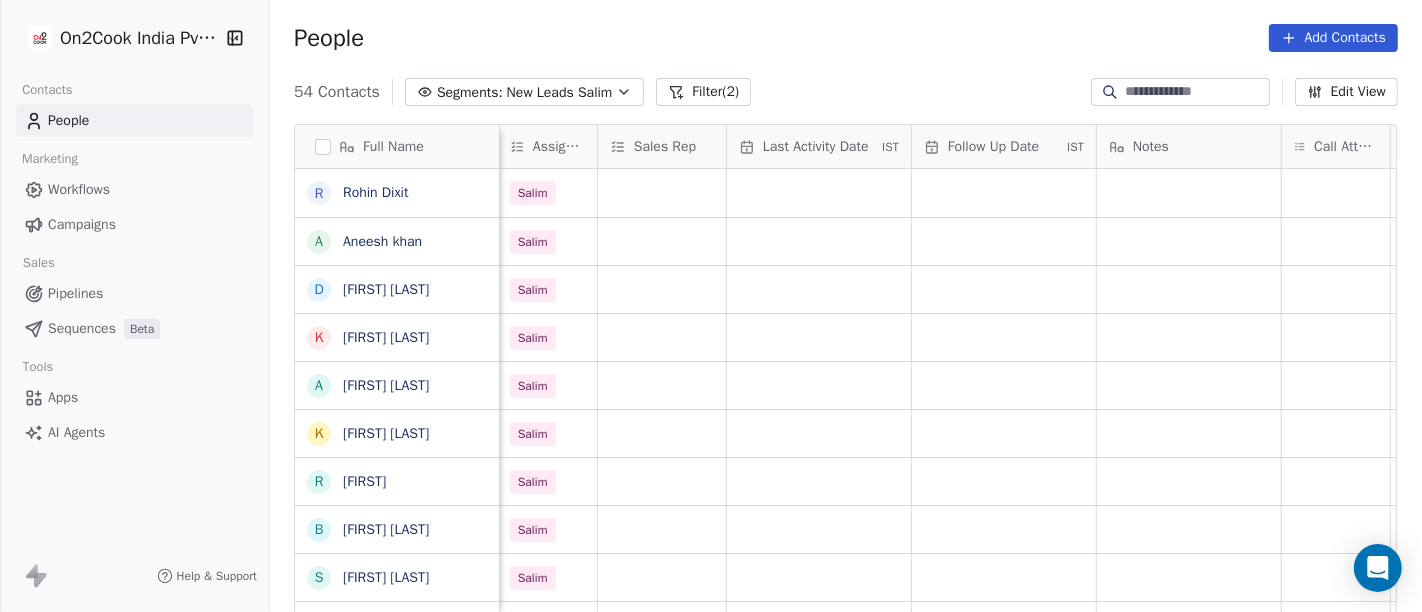 scroll, scrollTop: 0, scrollLeft: 1380, axis: horizontal 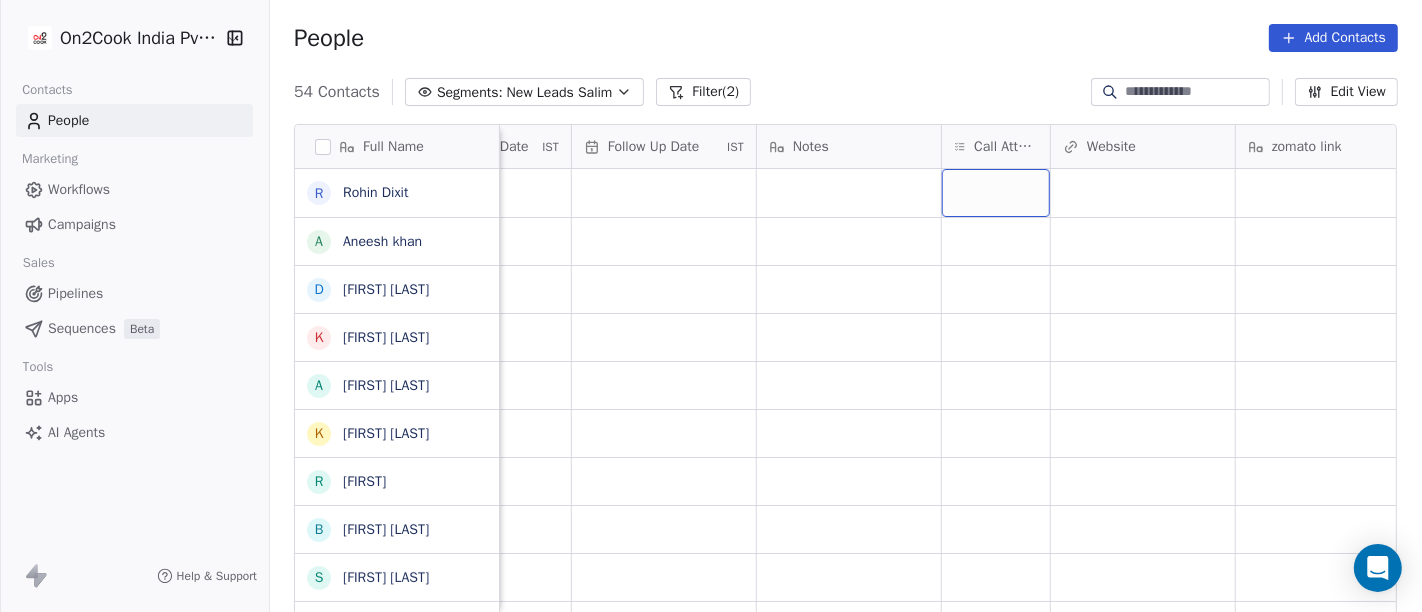 click at bounding box center [996, 193] 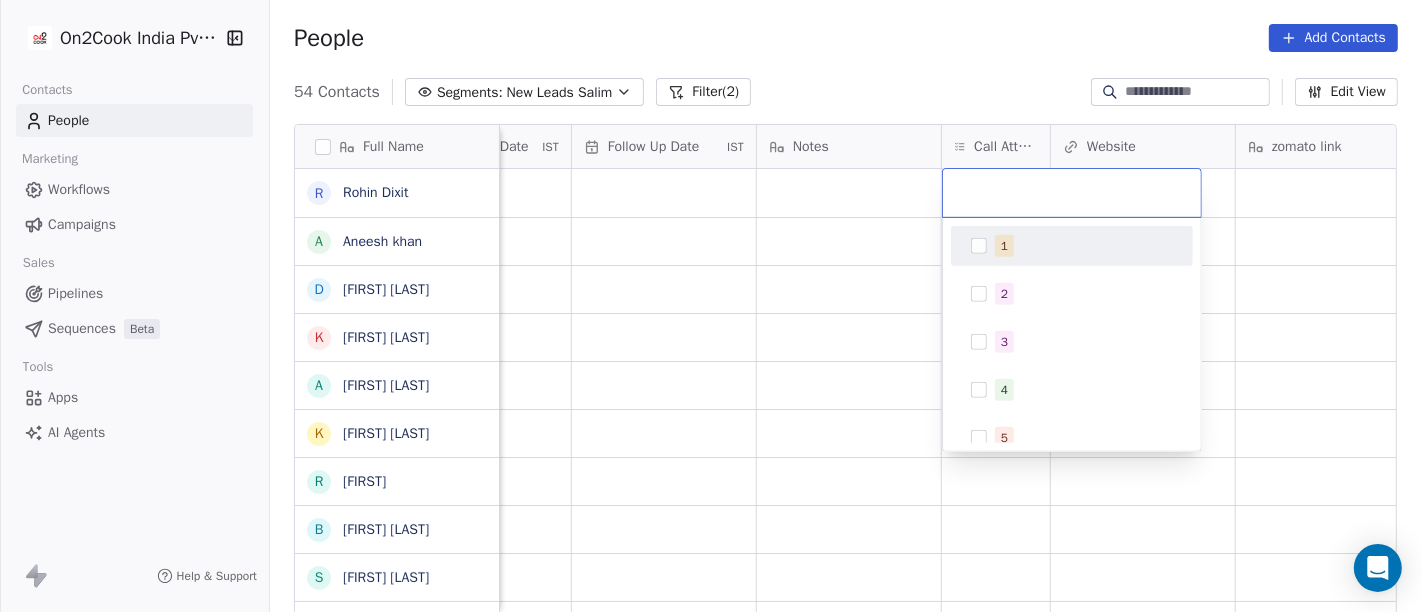click on "1" at bounding box center (1004, 246) 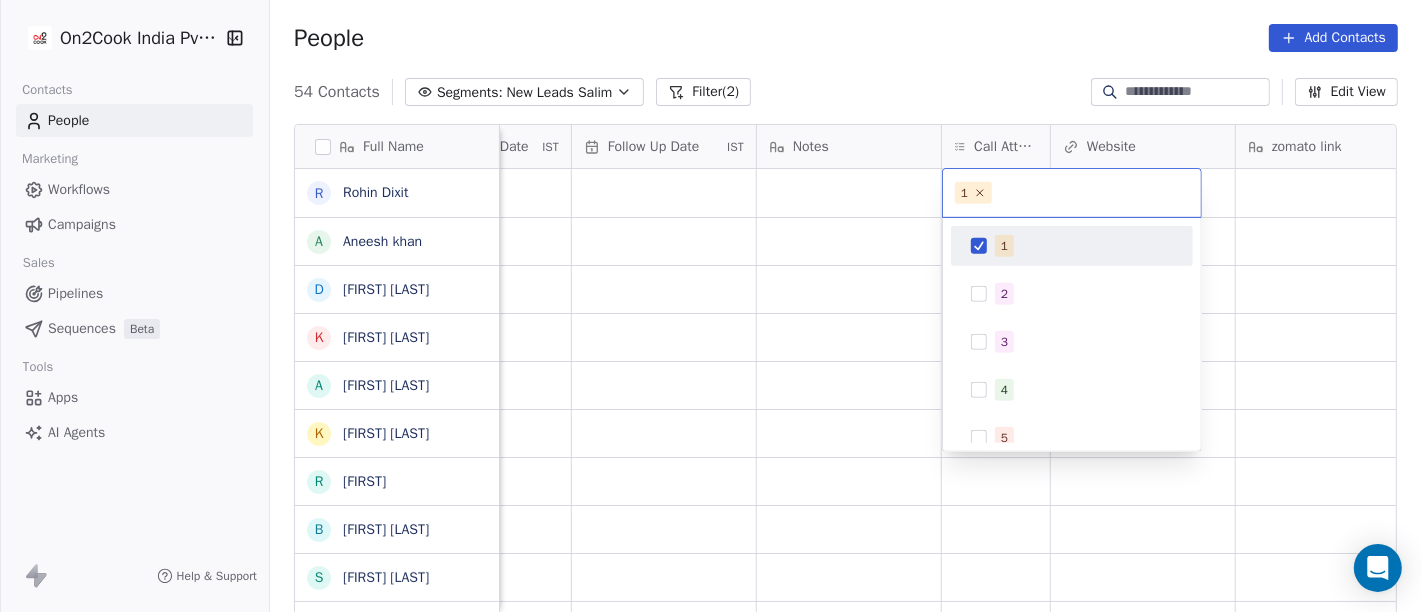 click on "On2Cook India Pvt. Ltd. Contacts People Marketing Workflows Campaigns Sales Pipelines Sequences Beta Tools Apps AI Agents Help & Support People Add Contacts 54 Contacts Segments: New Leads Salim Filter (2) Edit View Tag Add to Sequence Full Name R [FIRST] [LAST] A [FIRST] [LAST] D [FIRST] [LAST] K [FIRST] [LAST] A [FIRST] [LAST] K [FIRST] [LAST] Baghel r [FIRST] [LAST] B [FIRST] [LAST] S [FIRST] [LAST] S [FIRST] [LAST] S [FIRST] [LAST] jadhav S [FIRST] [LAST] V [FIRST] [LAST] S [FIRST] [LAST] S [FIRST] [LAST] K [FIRST] [LAST] R [FIRST] [LAST] P [FIRST] [LAST] P [FIRST] [LAST] Avnesh s [FIRST] [LAST] U [FIRST] [LAST] A [FIRST] [LAST] A [FIRST] [LAST] S [FIRST] [LAST] A [FIRST] [LAST] V [FIRST] [LAST] S [FIRST] [LAST] P [FIRST] [LAST] P [FIRST] [LAST] S [FIRST] [LAST] Tags Assignee Sales Rep Last Activity Date IST Follow Up Date IST Notes Call Attempts Website zomato link outlet type Location Job Title Salim cafeteria Salim cloud_kitchen Salim cloud_kitchen Salim restaurants Salim cloud_kitchen Salim restaurants Salim Salim" at bounding box center (711, 306) 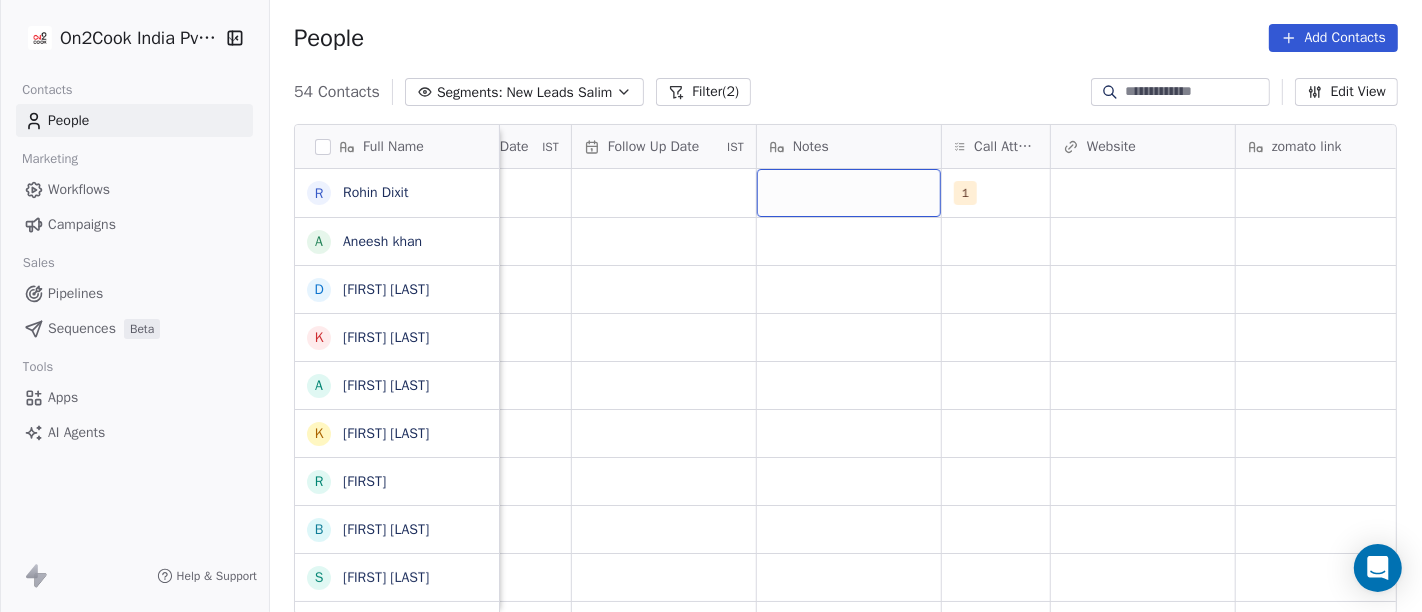 click at bounding box center (849, 193) 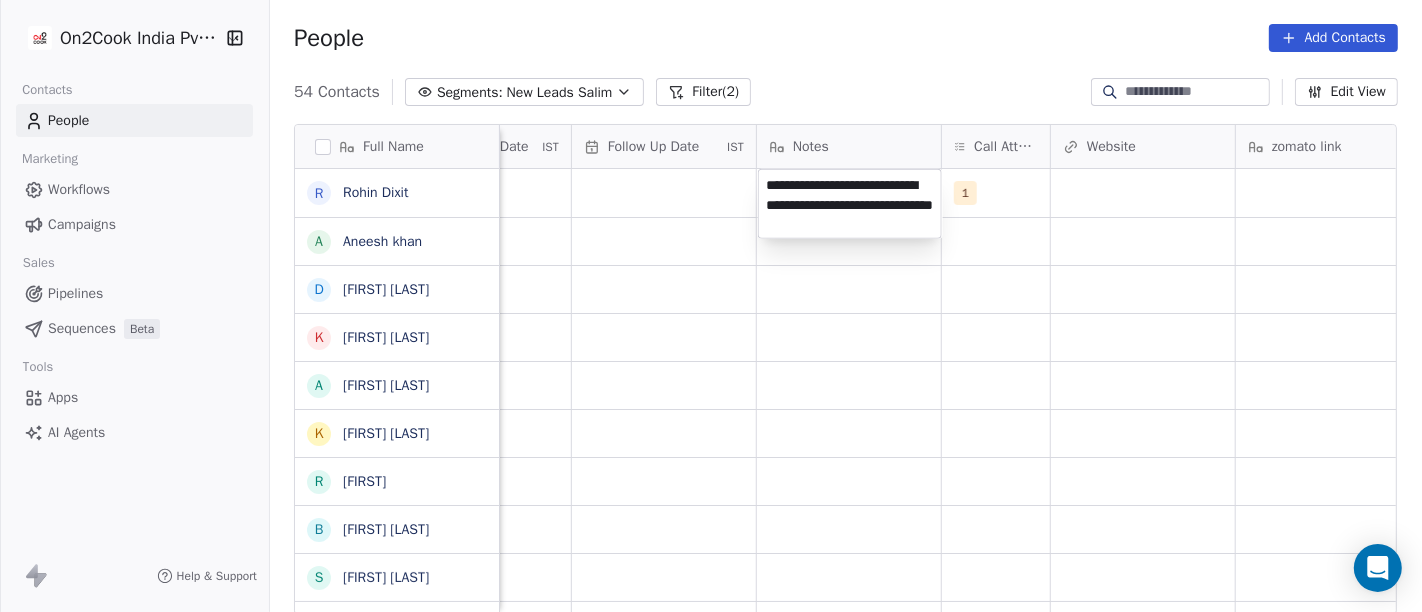 type on "**********" 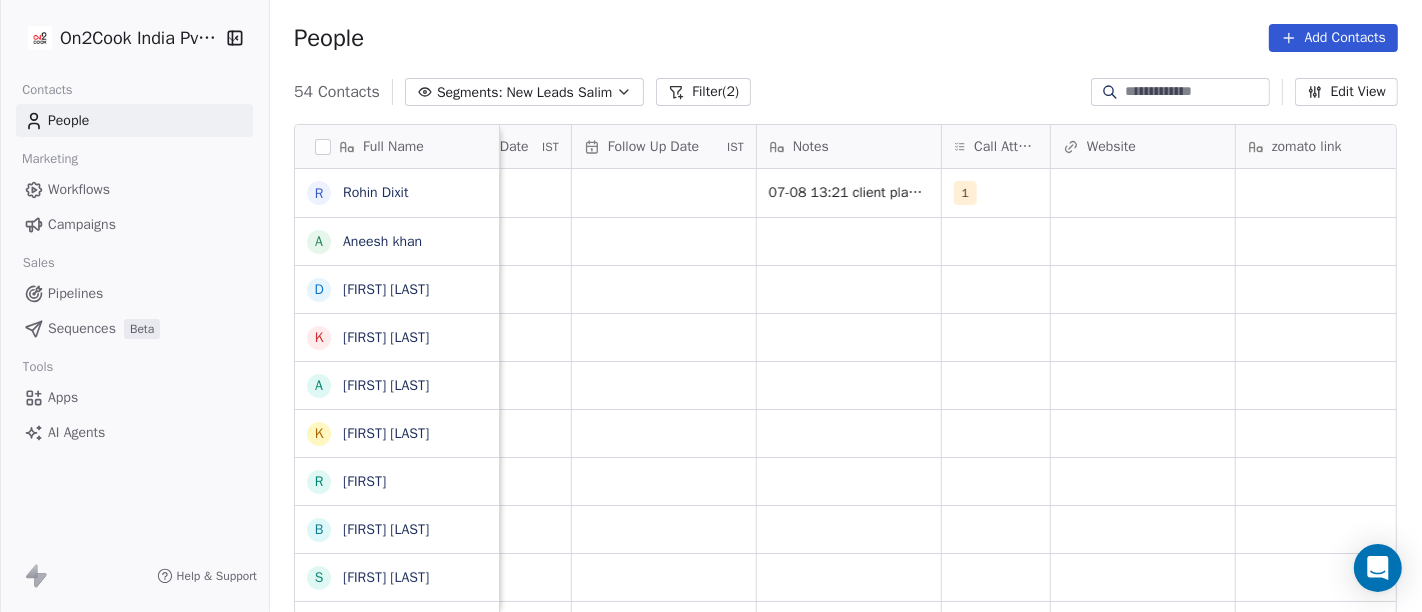 scroll, scrollTop: 0, scrollLeft: 931, axis: horizontal 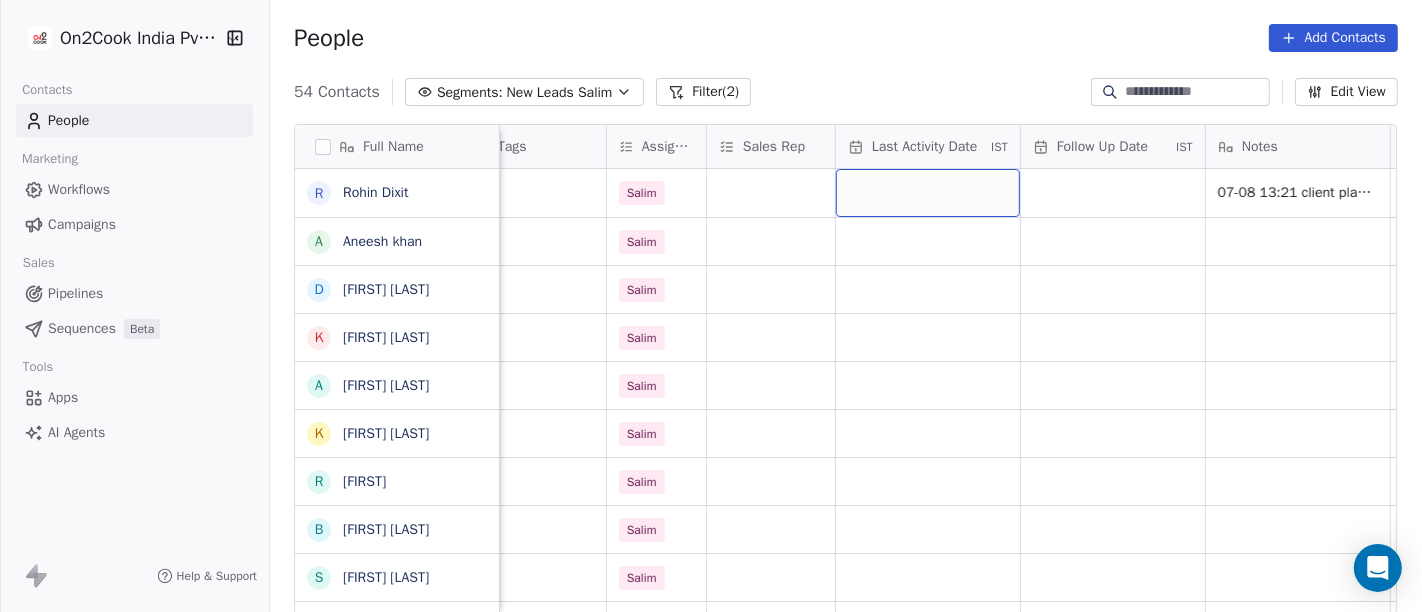 click at bounding box center [928, 193] 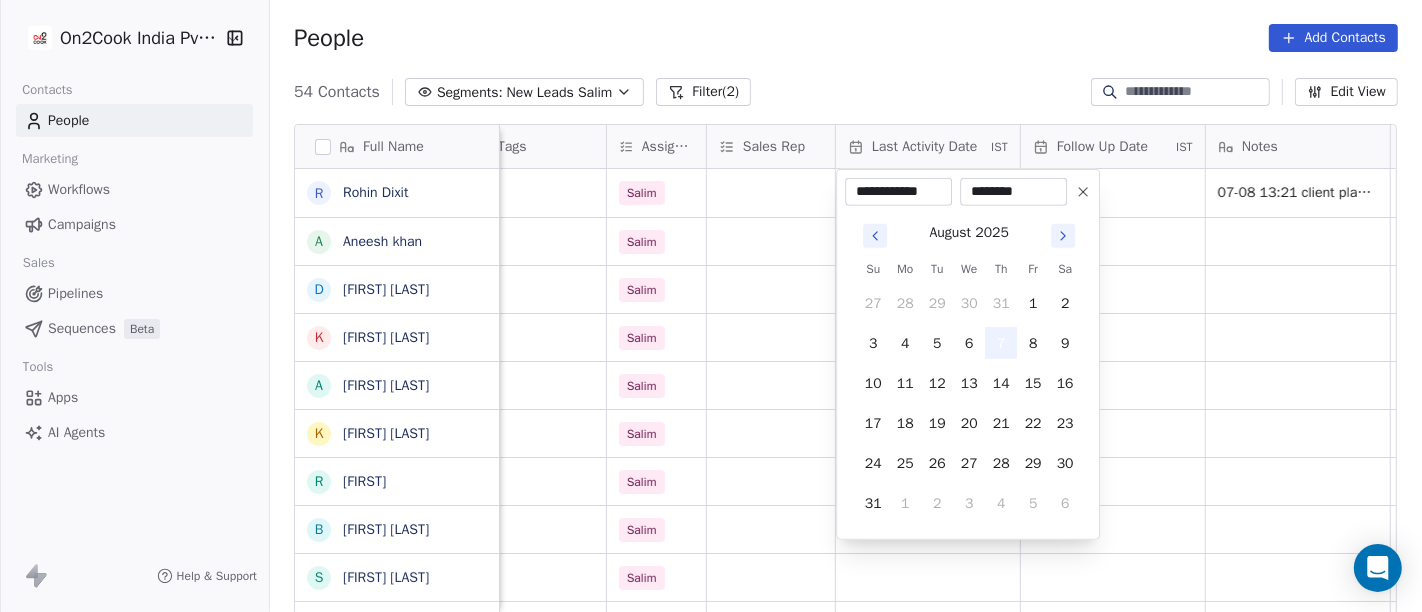 click on "7" at bounding box center [1001, 343] 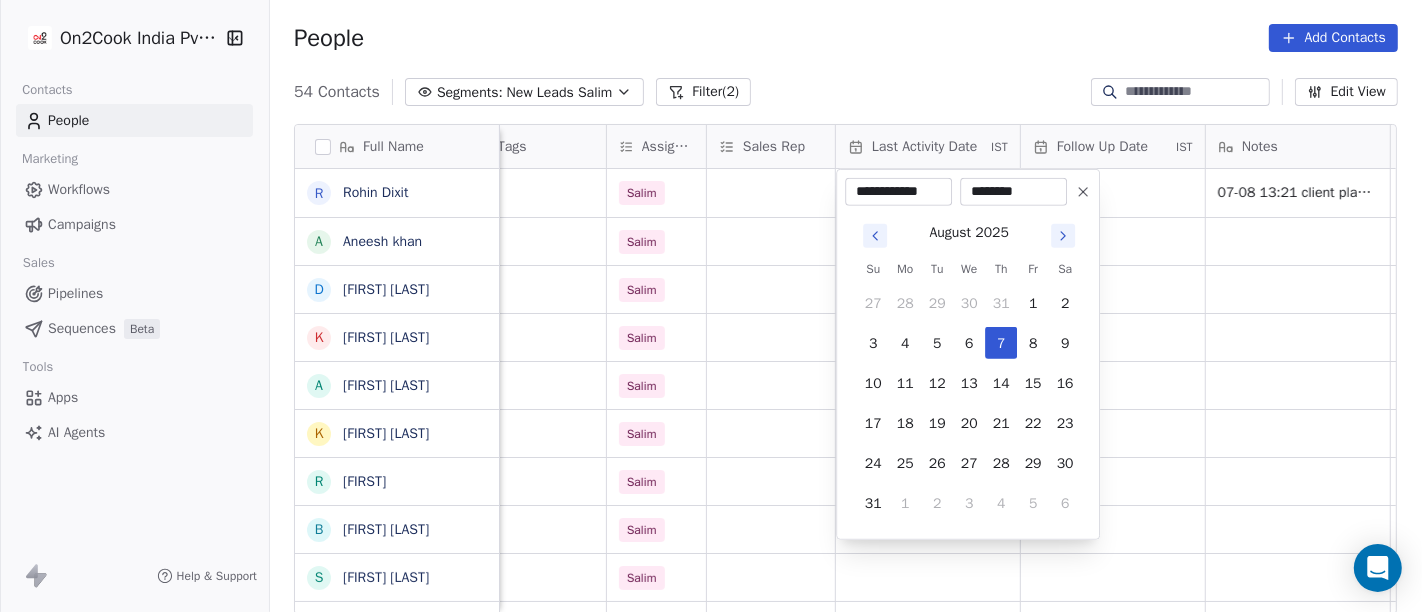 click on "On2Cook India Pvt. Ltd. Contacts People Marketing Workflows Campaigns Sales Pipelines Sequences Beta Tools Apps AI Agents Help & Support People Add Contacts 54 Contacts Segments: New Leads Salim Filter (2) Edit View Tag Add to Sequence Full Name R [FIRST] [LAST] A [FIRST] [LAST] D [FIRST] [LAST] K [FIRST] [LAST] A [FIRST] [LAST] K [FIRST] [LAST] [LAST] r [LAST] [LAST] B [FIRST] [LAST] S [FIRST] [LAST] S [FIRST] [LAST] S [FIRST] [LAST] S [LAST] [LAST] V [FIRST] [LAST] S [FIRST] [LAST] [LAST] S [FIRST] [LAST] K [LAST] [LAST] R [LAST] [LAST] P [FIRST] [LAST] P [LAST] [LAST] [LAST] s [LAST] [LAST] U [FIRST] [LAST] A [FIRST] [LAST] A [FIRST] [LAST] S [FIRST] [LAST] A [FIRST] [LAST] V [FIRST] [LAST] S [LAST] [LAST] P [FIRST] [LAST] P [FIRST] [LAST] P [FIRST] [LAST] S [FIRST] [LAST] S [FIRST] [LAST] location Created Date IST Lead Status Tags Assignee Sales Rep Last Activity Date IST Follow Up Date IST Notes Call Attempts Website zomato link outlet type [CITY] Aug 06, 2025 03:12 PM Salim 07-08 13:21 client planned for cafe in 2 months details shared 1 cafeteria" at bounding box center [711, 306] 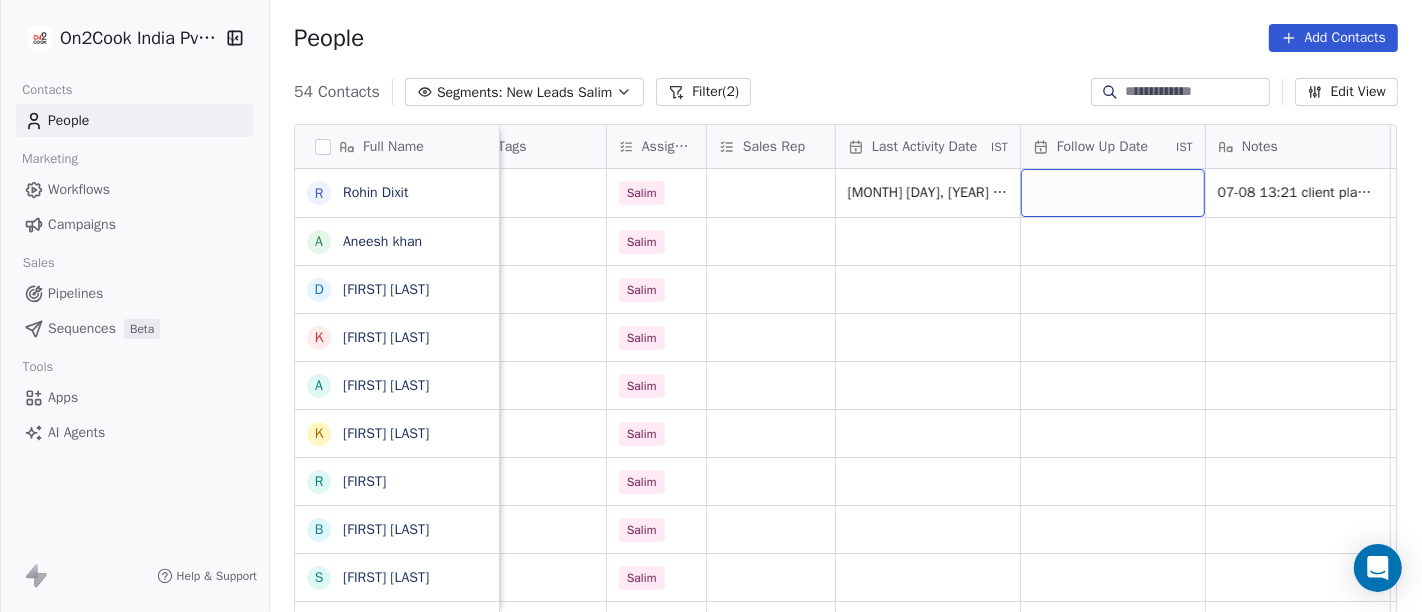 click at bounding box center [1113, 193] 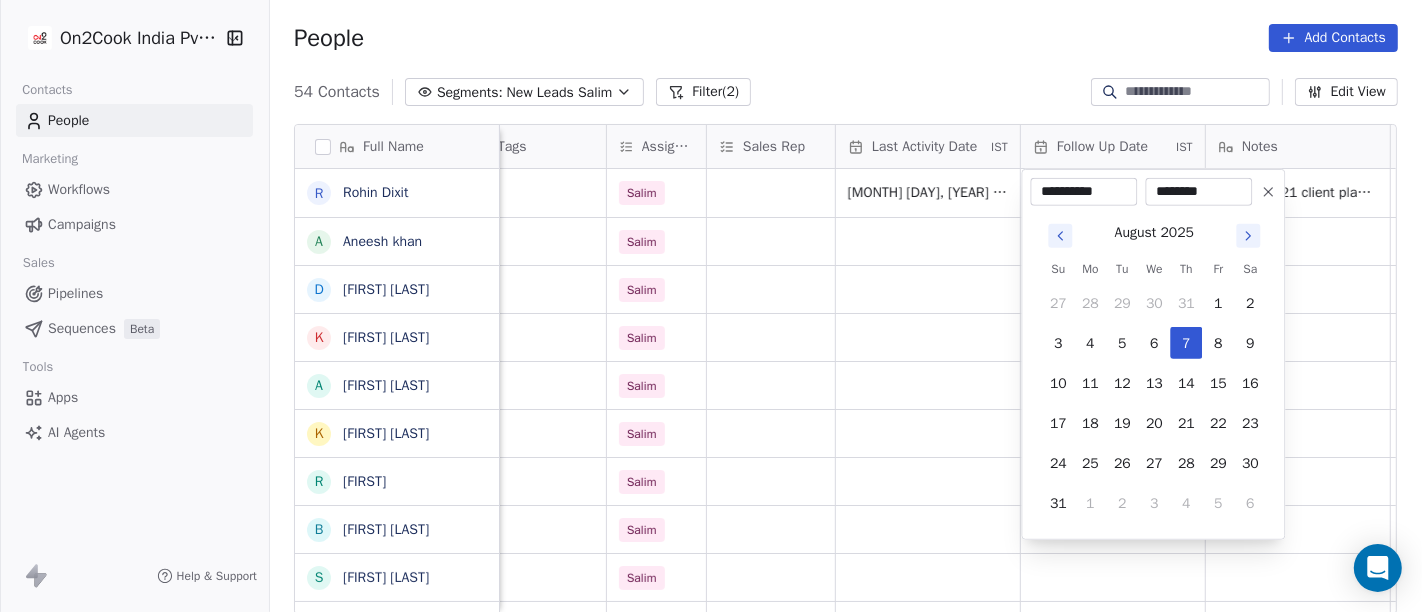 click at bounding box center [1248, 236] 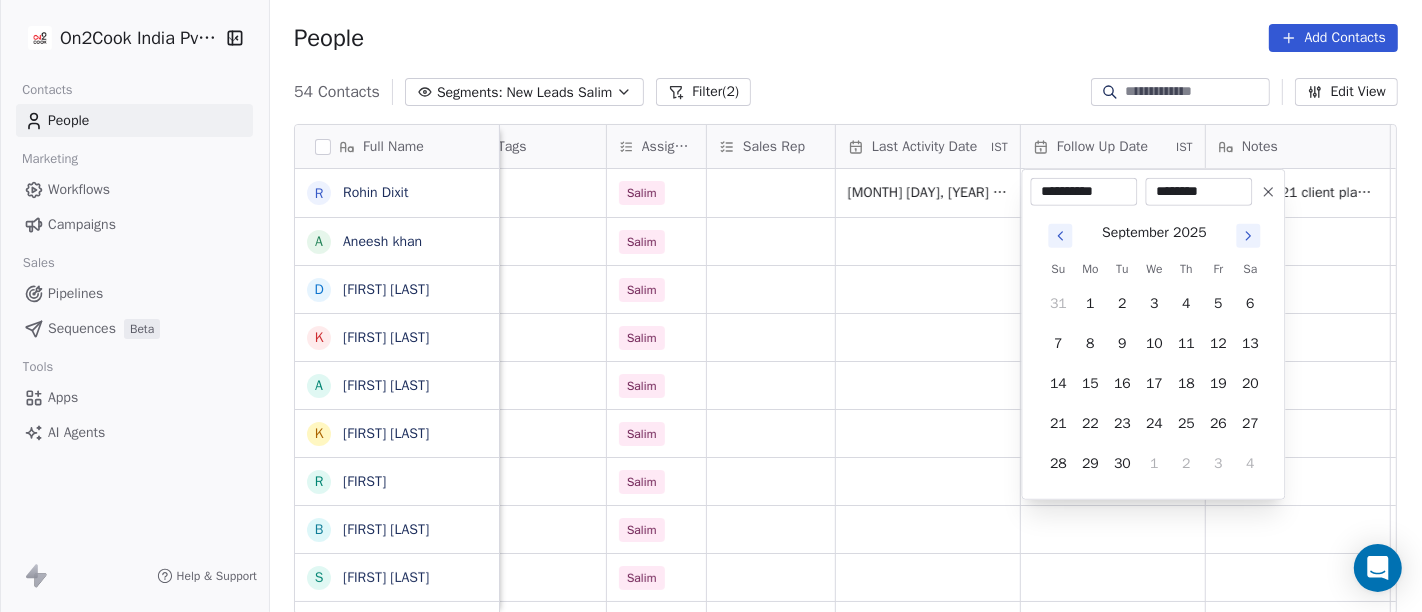 click at bounding box center [1248, 236] 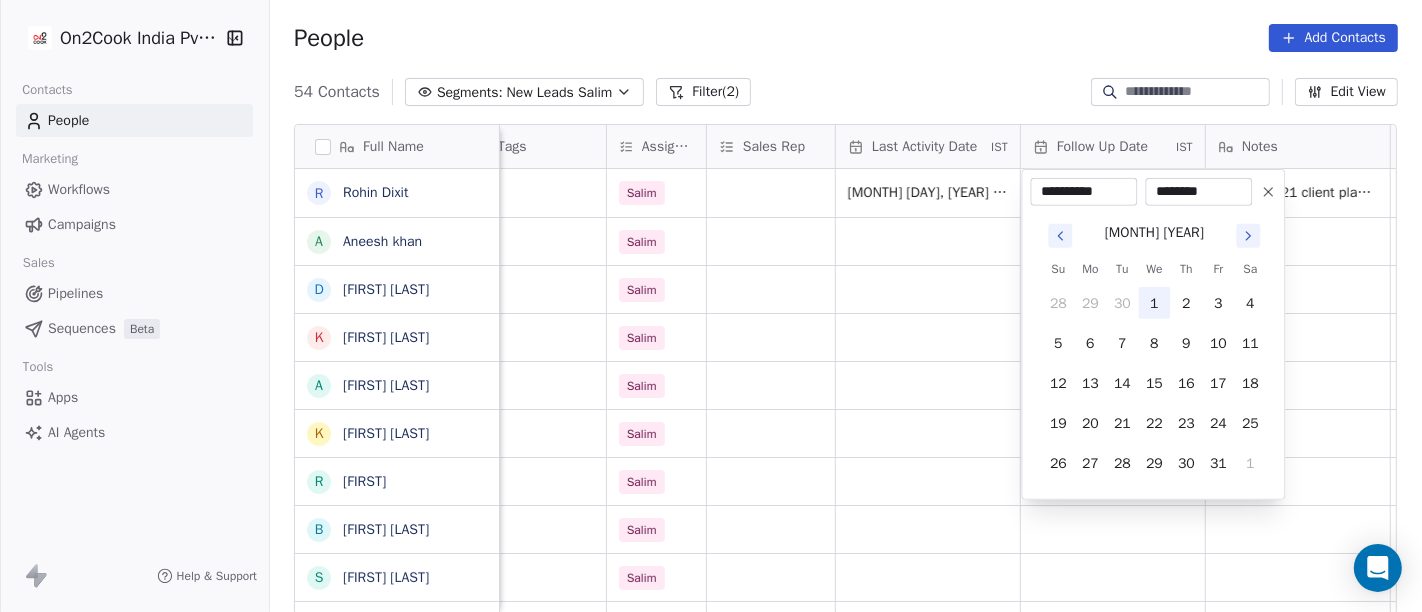 click on "1" at bounding box center [1154, 303] 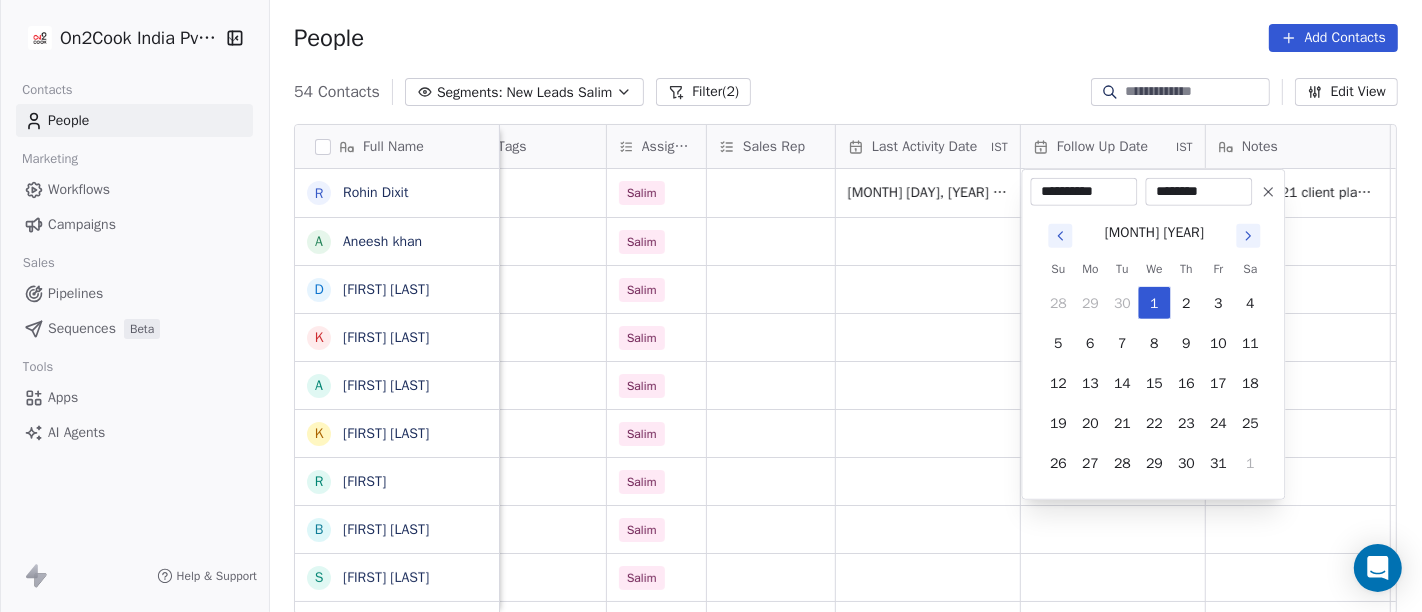 click on "On2Cook India Pvt. Ltd. Contacts People Marketing Workflows Campaigns Sales Pipelines Sequences Beta Tools Apps AI Agents Help & Support People Add Contacts 54 Contacts Segments: New Leads Salim Filter (2) Edit View Tag Add to Sequence Full Name R [FIRST] [LAST] A [FIRST] [LAST] D [FIRST] [LAST] K [FIRST] [LAST] A [FIRST] [LAST] K [FIRST] [LAST] [LAST] r [LAST] [LAST] B [FIRST] [LAST] S [FIRST] [LAST] S [FIRST] [LAST] S [FIRST] [LAST] S [LAST] [LAST] V [FIRST] [LAST] S [FIRST] [LAST] [LAST] S [FIRST] [LAST] K [LAST] [LAST] R [LAST] [LAST] P [FIRST] [LAST] P [LAST] [LAST] [LAST] s [LAST] [LAST] U [FIRST] [LAST] A [FIRST] [LAST] A [FIRST] [LAST] S [FIRST] [LAST] A [FIRST] [LAST] V [FIRST] [LAST] S [LAST] [LAST] P [FIRST] [LAST] P [FIRST] [LAST] P [FIRST] [LAST] S [FIRST] [LAST] S [FIRST] [LAST] location Created Date IST Lead Status Tags Assignee Sales Rep Last Activity Date IST Follow Up Date IST Notes Call Attempts Website zomato link outlet type [CITY] Aug 06, 2025 03:12 PM Salim Aug 07, 2025 01:25 PM 1 cafeteria Others Aug 06, 2025 03:11 PM Salim Salim" at bounding box center (711, 306) 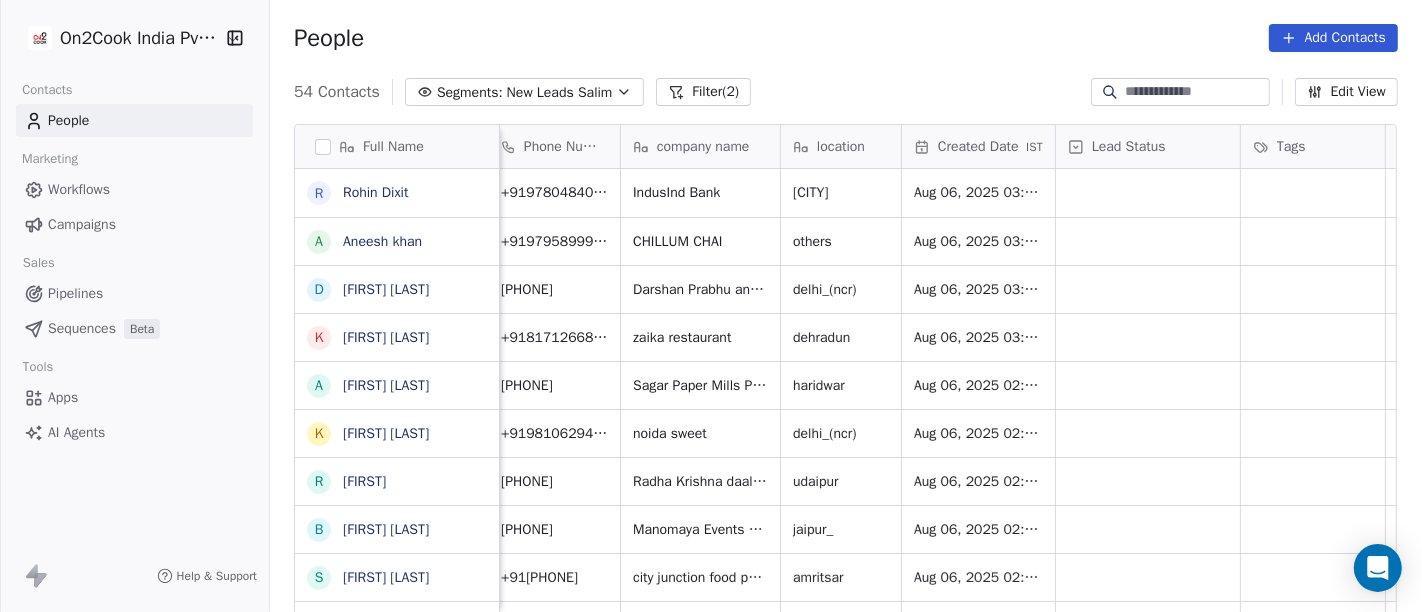 scroll, scrollTop: 0, scrollLeft: 125, axis: horizontal 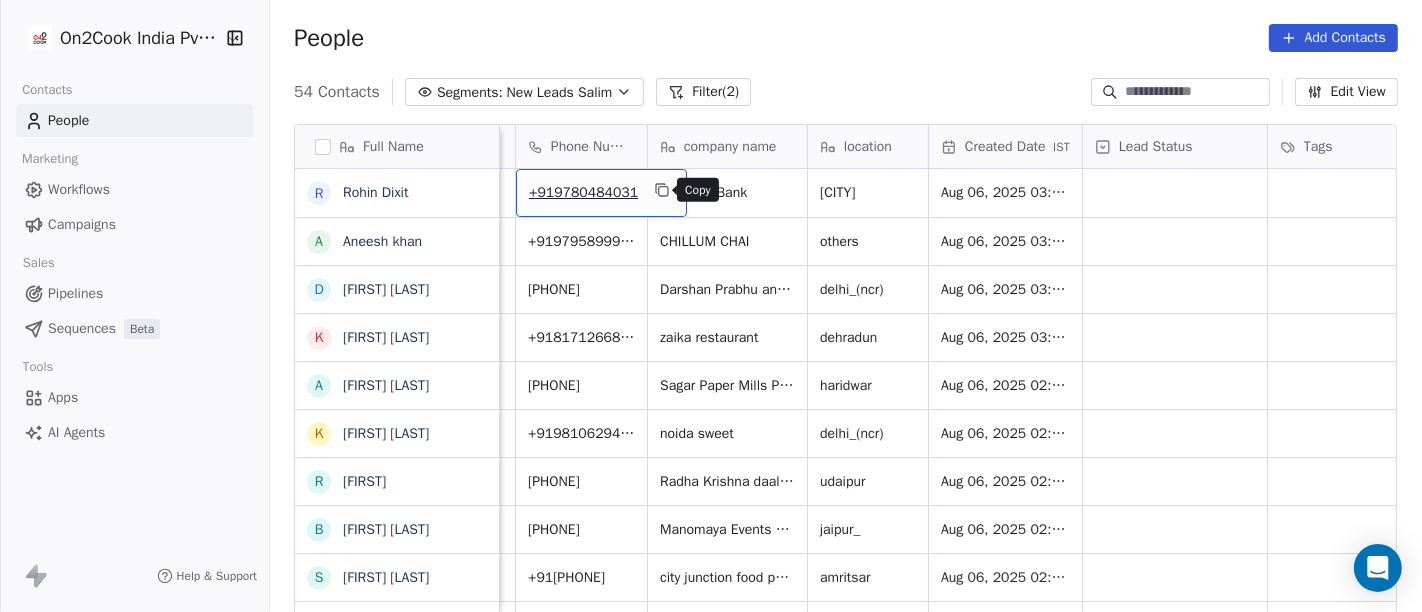 click at bounding box center [662, 190] 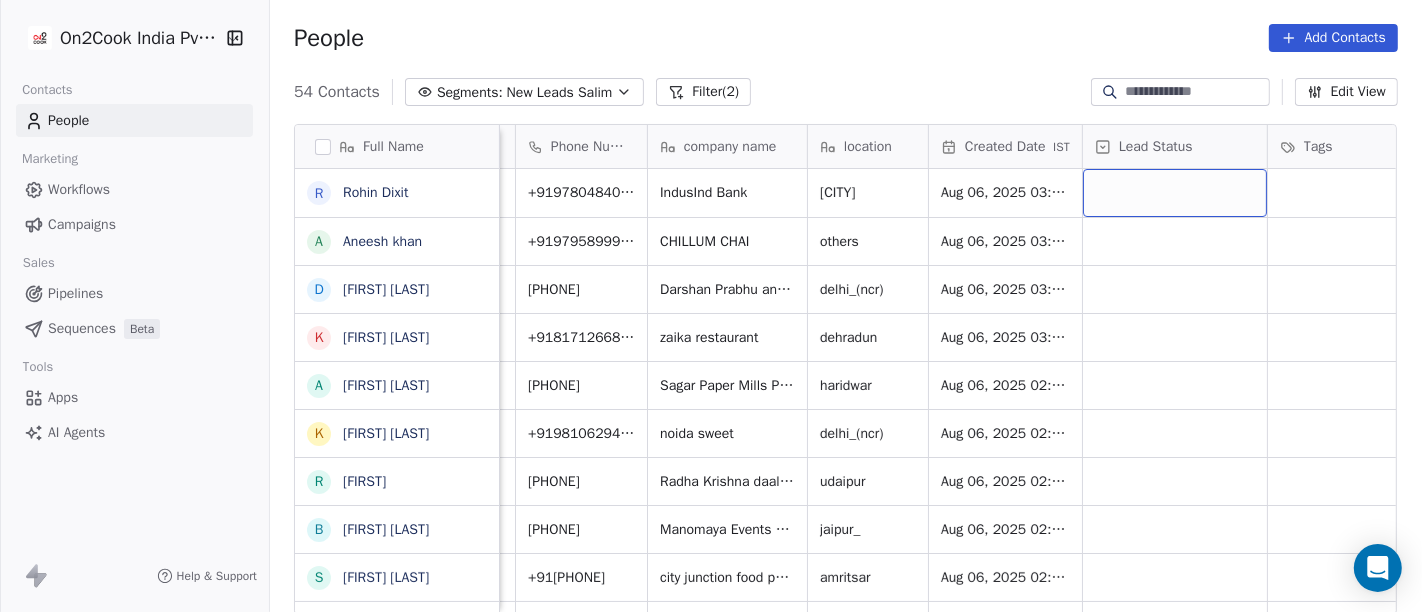 click at bounding box center (1175, 193) 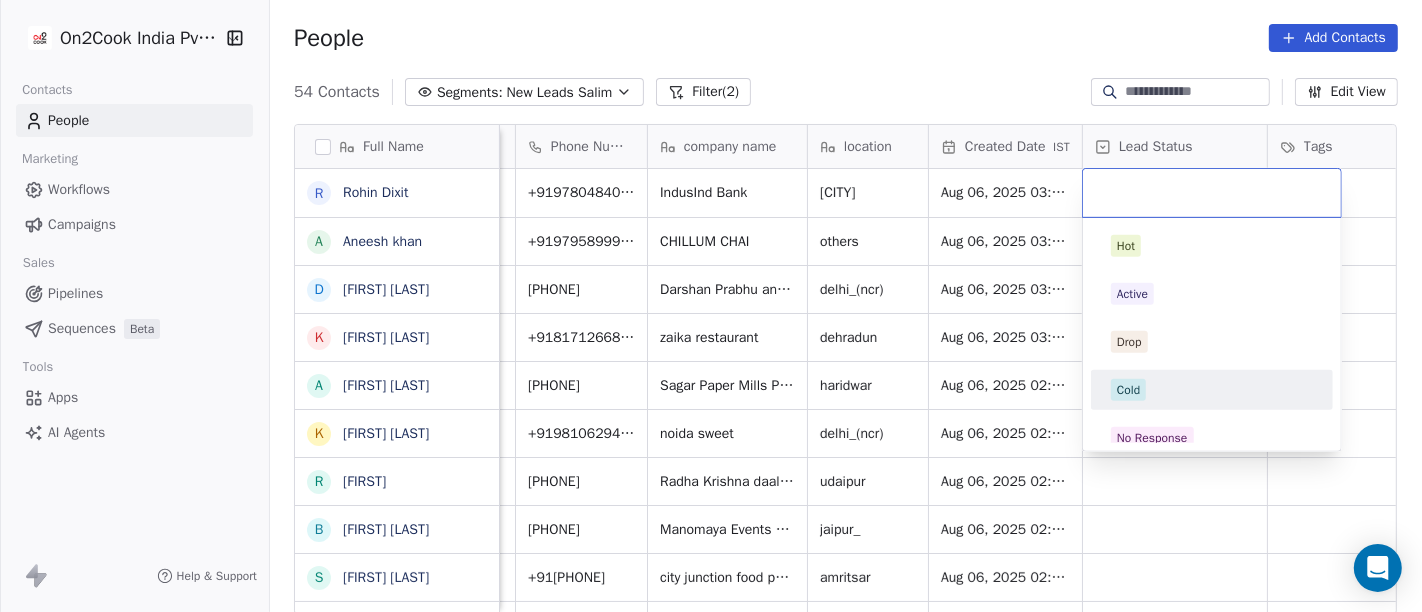 click on "Cold" at bounding box center [1212, 390] 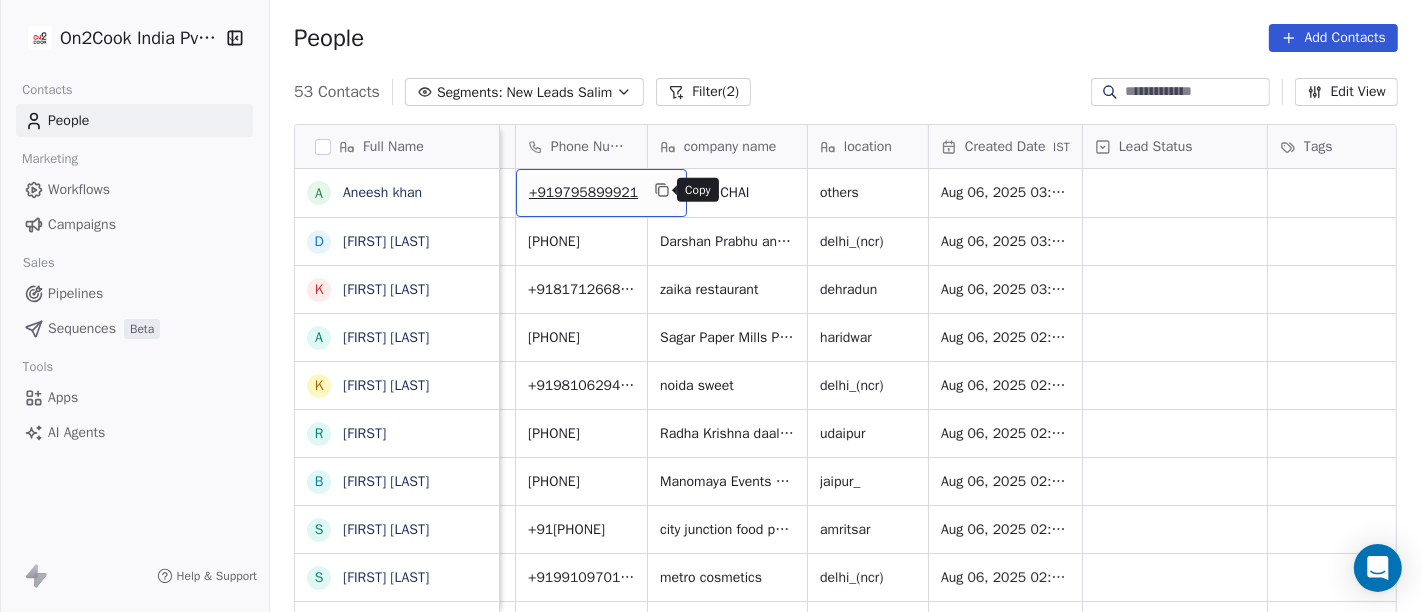 click 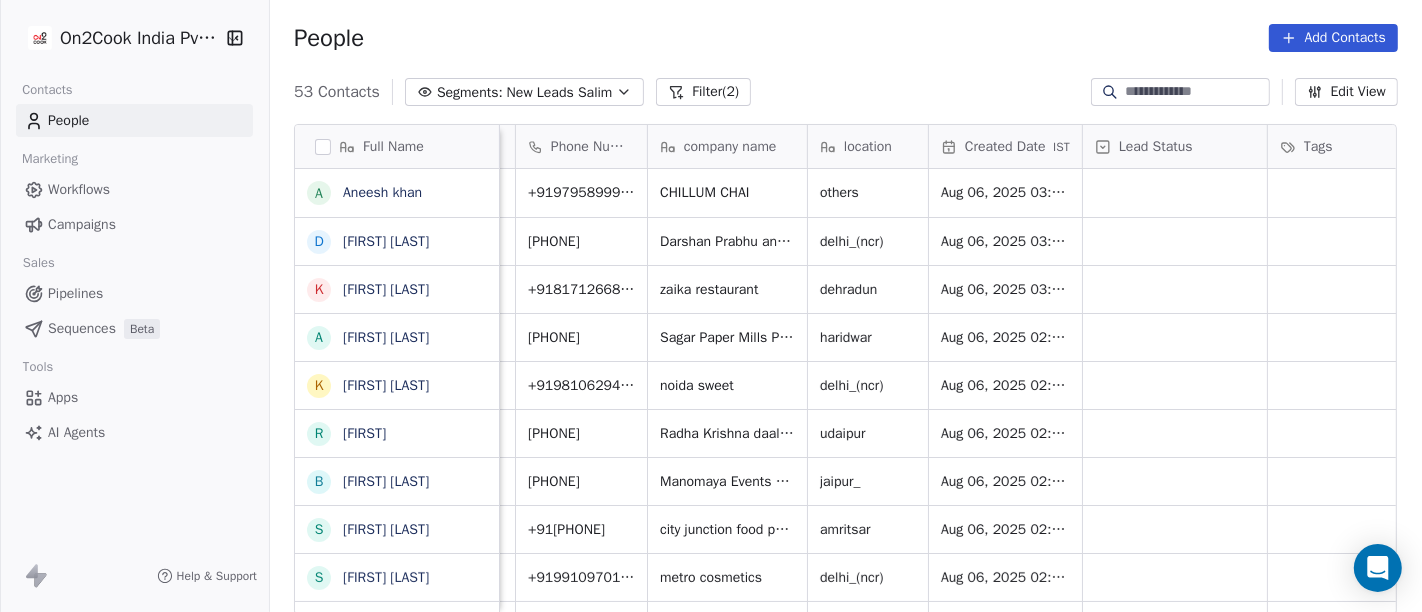 click on "People  Add Contacts" at bounding box center [846, 38] 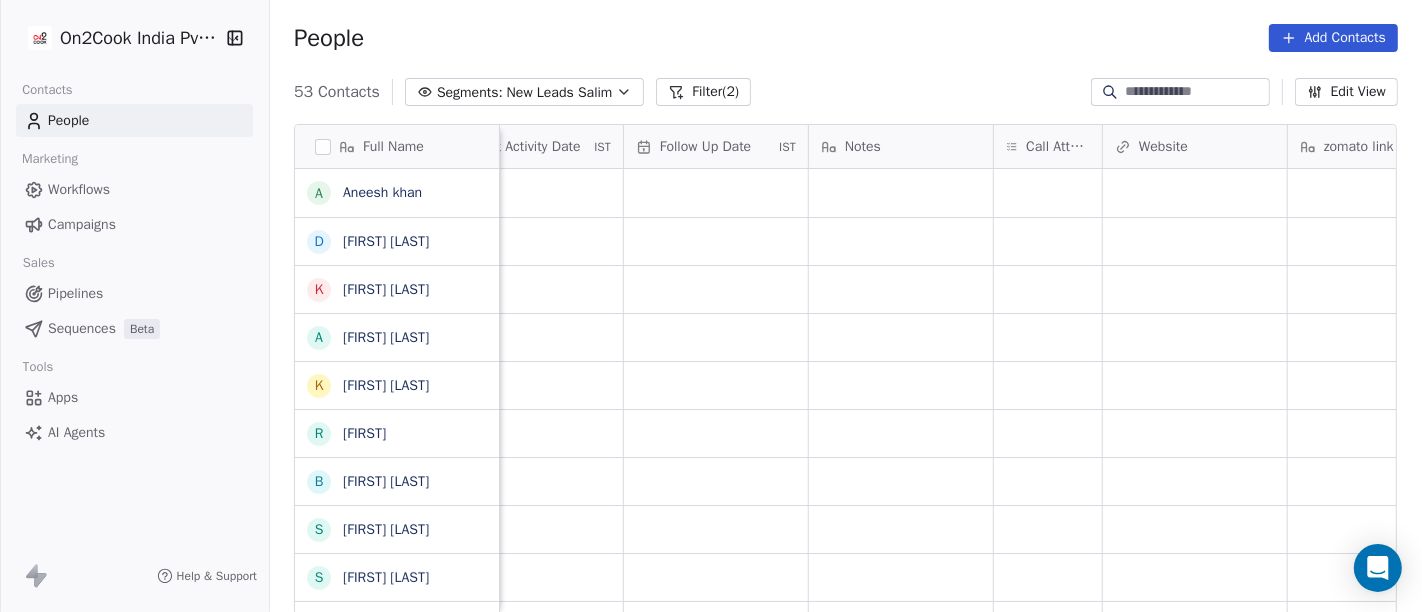 scroll, scrollTop: 0, scrollLeft: 1363, axis: horizontal 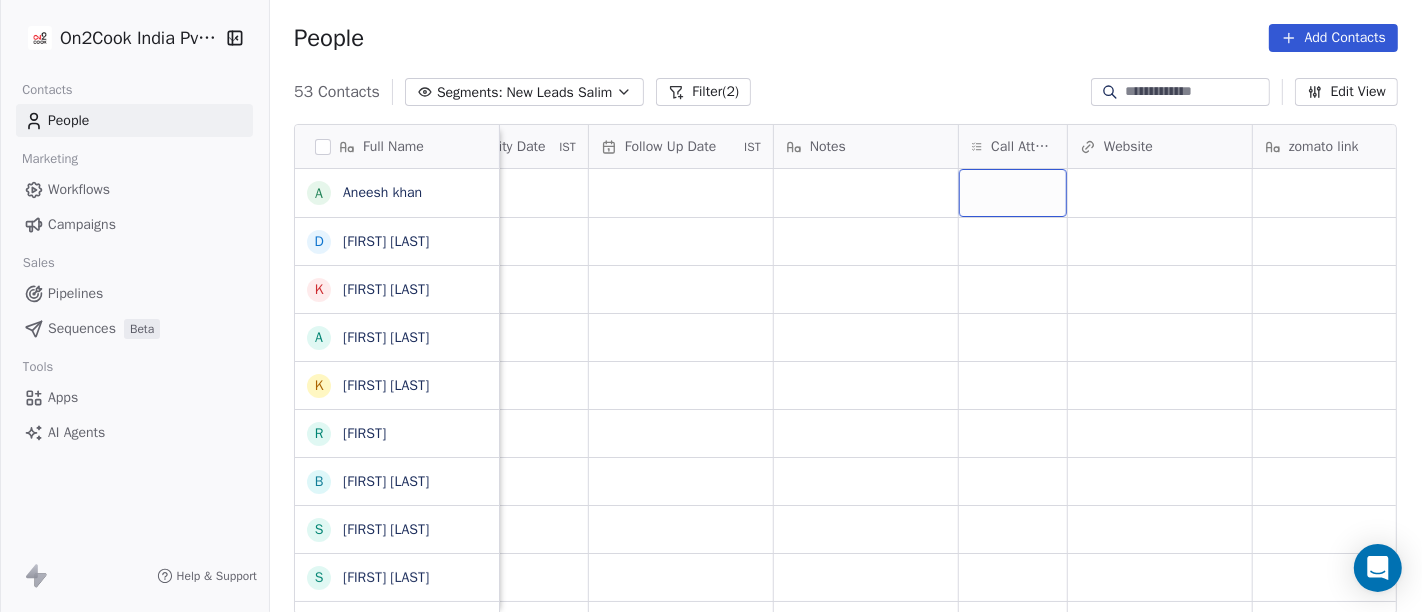 click at bounding box center (1013, 193) 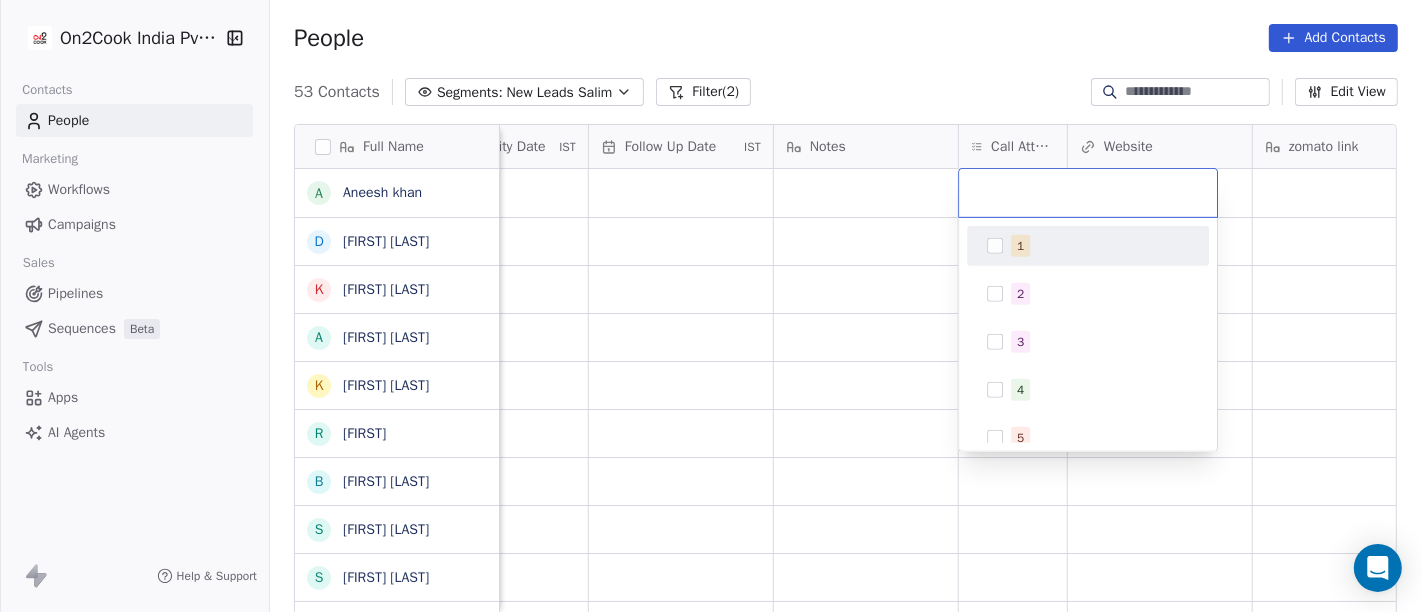 click on "1" at bounding box center (1020, 246) 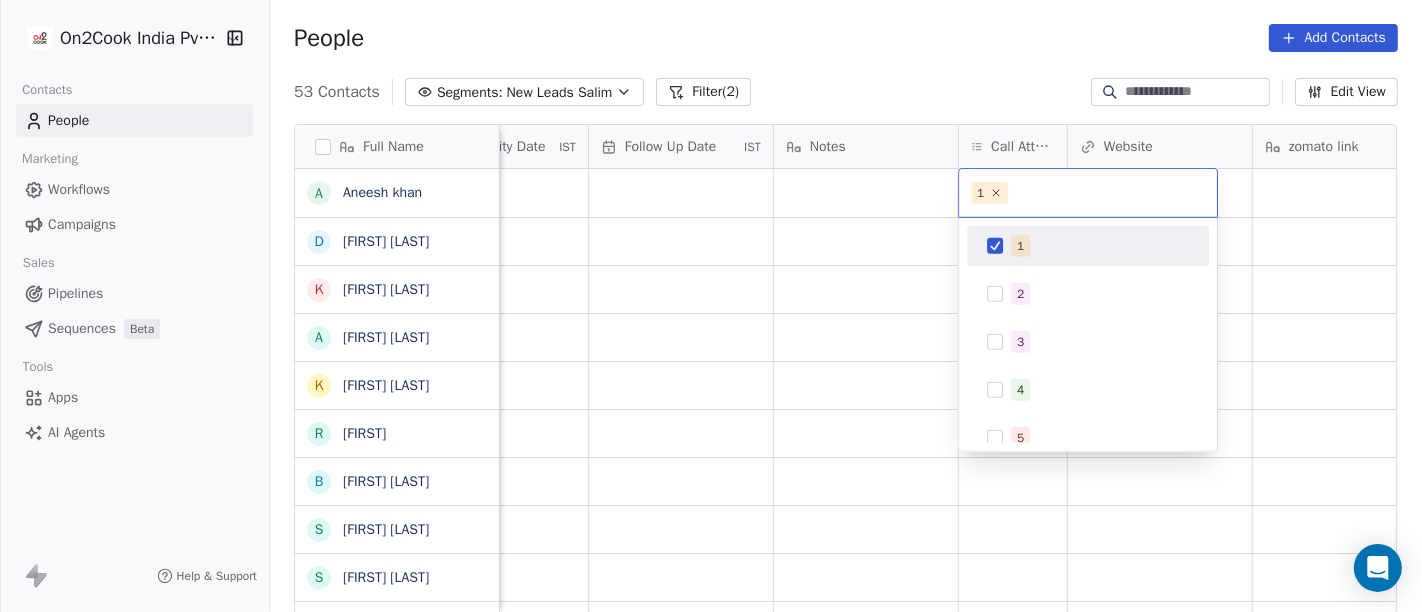 click on "On2Cook India Pvt. Ltd. Contacts People Marketing Workflows Campaigns Sales Pipelines Sequences Beta Tools Apps AI Agents Help & Support People  Add Contacts 53 Contacts Segments: New Leads Salim Filter  (2) Edit View Tag Add to Sequence Full Name A [NAME] D [NAME] K [NAME] A [NAME] K [NAME] r [NAME] B [NAME] S [NAME] S [NAME] S [NAME] S [NAME] S [NAME] K [NAME] R [NAME] P [NAME] P [NAME] s [NAME] U [NAME] A [NAME] A [NAME] S [NAME] A [NAME] V [NAME] S [NAME] P [NAME] P [NAME] S [NAME] S [NAME] Tags Assignee Sales Rep Last Activity Date IST Follow Up Date IST Notes Call Attempts Website zomato link outlet type Location Job Title   Salim cloud_kitchen   Salim cloud_kitchen   Salim restaurants   Salim cloud_kitchen   Salim restaurants   Salim   Salim" at bounding box center [711, 306] 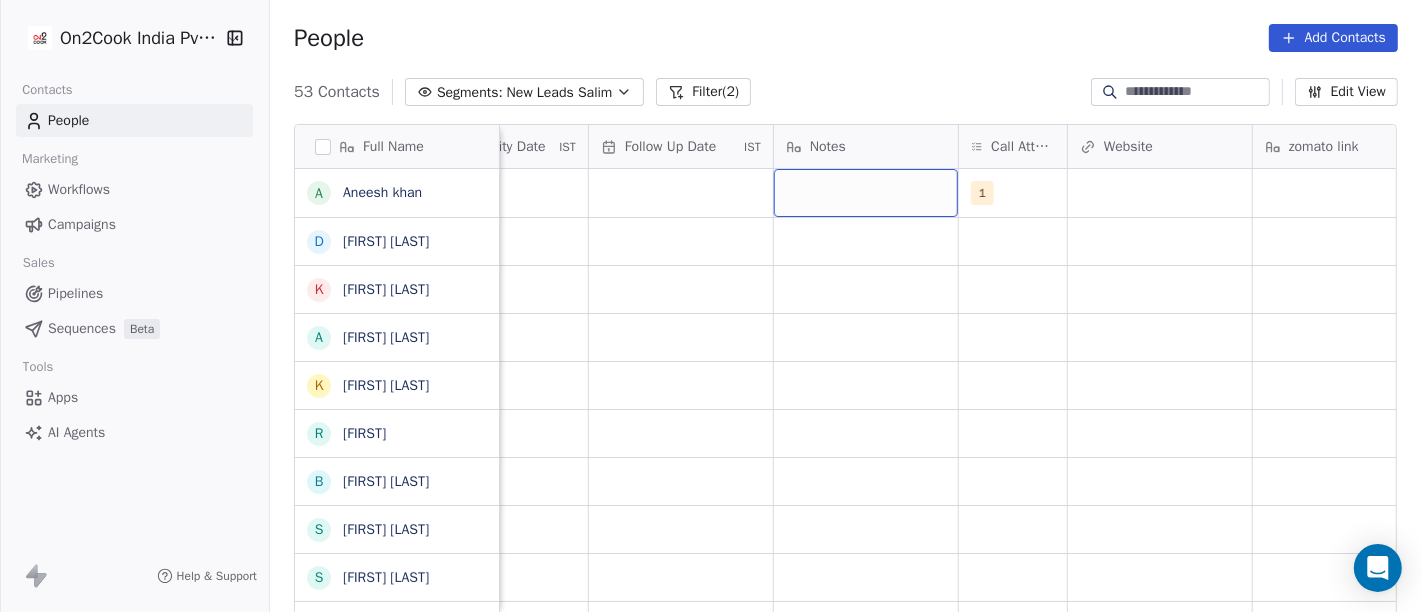 click at bounding box center (866, 193) 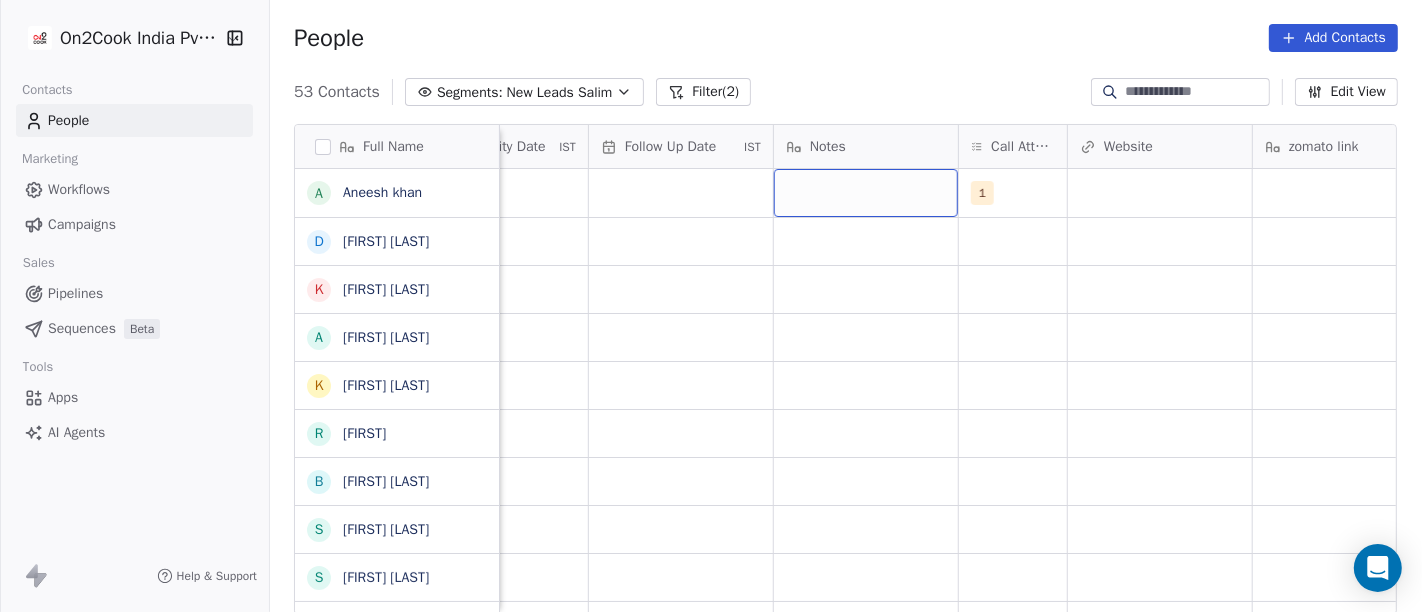 click at bounding box center (866, 193) 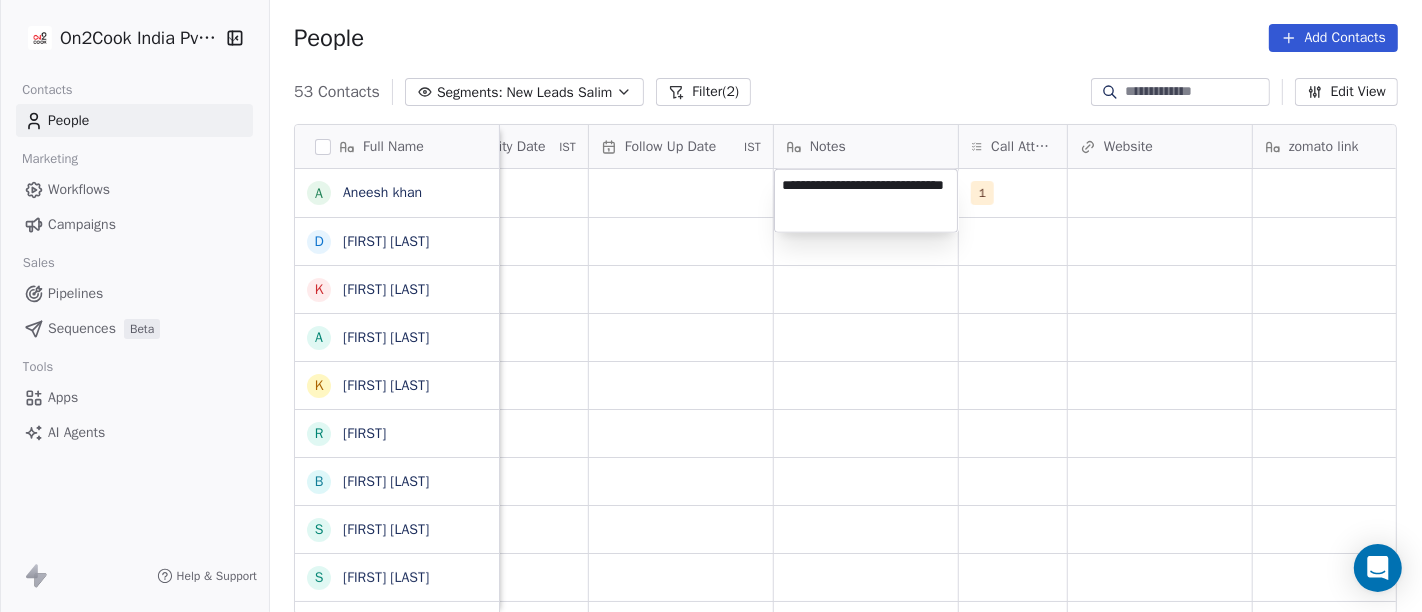 type on "**********" 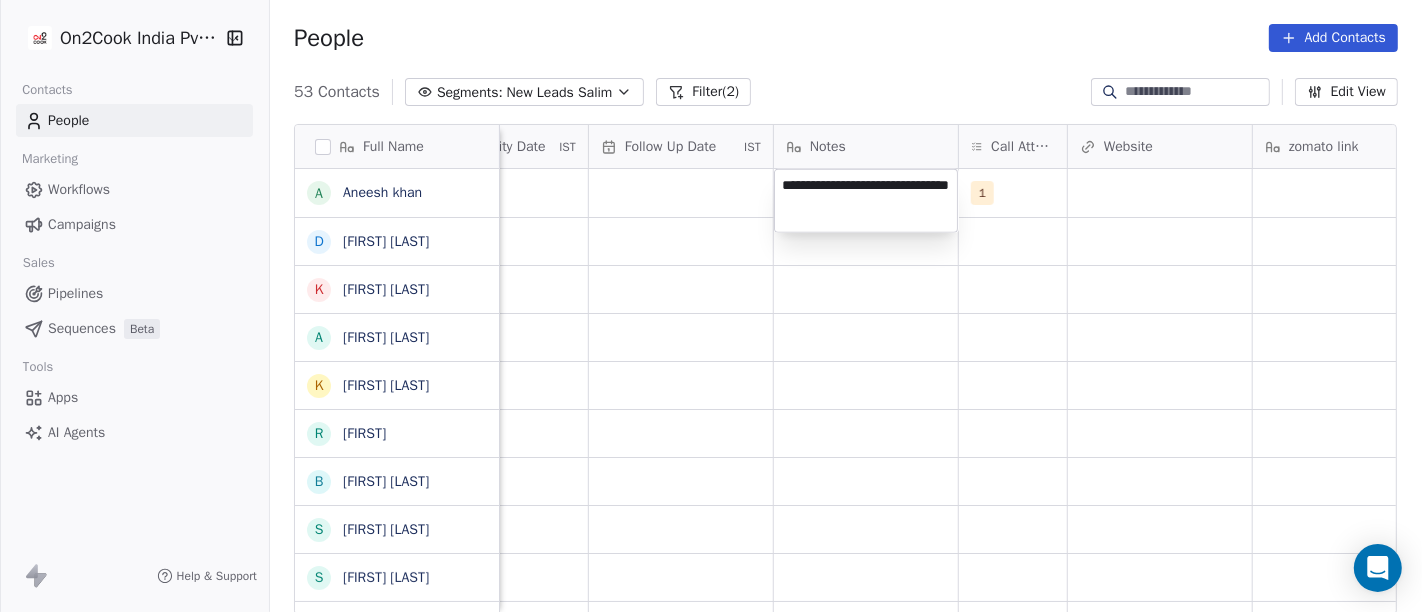 click on "On2Cook India Pvt. Ltd. Contacts People Marketing Workflows Campaigns Sales Pipelines Sequences Beta Tools Apps AI Agents Help & Support People Add Contacts 53 Contacts Segments: New Leads Salim Filter (2) Edit View Tag Add to Sequence Full Name A [FIRST] [LAST] D [FIRST] [LAST] K [FIRST] [LAST] A [FIRST] [LAST] K [FIRST] [LAST] r [FIRST] [LAST] B [FIRST] [LAST] S [FIRST] [LAST] S [FIRST] [LAST] S [FIRST] [LAST] S [FIRST] [LAST] V [FIRST] [LAST] S [FIRST] [LAST] S [FIRST] [LAST] K [FIRST] [LAST] R [FIRST] [LAST] P [FIRST] [LAST] P [FIRST] [LAST] [FIRST] [LAST] s [FIRST] [LAST] B [FIRST] [LAST] U [FIRST] [LAST] A [FIRST] [LAST] A [FIRST] [LAST] S [FIRST] [LAST] A [FIRST] [LAST] V [FIRST] [LAST] S [FIRST] [LAST] P [FIRST] [LAST] P [FIRST] [LAST] S [FIRST] [LAST] S [FIRST] [LAST] Tags Assignee Sales Rep Last Activity Date IST Follow Up Date IST Notes Call Attempts Website zomato link outlet type Location Job Title Salim 1 cloud_kitchen Salim cloud_kitchen Salim restaurants Salim cloud_kitchen Salim restaurants Salim Salim" at bounding box center [711, 306] 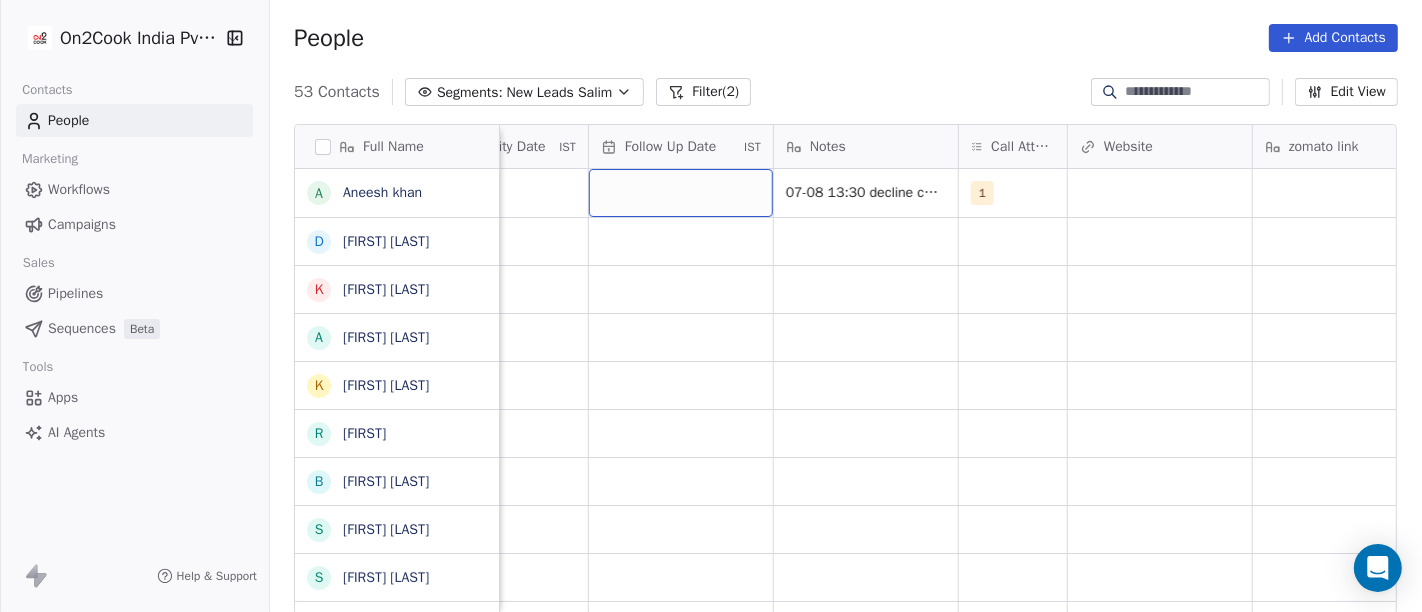 click at bounding box center [681, 193] 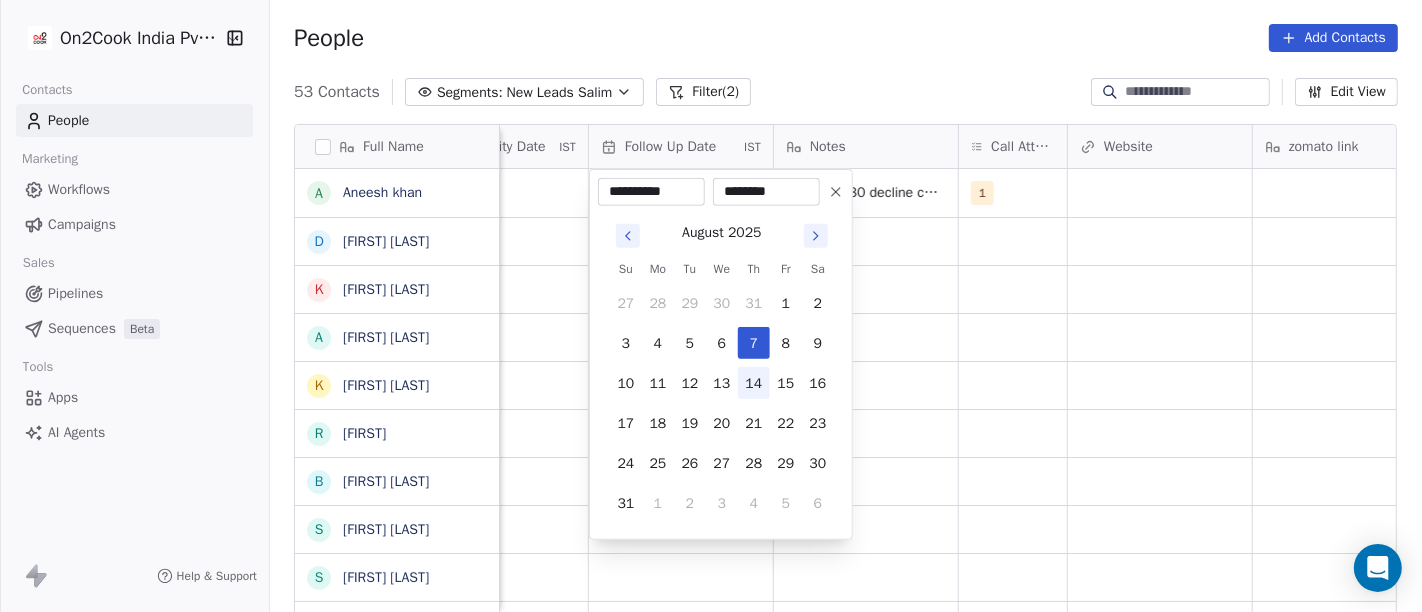 click on "14" at bounding box center [754, 383] 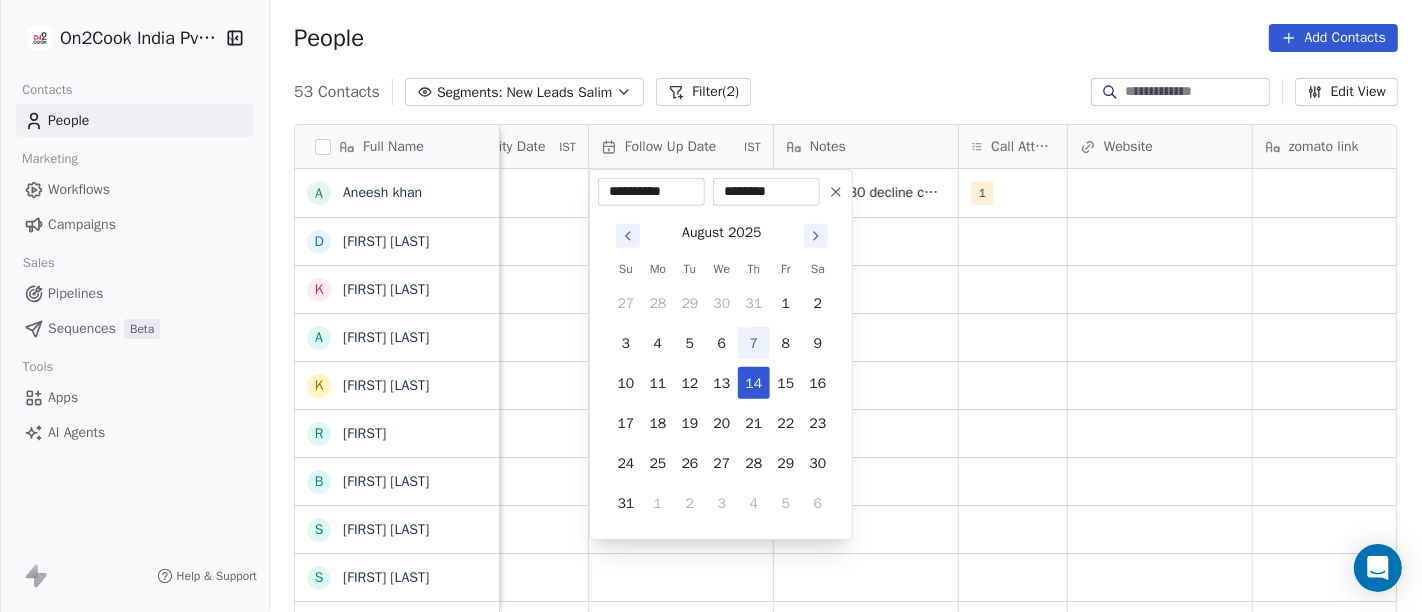click on "On2Cook India Pvt. Ltd. Contacts People Marketing Workflows Campaigns Sales Pipelines Sequences Beta Tools Apps AI Agents Help & Support People  Add Contacts 53 Contacts Segments: New Leads Salim Filter  (2) Edit View Tag Add to Sequence Full Name A [NAME] D [NAME] K [NAME] A [NAME] K [NAME] r [NAME] B [NAME] S [NAME] S [NAME] S [NAME] S [NAME] S [NAME] K [NAME] R [NAME] P [NAME] P [NAME] s [NAME] U [NAME] A [NAME] A [NAME] S [NAME] A [NAME] V [NAME] S [NAME] P [NAME] P [NAME] S [NAME] S [NAME] Tags Assignee Sales Rep Last Activity Date IST Follow Up Date IST Notes Call Attempts Website zomato link outlet type Location Job Title   Salim 07-08 13:30 decline call WA sent  1 cloud_kitchen   Salim cloud_kitchen   Salim restaurants   Salim cloud_kitchen" at bounding box center [711, 306] 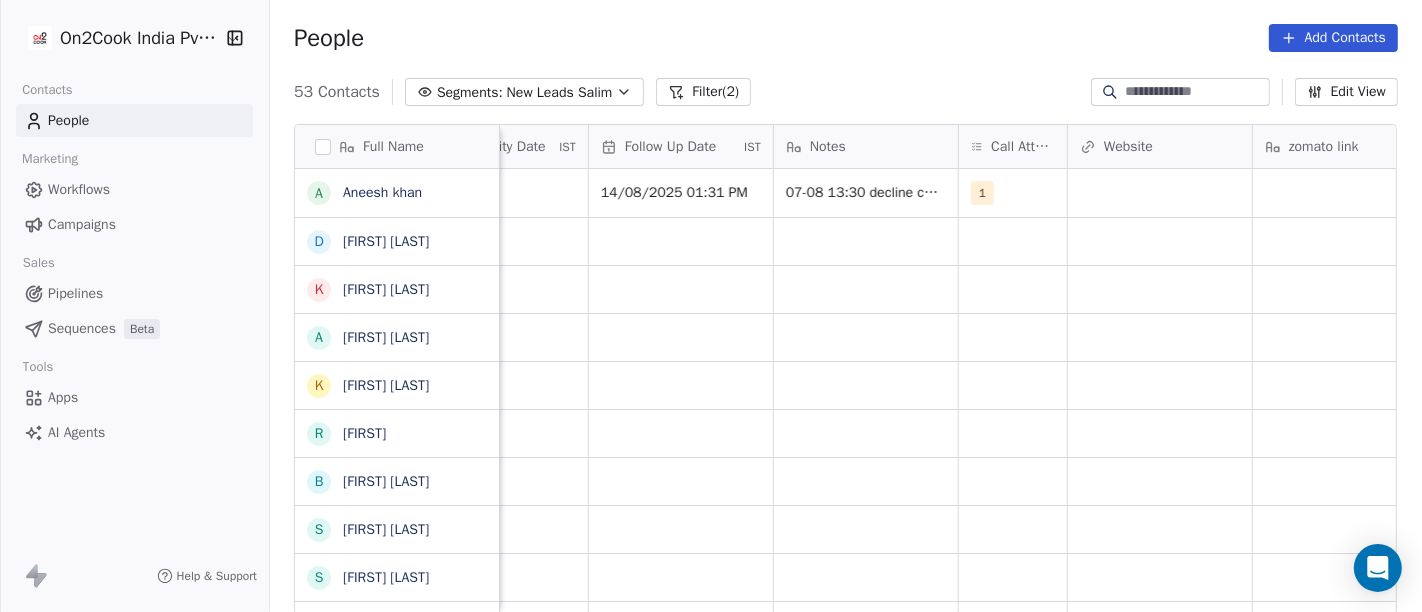 scroll, scrollTop: 0, scrollLeft: 1266, axis: horizontal 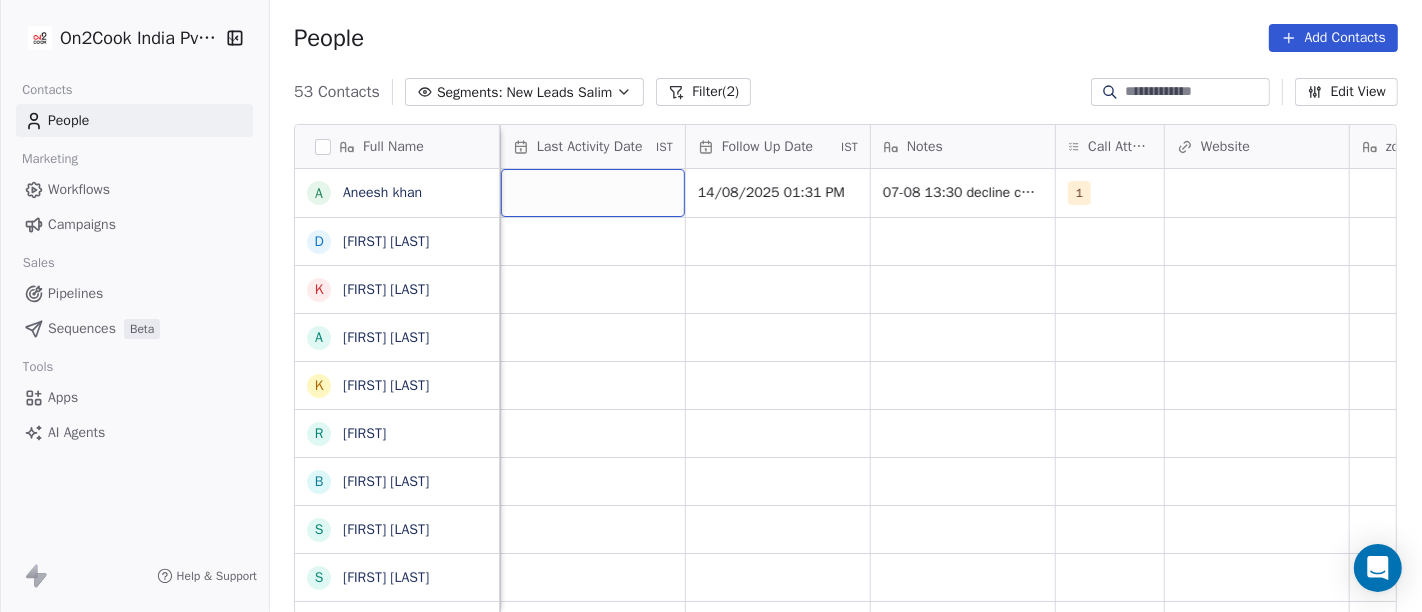 click at bounding box center [593, 193] 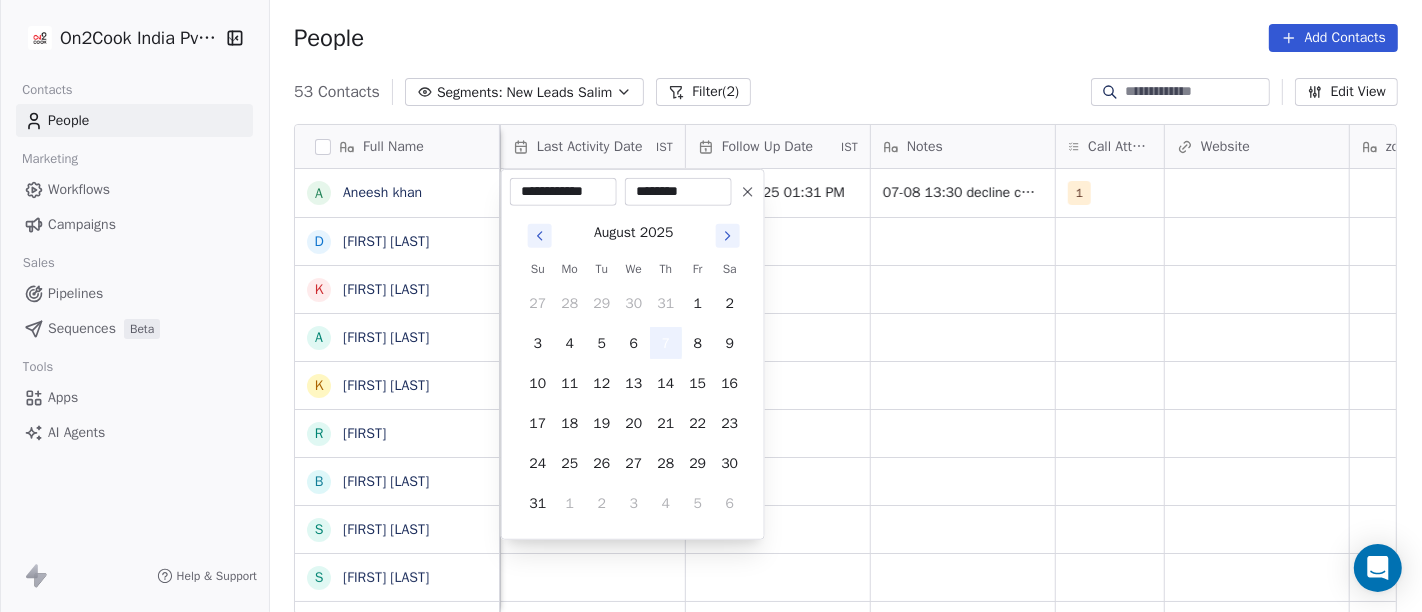 click on "7" at bounding box center [666, 343] 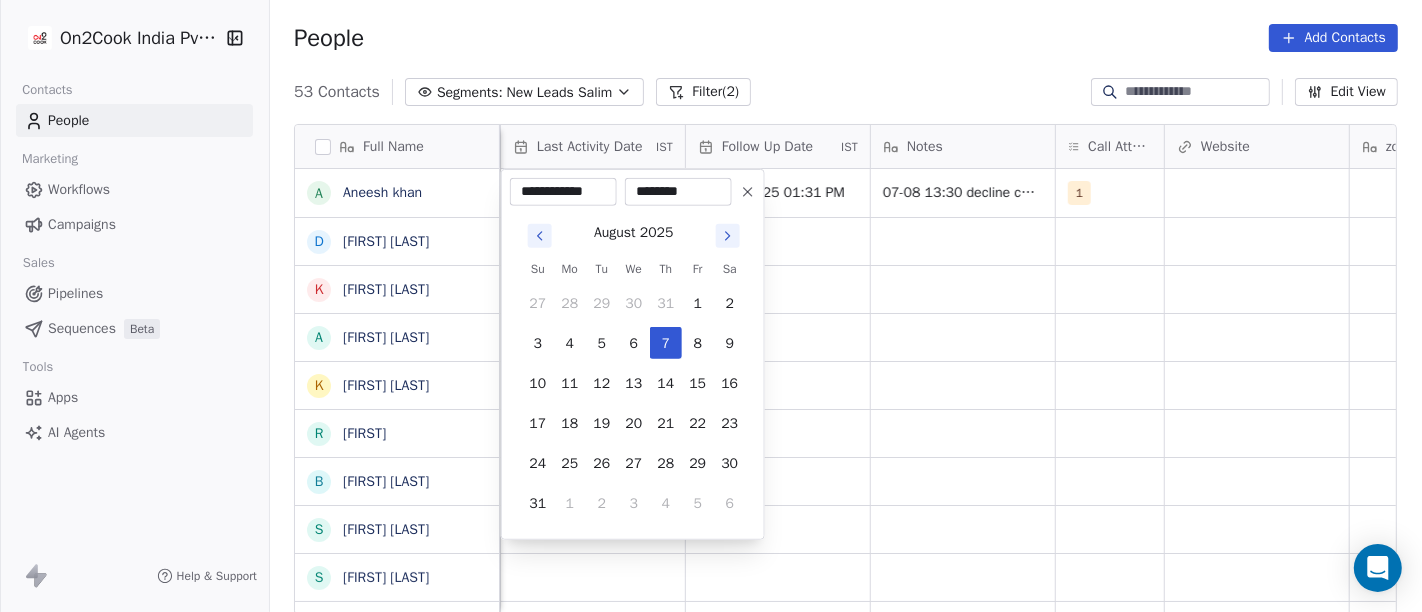 click on "On2Cook India Pvt. Ltd. Contacts People Marketing Workflows Campaigns Sales Pipelines Sequences Beta Tools Apps AI Agents Help & Support People Add Contacts 53 Contacts Segments: New Leads Salim Filter (2) Edit View Tag Add to Sequence Full Name A [FIRST] [LAST] D [FIRST] [LAST] K [FIRST] [LAST] A [FIRST] [LAST] K [FIRST] [LAST] Baghel r [FIRST] [LAST] B [FIRST] [LAST] S [FIRST] [LAST] S [FIRST] [LAST] S [FIRST] [LAST] jadhav S [FIRST] [LAST] V [FIRST] [LAST] S [FIRST] [LAST] S [FIRST] [LAST] K [FIRST] [LAST] R [FIRST] [LAST] P [FIRST] [LAST] P [FIRST] [LAST] Avnesh s [FIRST] [LAST] U [FIRST] [LAST] A [FIRST] [LAST] A [FIRST] [LAST] S [FIRST] [LAST] A [FIRST] [LAST] V [FIRST] [LAST] S [FIRST] [LAST] P [FIRST] [LAST] P [FIRST] [LAST] S [FIRST] [LAST] S [FIRST] [LAST] (Dhangar) Lead Status Tags Assignee Sales Rep Last Activity Date IST Follow Up Date IST Notes Call Attempts Website zomato link outlet type Location Job Title Salim 14/08/2025 01:31 PM 07-08 13:30 decline call WA sent 1 cloud_kitchen Salim cloud_kitchen Salim" at bounding box center (711, 306) 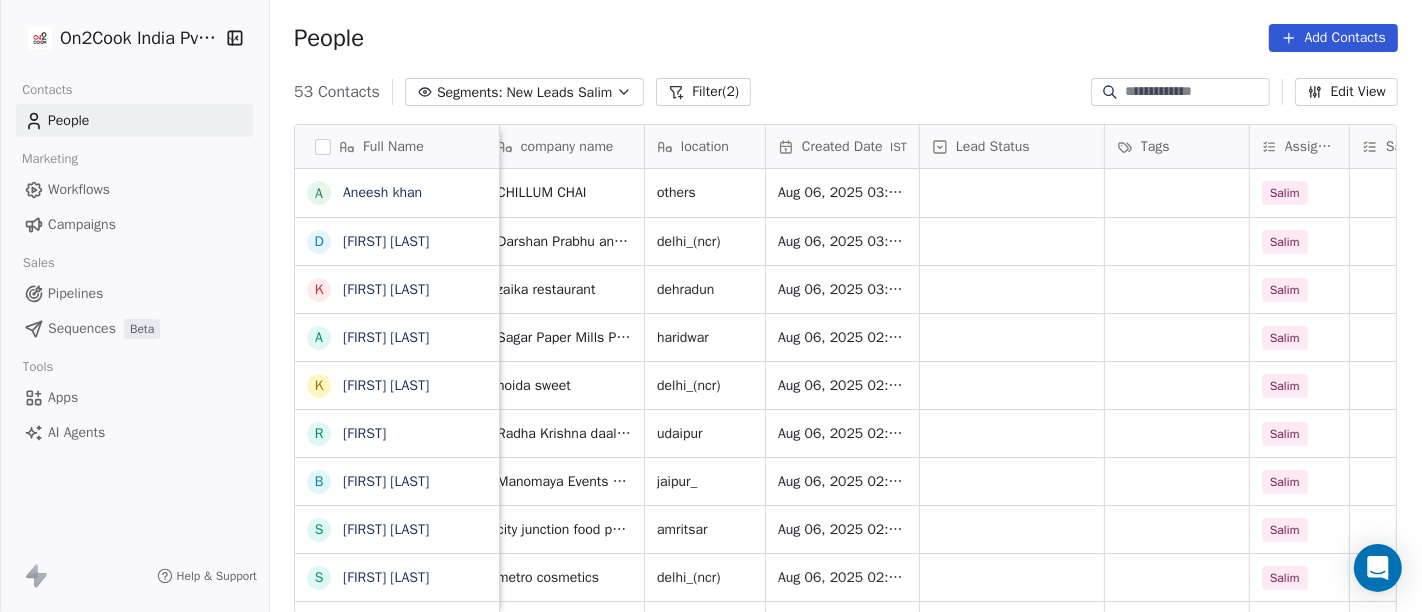 scroll, scrollTop: 1, scrollLeft: 283, axis: both 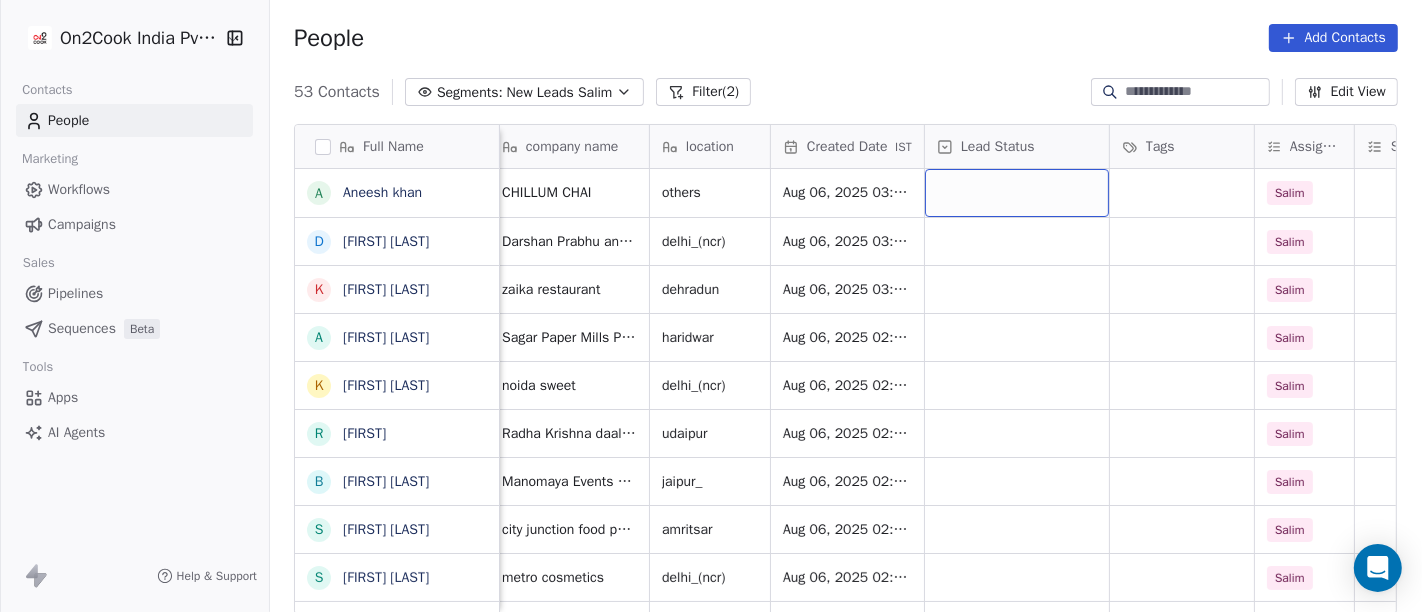 click at bounding box center (1017, 193) 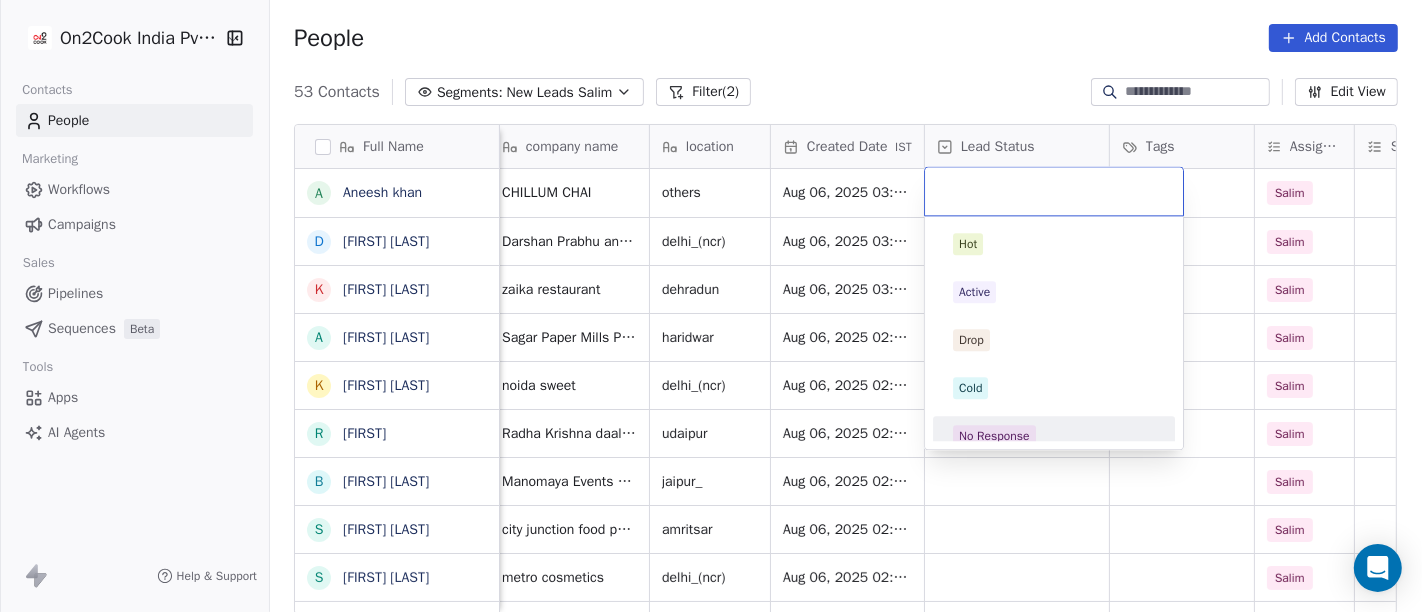 click on "No Response" at bounding box center (994, 436) 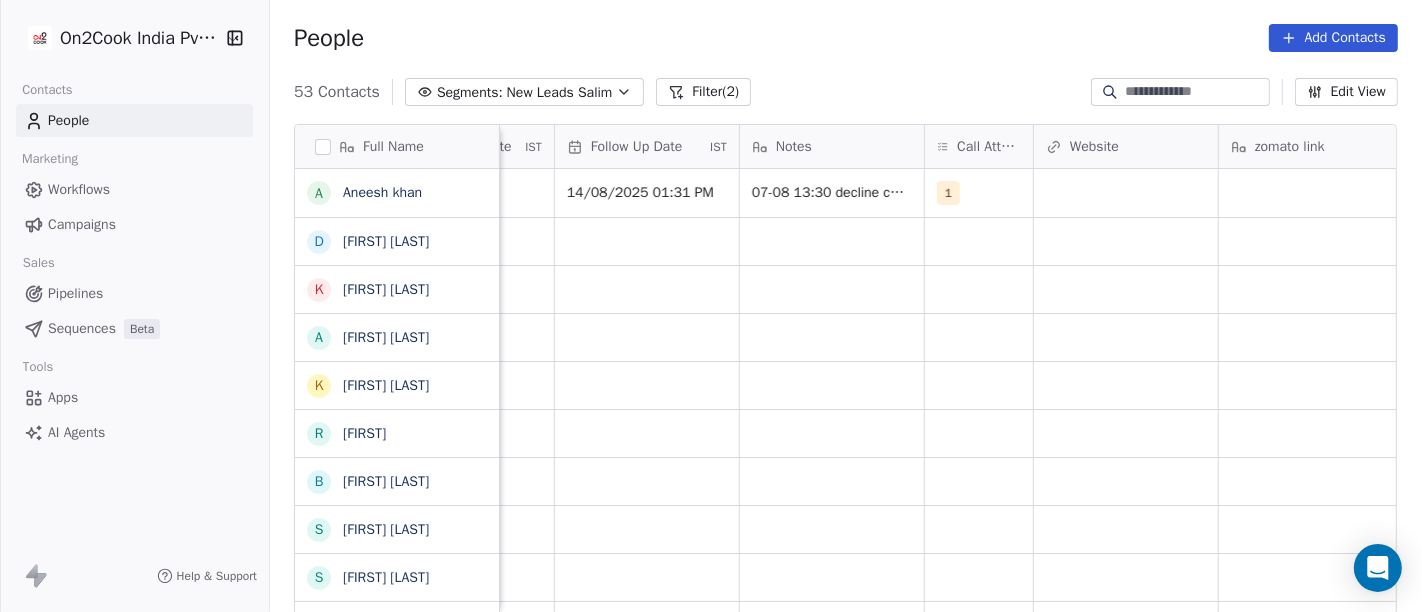 scroll, scrollTop: 1, scrollLeft: 1405, axis: both 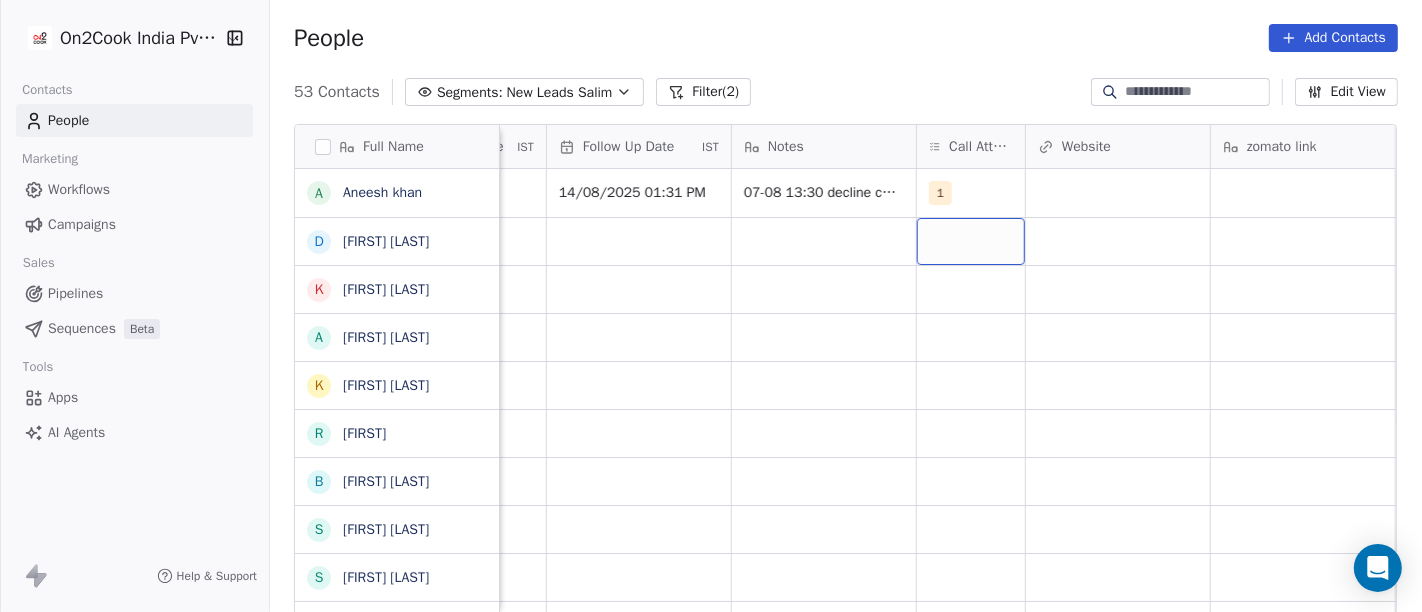 click at bounding box center [971, 241] 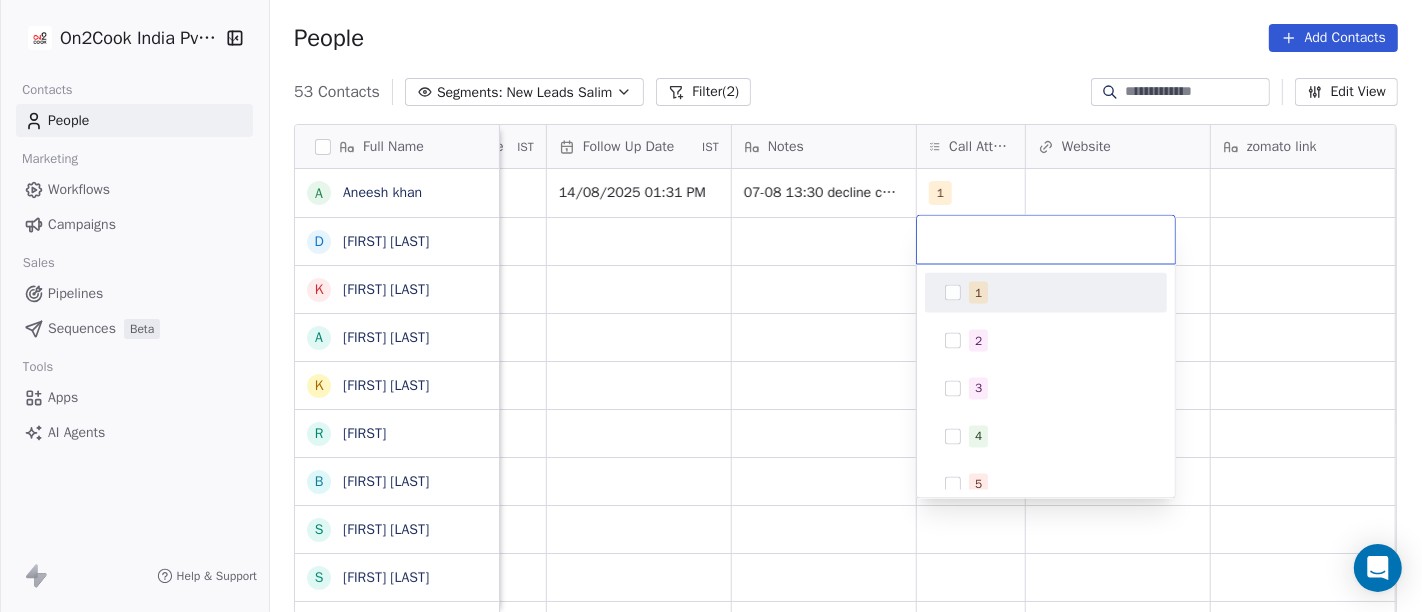 click on "1" at bounding box center (978, 293) 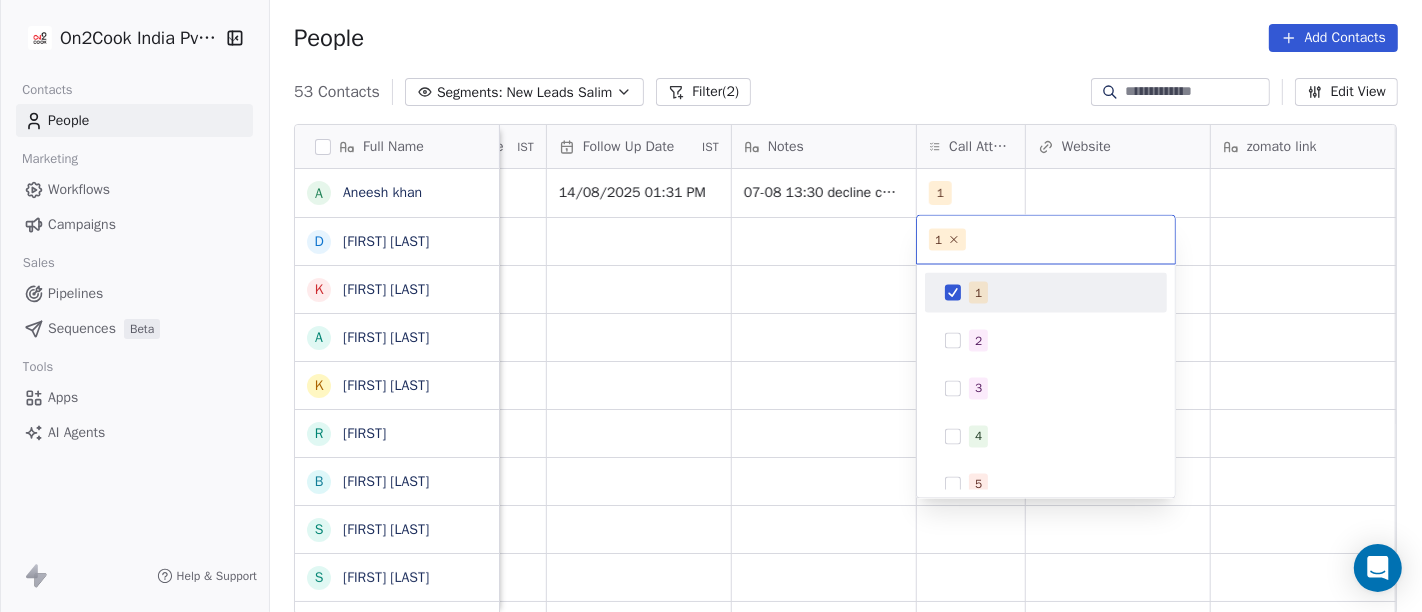 click on "On2Cook India Pvt. Ltd. Contacts People Marketing Workflows Campaigns Sales Pipelines Sequences Beta Tools Apps AI Agents Help & Support People Add Contacts 53 Contacts Segments: New Leads Salim Filter (2) Edit View Tag Add to Sequence Full Name A [FIRST] D [FIRST] K [FIRST] A [FIRST] K [FIRST] r [LAST] B [FIRST] S [FIRST] S [FIRST] S [FIRST] [LAST] S [FIRST] [LAST] V [FIRST] S [FIRST] [LAST] S [FIRST] K [FIRST] R [LAST] P [FIRST] P [LAST] s [LAST] U [FIRST] A [FIRST] A [FIRST] [LAST] S [FIRST] [LAST] A [FIRST] [LAST] V [FIRST] S [FIRST] [LAST] P [FIRST] [LAST] P [FIRST] Tags Assignee Sales Rep Last Activity Date IST Follow Up Date IST Notes Call Attempts Website zomato link outlet type Location Job Title Whastapp Message Salim Aug 07, 2025 01:31 PM 14/08/2025 01:31 PM 07-08 13:30 decline call WA sent 1 cloud_kitchen" at bounding box center [711, 306] 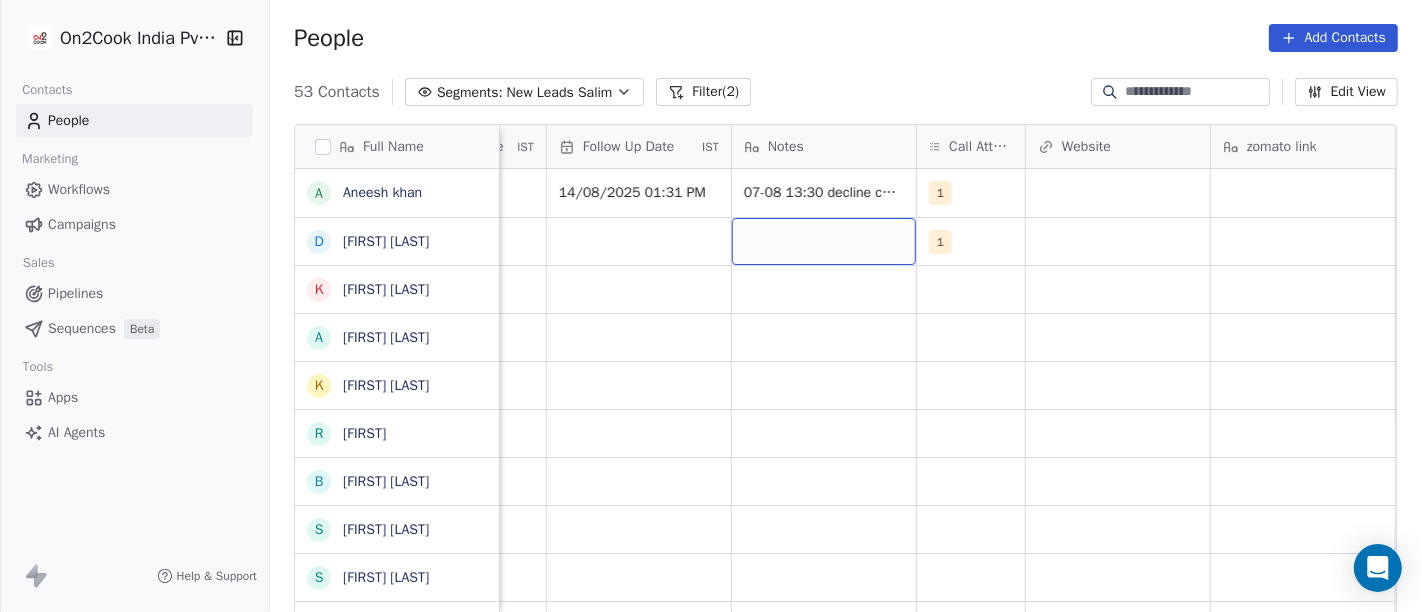 click at bounding box center [824, 241] 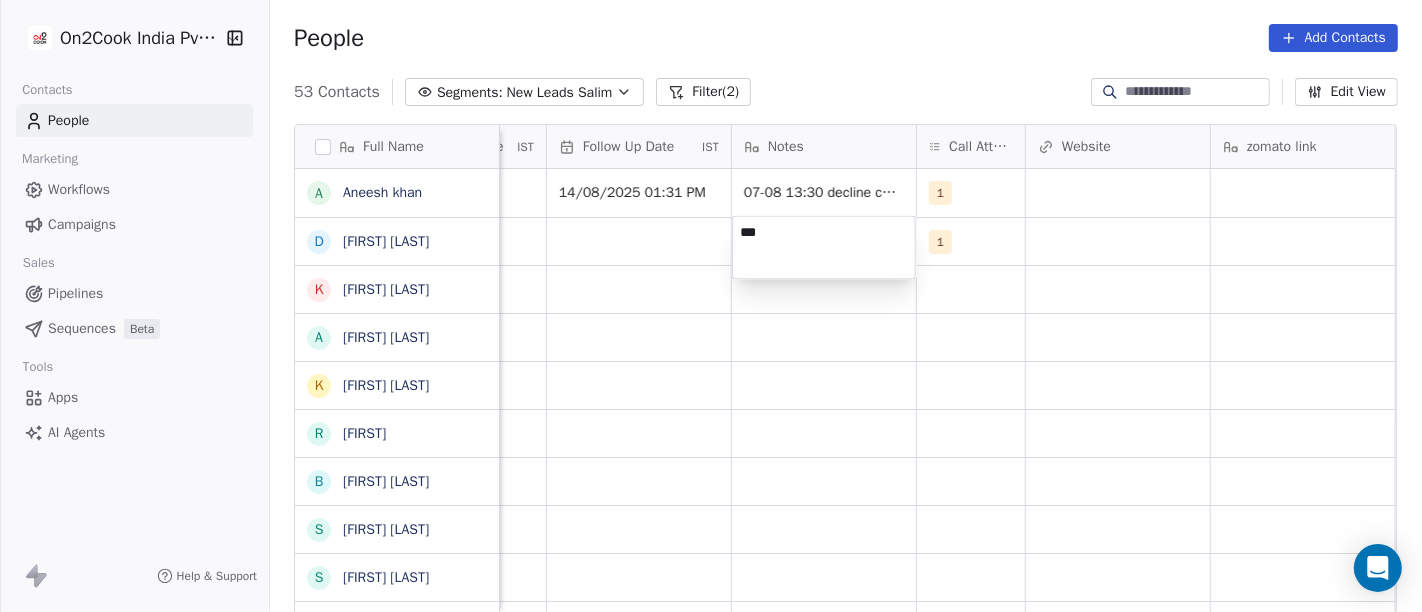 type on "****" 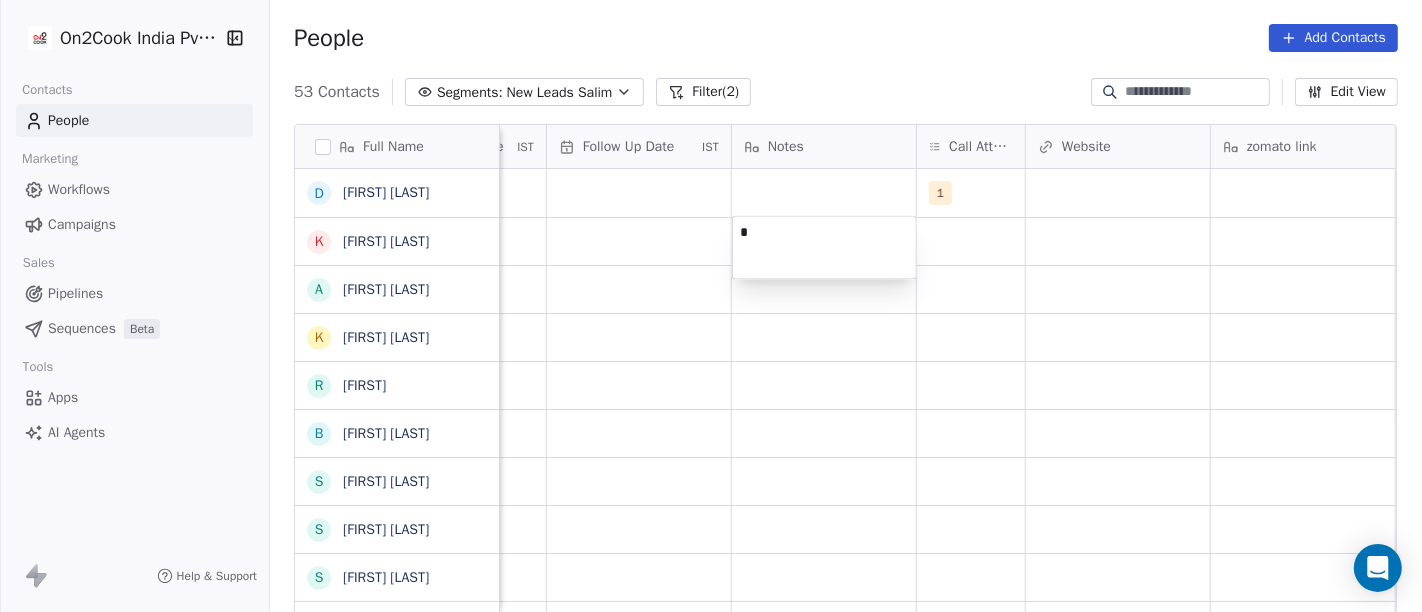 click on "On2Cook India Pvt. Ltd. Contacts People Marketing Workflows Campaigns Sales Pipelines Sequences Beta Tools Apps AI Agents Help & Support People Add Contacts 53 Contacts Segments: New Leads Salim Filter (2) Edit View Tag Add to Sequence Full Name D [FIRST] K [FIRST] A [FIRST] K [FIRST] r [LAST] B [FIRST] S [FIRST] S [FIRST] S [FIRST] [LAST] S [FIRST] [LAST] V [FIRST] S [FIRST] [LAST] S [FIRST] K [FIRST] R [LAST] P [FIRST] P [LAST] s [LAST] U [FIRST] A [FIRST] A [FIRST] [LAST] S [FIRST] [LAST] A [FIRST] [LAST] V [FIRST] S [FIRST] [LAST] P [FIRST] [LAST] P [FIRST] S [FIRST] S [FIRST] [LAST] P [FIRST] Tags Assignee Sales Rep Last Activity Date IST Follow Up Date IST Notes Call Attempts Website zomato link outlet type Location Job Title Whastapp Message Salim 1 cloud_kitchen Salim restaurants Salim cloud_kitchen Salim restaurants Salim" at bounding box center [711, 306] 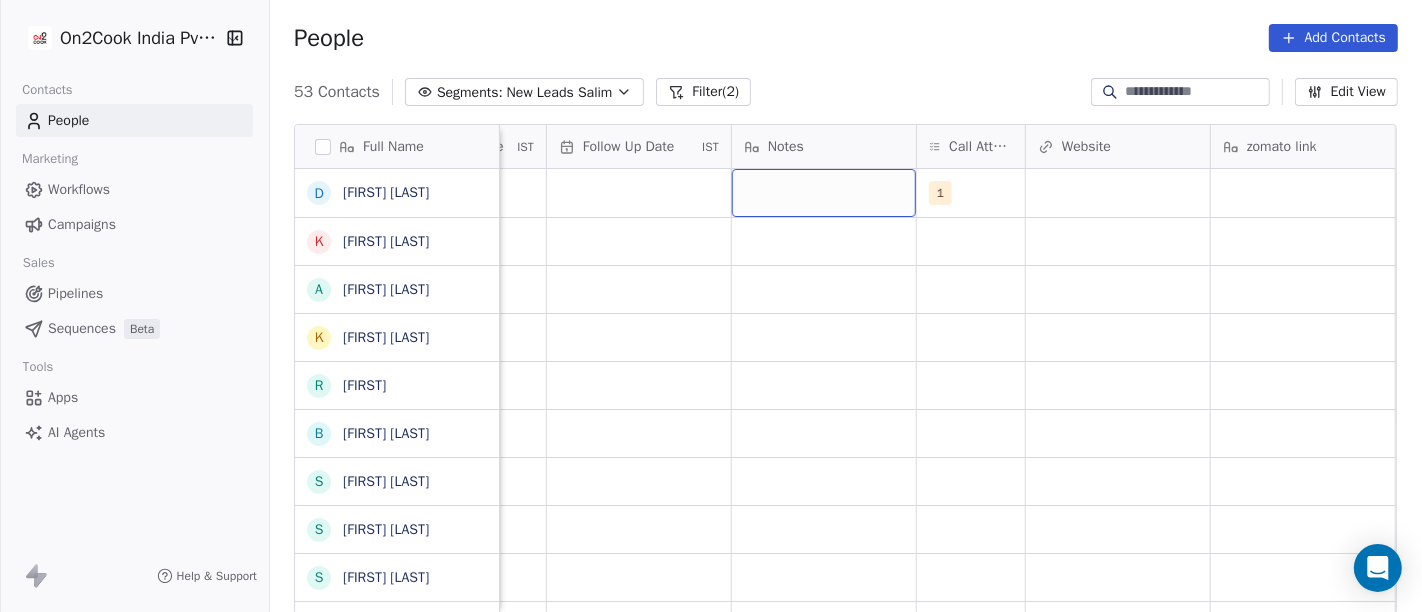 click at bounding box center (824, 193) 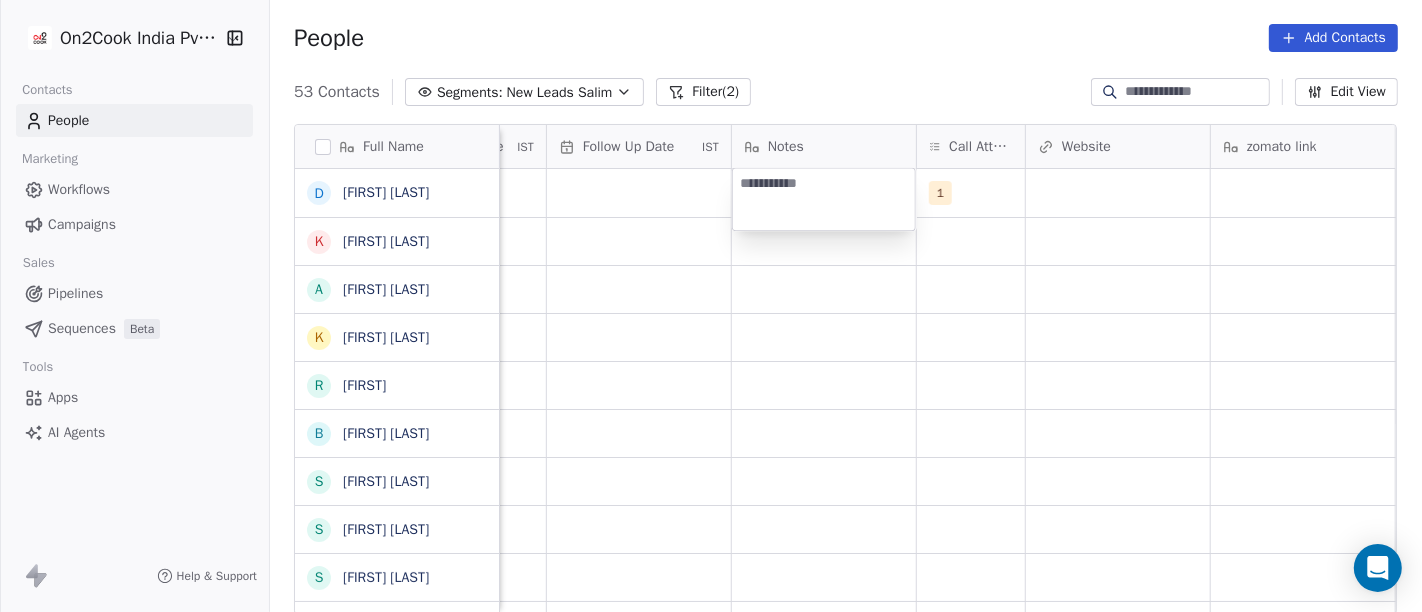 type on "*" 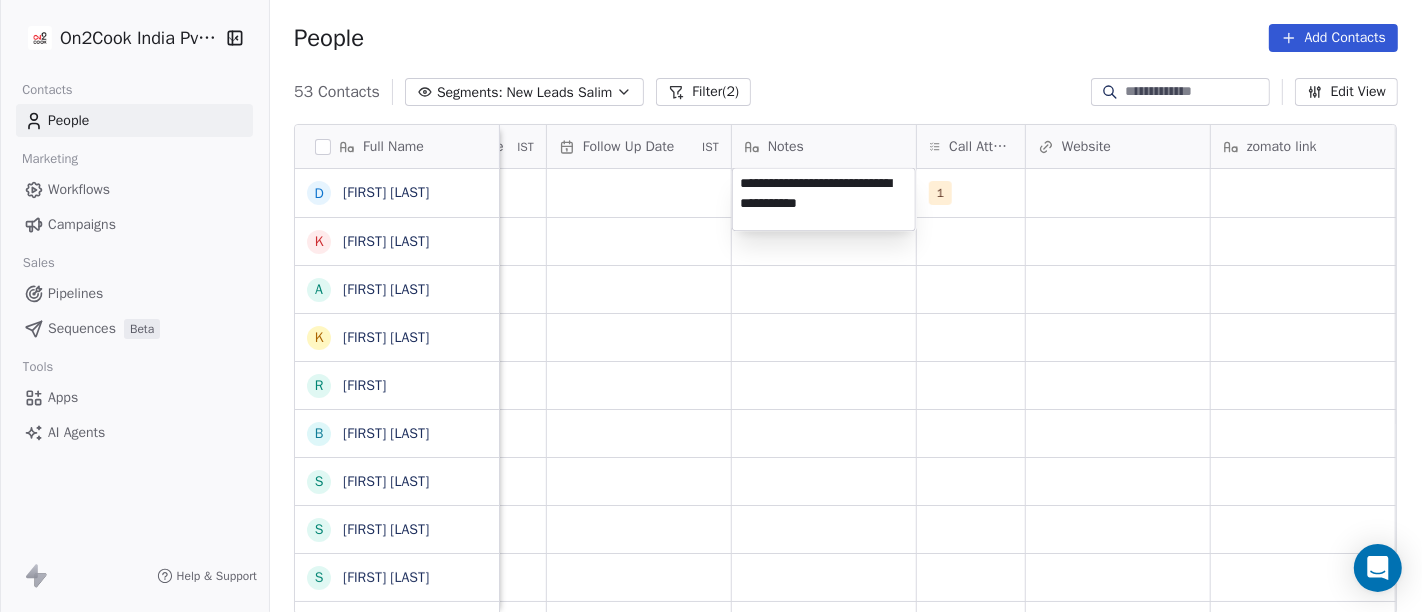 type on "**********" 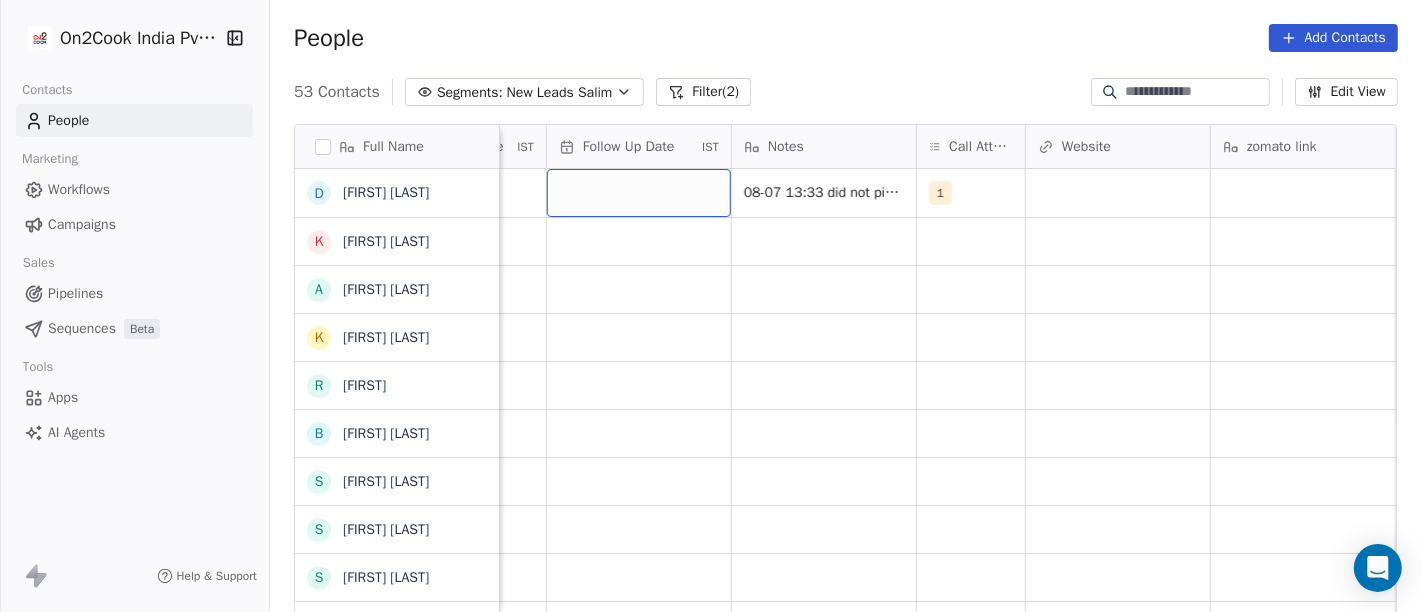 click at bounding box center [639, 193] 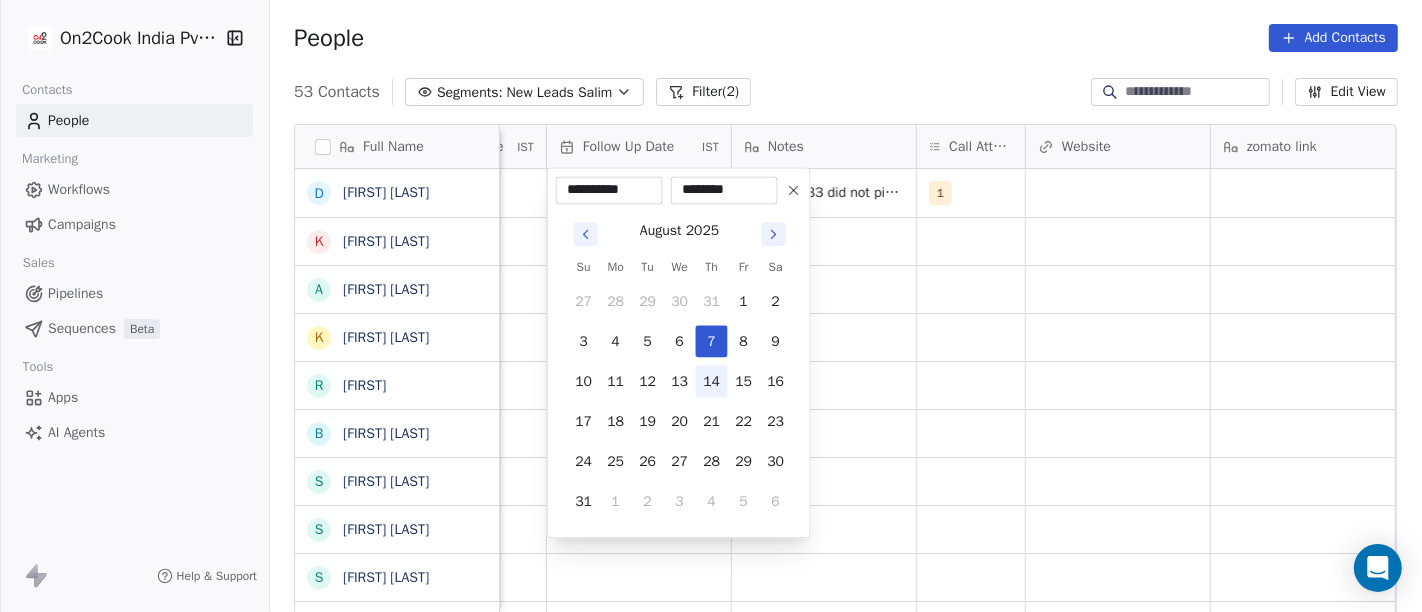 click on "14" at bounding box center (712, 381) 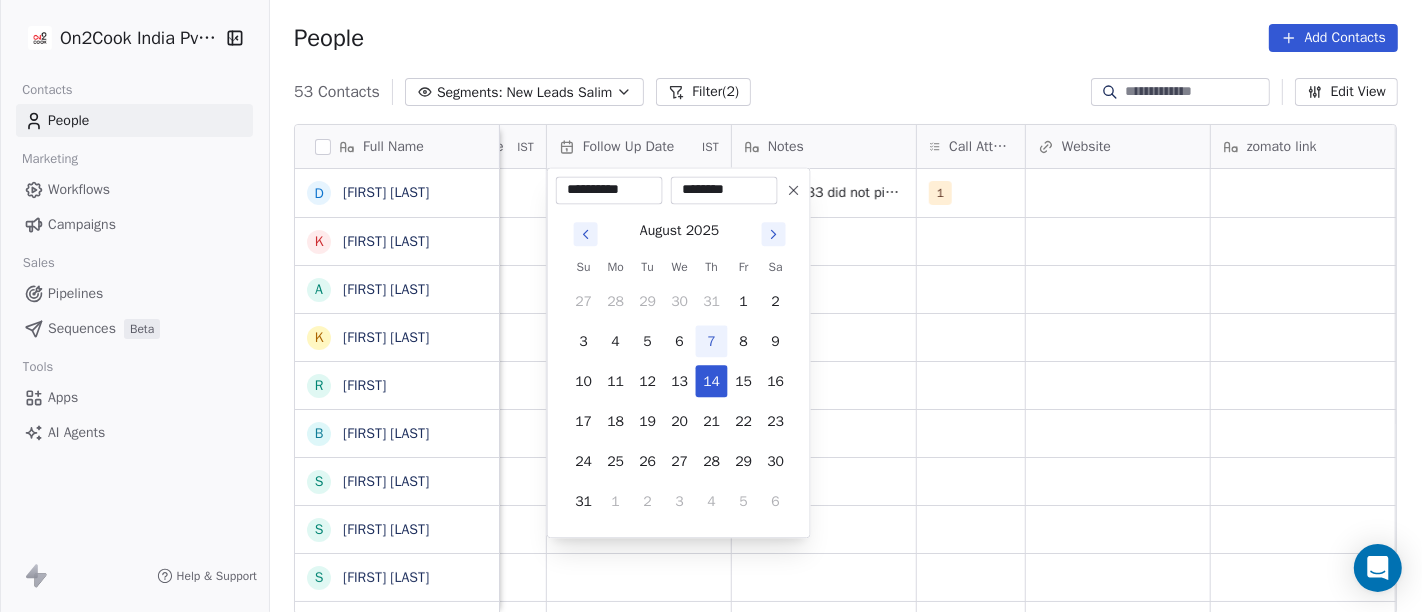 click on "On2Cook India Pvt. Ltd. Contacts People Marketing Workflows Campaigns Sales Pipelines Sequences Beta Tools Apps AI Agents Help & Support People Add Contacts 53 Contacts Segments: New Leads Salim Filter (2) Edit View Tag Add to Sequence Full Name D [FIRST] [LAST] K [FIRST] [LAST] A [FIRST] [LAST] K [FIRST] [LAST] r [FIRST] [LAST] B [FIRST] [LAST] S [FIRST] [LAST] S [FIRST] [LAST] S [FIRST] [LAST] S [FIRST] [LAST] S [FIRST] [LAST] V [FIRST] [LAST] S [FIRST] [LAST] S [FIRST] [LAST] K [FIRST] [LAST] R [FIRST] [LAST] P [FIRST] [LAST] P [FIRST] [LAST] [FIRST] [LAST] s [FIRST] [LAST] B [FIRST] [LAST] U [FIRST] [LAST] A [FIRST] [LAST] A [FIRST] [LAST] S [FIRST] [LAST] A [FIRST] [LAST] V [FIRST] [LAST] S [FIRST] [LAST] P [FIRST] [LAST] P [FIRST] [LAST] S [FIRST] [LAST] S [FIRST] [LAST] P [FIRST] [LAST] Tags Assignee Sales Rep Last Activity Date IST Follow Up Date IST Notes Call Attempts Website zomato link outlet type Location Job Title Whastapp Message Salim 08-07 13:33 did not pick up call WA sent 1 cloud_kitchen Salim restaurants Salim" at bounding box center (711, 306) 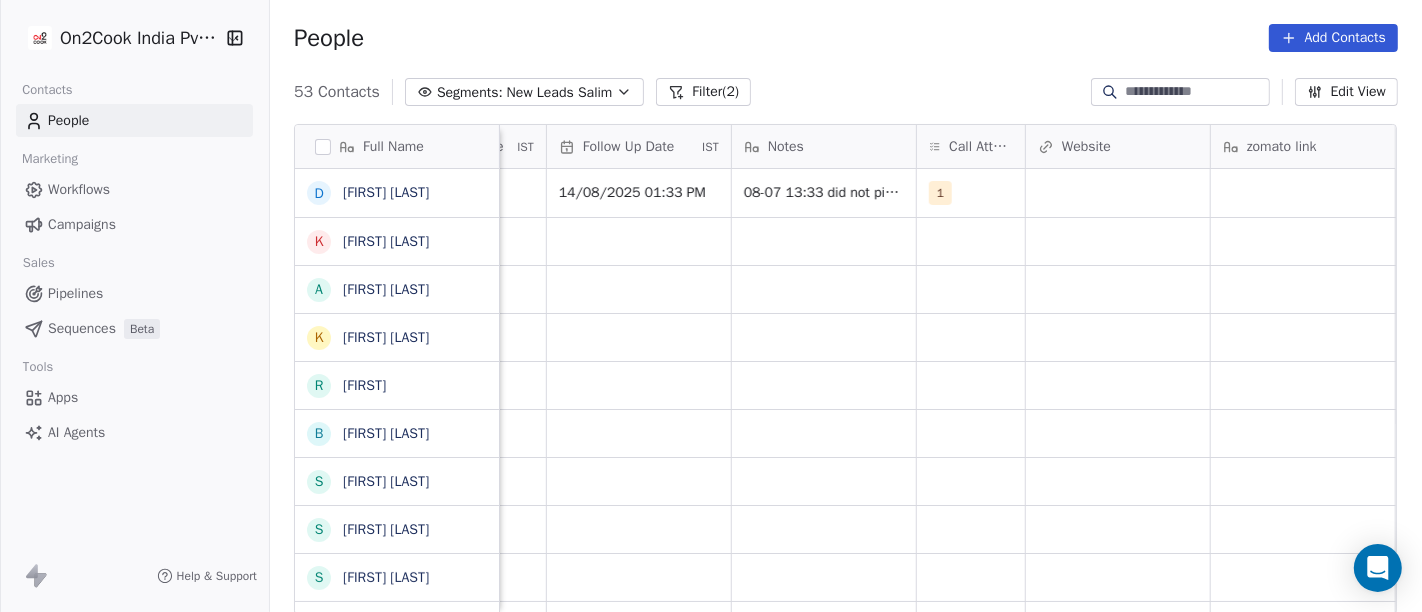 scroll, scrollTop: 1, scrollLeft: 1040, axis: both 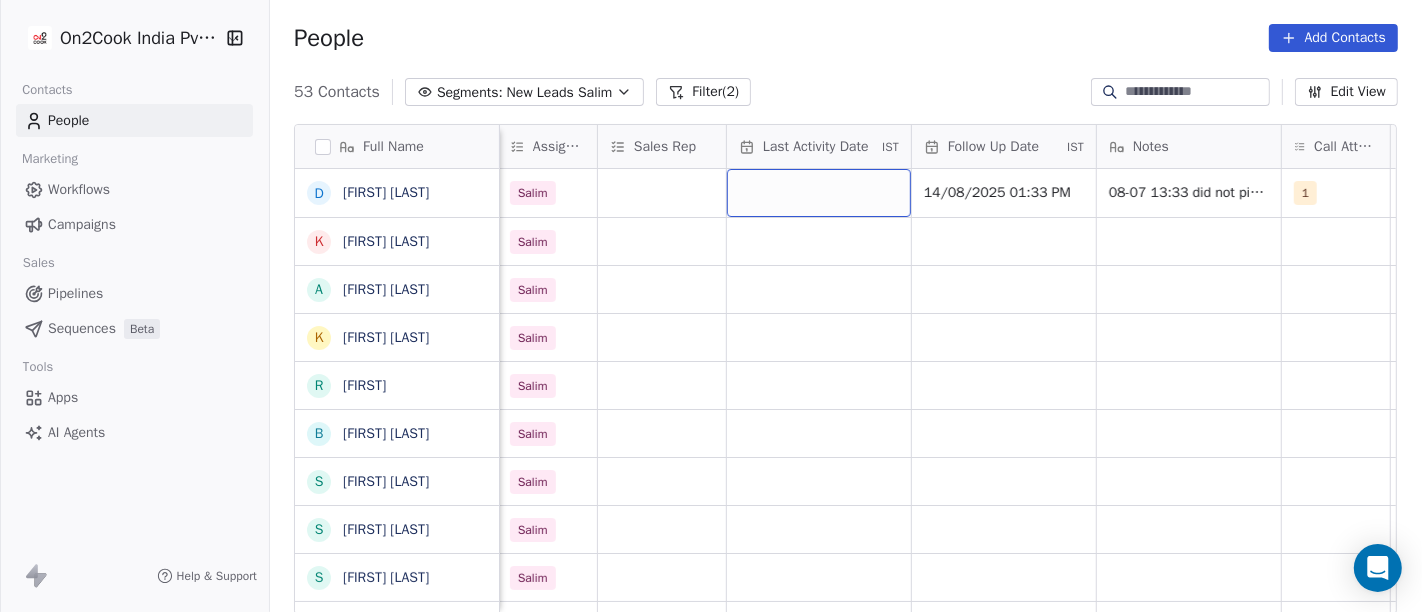 click at bounding box center (819, 193) 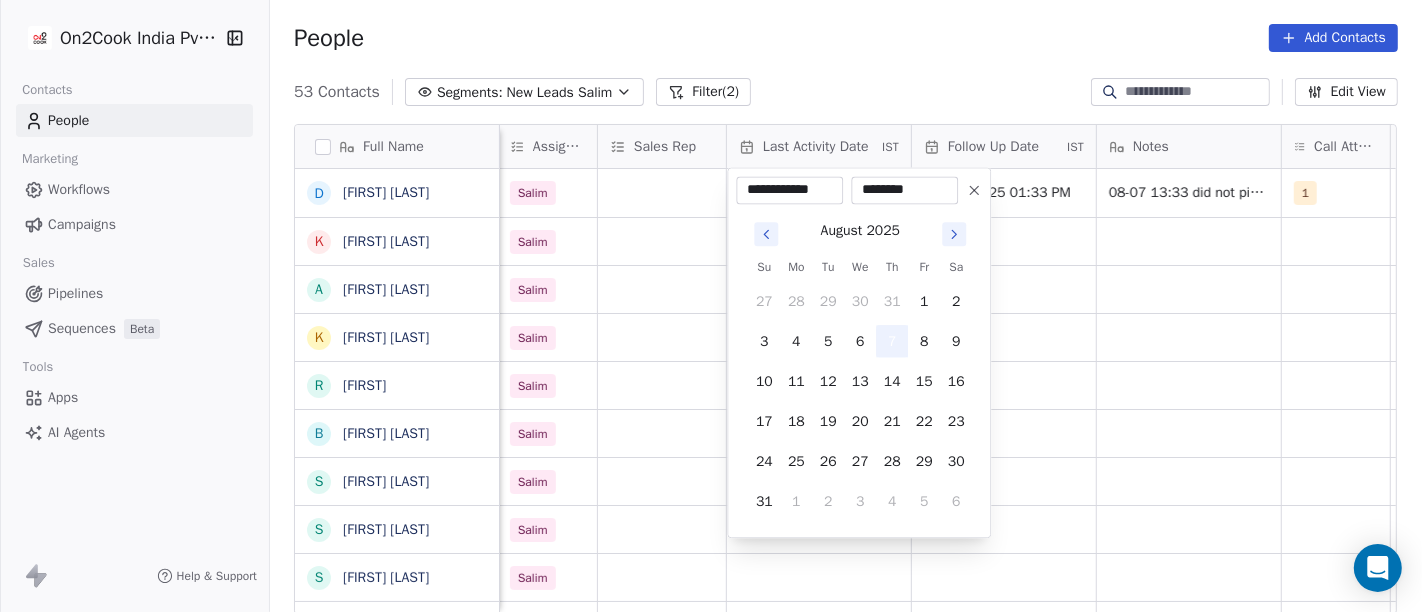 click on "7" at bounding box center [892, 341] 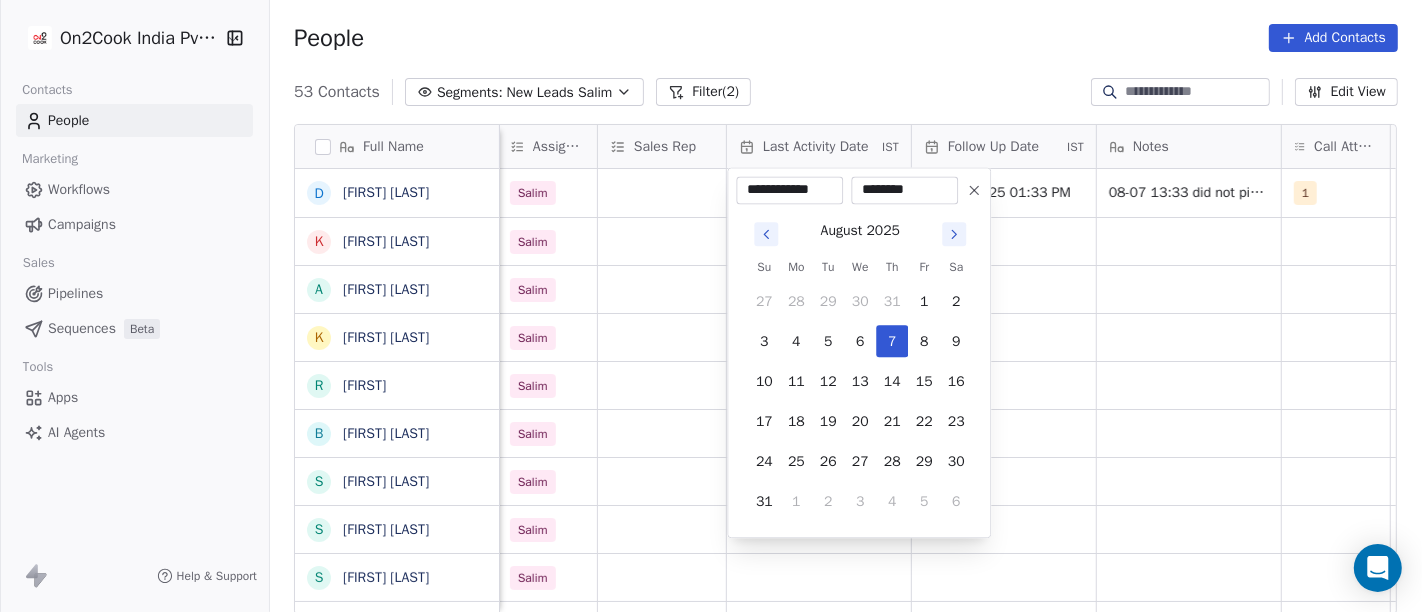 click on "On2Cook India Pvt. Ltd. Contacts People Marketing Workflows Campaigns Sales Pipelines Sequences Beta Tools Apps AI Agents Help & Support People Add Contacts 51 Contacts Segments: New Leads Salim Filter (2) Edit View Tag Add to Sequence Full Name K [FIRST] r [LAST] B [FIRST] S [FIRST] S [FIRST] S [FIRST] [LAST] S [FIRST] [LAST] V [FIRST] S [FIRST] [LAST] S [FIRST] K [FIRST] R [LAST] P [FIRST] P [LAST] s [LAST] U [FIRST] A [FIRST] A [FIRST] [LAST] S [FIRST] [LAST] A [FIRST] [LAST] V [FIRST] S [FIRST] [LAST] P [FIRST] [LAST] P [FIRST] S [FIRST] S [FIRST] [LAST] P [FIRST] G [FIRST] P [FIRST] Lead Status Tags Assignee Sales Rep Last Activity Date IST Follow Up Date IST Notes Call Attempts Website zomato link outlet type Location Salim restaurants Salim restaurants Salim restaurants Salim restaurants Salim cloud_kitchen" at bounding box center [711, 306] 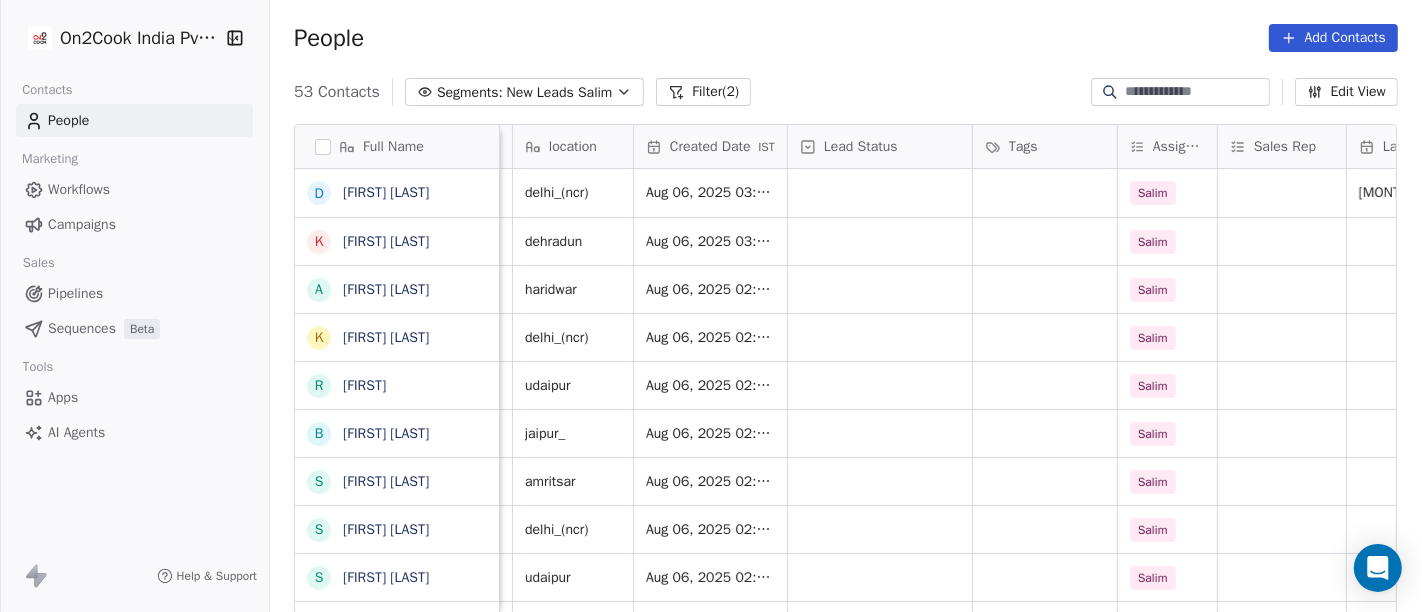 scroll, scrollTop: 1, scrollLeft: 415, axis: both 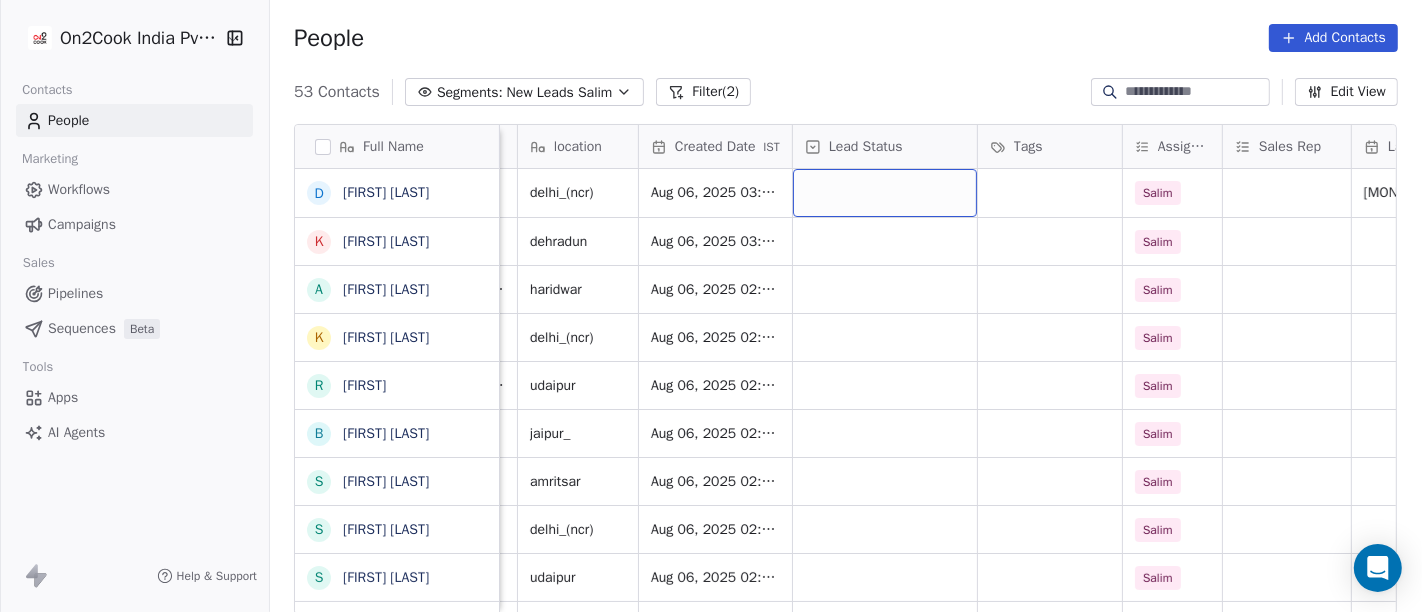 click at bounding box center [885, 193] 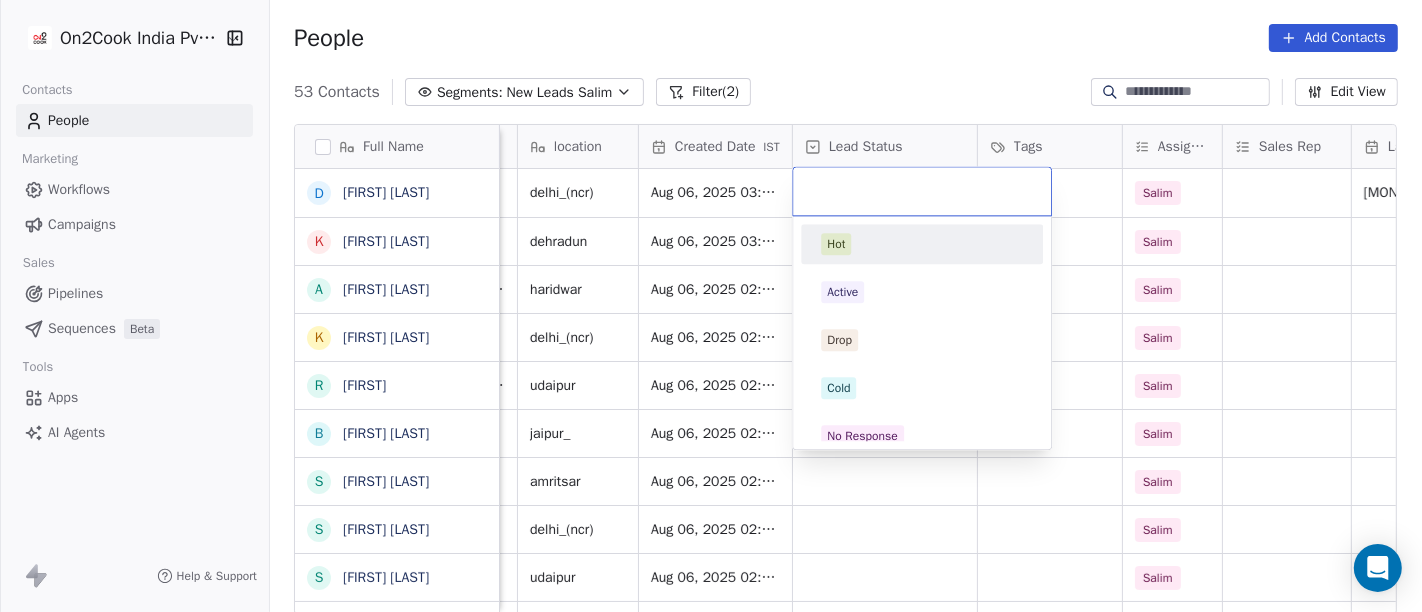 click at bounding box center (922, 191) 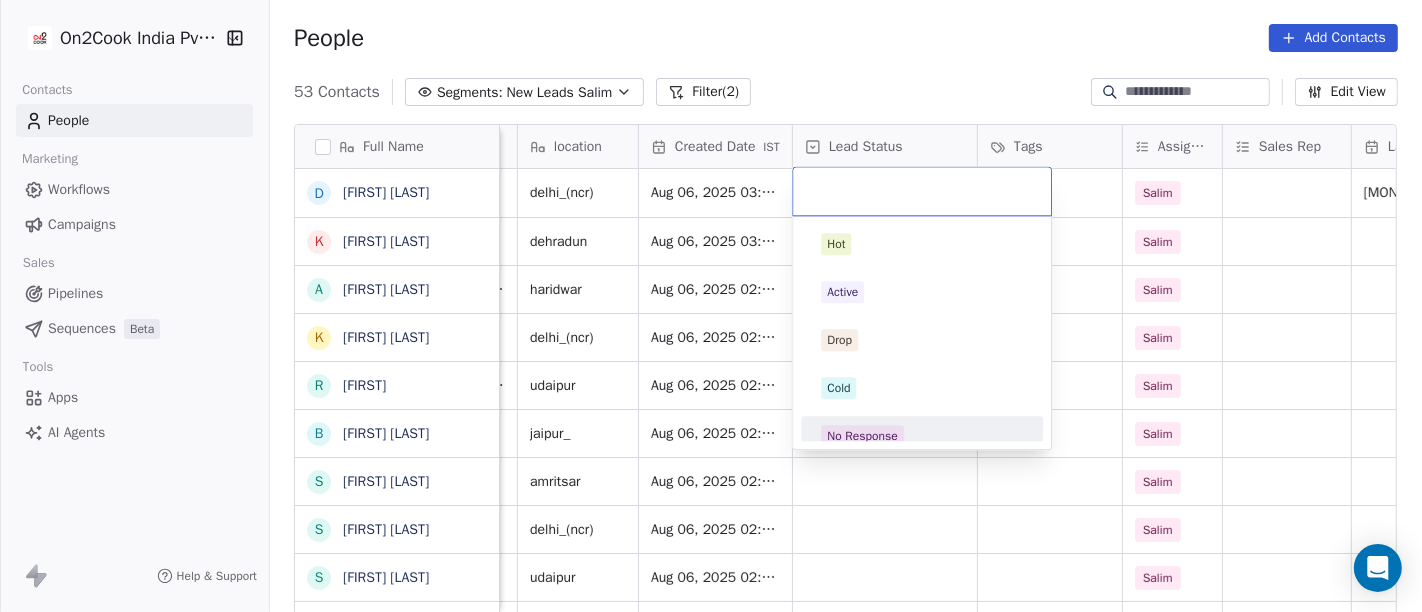 click on "No Response" at bounding box center [922, 436] 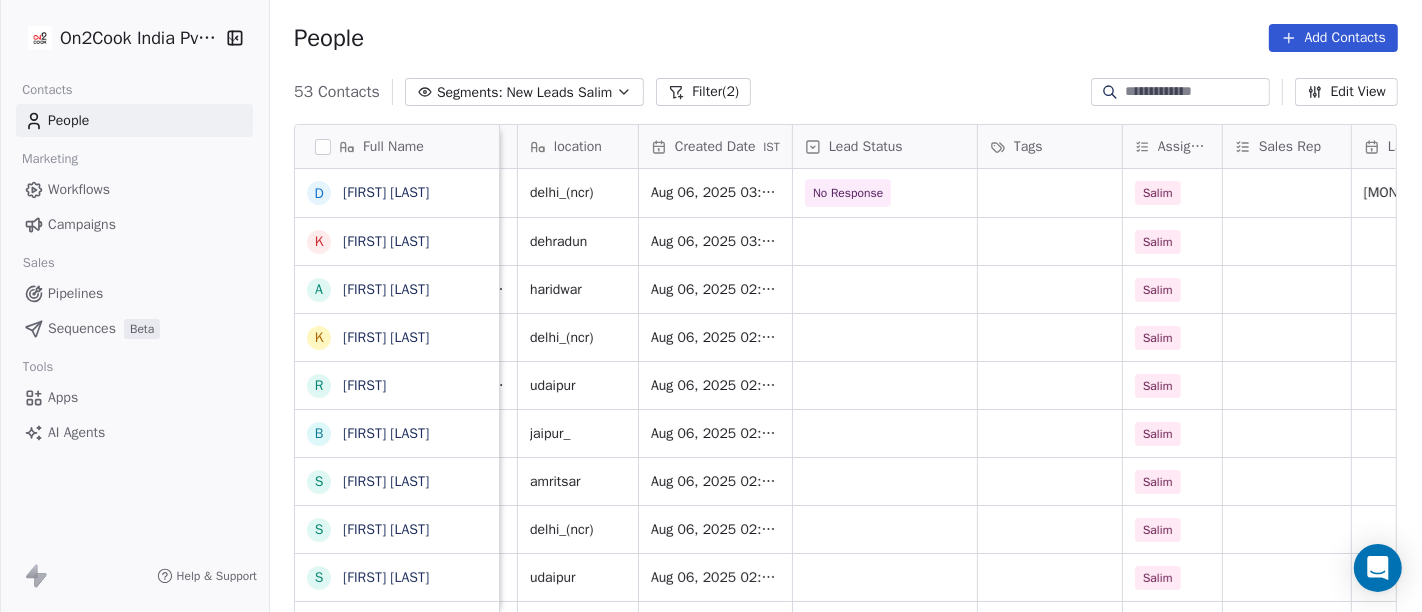 click on "53 Contacts Segments: New Leads Salim Filter  (2) Edit View" at bounding box center [846, 92] 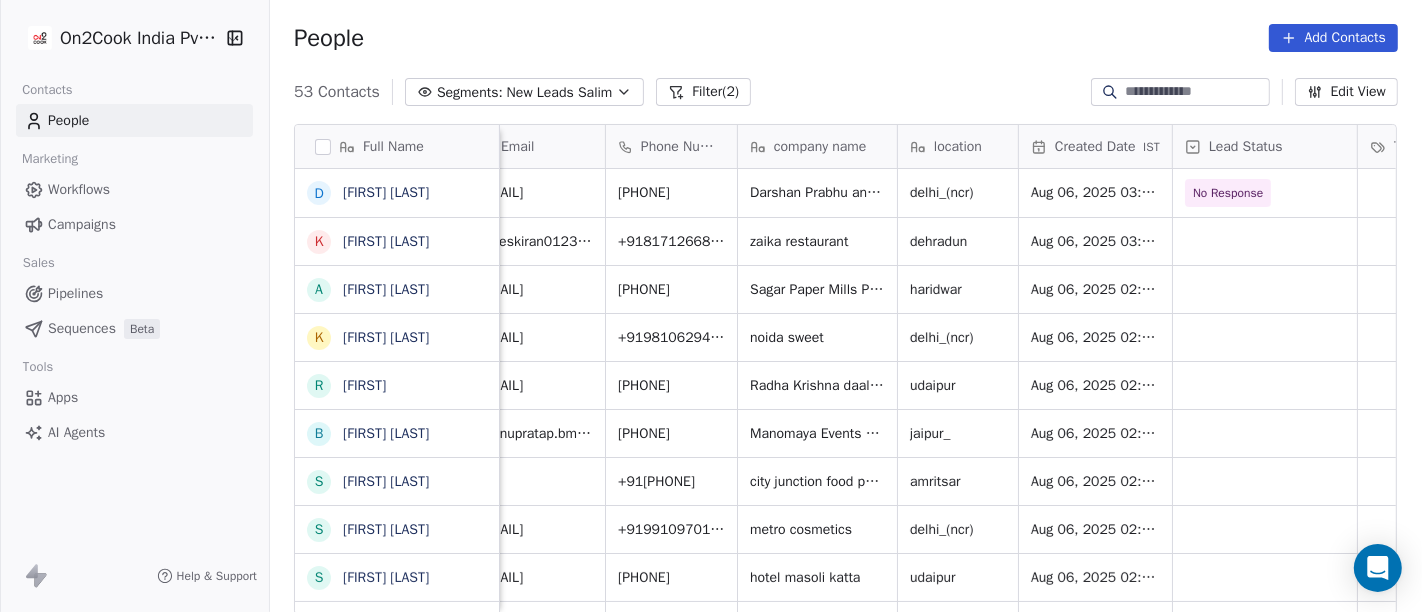 scroll, scrollTop: 5, scrollLeft: 33, axis: both 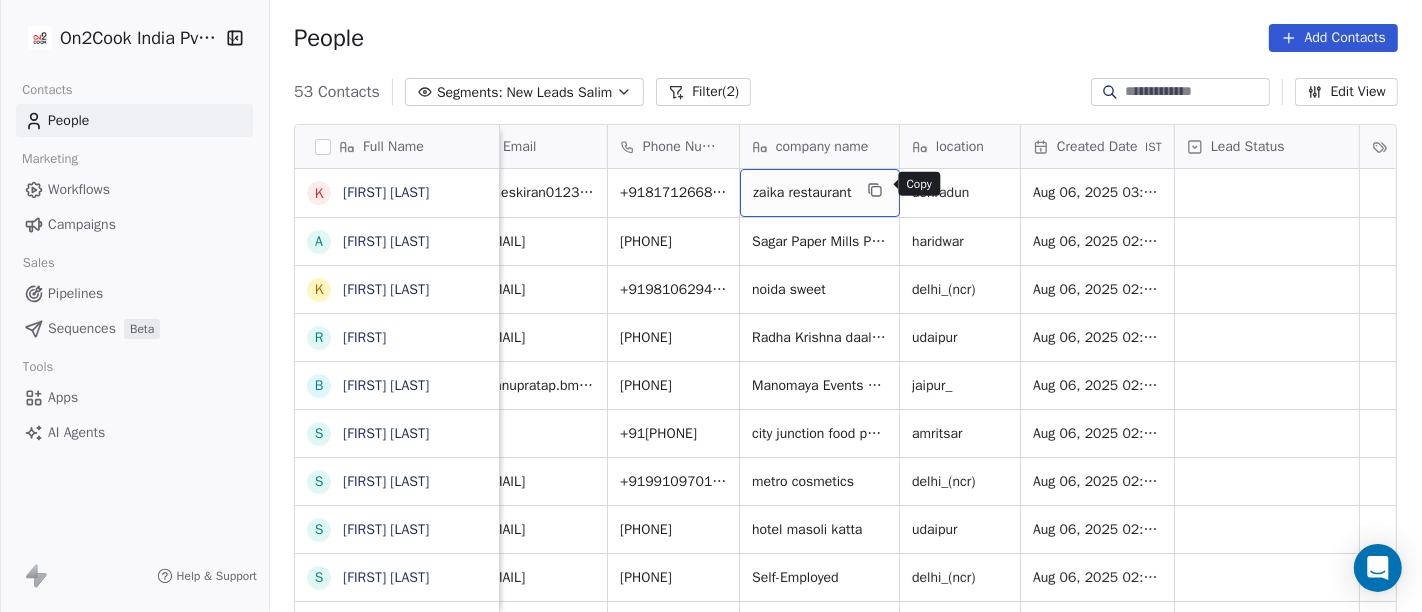 click at bounding box center [875, 190] 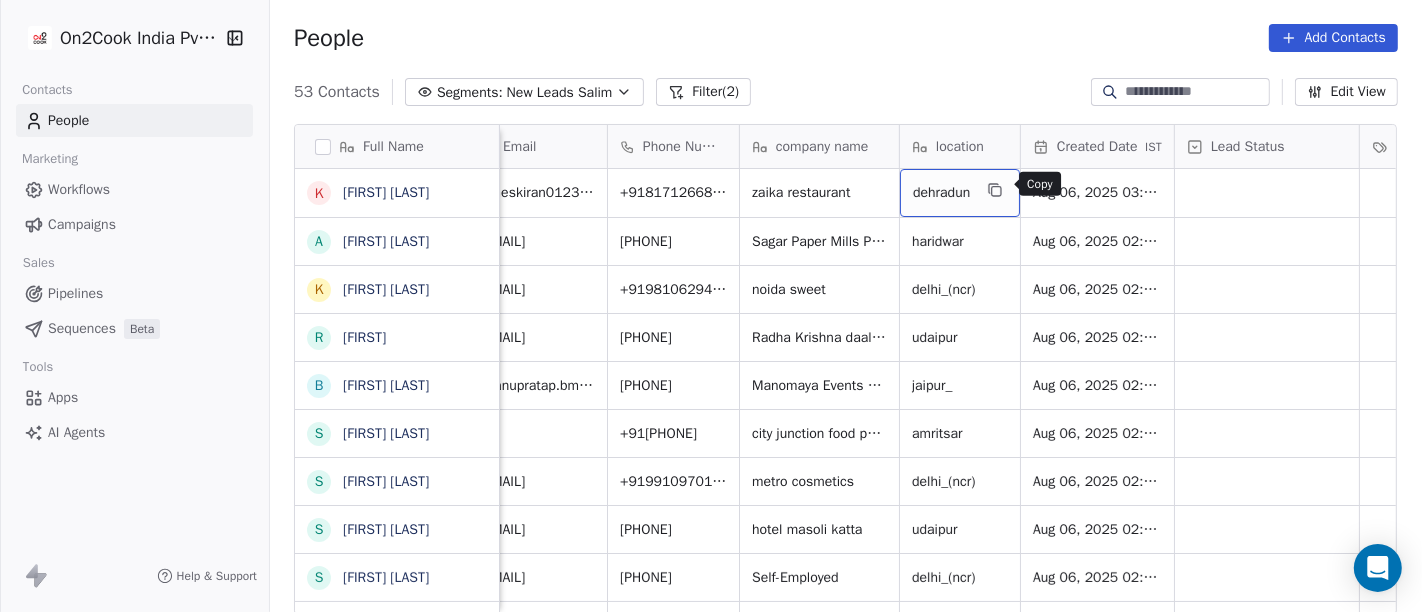 click 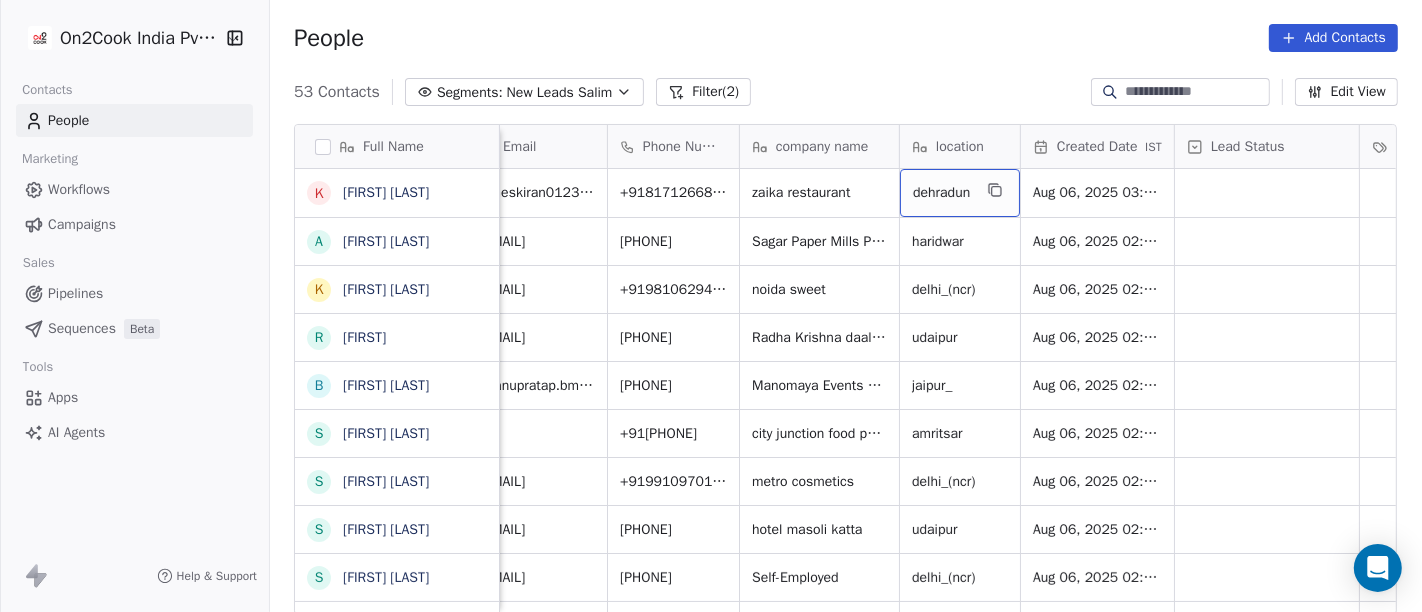 drag, startPoint x: 960, startPoint y: 4, endPoint x: 1220, endPoint y: 51, distance: 264.21393 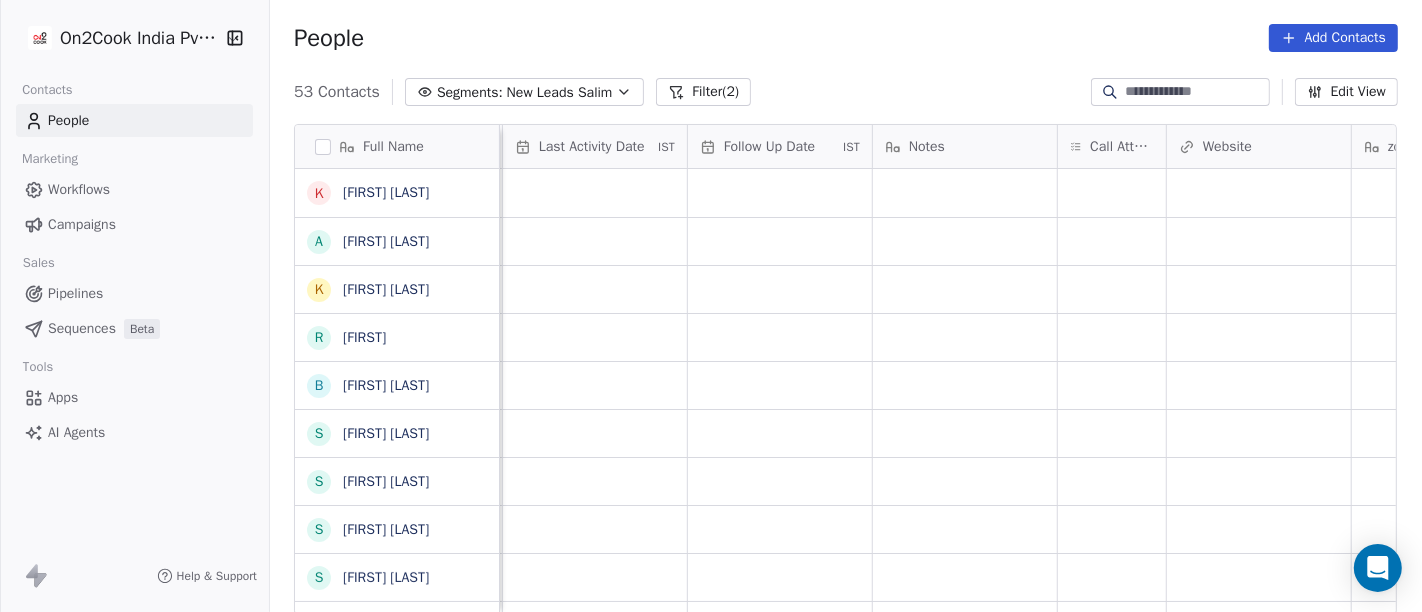 scroll, scrollTop: 0, scrollLeft: 1268, axis: horizontal 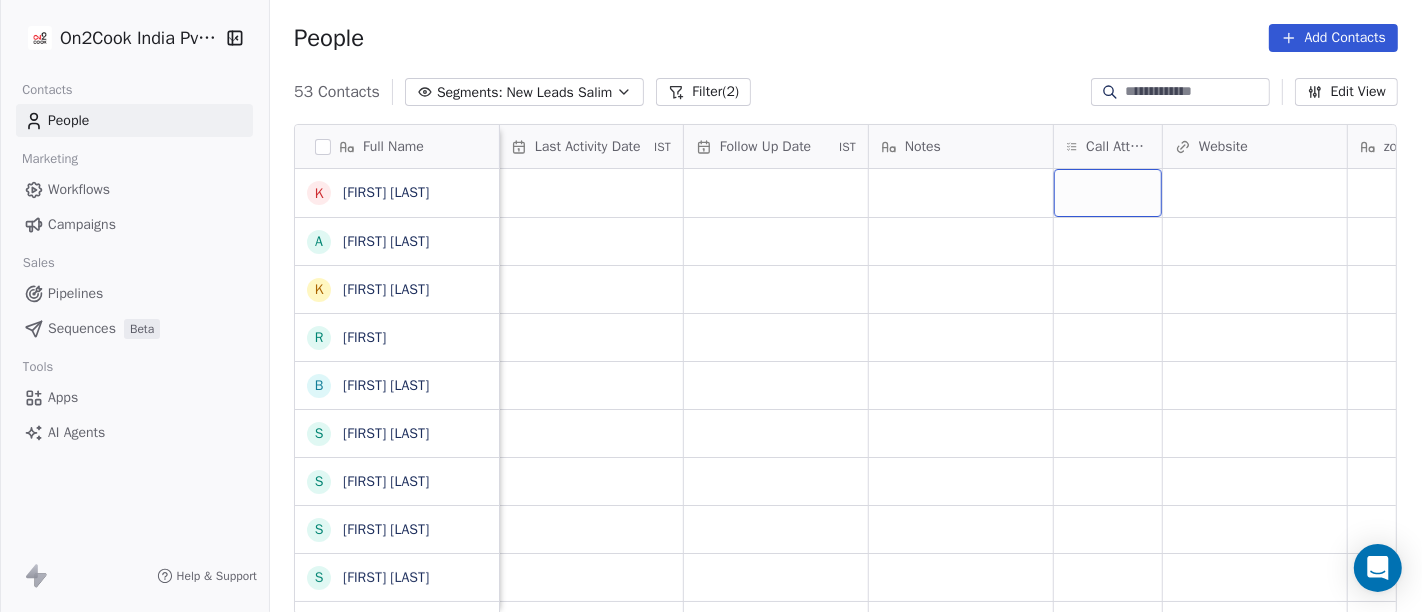 click at bounding box center [1108, 193] 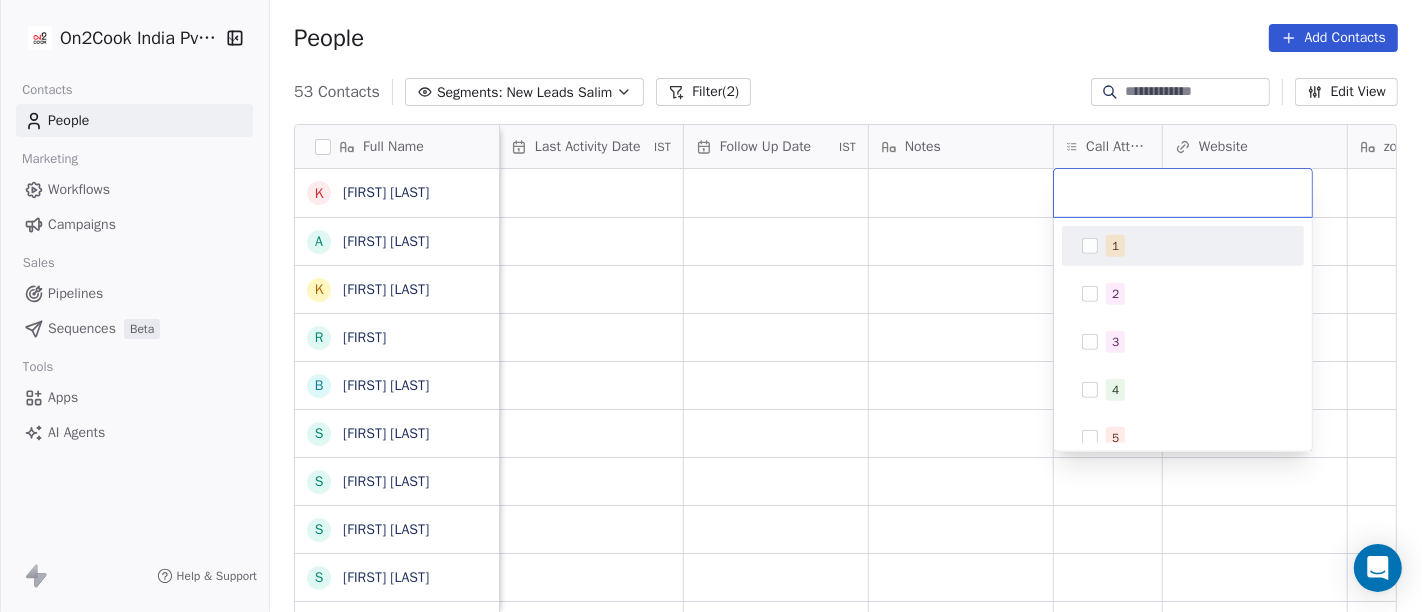 click on "On2Cook India Pvt. Ltd. Contacts People Marketing Workflows Campaigns Sales Pipelines Sequences Beta Tools Apps AI Agents Help & Support People  Add Contacts 53 Contacts Segments: New Leads [FIRST] Filter  (2) Edit View Tag Add to Sequence Full Name K Kiran James A Aniruddh Tyagi K Kripal Singh Baghel r [FIRST] B [FIRST] [LAST] S Simranjeet Singh S Sanjay Saini S Sudhakar  narayan jadhav S Sagar Narula V Vijay Kumar S Sita Ram Choudhary S Sheetal Patole K KANAIYALAL R [FIRST] [LAST] P Pradeep Sharma P Patel Avnesh s shoeb Bandi U Unny George A Ajoy Saha A Ankit nandal S Shivaprasad Shetty A Anshul Agarwal V Vipin Juneja S Sabarinathan Jayakodi P Parass Khanna P Priya Chauhan P Puneet Gupta S Santosh  Sah S Shivaji Shevgaonkar (Dhangar) P Prashant Kumar Sain Tags Assignee Sales Rep Last Activity Date IST Follow Up Date IST Notes Call Attempts Website zomato link outlet type Location Job Title   [FIRST] [LAST] restaurants   [FIRST] [LAST] cloud_kitchen   [FIRST] [LAST] restaurants   [FIRST] [LAST] restaurants   [FIRST] [LAST] restaurants   [FIRST] [LAST]" at bounding box center (711, 306) 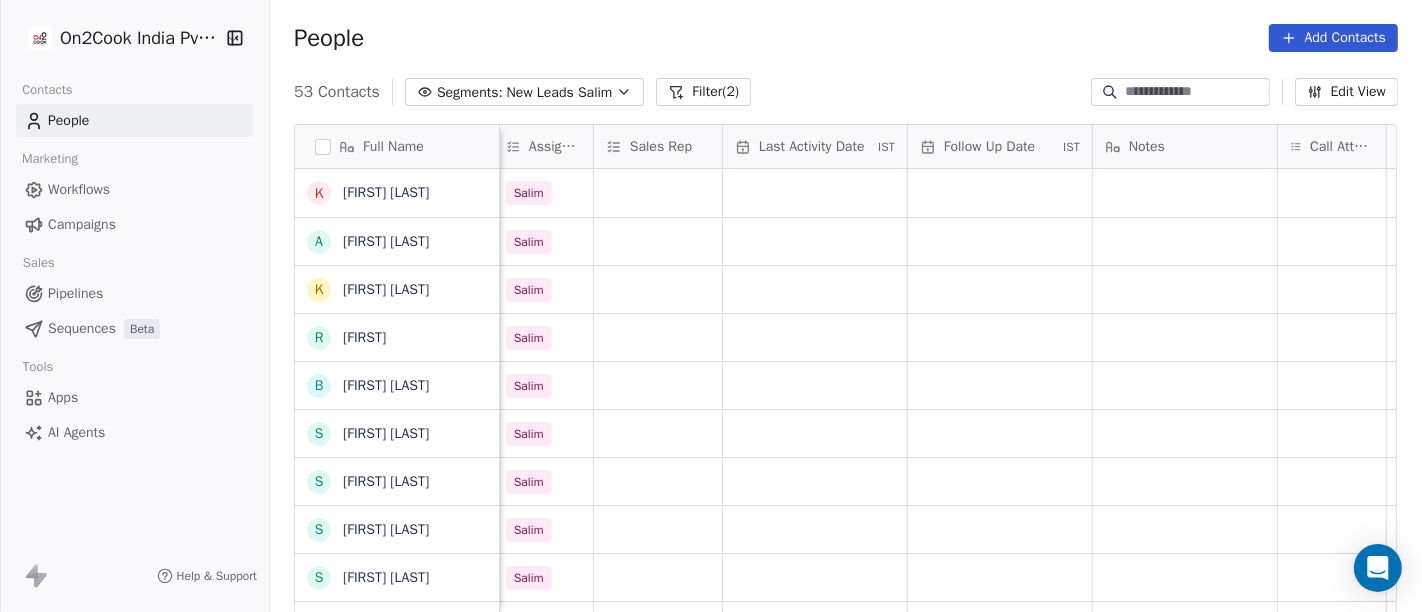 scroll, scrollTop: 0, scrollLeft: 1183, axis: horizontal 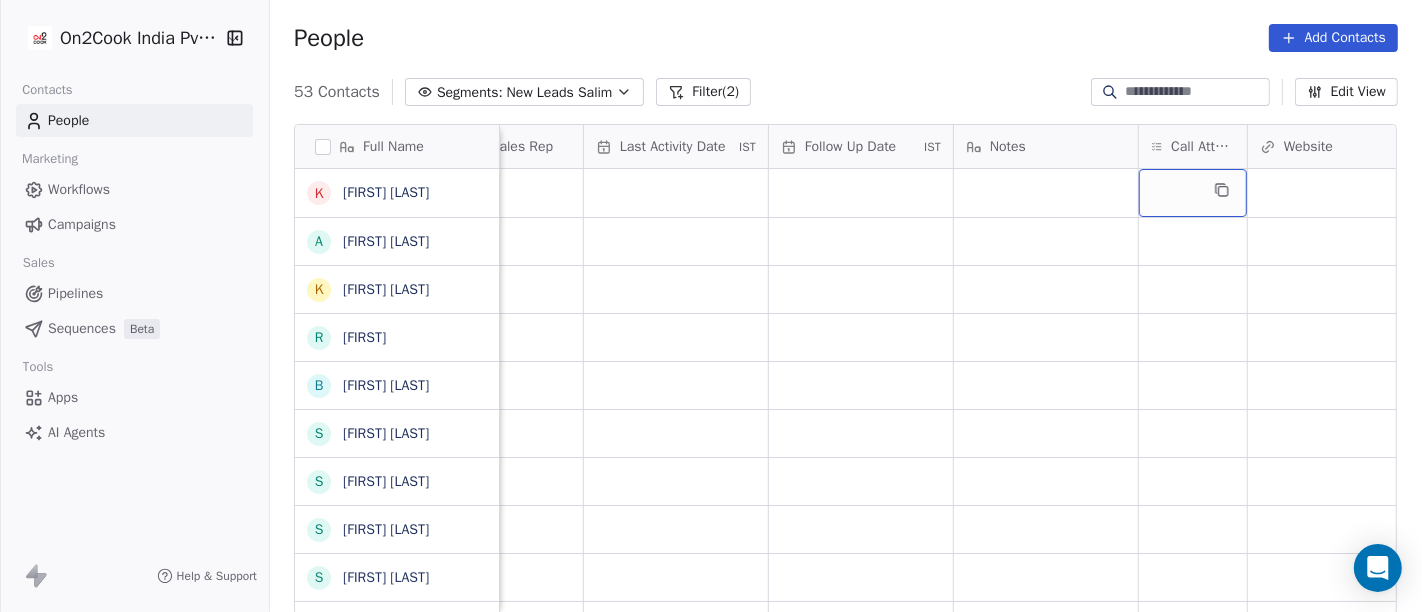 click at bounding box center [1193, 193] 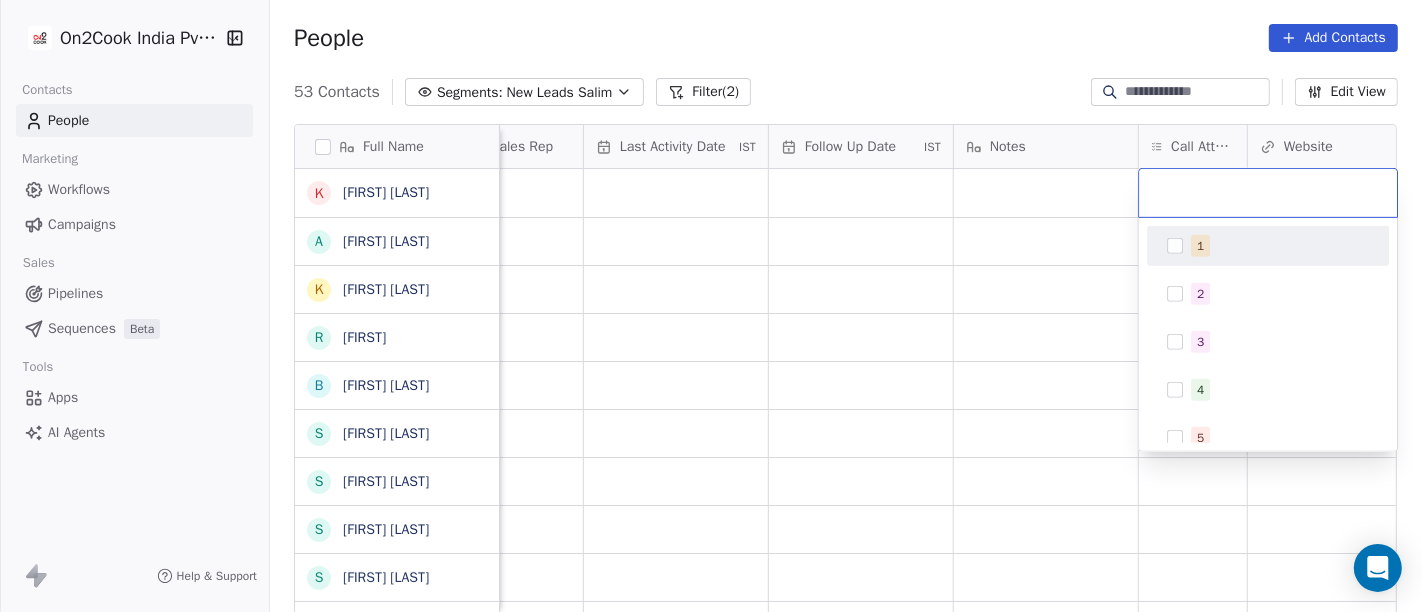 click at bounding box center [1175, 246] 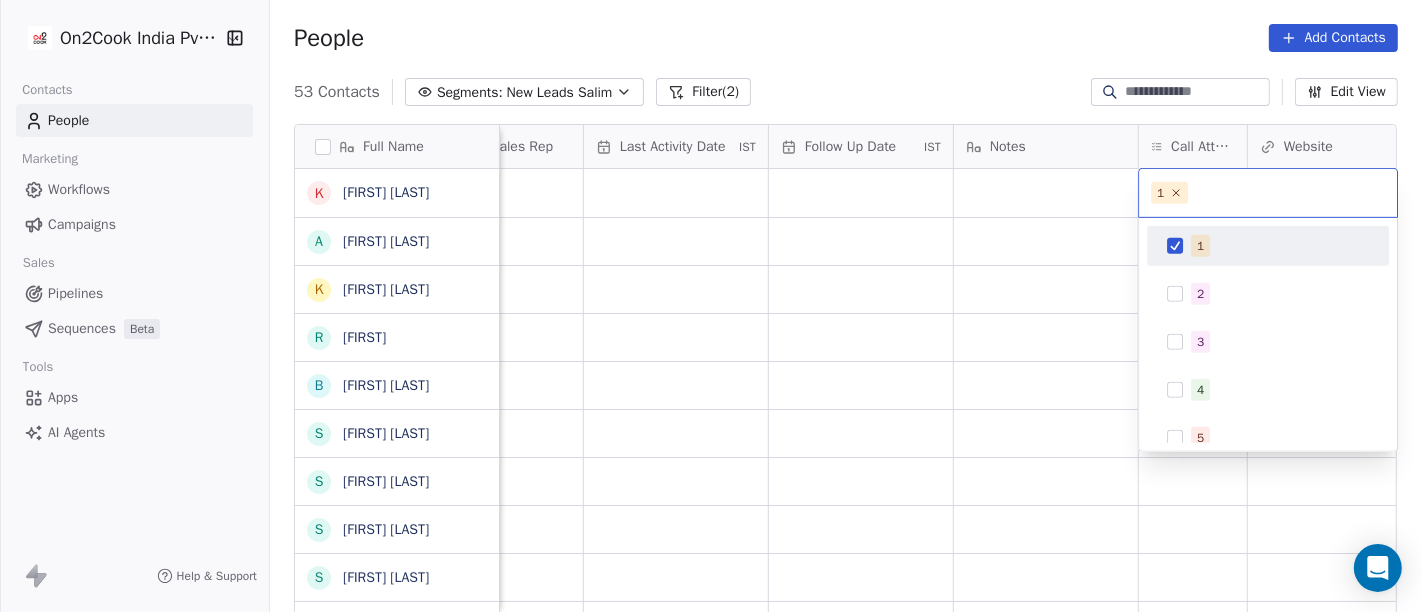 click on "On2Cook India Pvt. Ltd. Contacts People Marketing Workflows Campaigns Sales Pipelines Sequences Beta Tools Apps AI Agents Help & Support People  Add Contacts 53 Contacts Segments: New Leads [FIRST] Filter  (2) Edit View Tag Add to Sequence Full Name K Kiran James A Aniruddh Tyagi K Kripal Singh Baghel r [FIRST] B [FIRST] [LAST] S Simranjeet Singh S Sanjay Saini S Sudhakar  narayan jadhav S Sagar Narula V Vijay Kumar S Sita Ram Choudhary S Sheetal Patole K KANAIYALAL R [FIRST] [LAST] P Pradeep Sharma P Patel Avnesh s shoeb Bandi U Unny George A Ajoy Saha A Ankit nandal S Shivaprasad Shetty A Anshul Agarwal V Vipin Juneja S Sabarinathan Jayakodi P Parass Khanna P Priya Chauhan P Puneet Gupta S Santosh  Sah S Shivaji Shevgaonkar (Dhangar) P Prashant Kumar Sain Lead Status Tags Assignee Sales Rep Last Activity Date IST Follow Up Date IST Notes Call Attempts Website zomato link outlet type Location   [FIRST] [LAST] restaurants   [FIRST] [LAST] cloud_kitchen   [FIRST] [LAST] restaurants   [FIRST] [LAST] restaurants   [FIRST] [LAST] restaurants   [FIRST] [LAST]" at bounding box center [711, 306] 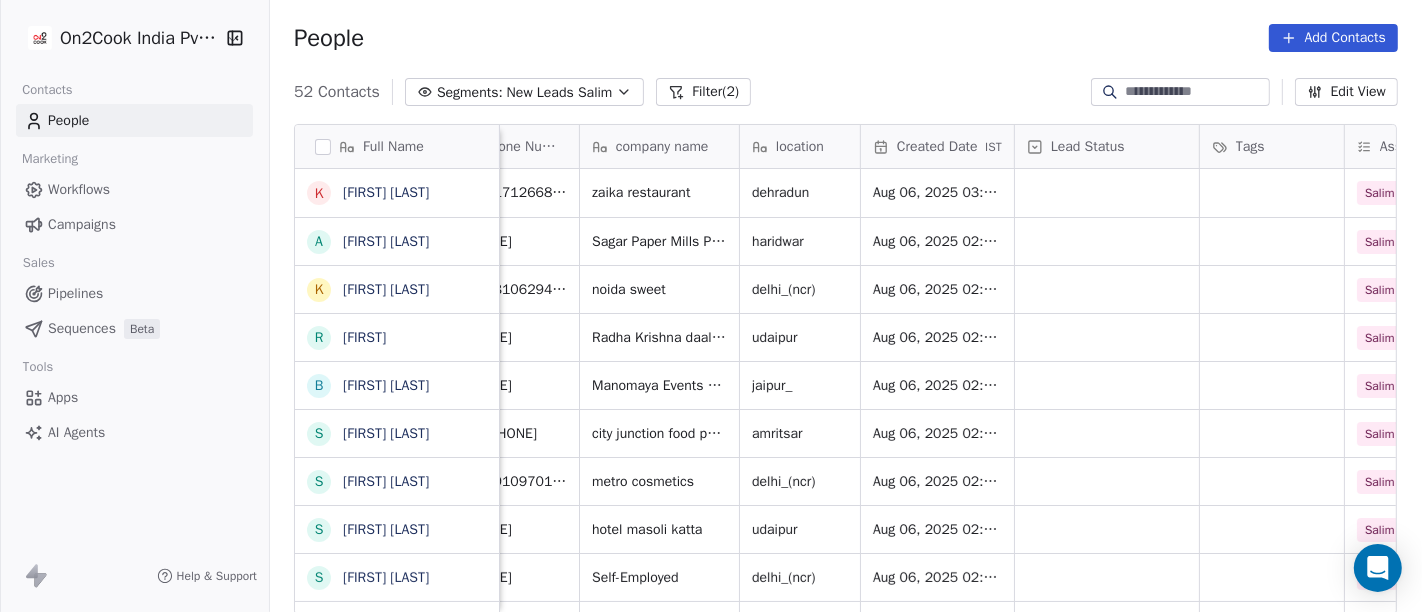 scroll, scrollTop: 0, scrollLeft: 39, axis: horizontal 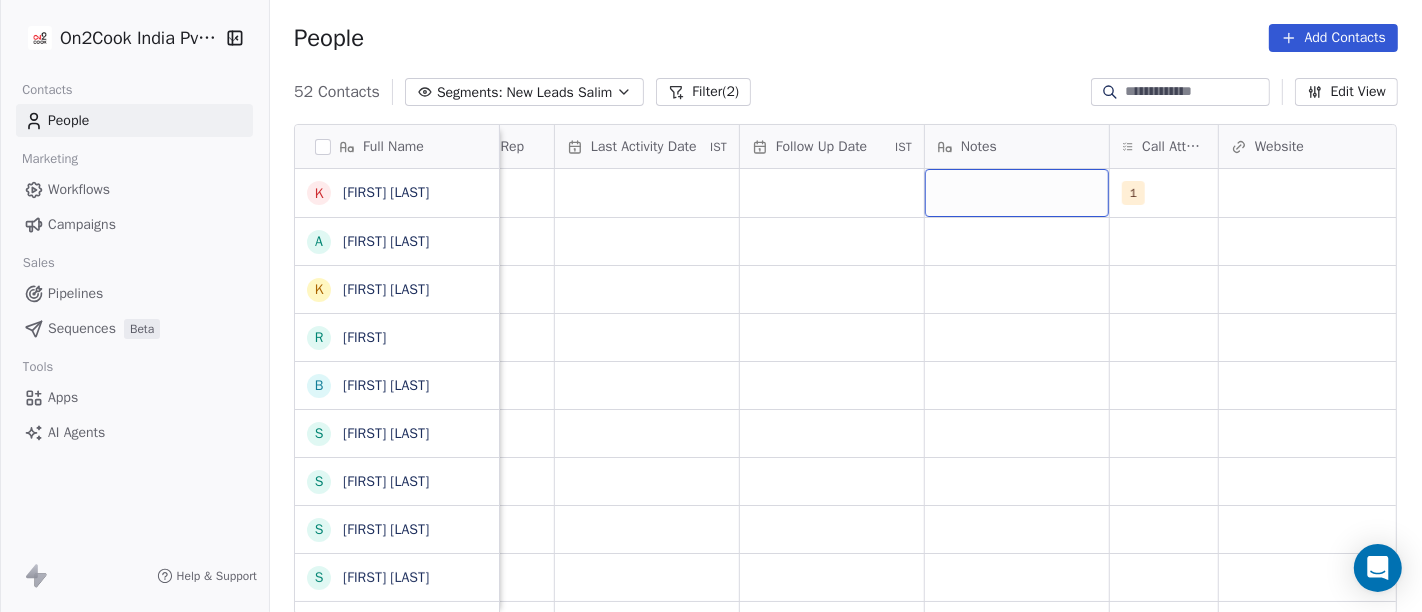 click at bounding box center [1017, 193] 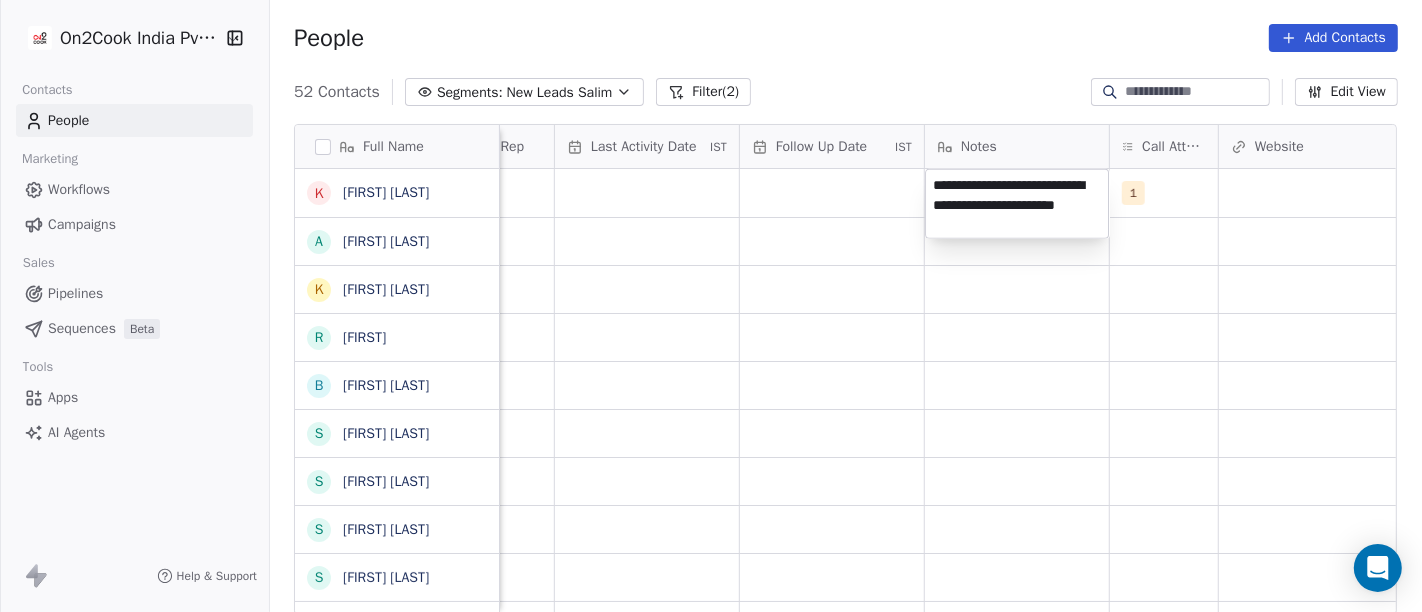 type on "**********" 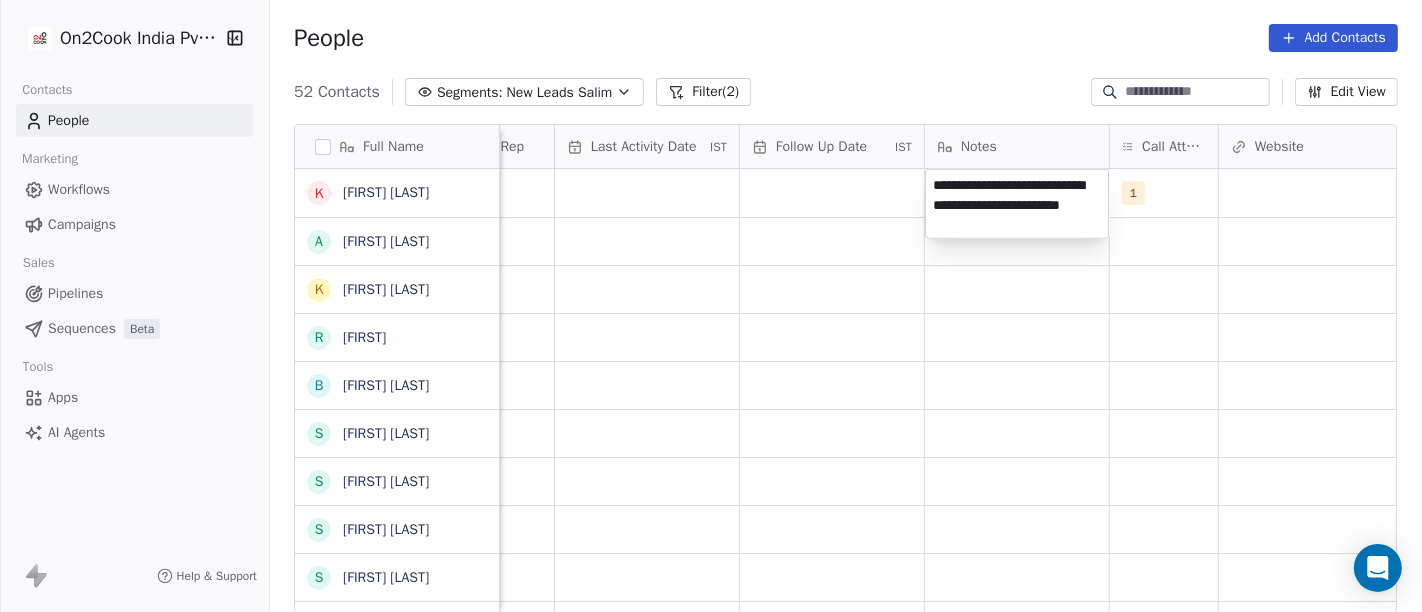 click on "On2Cook India Pvt. Ltd. Contacts People Marketing Workflows Campaigns Sales Pipelines Sequences Beta Tools Apps AI Agents Help & Support People Add Contacts 52 Contacts Segments: New Leads Salim Filter (2) Edit View Tag Add to Sequence Full Name K [FIRST] [LAST] A [FIRST] [LAST] K [FIRST] [LAST] r [FIRST] [LAST] B [FIRST] [LAST] S [FIRST] [LAST] S [FIRST] [LAST] S [FIRST] [LAST] S [FIRST] [LAST] V [FIRST] [LAST] S [FIRST] [LAST] S [FIRST] [LAST] K [FIRST] [LAST] R [FIRST] [LAST] P [FIRST] [LAST] P [FIRST] [LAST] [FIRST] [LAST] s [FIRST] [LAST] B [FIRST] [LAST] U [FIRST] [LAST] A [FIRST] [LAST] A [FIRST] [LAST] S [FIRST] [LAST] A [FIRST] [LAST] V [FIRST] [LAST] S [FIRST] [LAST] P [FIRST] [LAST] P [FIRST] [LAST] S [FIRST] [LAST] S [FIRST] [LAST] P [FIRST] [LAST] Lead Status Tags Assignee Sales Rep Last Activity Date IST Follow Up Date IST Notes Call Attempts Website zomato link outlet type Location Salim 1 restaurants Salim cloud_kitchen Salim restaurants Salim restaurants Salim restaurants Salim restaurants Salim restaurants" at bounding box center [711, 306] 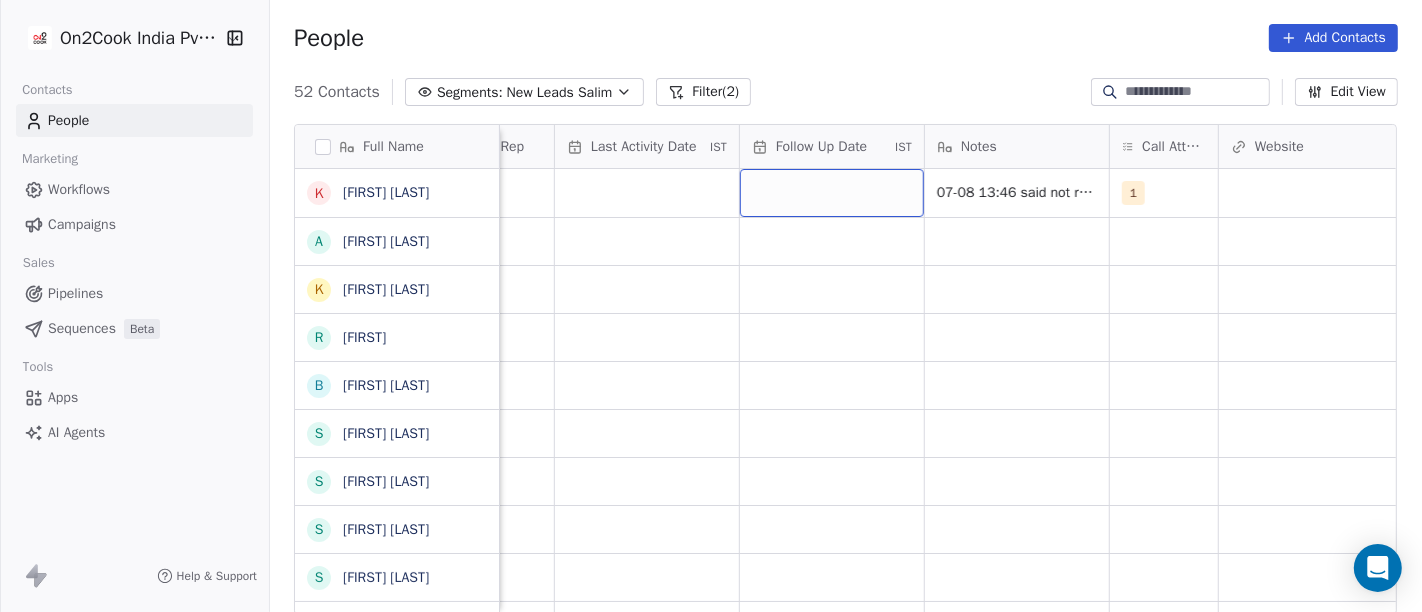 click at bounding box center (832, 193) 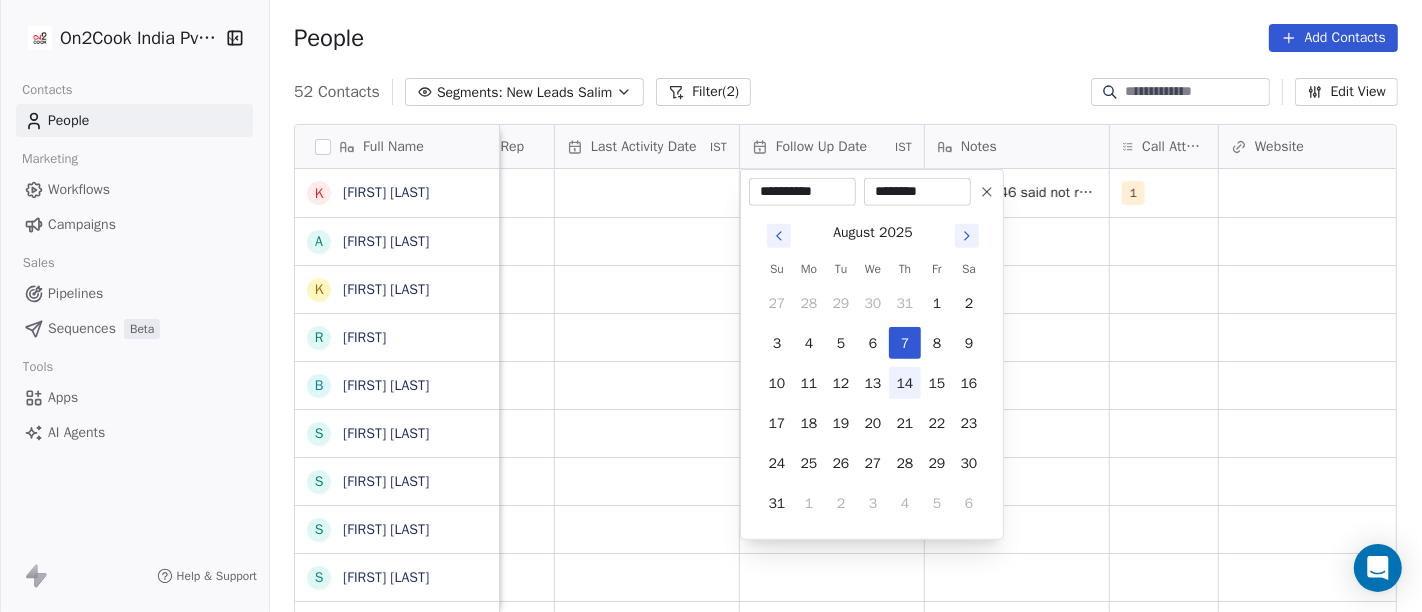 click on "14" at bounding box center [905, 383] 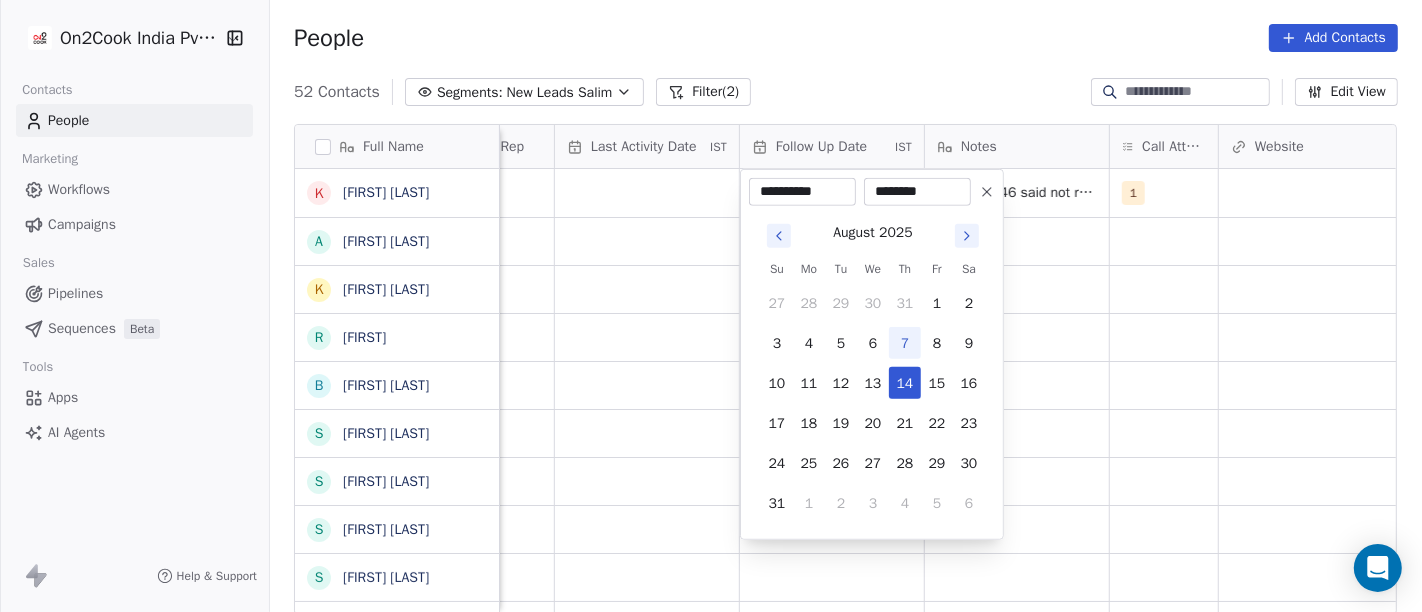click on "On2Cook India Pvt. Ltd. Contacts People Marketing Workflows Campaigns Sales Pipelines Sequences Beta Tools Apps AI Agents Help & Support People Add Contacts 52 Contacts Segments: New Leads Salim Filter (2) Edit View Tag Add to Sequence Full Name K [FIRST] [LAST] A [FIRST] [LAST] K [FIRST] [LAST] Baghel r [FIRST] [LAST] B [FIRST] [LAST] S [FIRST] [LAST] S [FIRST] [LAST] S [FIRST] [LAST] jadhav S [FIRST] [LAST] V [FIRST] [LAST] S [FIRST] [LAST] S [FIRST] [LAST] K [FIRST] [LAST] R [FIRST] [LAST] P [FIRST] [LAST] P [FIRST] [LAST] Avnesh s [FIRST] [LAST] U [FIRST] [LAST] A [FIRST] [LAST] A [FIRST] [LAST] S [FIRST] [LAST] A [FIRST] [LAST] V [FIRST] [LAST] S [FIRST] [LAST] P [FIRST] [LAST] P [FIRST] [LAST] S [FIRST] [LAST] S [FIRST] [LAST] (Dhangar) Lead Status Tags Assignee Sales Rep Last Activity Date IST Follow Up Date IST Notes Call Attempts Website zomato link outlet type Location Salim 07-08 13:46 said not required and hang up call WA sent 1 restaurants Salim cloud_kitchen Salim" at bounding box center (711, 306) 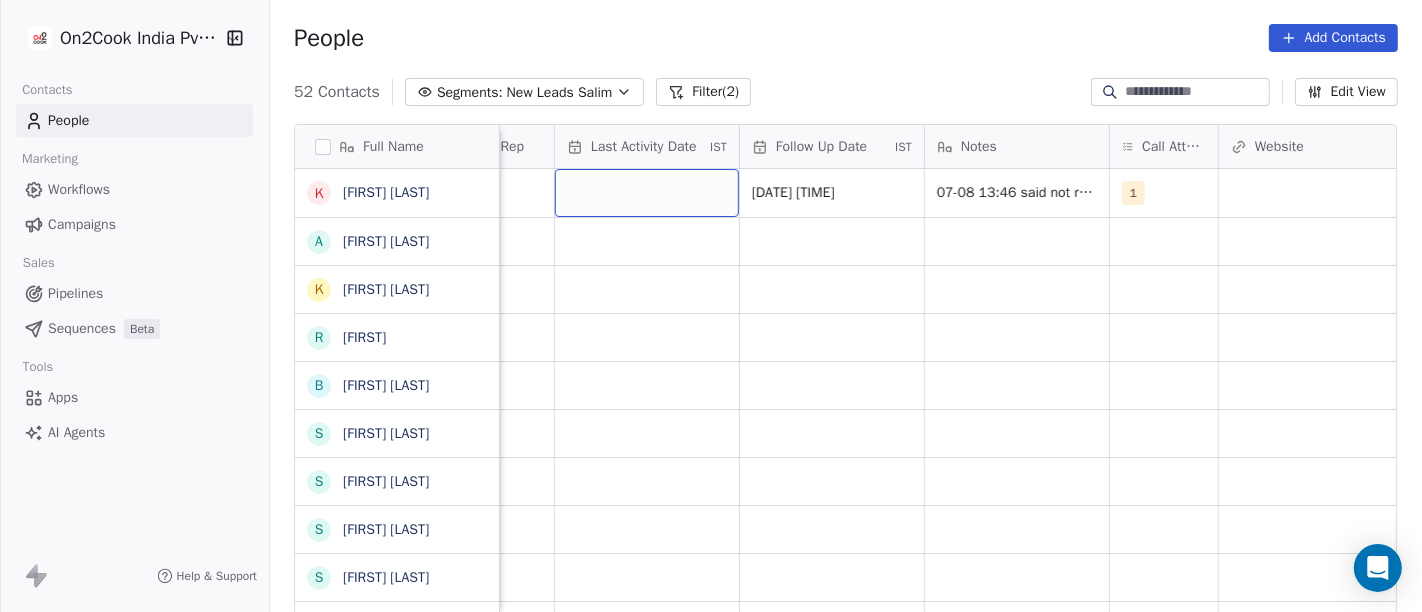 click at bounding box center (647, 193) 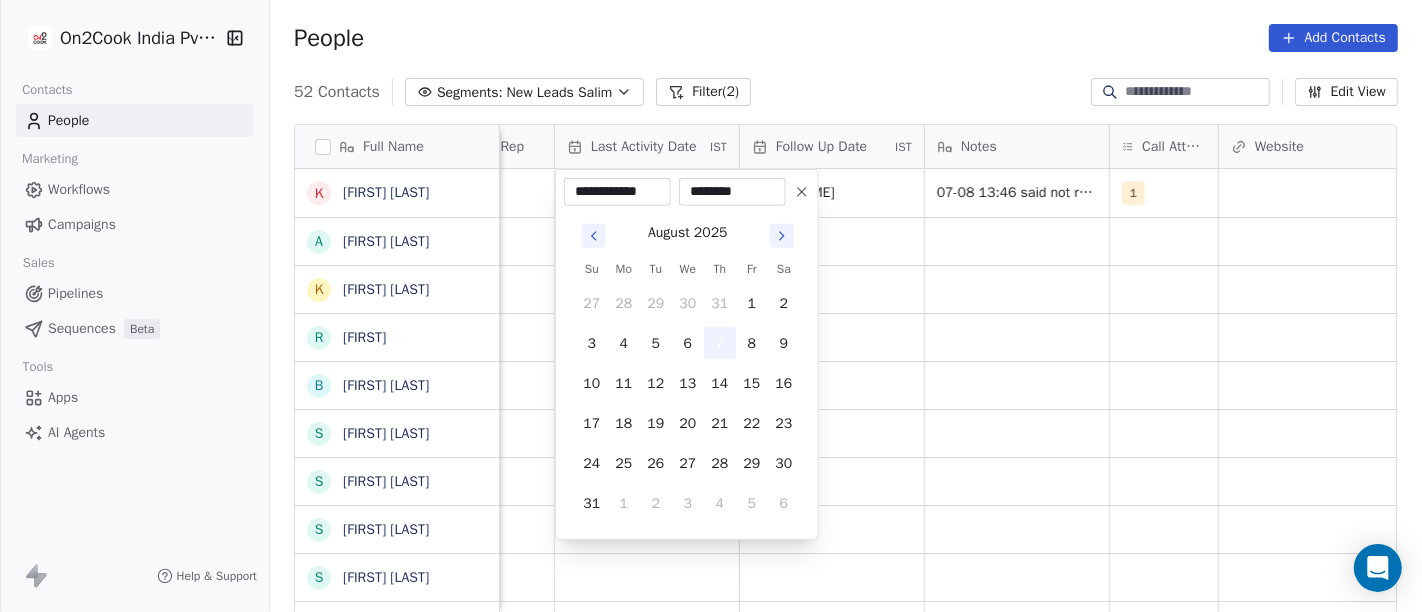 click on "7" at bounding box center (720, 343) 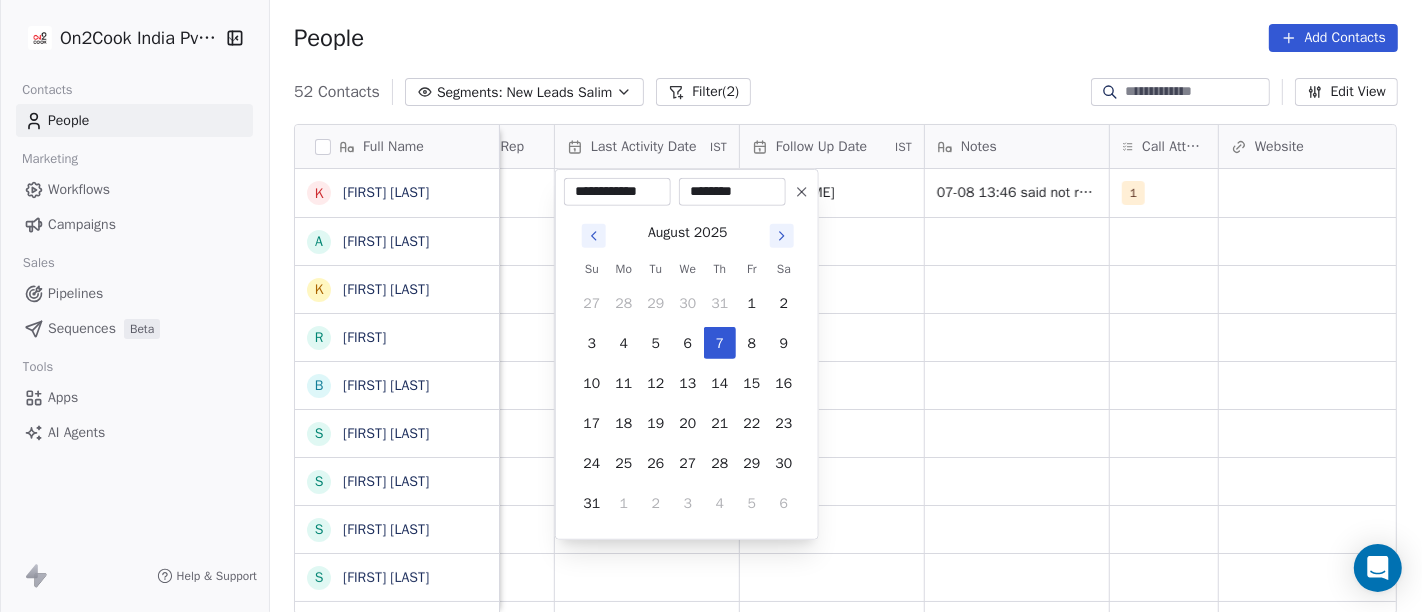 click on "On2Cook India Pvt. Ltd. Contacts People Marketing Workflows Campaigns Sales Pipelines Sequences Beta Tools Apps AI Agents Help & Support People  Add Contacts 52 Contacts Segments: New Leads Salim Filter  (2) Edit View Tag Add to Sequence Full Name K [NAME] A [NAME] K [NAME] r [NAME] B [NAME] S [NAME] S [NAME] S [NAME] S [NAME] S [NAME] K [NAME] R [NAME] P [NAME] P [NAME] s [NAME] U [NAME] A [NAME] A [NAME] S [NAME] A [NAME] V [NAME] S [NAME] P [NAME] P [NAME] S [NAME] S [NAME] P [NAME] G [NAME] Tags Assignee Sales Rep Last Activity Date IST Follow Up Date IST Notes Call Attempts Website zomato link outlet type Location   Salim 14/08/2025 01:47 PM 07-08 13:46 said not required and hang up call WA sent 1 restaurants   Salim   Salim" at bounding box center (711, 306) 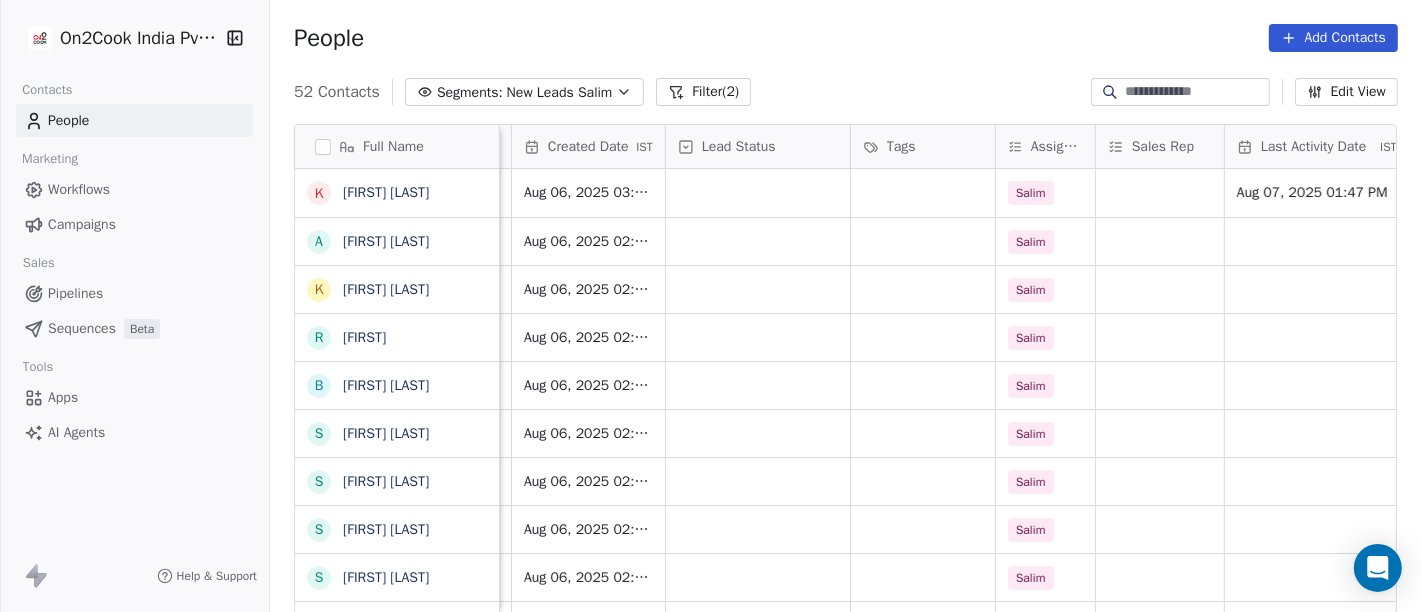 scroll, scrollTop: 0, scrollLeft: 541, axis: horizontal 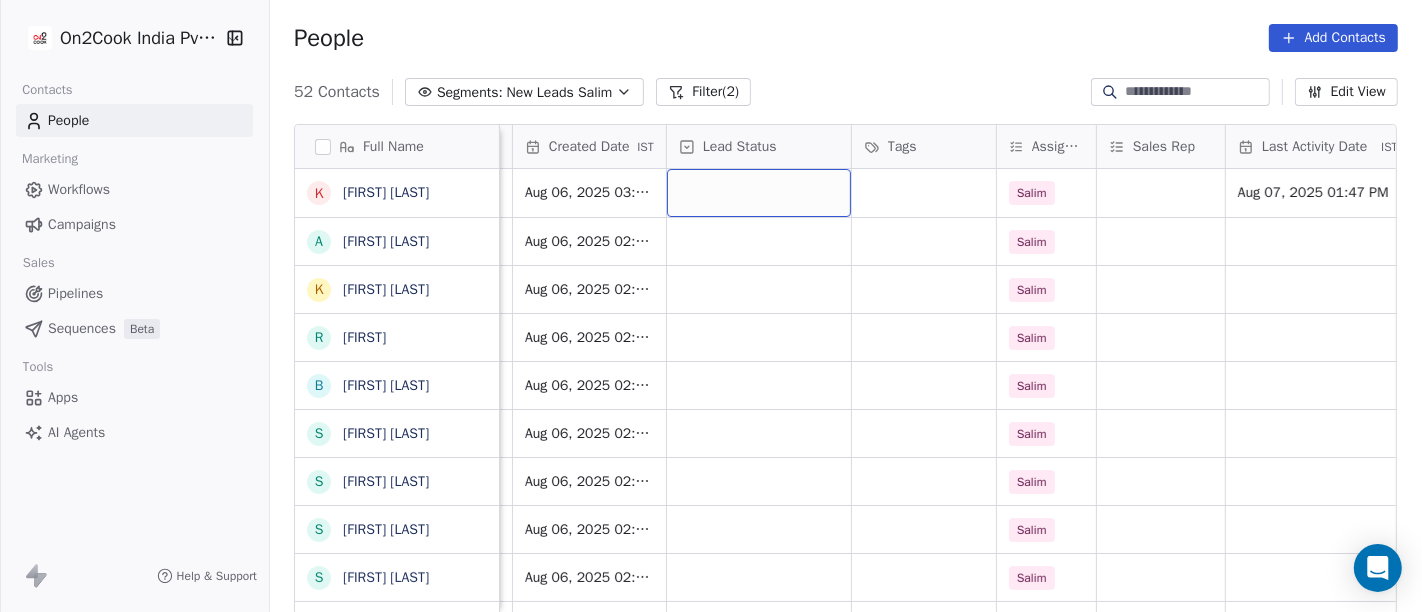 click at bounding box center (759, 193) 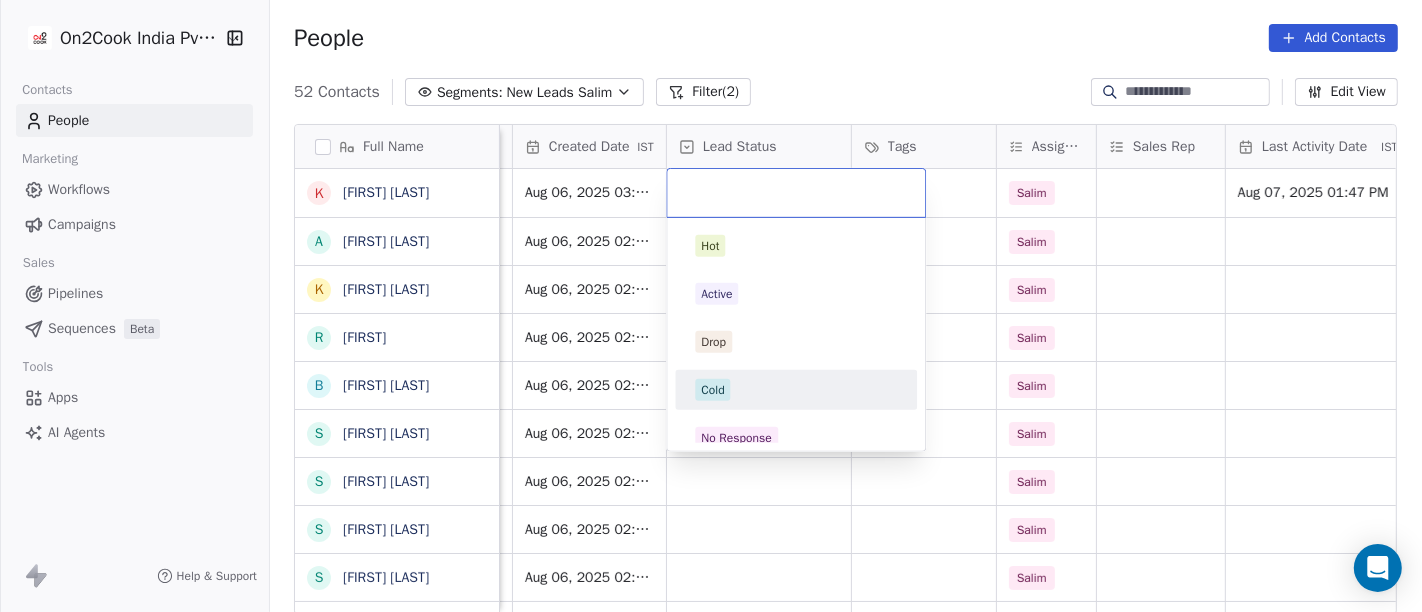 click on "Cold" at bounding box center [796, 390] 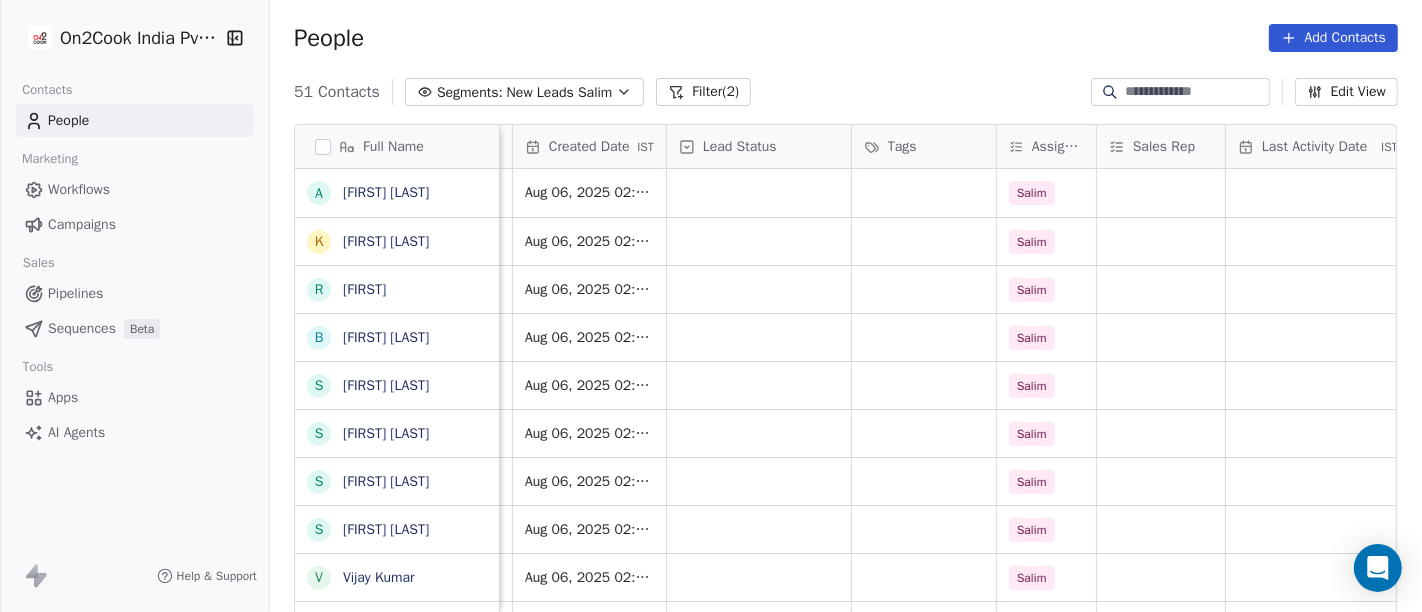 scroll, scrollTop: 0, scrollLeft: 0, axis: both 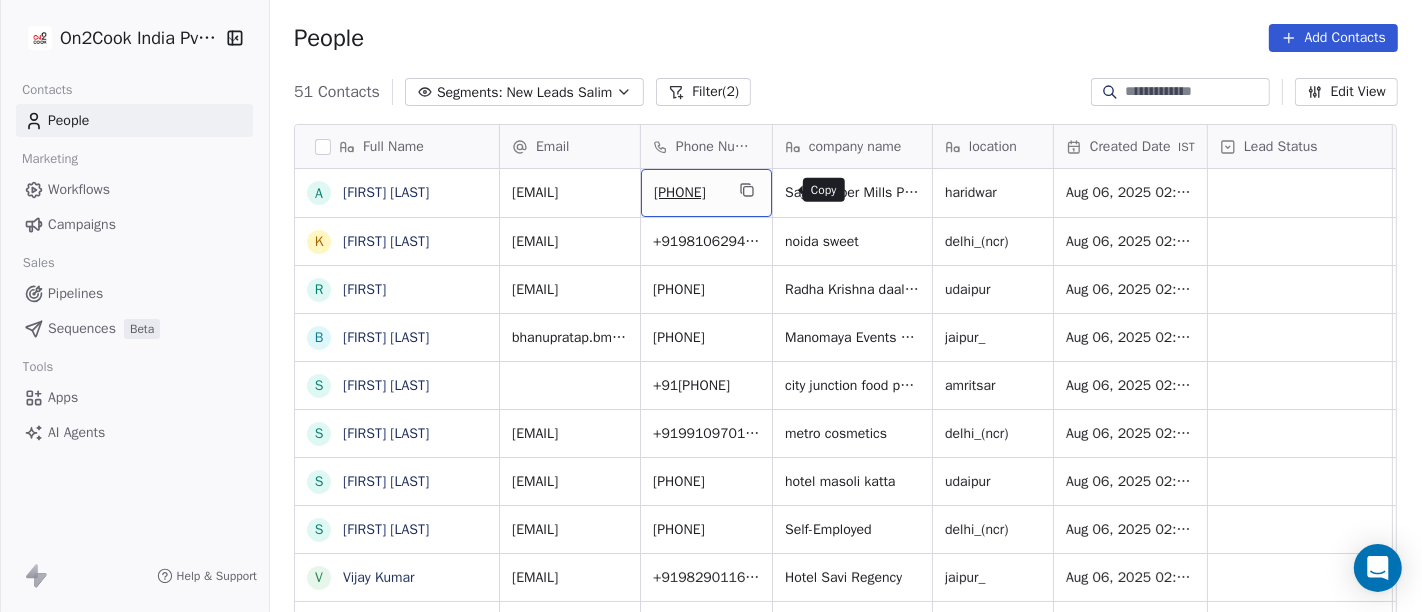click 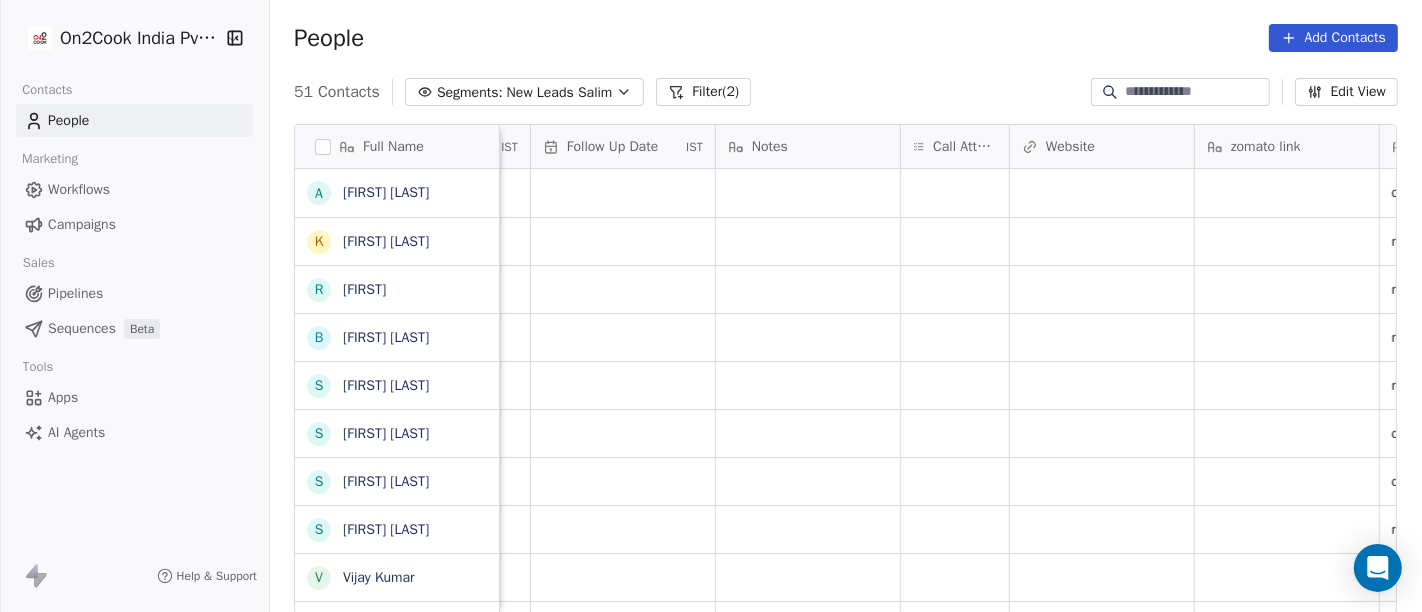 scroll, scrollTop: 0, scrollLeft: 1420, axis: horizontal 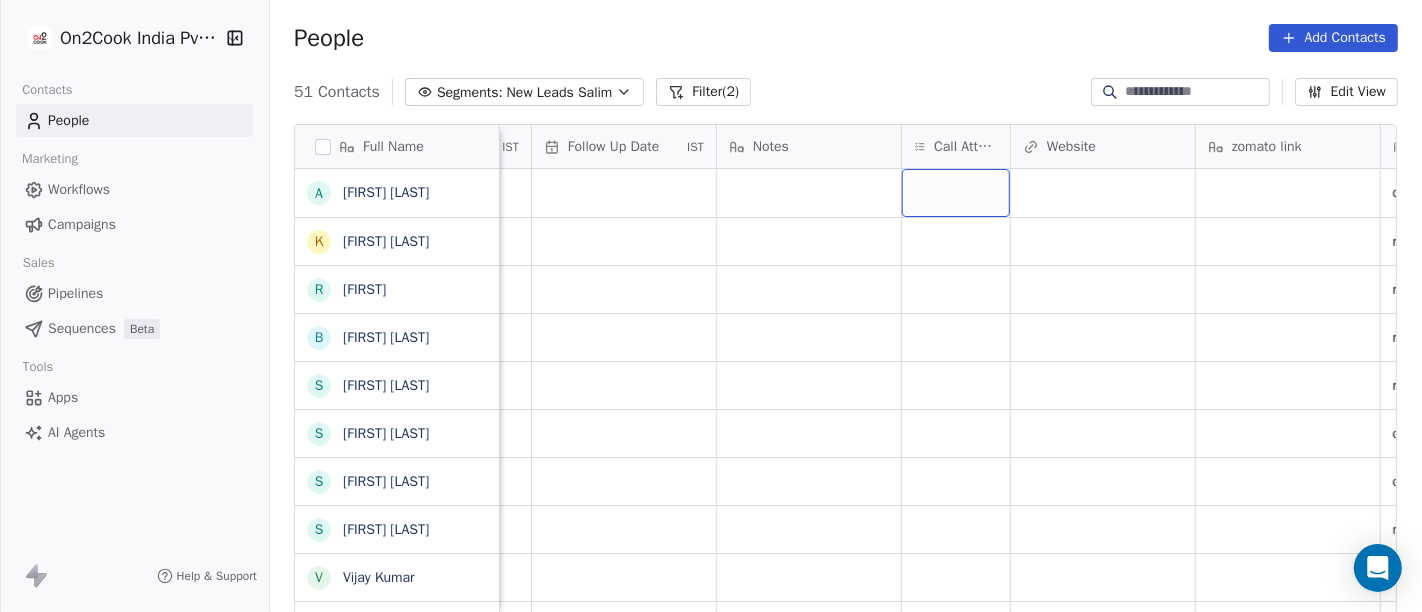 click at bounding box center (956, 193) 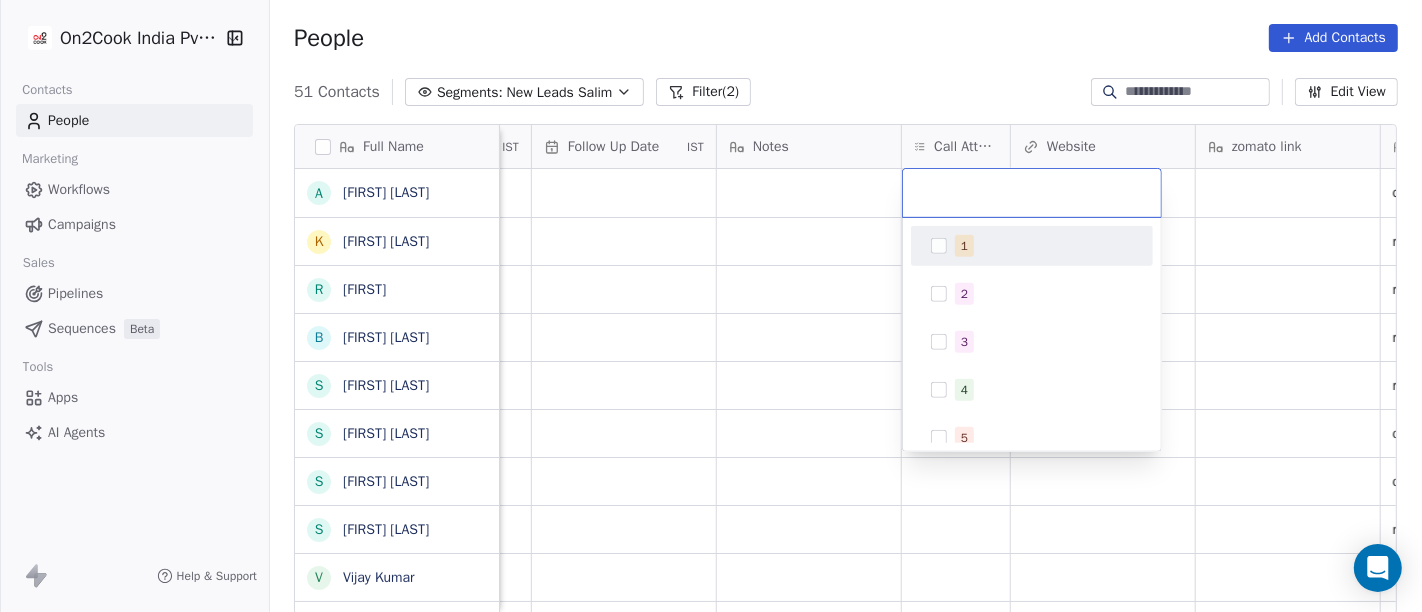 click on "1" at bounding box center (964, 246) 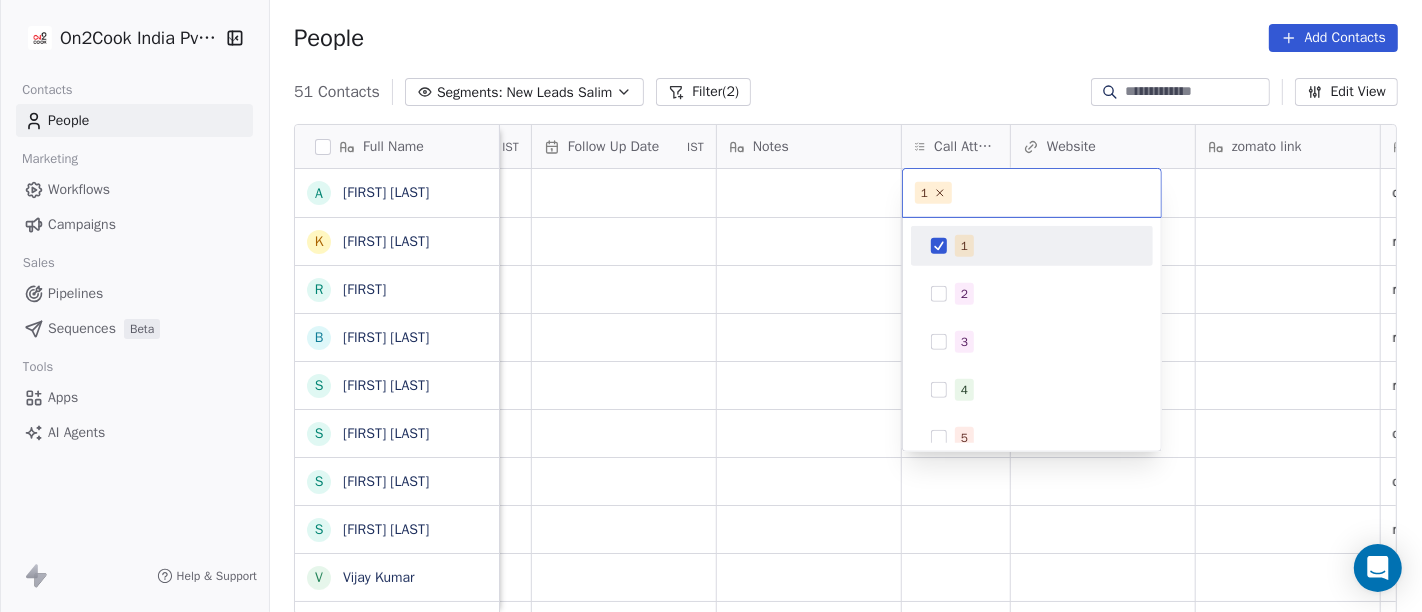 click on "On2Cook India Pvt. Ltd. Contacts People Marketing Workflows Campaigns Sales Pipelines Sequences Beta Tools Apps AI Agents Help & Support People  Add Contacts 51 Contacts Segments: New Leads Salim Filter  (2) Edit View Tag Add to Sequence Full Name A [NAME] K [NAME] r [NAME] B [NAME] S [NAME] S [NAME] S [NAME] S [NAME] S [NAME] K [NAME] R [NAME] P [NAME] P [NAME] s [NAME] U [NAME] A [NAME] A [NAME] S [NAME] A [NAME] V [NAME] S [NAME] P [NAME] P [NAME] S [NAME] S [NAME] P [NAME] G [NAME] Tags Assignee Sales Rep Last Activity Date IST Follow Up Date IST Notes Call Attempts Website zomato link outlet type Location Job Title Whastapp Message    Salim cloud_kitchen   Salim restaurants   Salim restaurants   Salim restaurants   Salim" at bounding box center (711, 306) 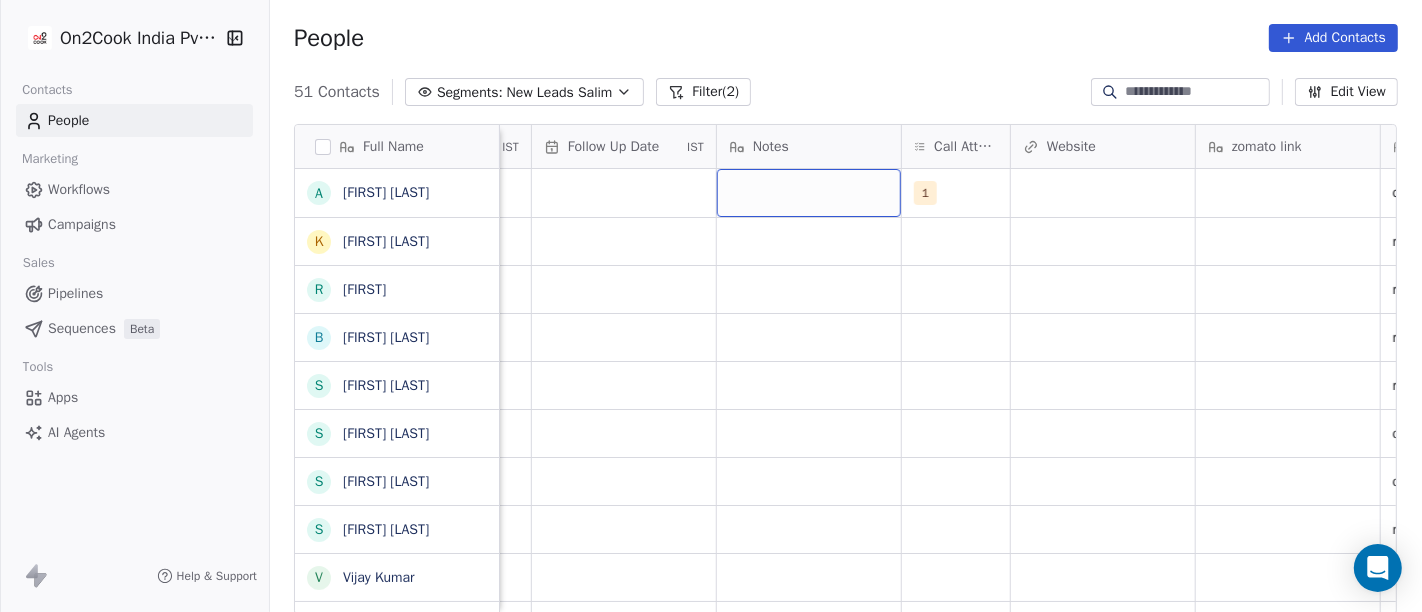 click at bounding box center (809, 193) 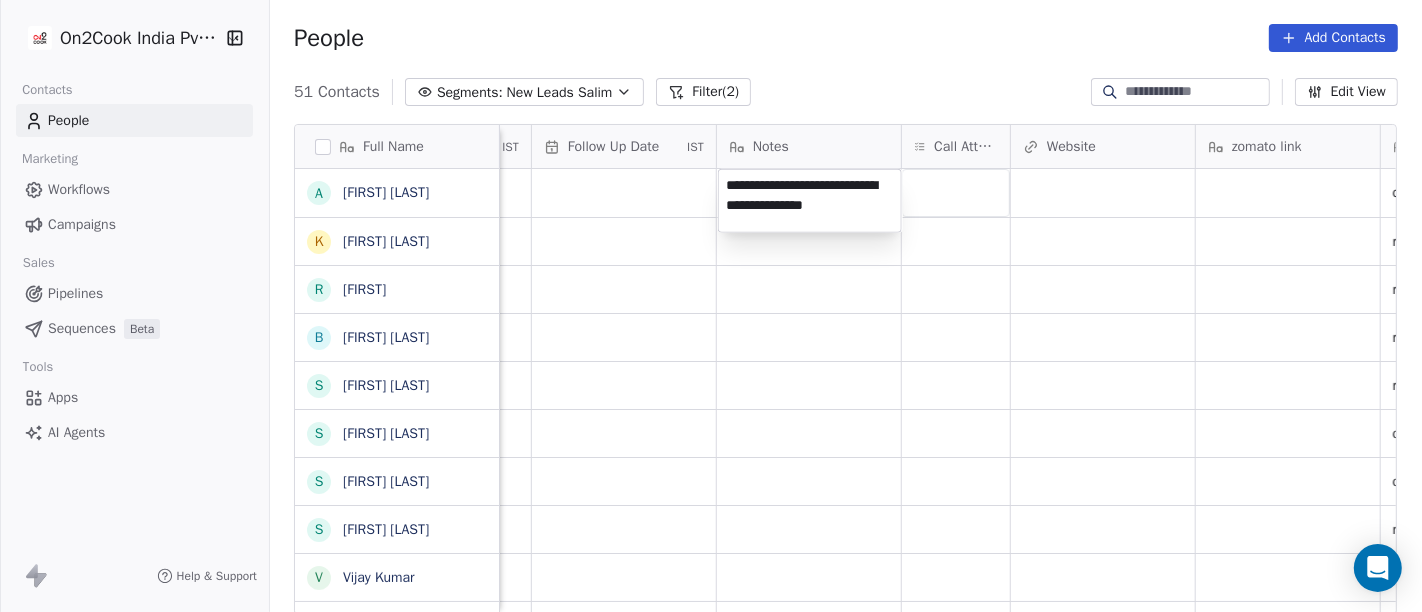 type on "**********" 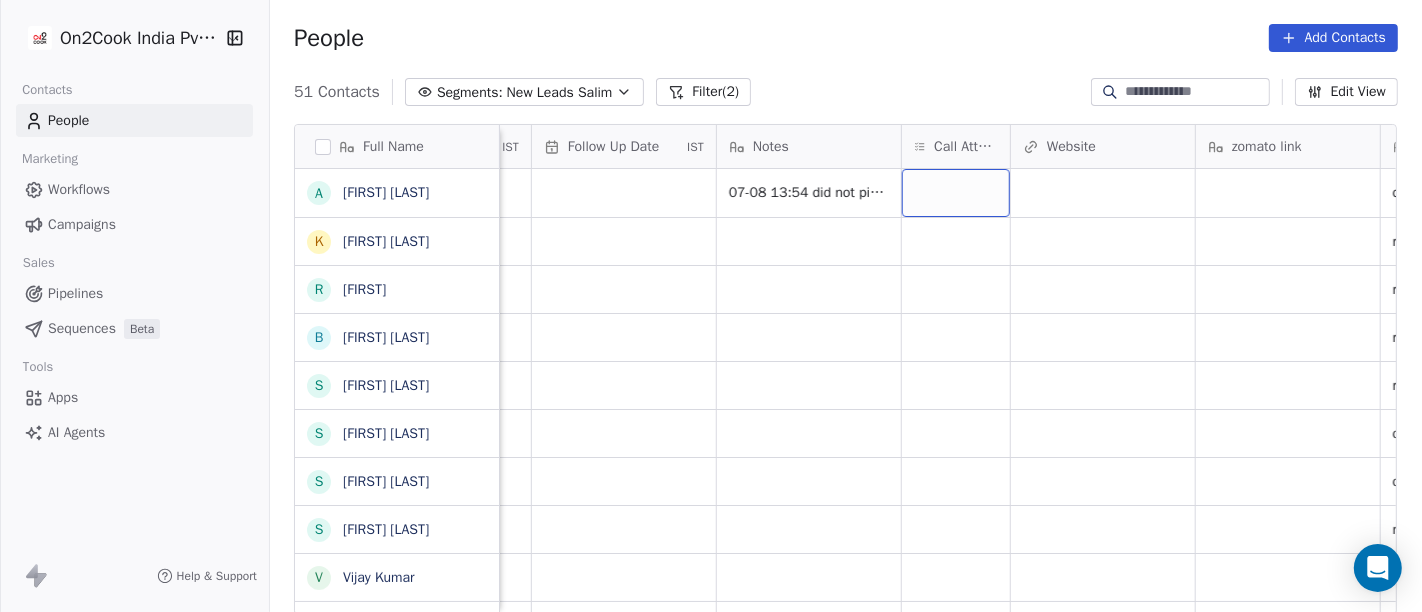 click at bounding box center (956, 193) 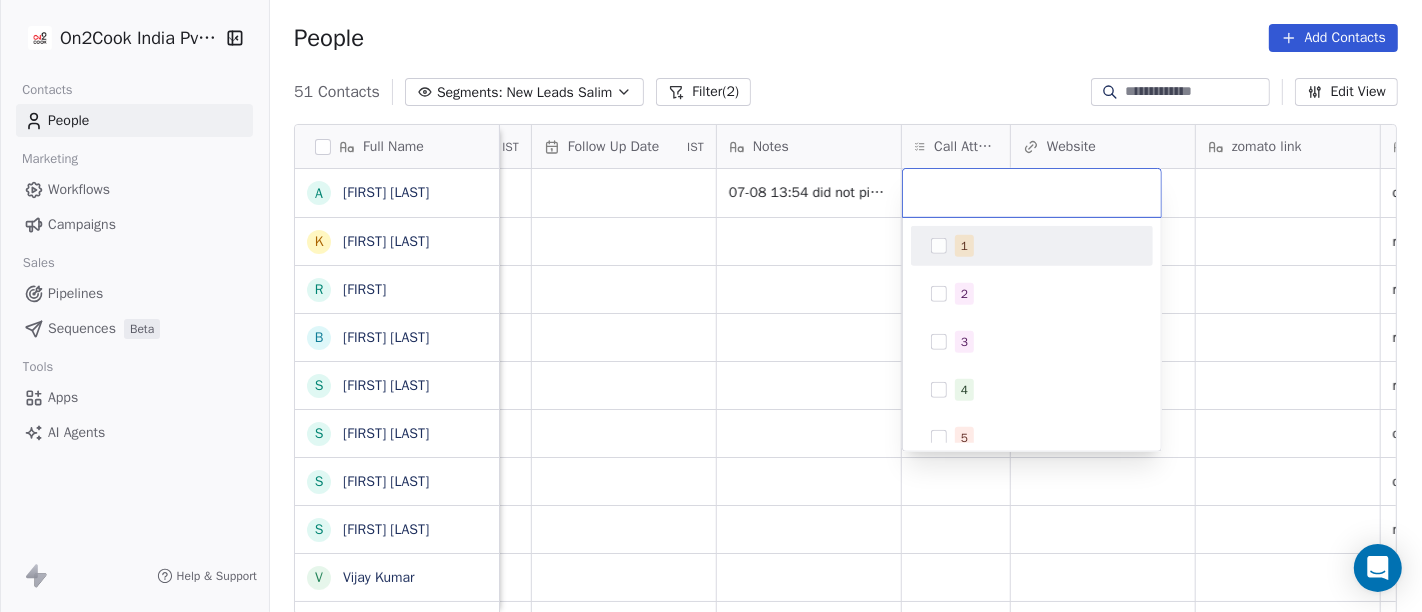click on "1" at bounding box center [964, 246] 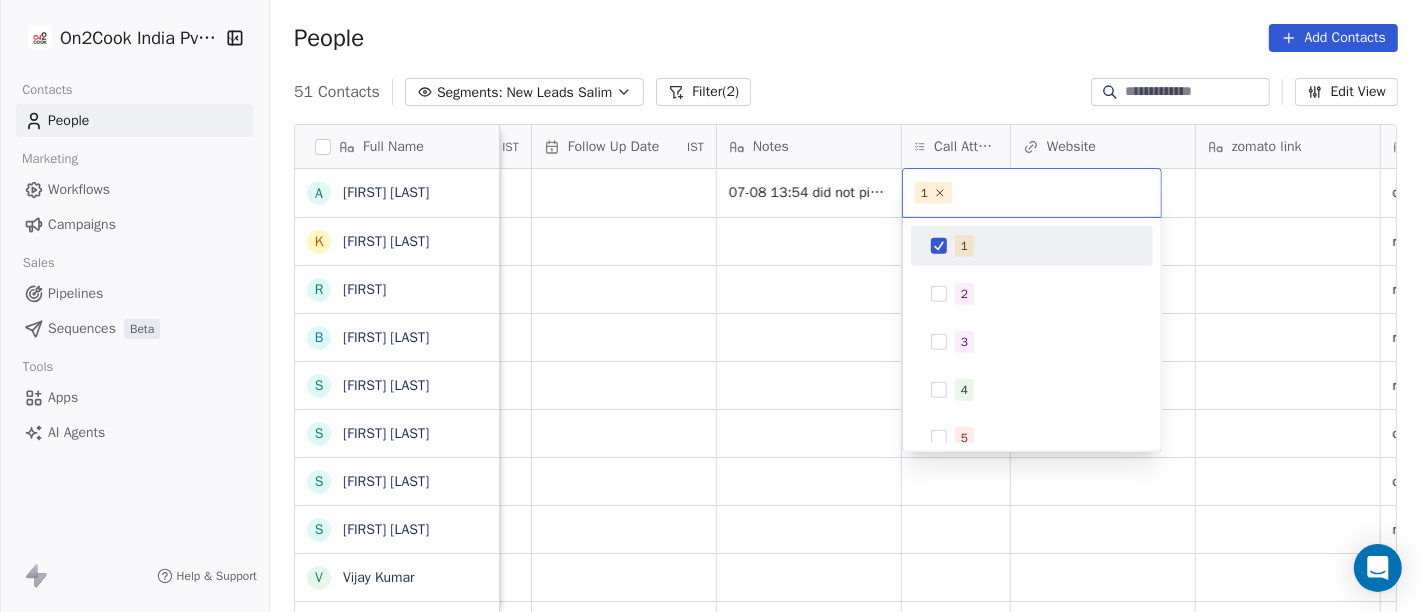 click on "On2Cook India Pvt. Ltd. Contacts People Marketing Workflows Campaigns Sales Pipelines Sequences Beta Tools Apps AI Agents Help & Support People  Add Contacts 51 Contacts Segments: New Leads Salim Filter  (2) Edit View Tag Add to Sequence Full Name A [NAME] K [NAME] r [NAME] B [NAME] S [NAME] S [NAME] S [NAME] S [NAME] S [NAME] K [NAME] R [NAME] P [NAME] P [NAME] s [NAME] U [NAME] A [NAME] A [NAME] S [NAME] A [NAME] V [NAME] S [NAME] P [NAME] P [NAME] S [NAME] S [NAME] P [NAME] G [NAME] Tags Assignee Sales Rep Last Activity Date IST Follow Up Date IST Notes Call Attempts Website zomato link outlet type Location Job Title Whastapp Message    Salim 07-08 13:54 did not pick up call WA msg sent  cloud_kitchen   Salim restaurants   Salim" at bounding box center (711, 306) 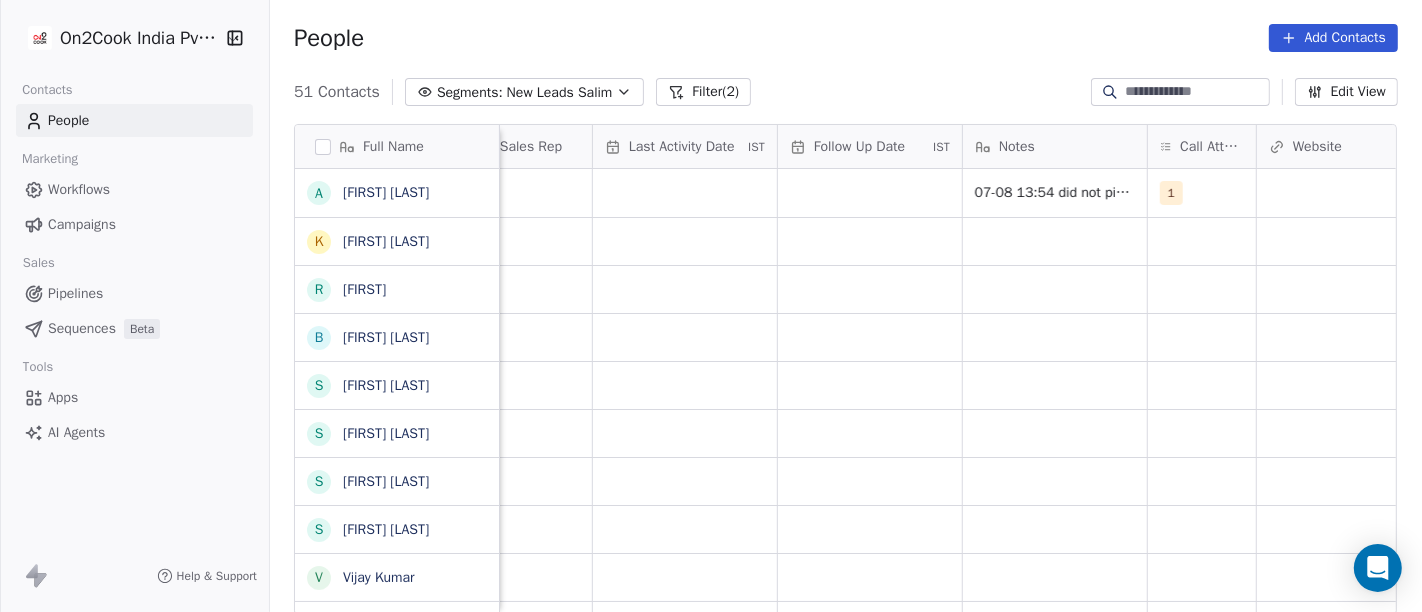 scroll, scrollTop: 0, scrollLeft: 1014, axis: horizontal 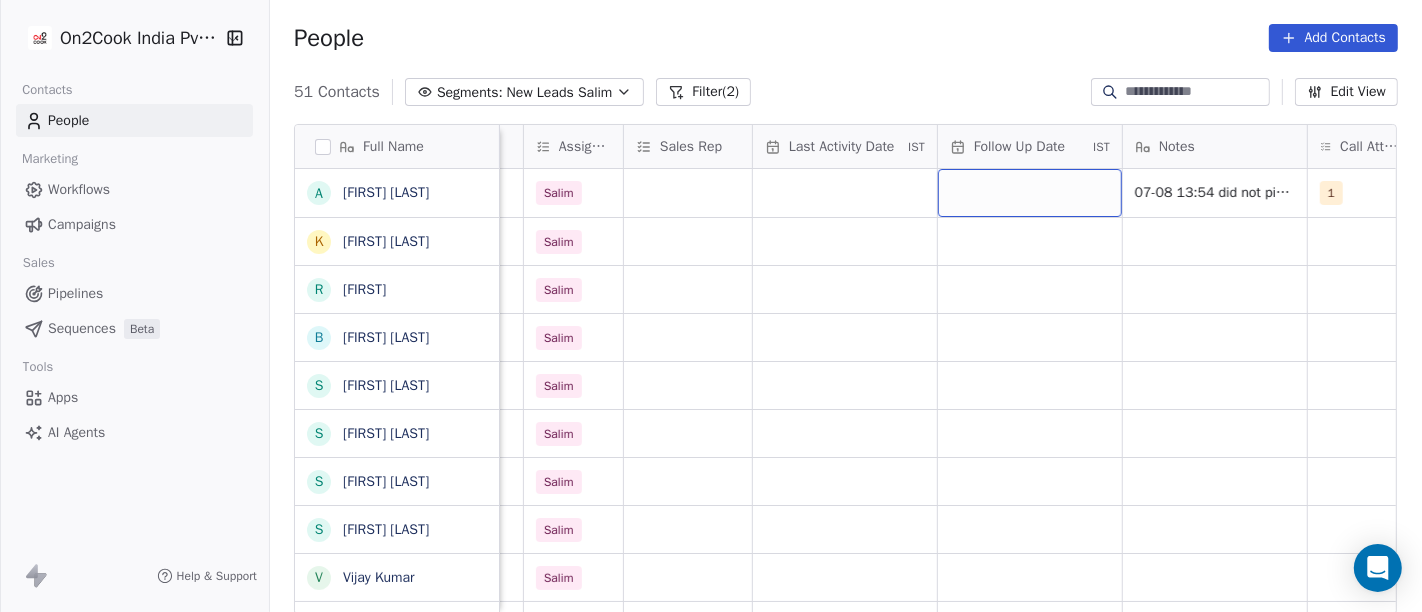 click at bounding box center (1030, 193) 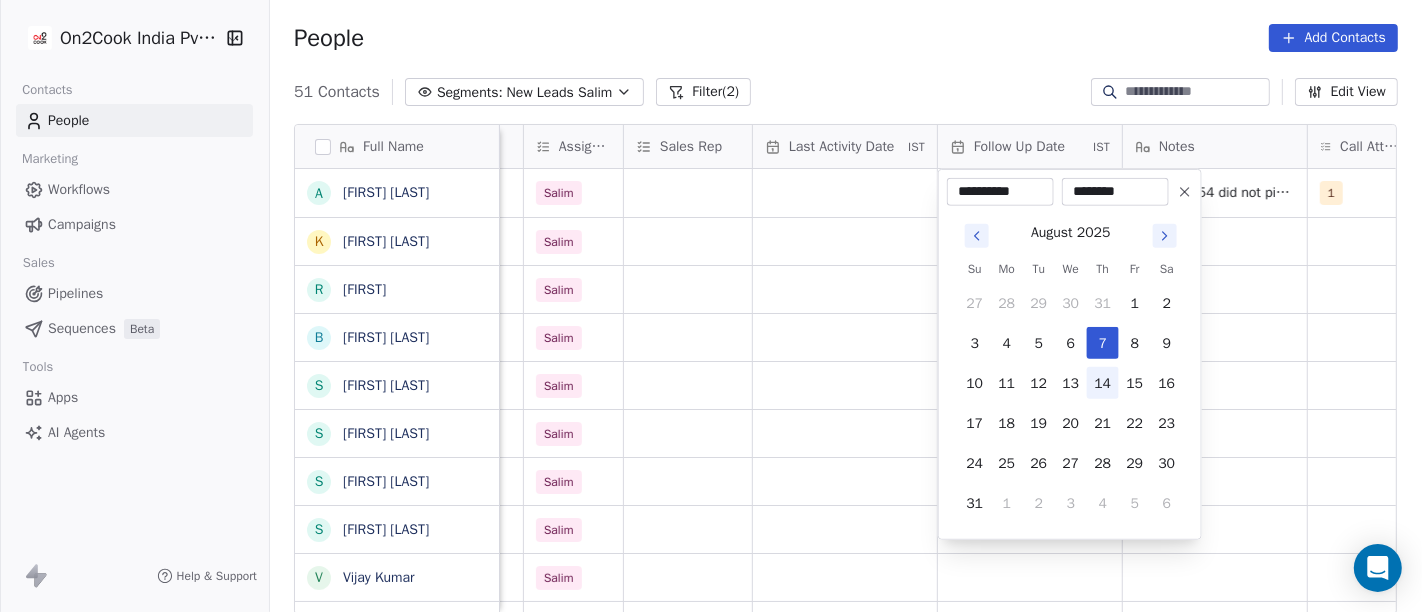 click on "14" at bounding box center (1103, 383) 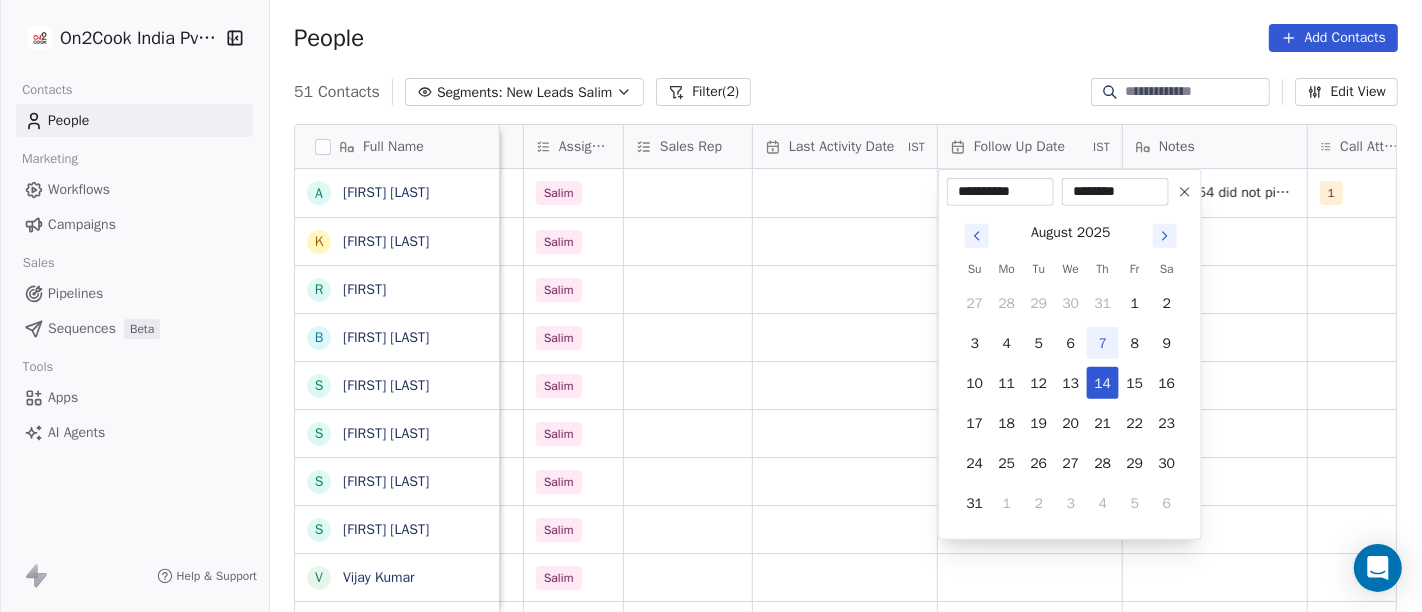 click on "On2Cook India Pvt. Ltd. Contacts People Marketing Workflows Campaigns Sales Pipelines Sequences Beta Tools Apps AI Agents Help & Support People Add Contacts 51 Contacts Segments: New Leads Salim Filter (2) Edit View Tag Add to Sequence Full Name A [FIRST] [LAST] K [FIRST] [LAST] r [FIRST] [LAST] B [FIRST] [LAST] S [FIRST] [LAST] S [FIRST] [LAST] S [FIRST] [LAST] S [FIRST] [LAST] V [FIRST] [LAST] S [FIRST] [LAST] S [FIRST] [LAST] K [FIRST] [LAST] R [FIRST] [LAST] P [FIRST] [LAST] P [FIRST] [LAST] [FIRST] [LAST] s [FIRST] [LAST] B [FIRST] [LAST] U [FIRST] [LAST] A [FIRST] [LAST] A [FIRST] [LAST] S [FIRST] [LAST] A [FIRST] [LAST] V [FIRST] [LAST] S [FIRST] [LAST] P [FIRST] [LAST] P [FIRST] [LAST] S [FIRST] [LAST] S [FIRST] [LAST] P [FIRST] [LAST] G [FIRST] [LAST] location Created Date IST Lead Status Tags Assignee Sales Rep Last Activity Date IST Follow Up Date IST Notes Call Attempts Website zomato link outlet type [LOCATION] Aug 06, 2025 02:56 PM Salim 07-08 13:54 did not pick up call WA msg sent 1 cloud_kitchen Salim" at bounding box center [711, 306] 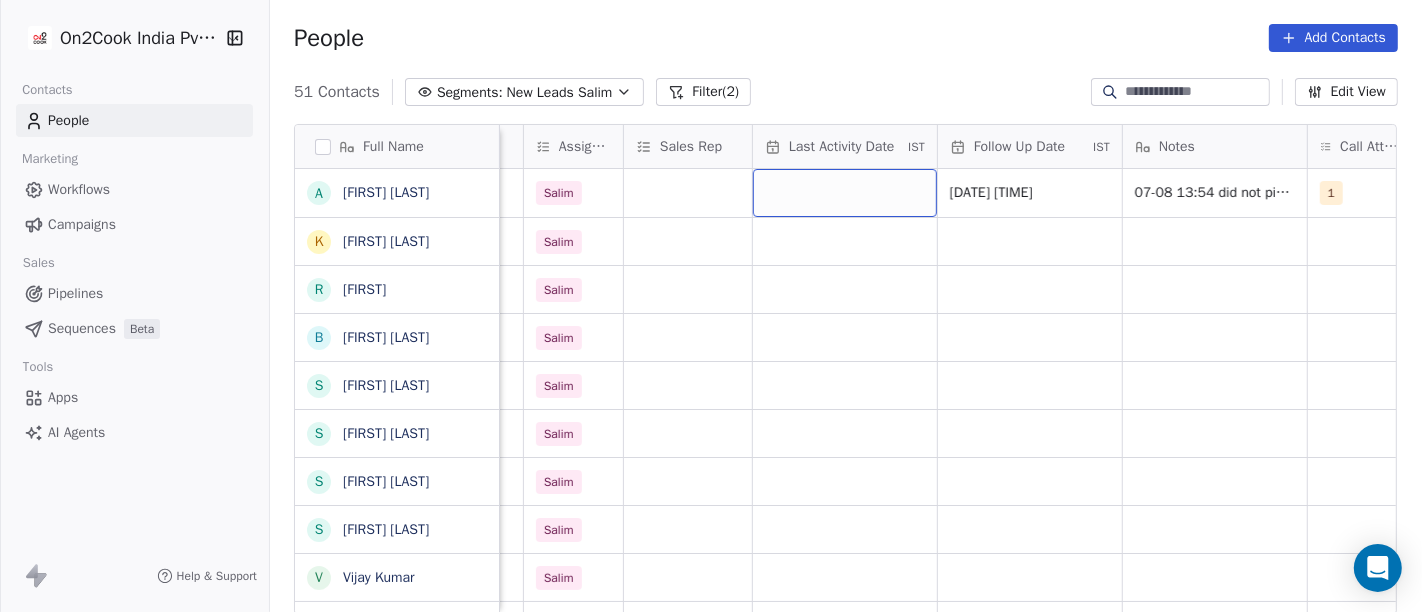 click at bounding box center (845, 193) 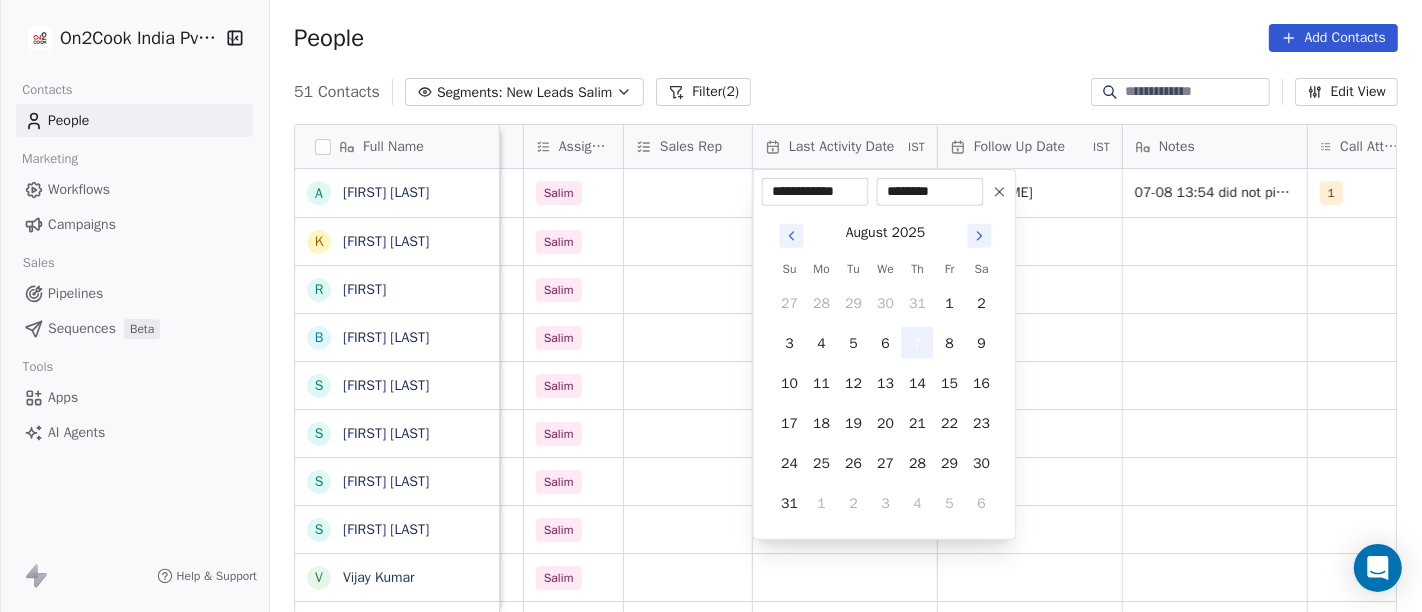 click on "7" at bounding box center [918, 343] 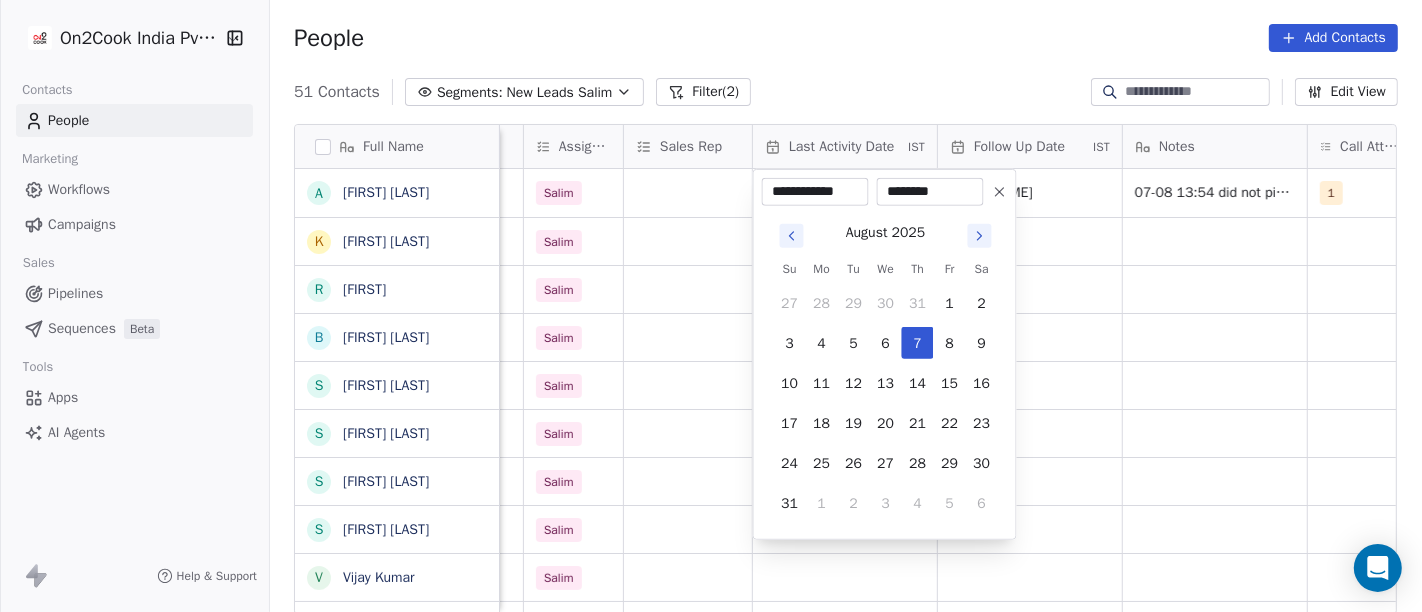 click on "On2Cook India Pvt. Ltd. Contacts People Marketing Workflows Campaigns Sales Pipelines Sequences Beta Tools Apps AI Agents Help & Support People Add Contacts 51 Contacts Segments: New Leads Salim Filter (2) Edit View Tag Add to Sequence Full Name A [FIRST] [LAST] K [FIRST] [LAST] r [LAST] B [FIRST] [LAST] S [FIRST] [LAST] S [FIRST] [LAST] S [FIRST] [LAST] S [FIRST] [LAST] S [FIRST] [LAST] V [FIRST] [LAST] S [FIRST] [LAST] S [FIRST] [LAST] K [FIRST] [LAST] R [FIRST] [LAST] P [FIRST] [LAST] P [FIRST] [LAST] s [FIRST] [LAST] U [FIRST] [LAST] A [FIRST] [LAST] A [FIRST] [LAST] S [FIRST] [LAST] A [FIRST] [LAST] V [FIRST] [LAST] S [FIRST] [LAST] [FIRST] [LAST] P [FIRST] [LAST] P [FIRST] [LAST] S [FIRST] [LAST] S [FIRST] [LAST] P [FIRST] [LAST] G [FIRST] [LAST] location Created Date IST Lead Status Tags Assignee Sales Rep Last Activity Date IST Follow Up Date IST Notes Call Attempts Website zomato link outlet type [CITY] Aug 06, 2025 02:56 PM Salim 14/08/2025 01:55 PM 1 cloud_kitchen [CITY] Salim" at bounding box center (711, 306) 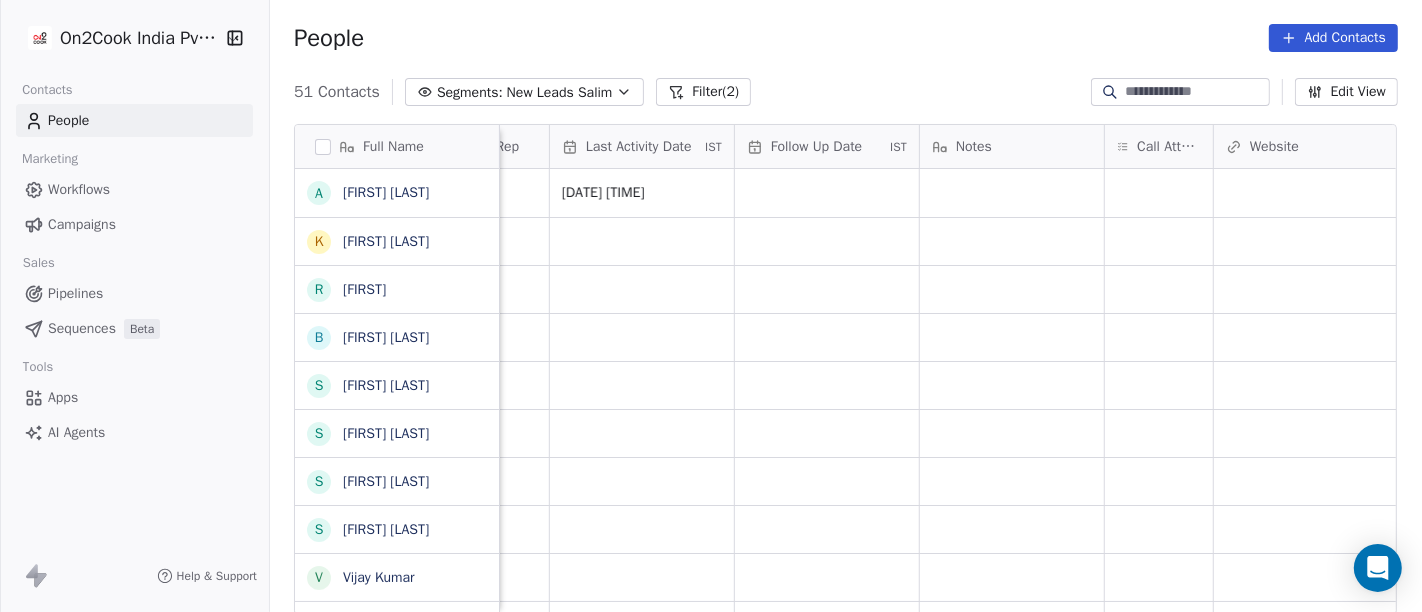 scroll, scrollTop: 0, scrollLeft: 1220, axis: horizontal 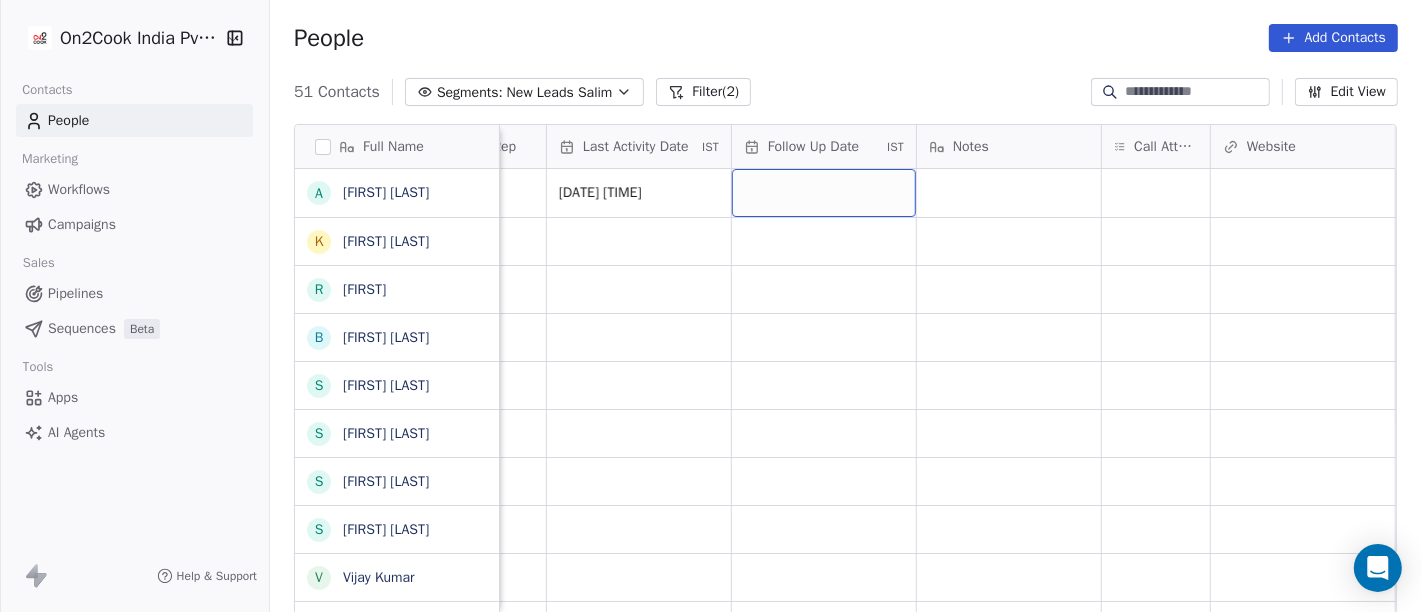 click at bounding box center [824, 193] 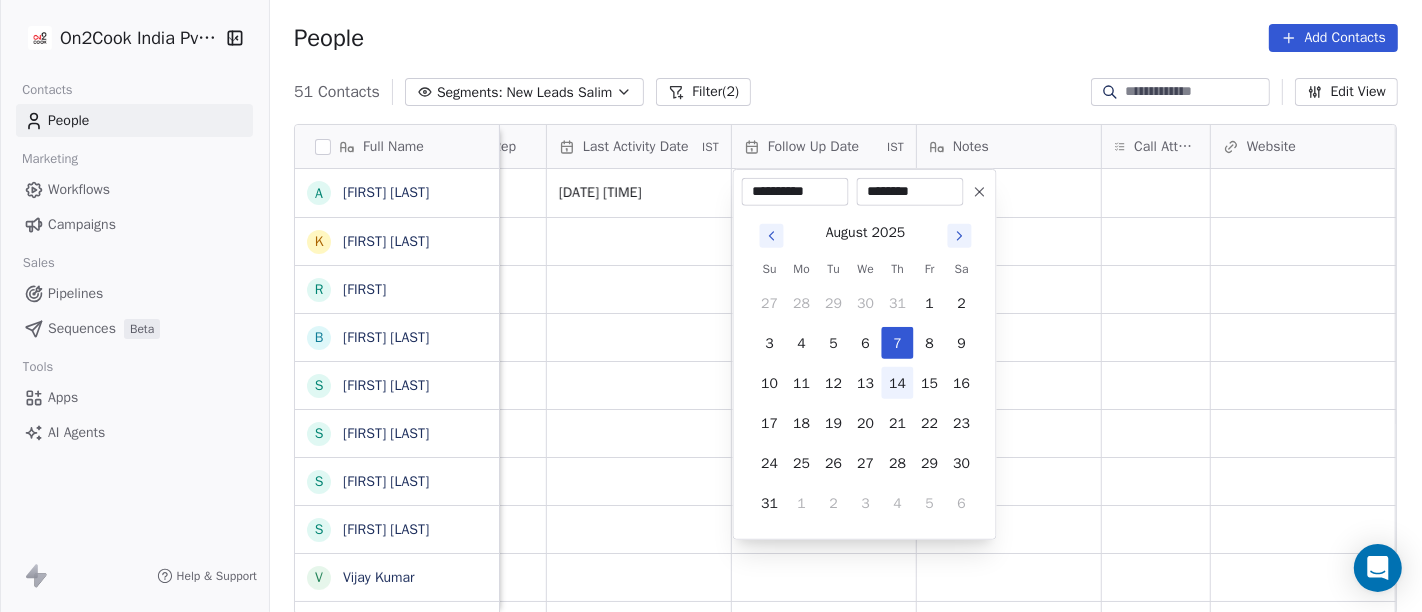 click on "14" at bounding box center [898, 383] 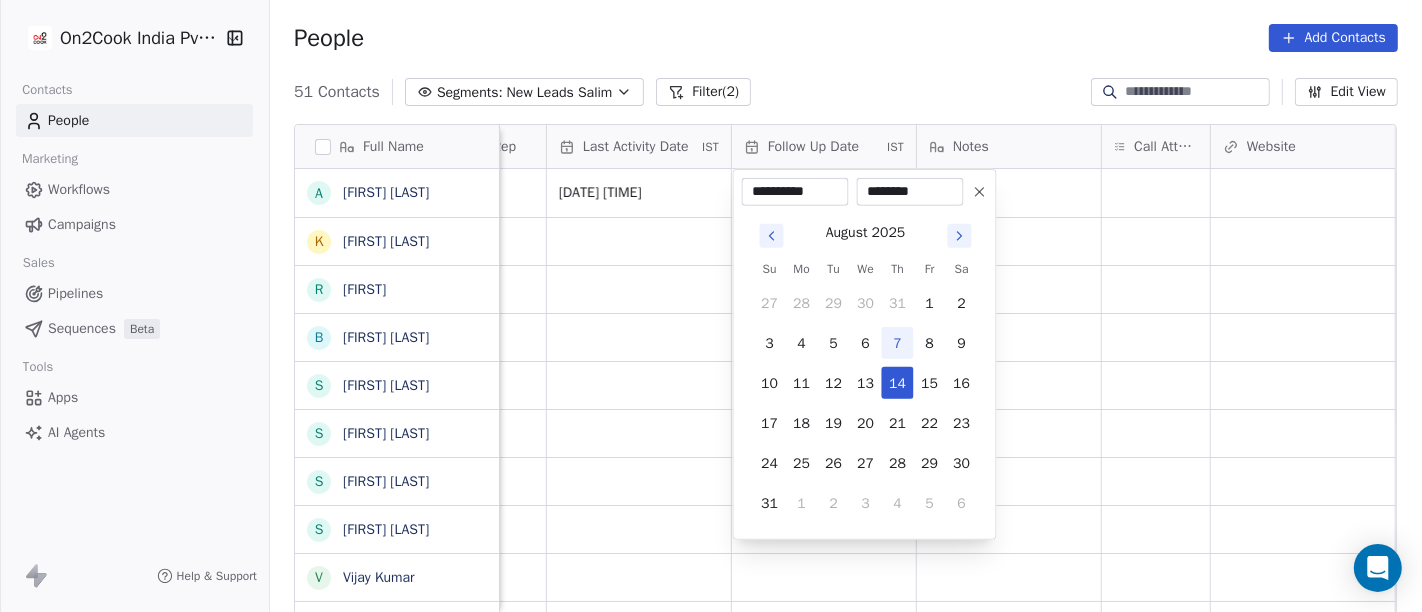 click on "On2Cook India Pvt. Ltd. Contacts People Marketing Workflows Campaigns Sales Pipelines Sequences Beta Tools Apps AI Agents Help & Support People Add Contacts 51 Contacts Segments: New Leads Salim Filter (2) Edit View Tag Add to Sequence Full Name A [FIRST] [LAST] K [LAST] [LAST] r [LAST] [LAST] B [FIRST] [LAST] S [FIRST] [LAST] S [FIRST] [LAST] S [FIRST] [LAST] S [FIRST] [LAST] S [LAST] [LAST] V [FIRST] [LAST] S [FIRST] [LAST] [LAST] S [FIRST] [LAST] K [LAST] [LAST] R [LAST] [LAST] P [FIRST] [LAST] P [LAST] [LAST] [LAST] s [LAST] [LAST] U [FIRST] [LAST] A [FIRST] [LAST] A [FIRST] [LAST] S [FIRST] [LAST] A [FIRST] [LAST] V [FIRST] [LAST] S [LAST] [LAST] P [FIRST] [LAST] P [FIRST] [LAST] P [FIRST] [LAST] S [FIRST] [LAST] S [FIRST] [LAST] (Dhangar) P [FIRST] [LAST] G [FIRST] [LAST] Lead Status Tags Assignee Sales Rep Last Activity Date IST Follow Up Date IST Notes Call Attempts Website zomato link outlet type Location Job Title Salim Aug 07, 2025 01:55 PM cloud_kitchen Salim restaurants Salim restaurants Salim Salim" at bounding box center (711, 306) 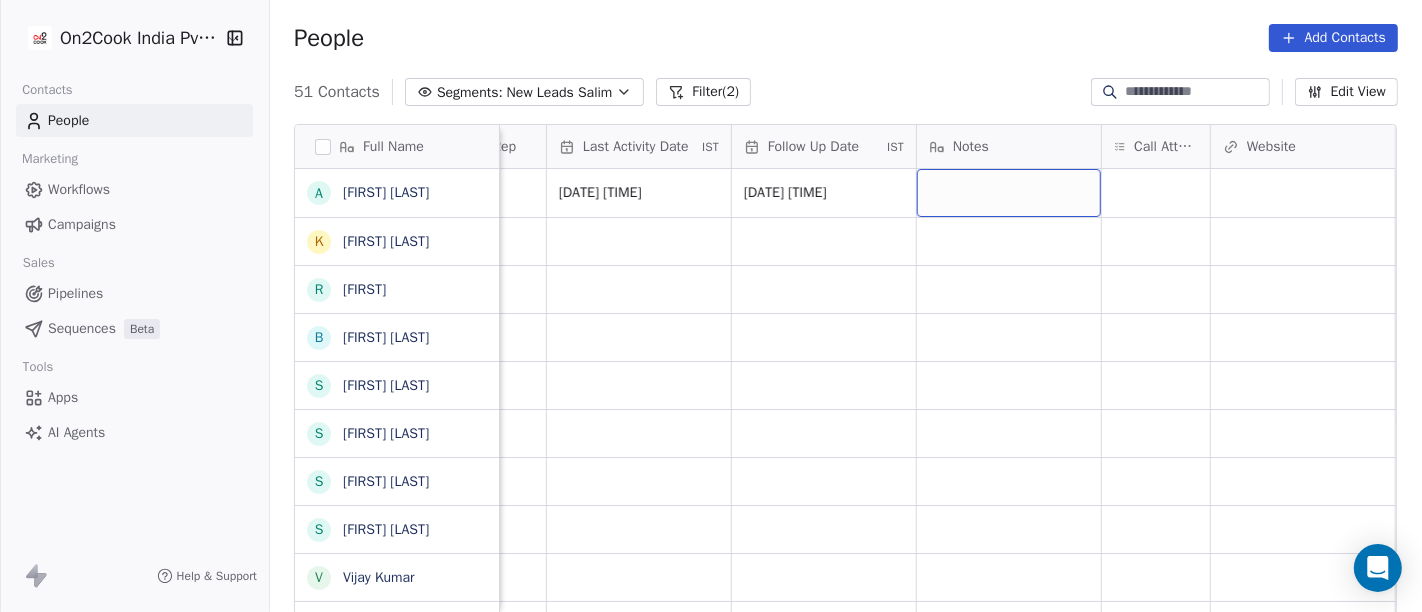 click at bounding box center [1009, 193] 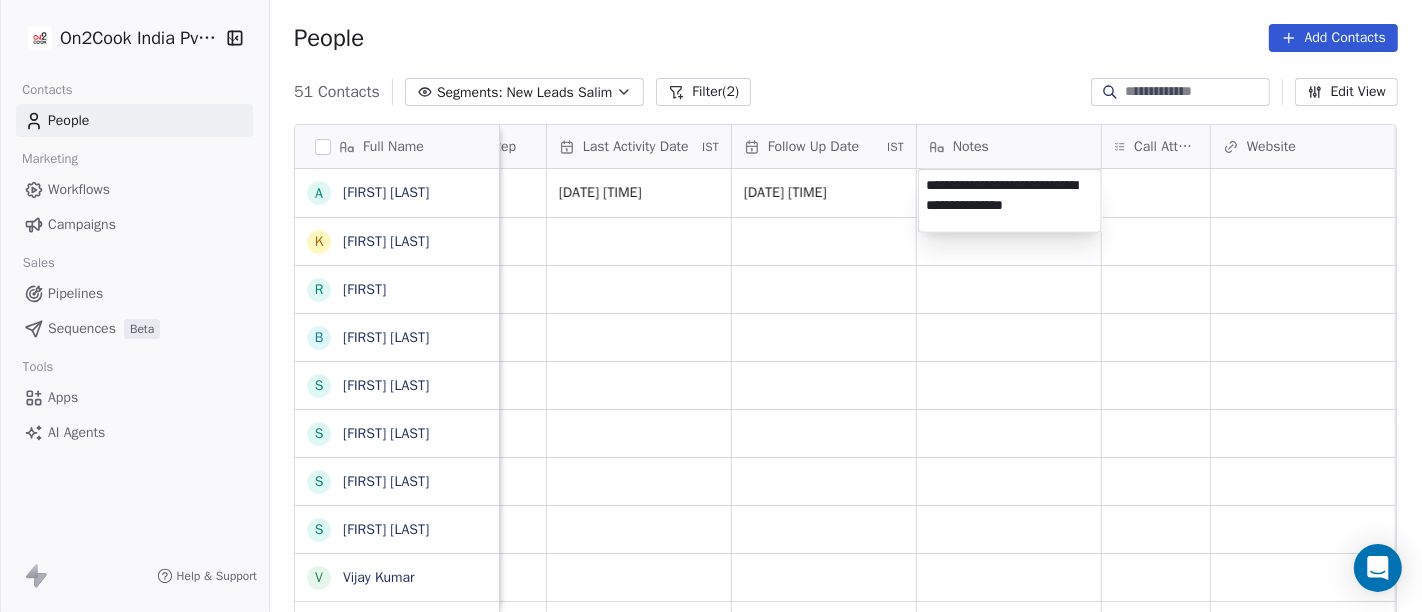 type on "**********" 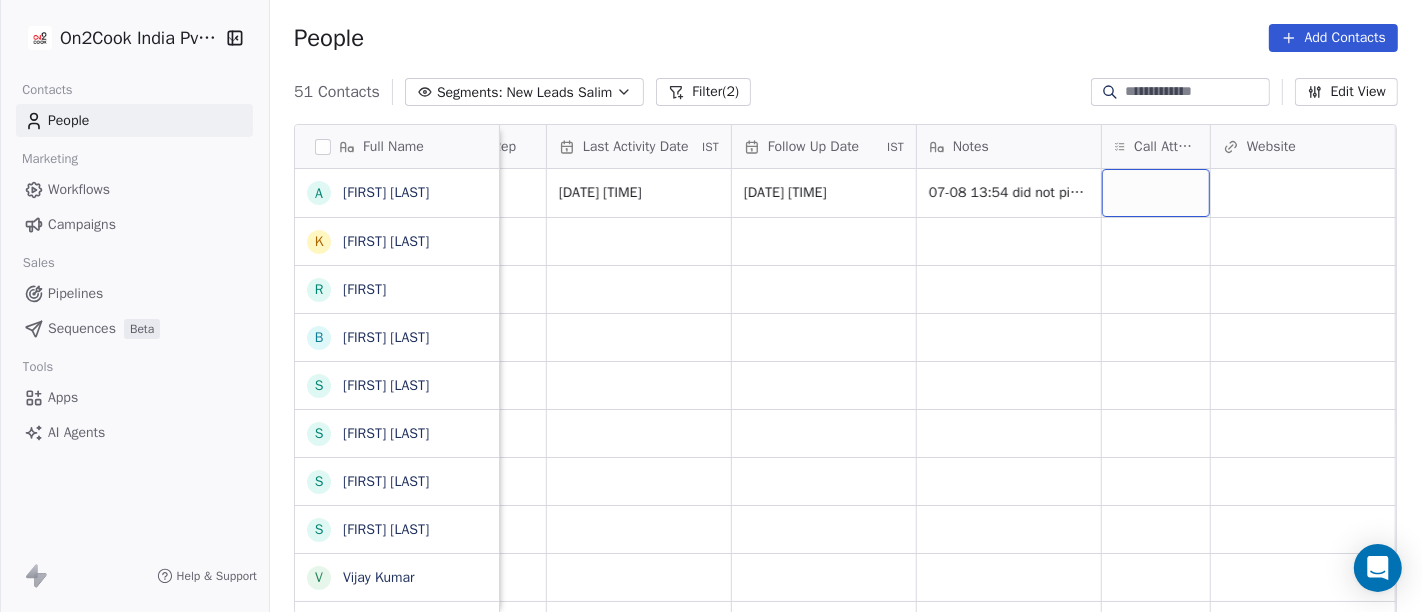 click at bounding box center (1156, 193) 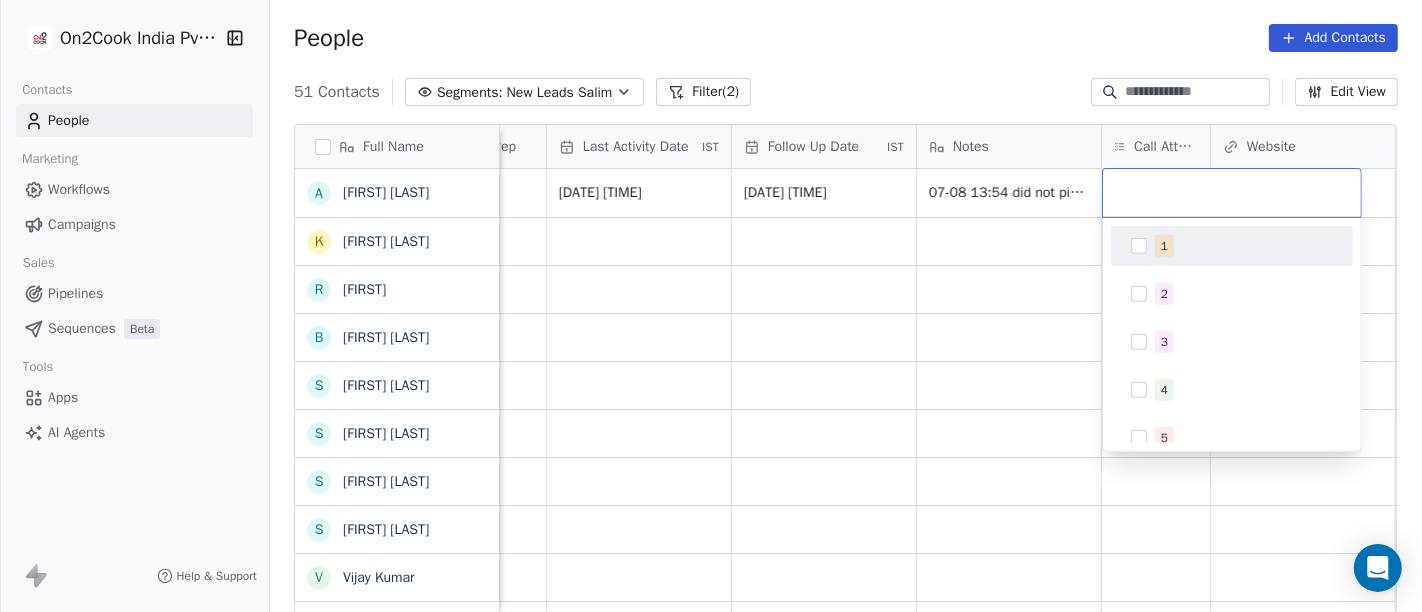 click on "1" at bounding box center [1164, 246] 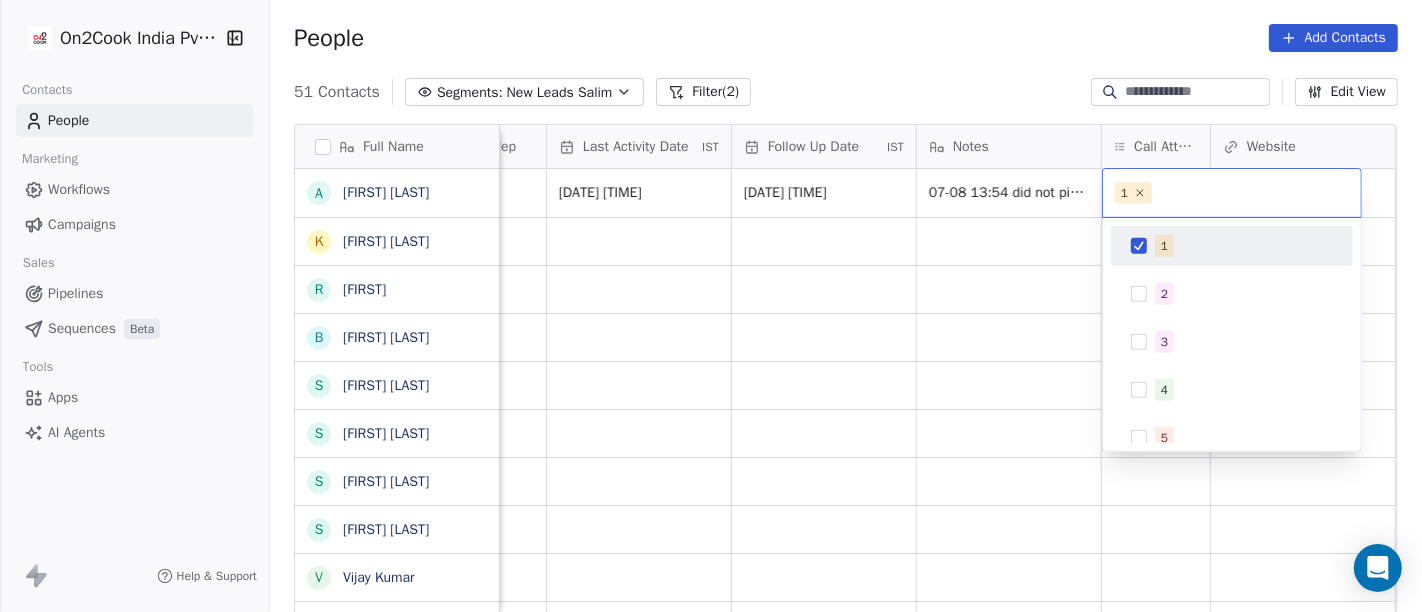 click on "On2Cook India Pvt. Ltd. Contacts People Marketing Workflows Campaigns Sales Pipelines Sequences Beta Tools Apps AI Agents Help & Support People Add Contacts 51 Contacts Segments: New Leads Salim Filter (2) Edit View Tag Add to Sequence Full Name A [FIRST] [LAST] K [FIRST] [LAST] r [LAST] B [FIRST] [LAST] S [FIRST] [LAST] S [FIRST] [LAST] S [FIRST] [LAST] S [FIRST] [LAST] S [FIRST] [LAST] V [FIRST] [LAST] S [FIRST] [LAST] S [FIRST] [LAST] K [FIRST] [LAST] R [FIRST] [LAST] P [FIRST] [LAST] P [FIRST] [LAST] s [FIRST] [LAST] U [FIRST] [LAST] A [FIRST] [LAST] A [FIRST] [LAST] S [FIRST] [LAST] A [FIRST] [LAST] V [FIRST] [LAST] S [FIRST] [LAST] [FIRST] [LAST] P [FIRST] [LAST] P [FIRST] [LAST] S [FIRST] [LAST] S [FIRST] [LAST] P [FIRST] [LAST] G [FIRST] [LAST] Lead Status Tags Assignee Sales Rep Last Activity Date IST Follow Up Date IST Notes Call Attempts Website zomato link outlet type Location Job Title Salim Aug 07, 2025 01:55 PM 14/08/2025 01:55 PM 07-08 13:54 did not pick up call WA msg sent" at bounding box center [711, 306] 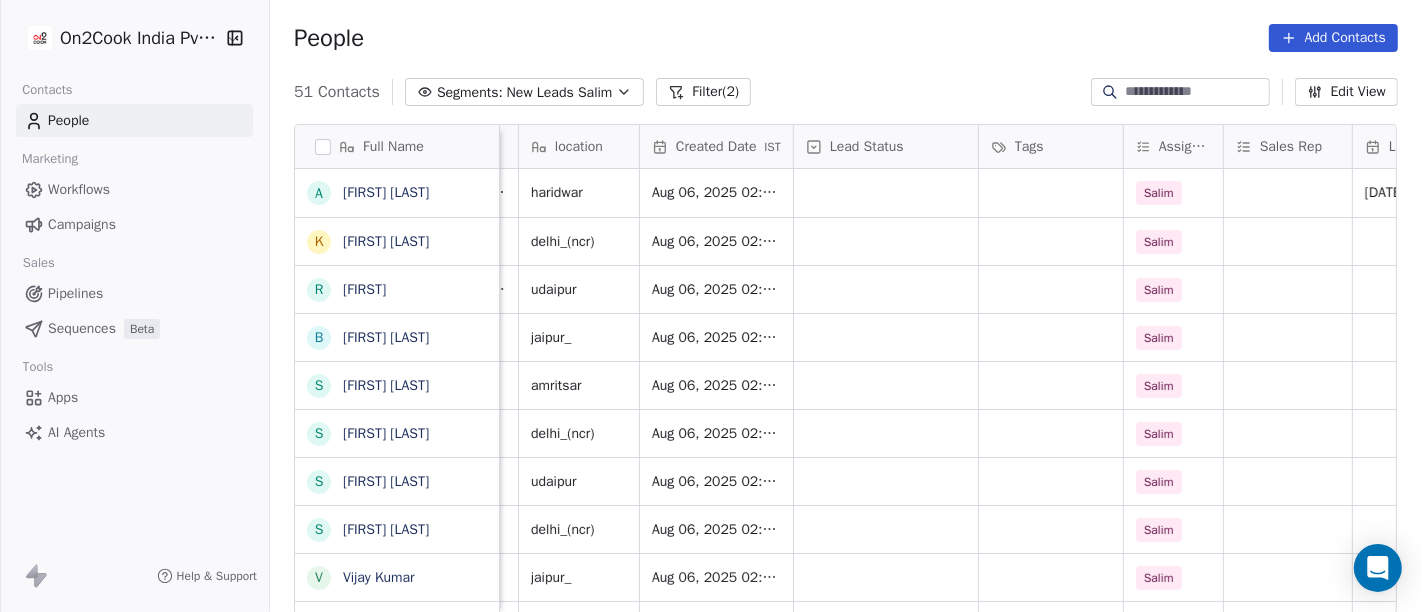 scroll, scrollTop: 0, scrollLeft: 406, axis: horizontal 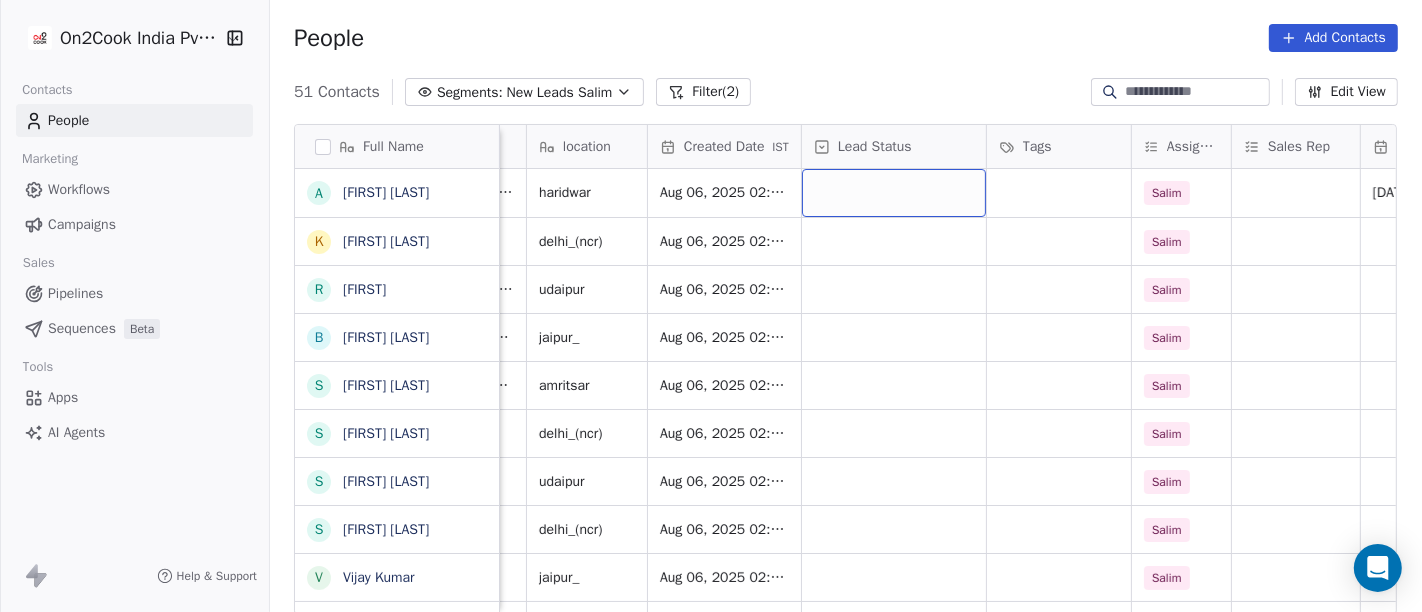 click at bounding box center [894, 193] 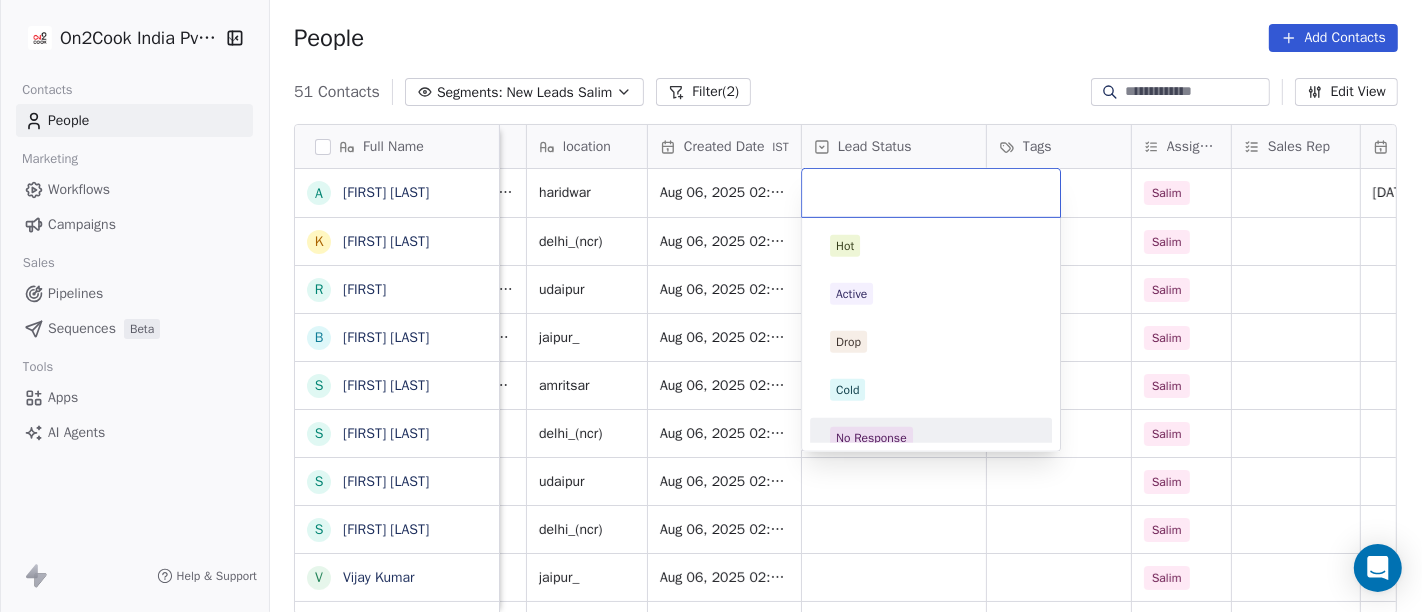 click on "No Response" at bounding box center (931, 438) 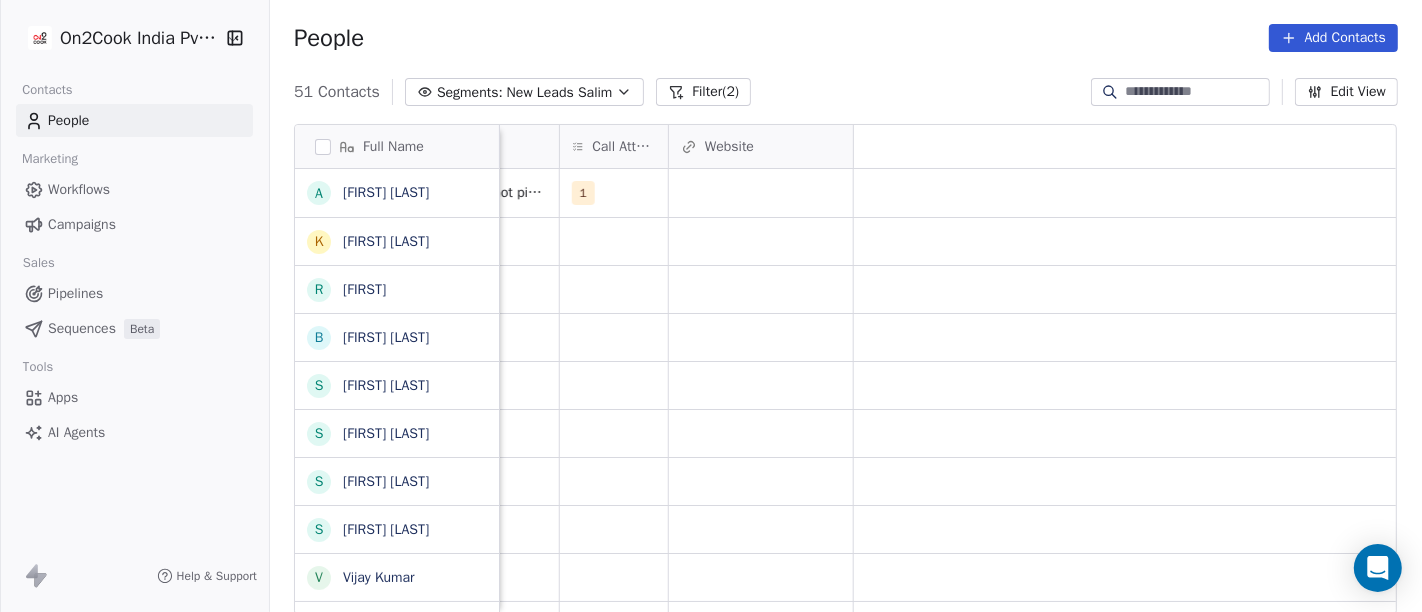 scroll, scrollTop: 0, scrollLeft: 0, axis: both 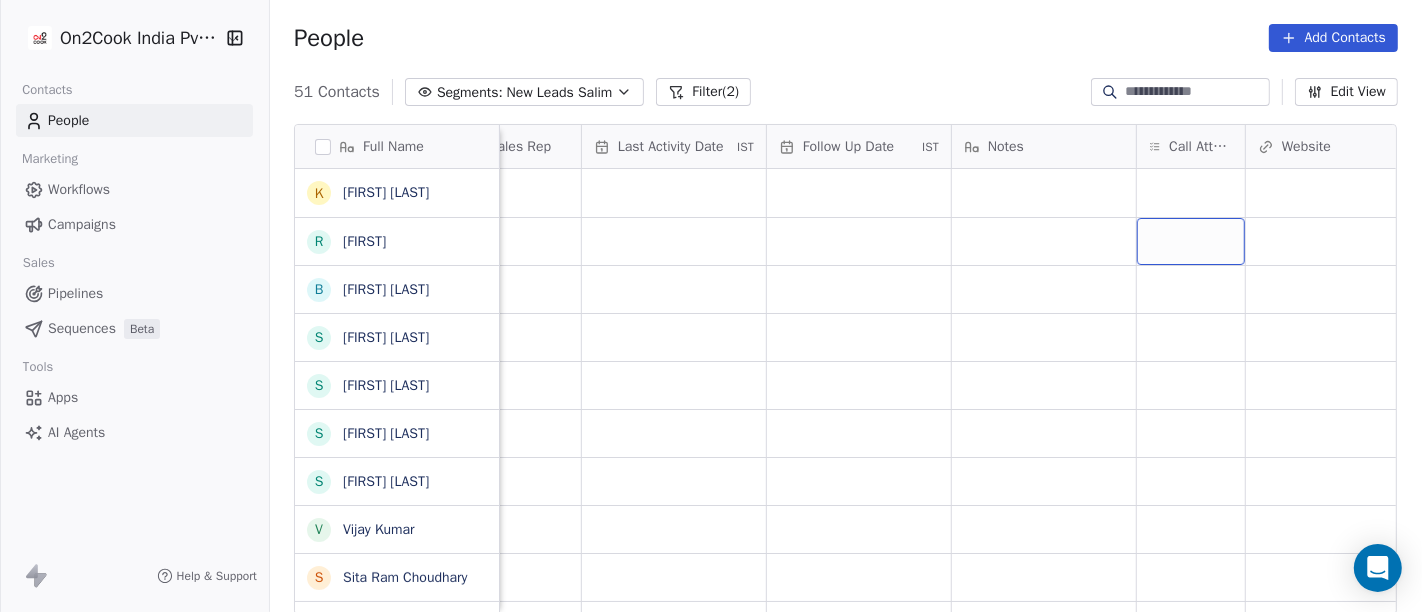 click at bounding box center (1191, 241) 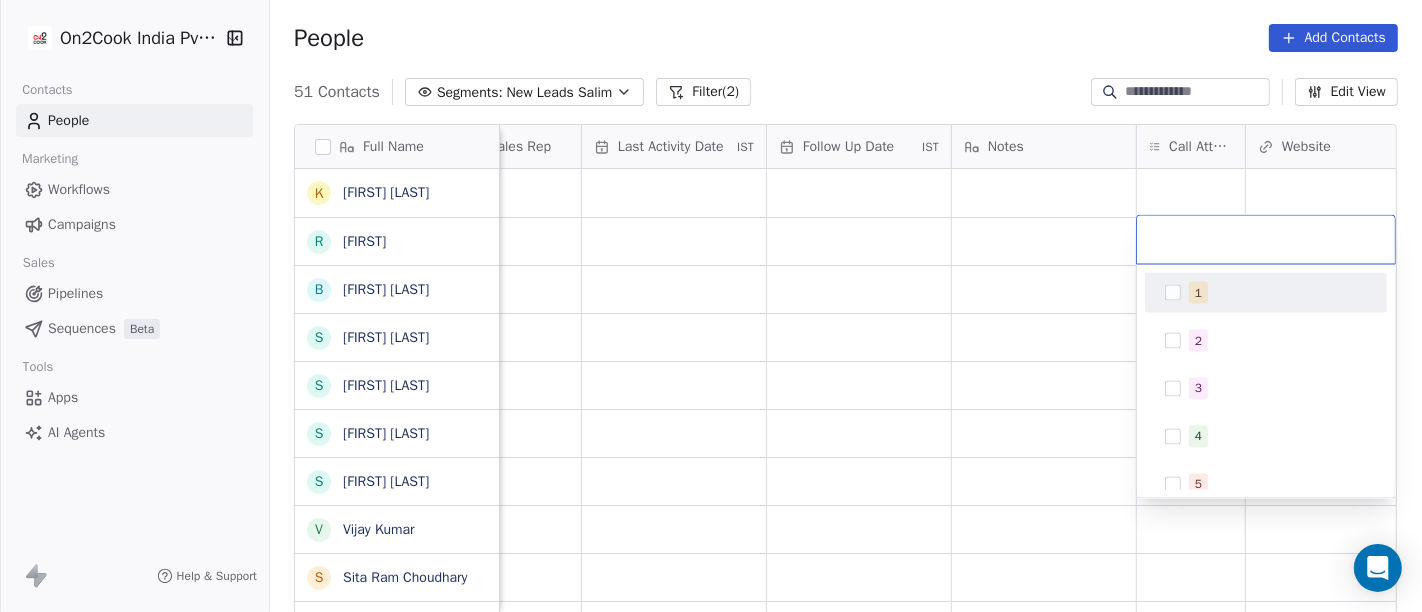 click on "On2Cook India Pvt. Ltd. Contacts People Marketing Workflows Campaigns Sales Pipelines Sequences Beta Tools Apps AI Agents Help & Support People Add Contacts 53 Contacts Segments: New Leads Salim Filter (2) Edit View Tag Add to Sequence Full Name K [FIRST] r [LAST] B [FIRST] S [FIRST] S [FIRST] S [FIRST] [LAST] S [FIRST] [LAST] V [FIRST] S [FIRST] [LAST] S [FIRST] K [FIRST] R [LAST] P [FIRST] P [LAST] s [LAST] U [FIRST] A [FIRST] A [FIRST] [LAST] S [FIRST] [LAST] A [FIRST] [LAST] V [FIRST] S [FIRST] [LAST] P [FIRST] [LAST] P [FIRST] S [FIRST] S [FIRST] [LAST] P [FIRST] G [FIRST] P [FIRST] Lead Status Tags Assignee Sales Rep Last Activity Date IST Follow Up Date IST Notes Call Attempts Website zomato link outlet type Location Salim restaurants Salim restaurants Salim restaurants Salim restaurants Salim cloud_kitchen" at bounding box center (711, 306) 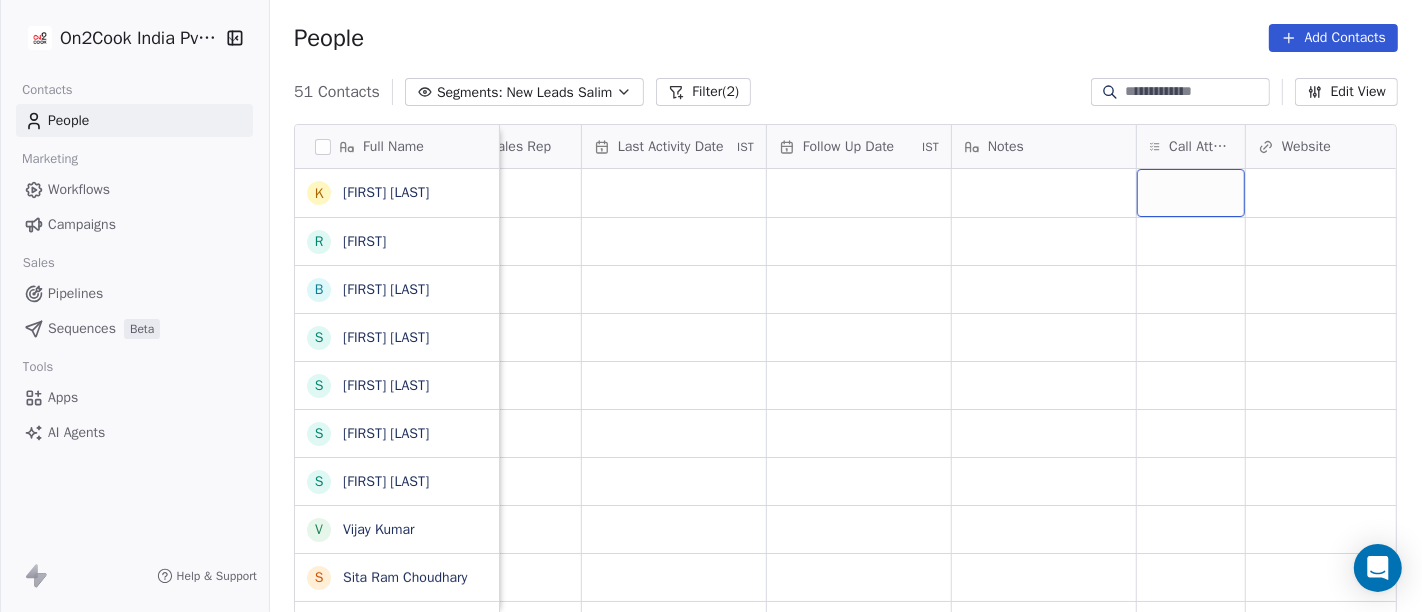 click at bounding box center [1191, 193] 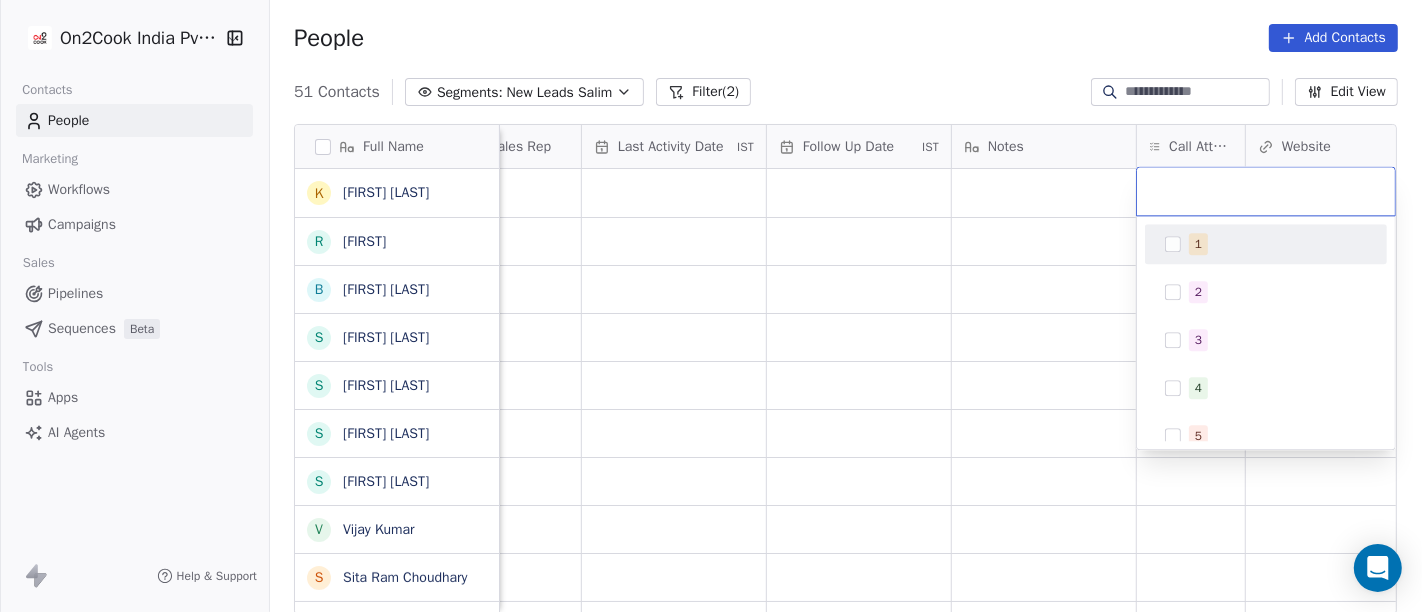 click at bounding box center [1173, 244] 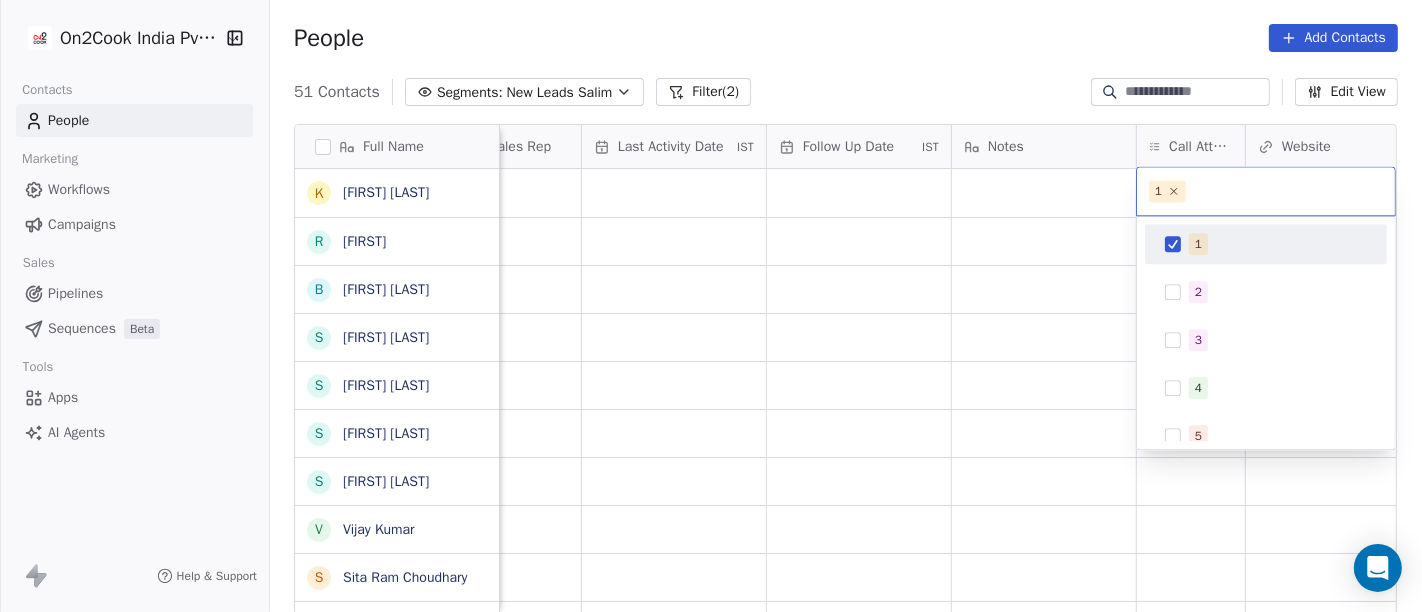 click on "On2Cook India Pvt. Ltd. Contacts People Marketing Workflows Campaigns Sales Pipelines Sequences Beta Tools Apps AI Agents Help & Support People Add Contacts 53 Contacts Segments: New Leads Salim Filter (2) Edit View Tag Add to Sequence Full Name K [FIRST] r [LAST] B [FIRST] S [FIRST] S [FIRST] S [FIRST] [LAST] S [FIRST] [LAST] V [FIRST] S [FIRST] [LAST] S [FIRST] K [FIRST] R [LAST] P [FIRST] P [LAST] s [LAST] U [FIRST] A [FIRST] A [FIRST] [LAST] S [FIRST] [LAST] A [FIRST] [LAST] V [FIRST] S [FIRST] [LAST] P [FIRST] [LAST] P [FIRST] S [FIRST] S [FIRST] [LAST] P [FIRST] G [FIRST] P [FIRST] Lead Status Tags Assignee Sales Rep Last Activity Date IST Follow Up Date IST Notes Call Attempts Website zomato link outlet type Location Salim restaurants Salim restaurants Salim restaurants Salim restaurants Salim cloud_kitchen" at bounding box center [711, 306] 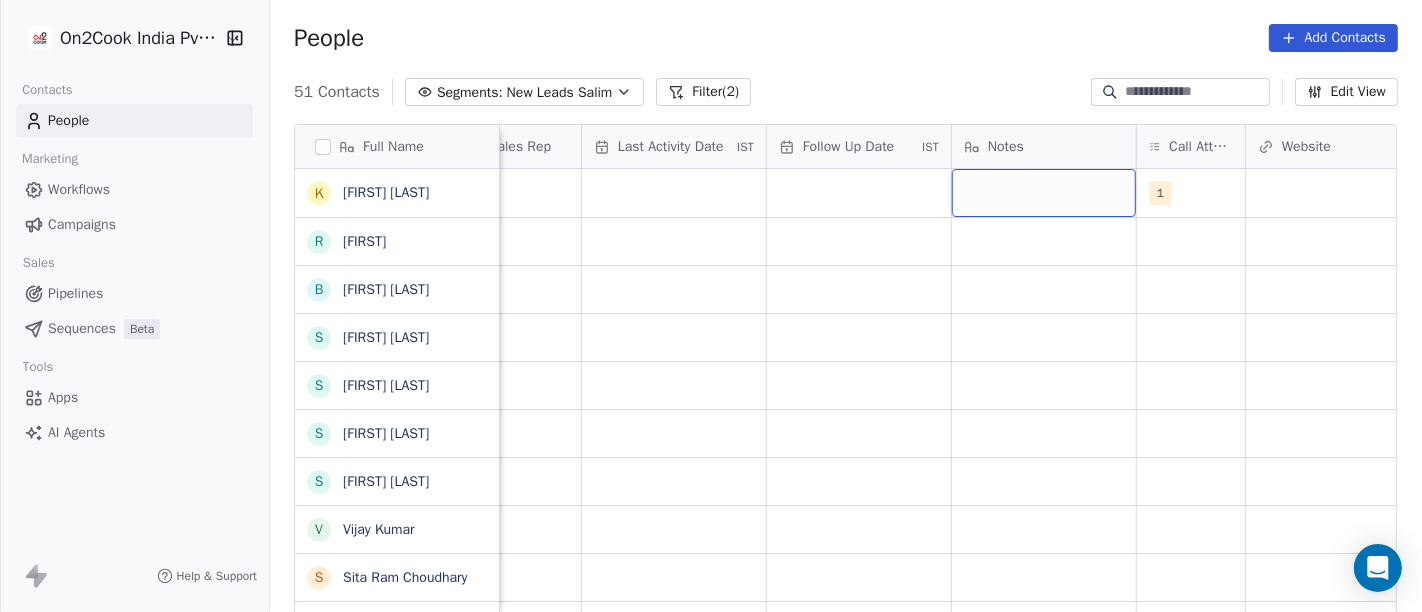 click at bounding box center [1044, 193] 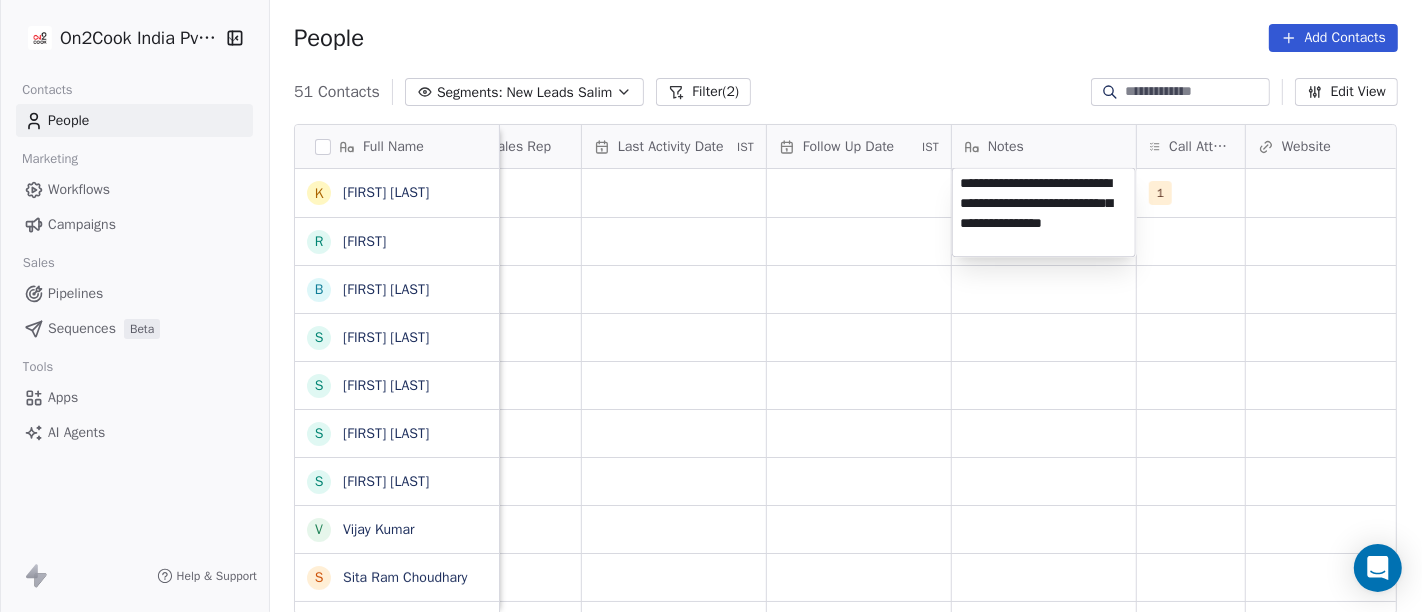 type on "**********" 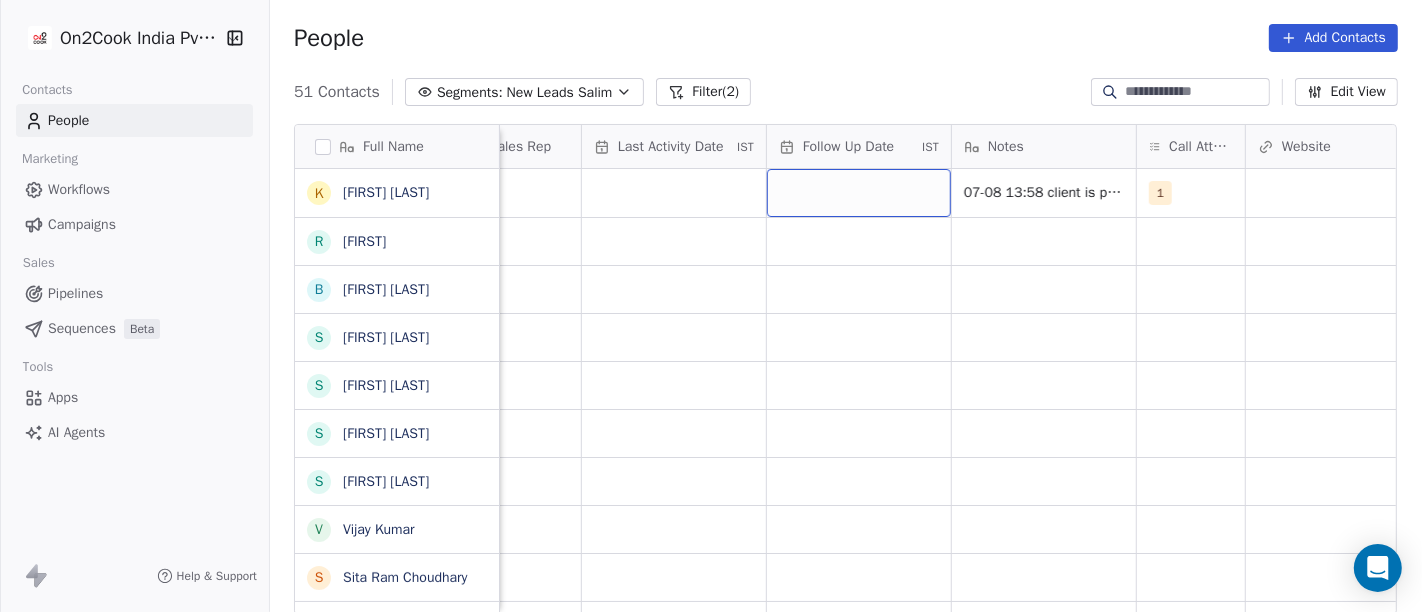 click at bounding box center (859, 193) 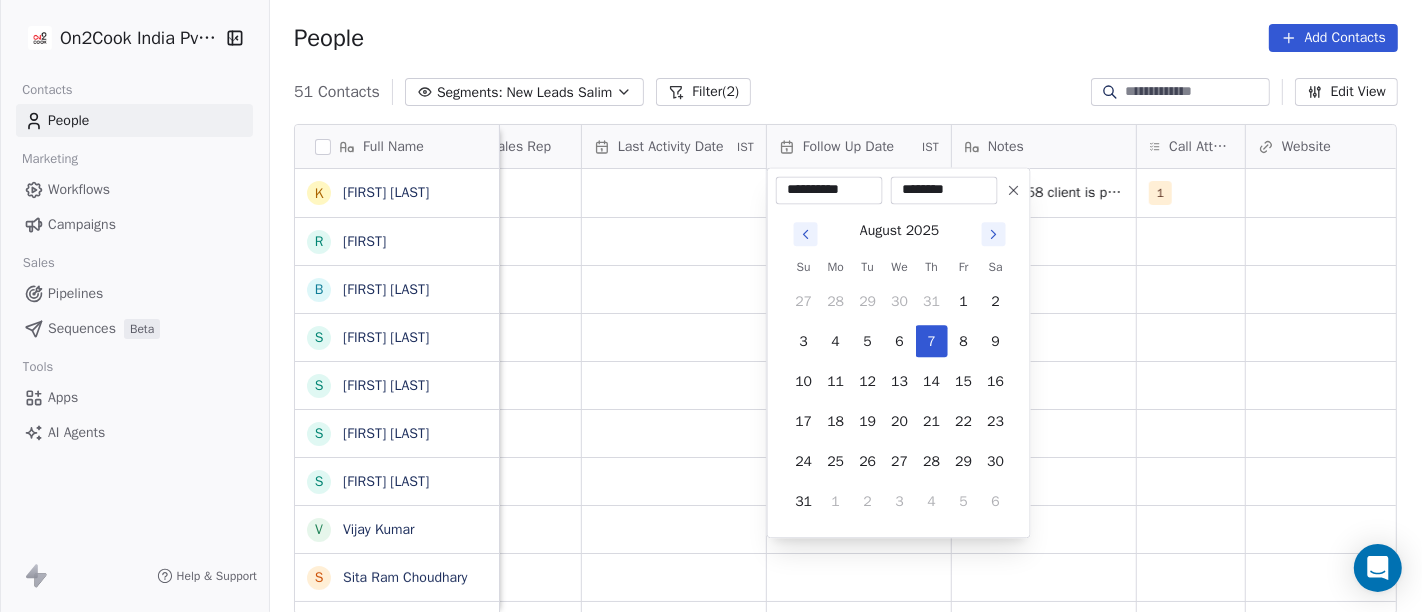 click 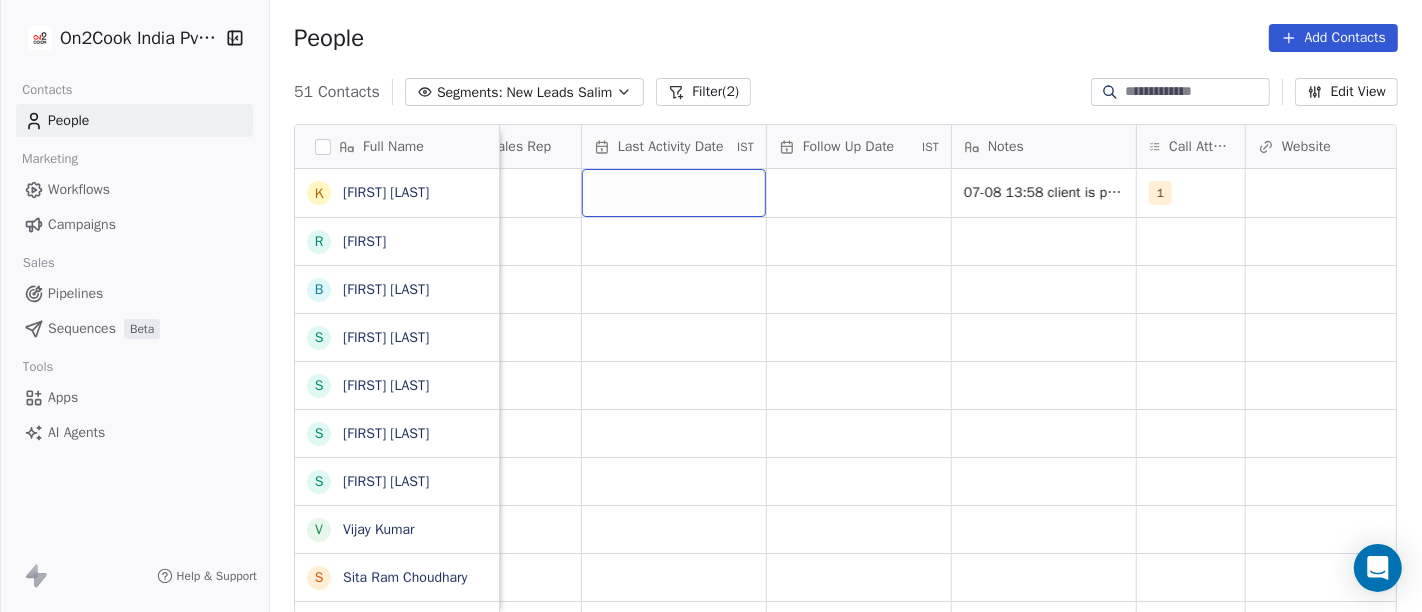 click at bounding box center (674, 193) 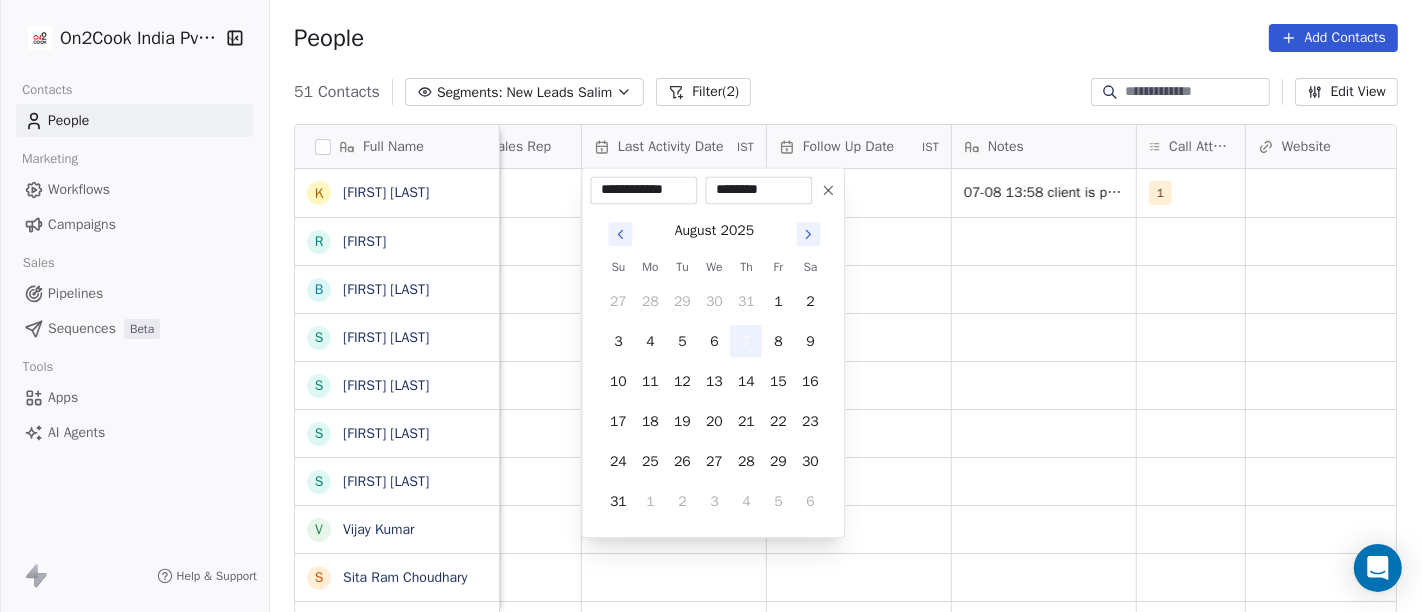 click on "7" at bounding box center [746, 341] 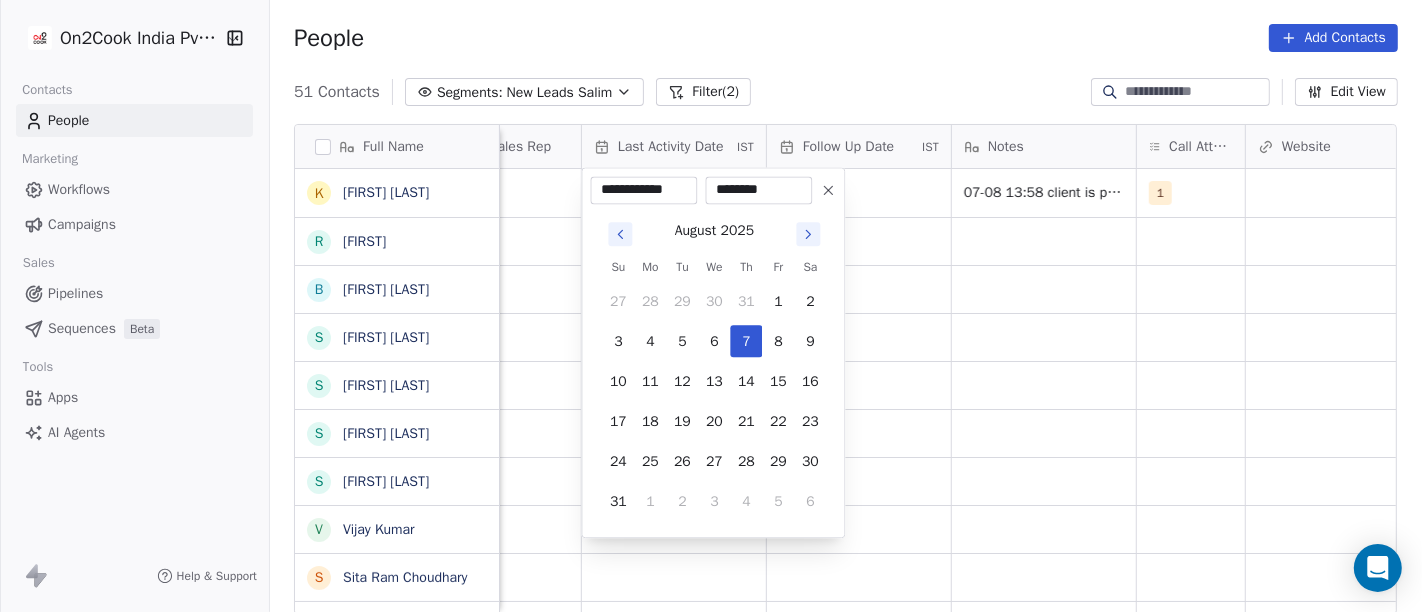 click on "On2Cook India Pvt. Ltd. Contacts People Marketing Workflows Campaigns Sales Pipelines Sequences Beta Tools Apps AI Agents Help & Support People  Add Contacts 51 Contacts Segments: New Leads [FIRST] Filter  (2) Edit View Tag Add to Sequence Full Name K Kripal Singh Baghel r [FIRST] B [FIRST] [LAST] S Simranjeet Singh S Sanjay Saini S Sudhakar  narayan jadhav S Sagar Narula V Vijay Kumar S Sita Ram Choudhary S Sheetal Patole K KANAIYALAL R [FIRST] [LAST] P Pradeep Sharma P Patel Avnesh s shoeb Bandi U Unny George A Ajoy Saha A Ankit nandal S Shivaprasad Shetty A Anshul Agarwal V Vipin Juneja S Sabarinathan Jayakodi P Parass Khanna P Priya Chauhan P Puneet Gupta S Santosh  Sah S Shivaji Shevgaonkar (Dhangar) P Prashant Kumar Sain G [FIRST] [LAST] P [FIRST] [LAST] Lead Status Tags Assignee Sales Rep Last Activity Date IST Follow Up Date IST Notes Call Attempts Website zomato link outlet type Location   [FIRST] [LAST] 07-08 13:58 client is planning for restaurant after 6 months details shared 1 restaurants" at bounding box center (711, 306) 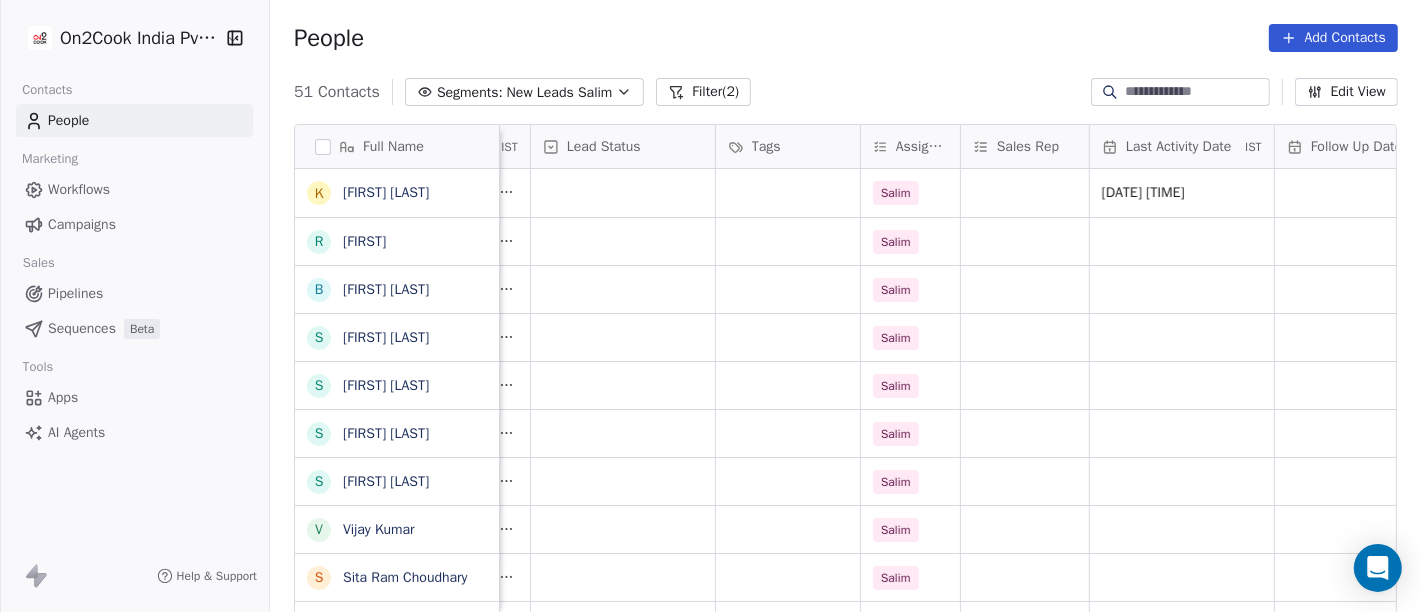 scroll, scrollTop: 1, scrollLeft: 586, axis: both 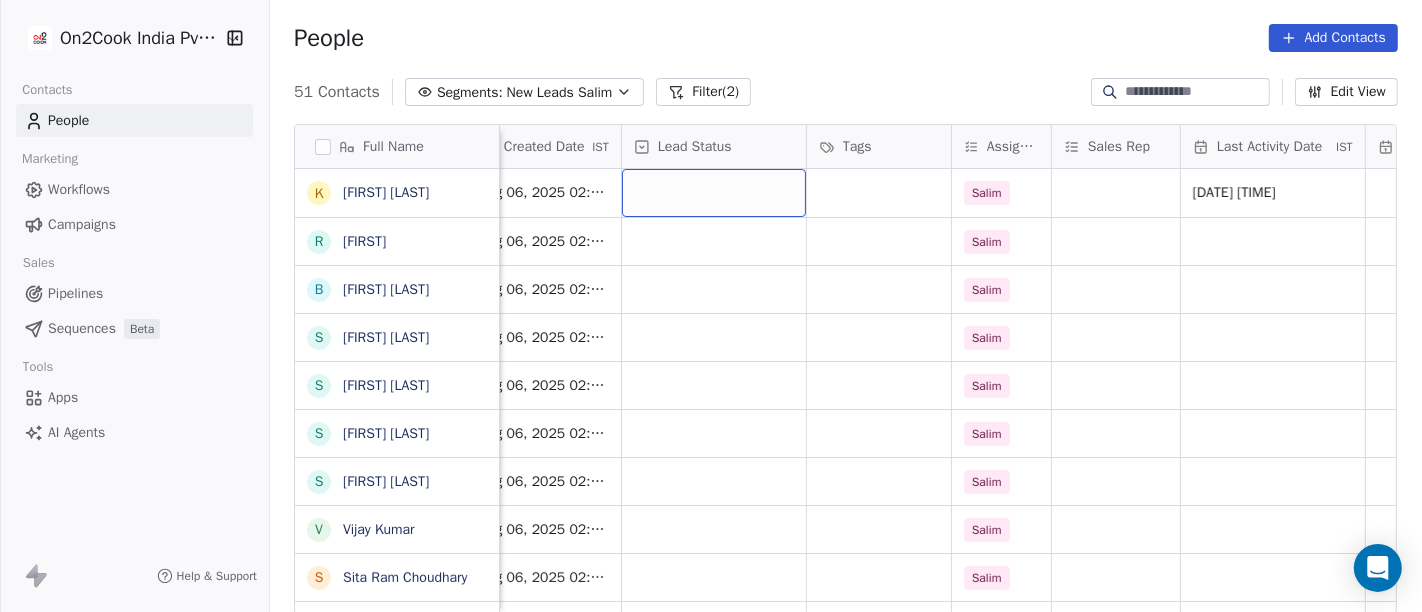 click at bounding box center (714, 193) 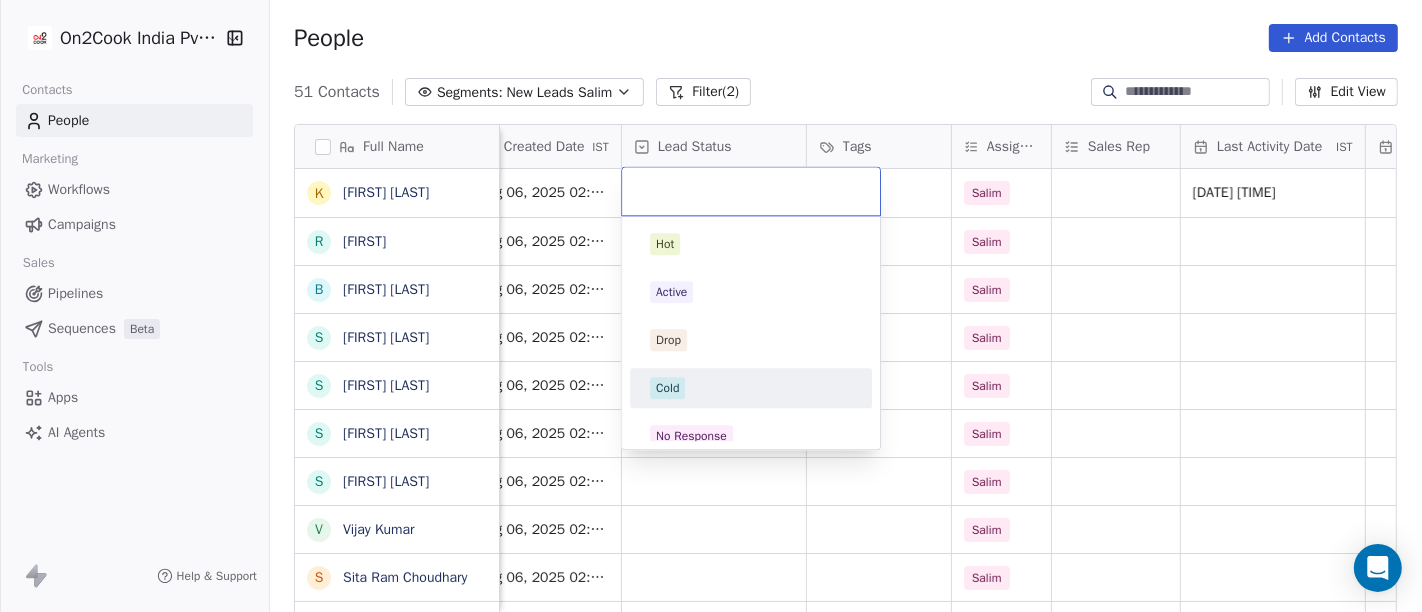 click on "Cold" at bounding box center (751, 388) 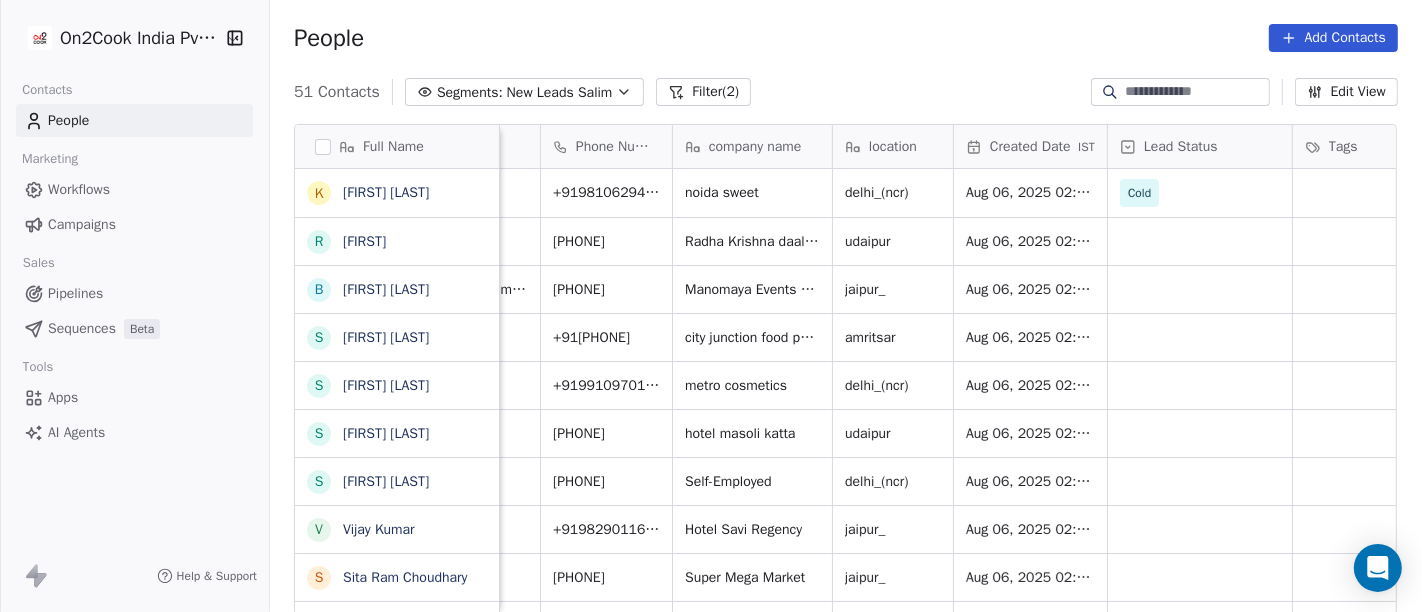 scroll, scrollTop: 2, scrollLeft: 93, axis: both 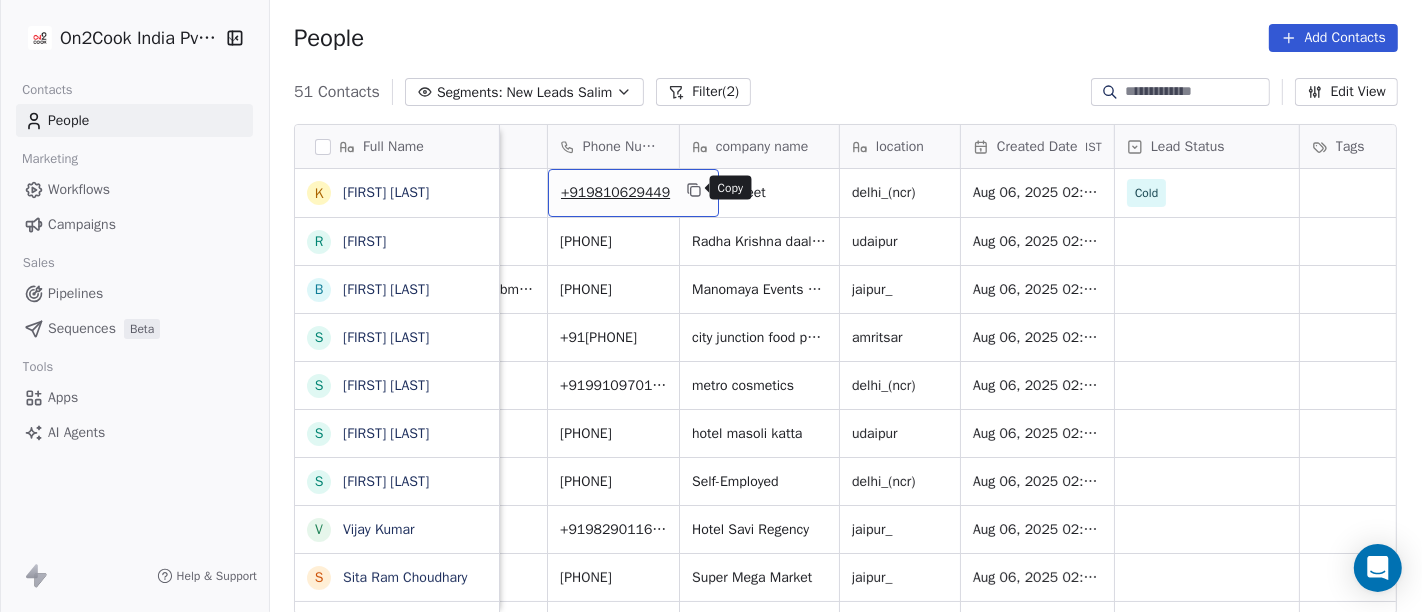 click 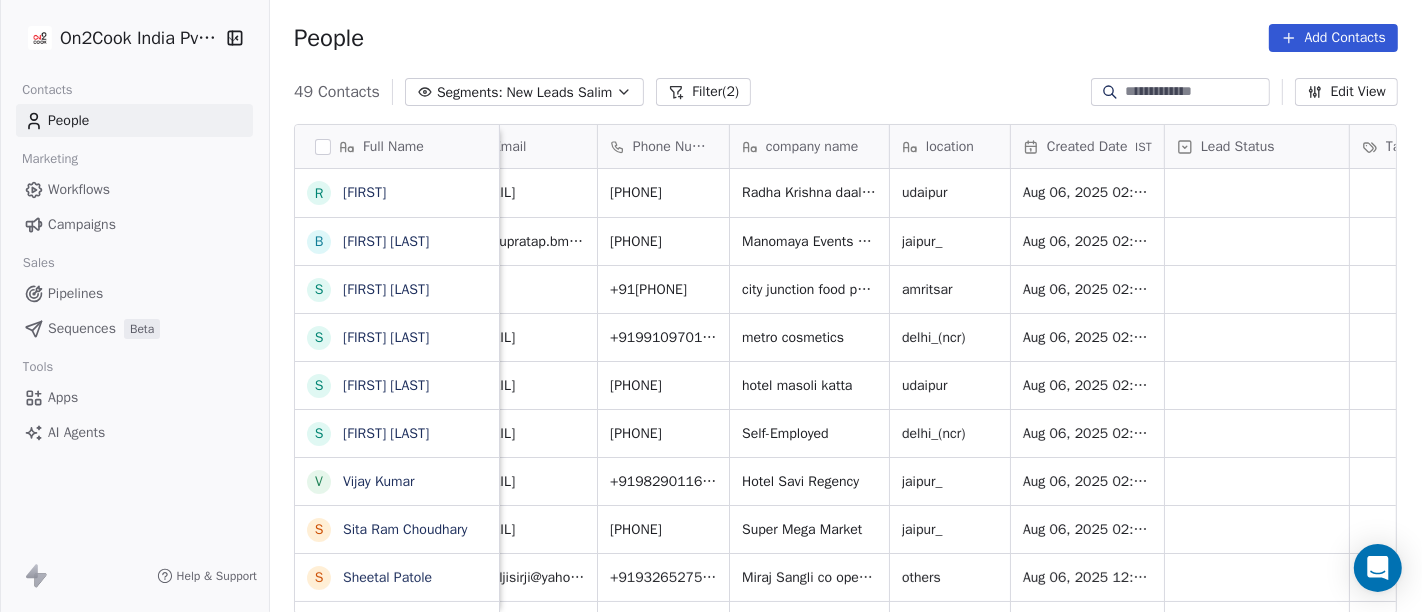 scroll, scrollTop: 2, scrollLeft: 42, axis: both 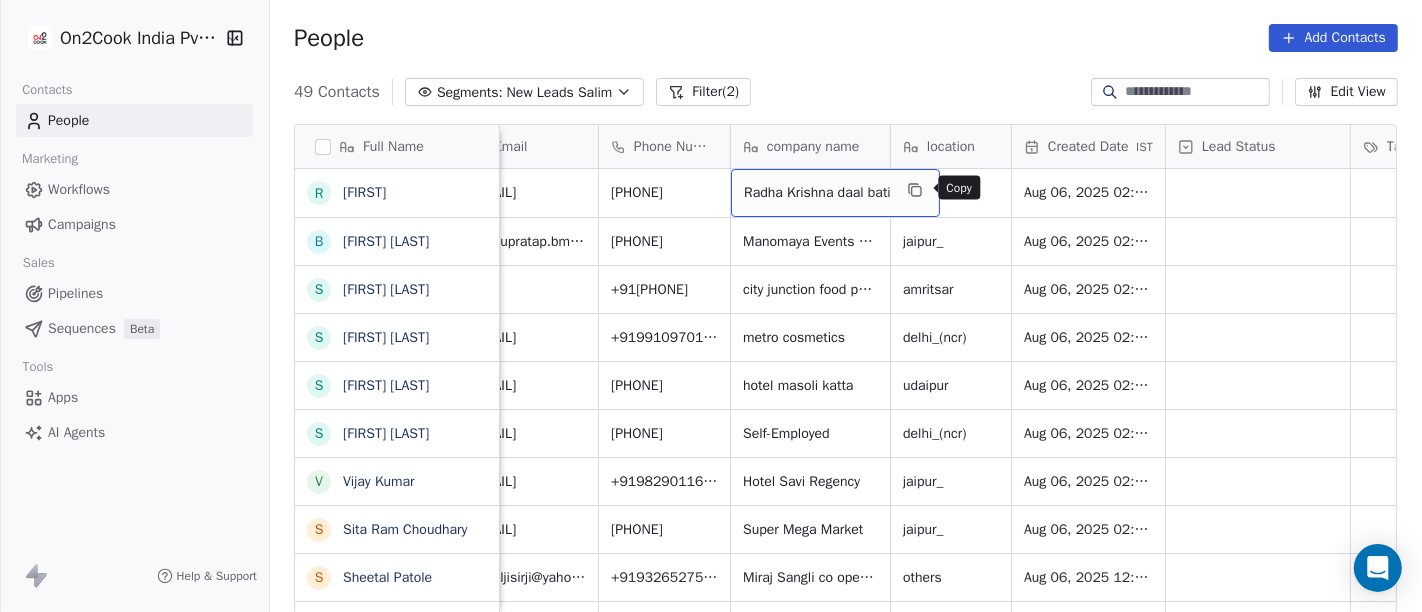 click 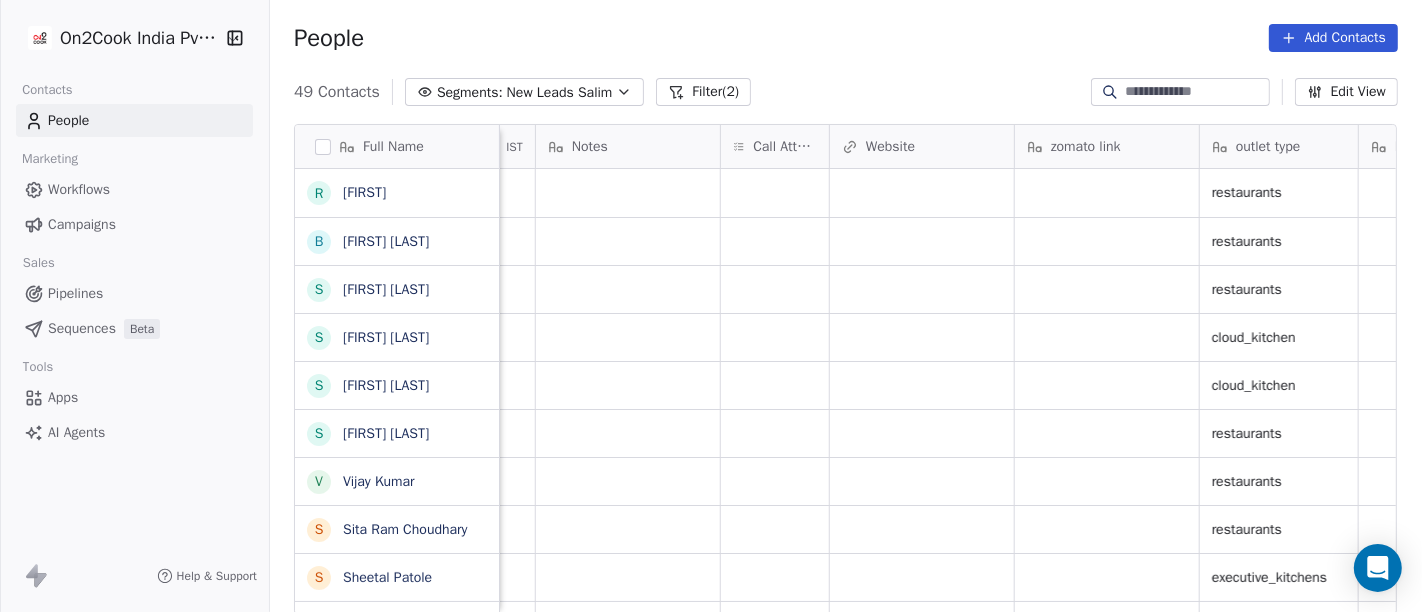 scroll, scrollTop: 2, scrollLeft: 1602, axis: both 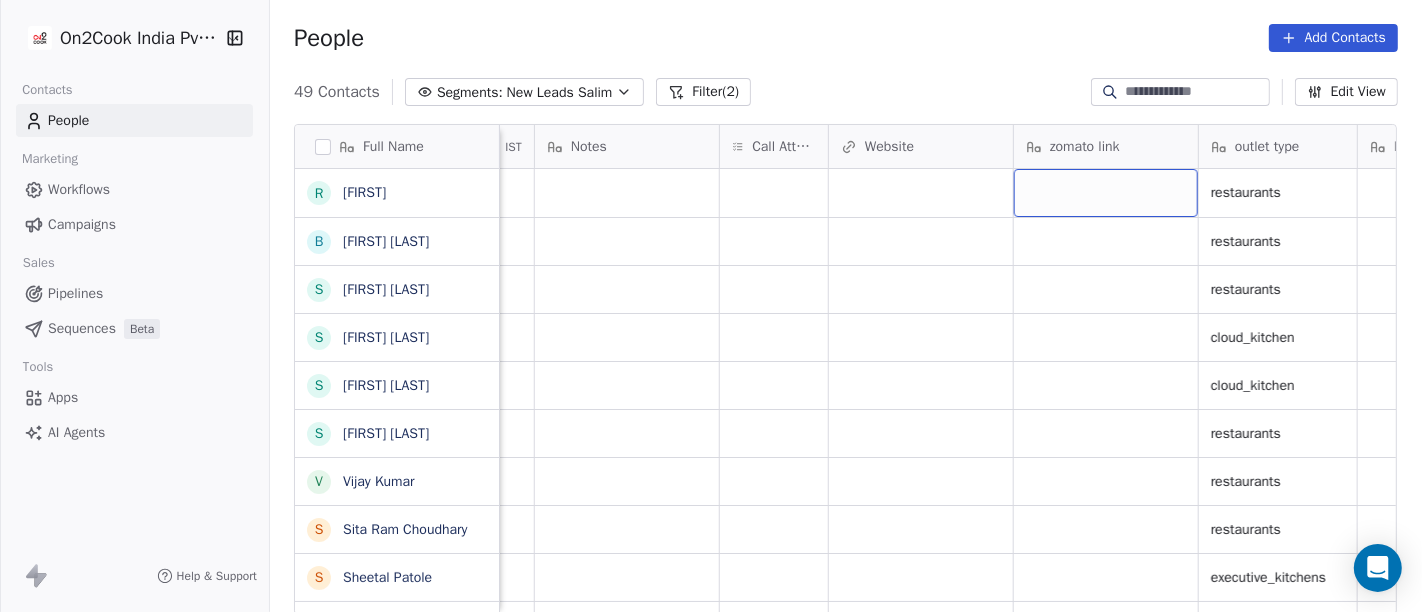 click at bounding box center [1106, 193] 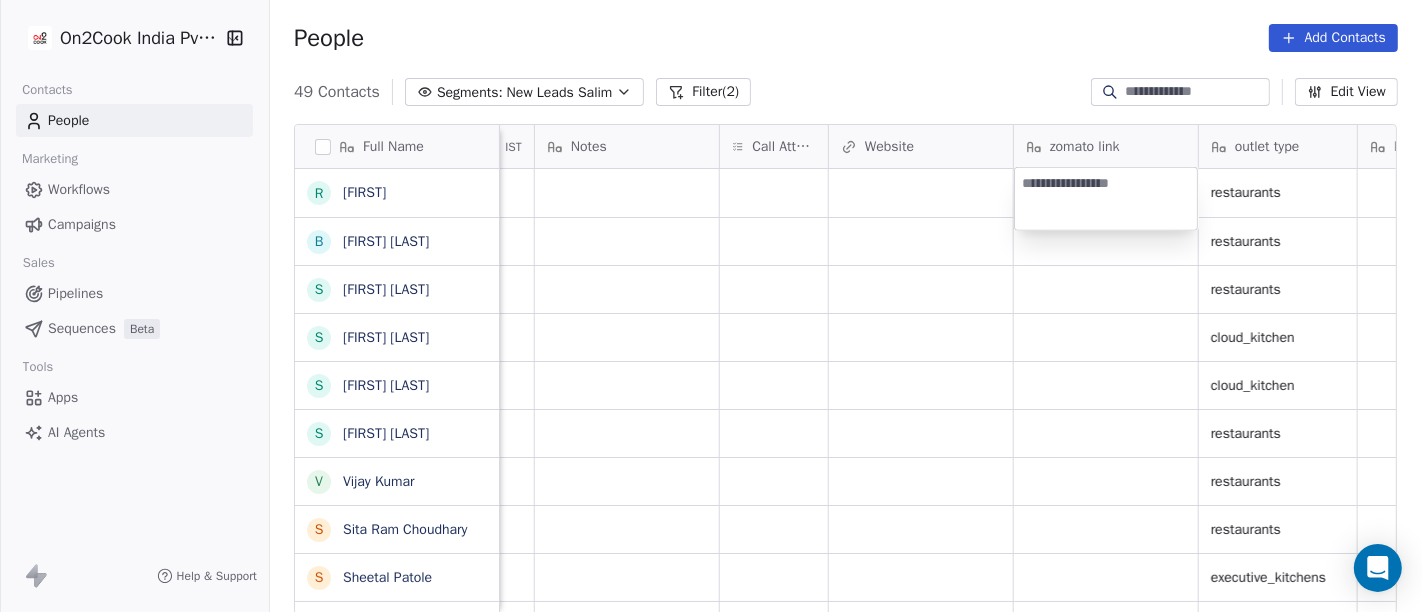 type on "**********" 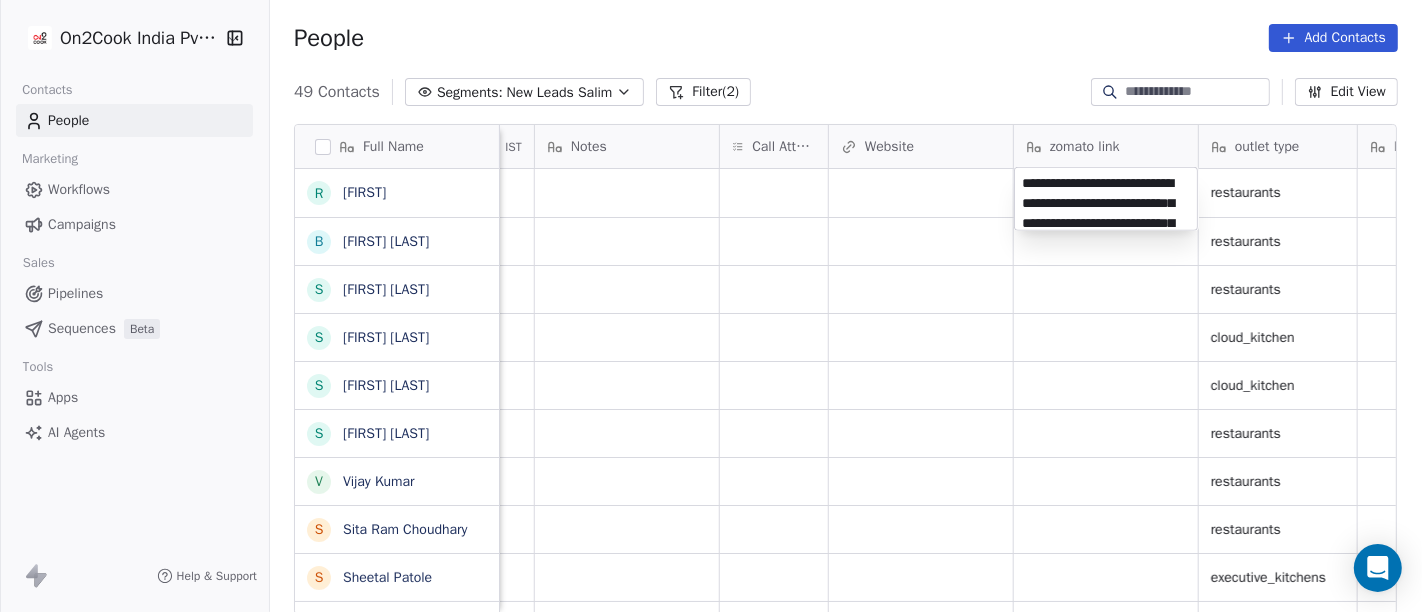 scroll, scrollTop: 147, scrollLeft: 0, axis: vertical 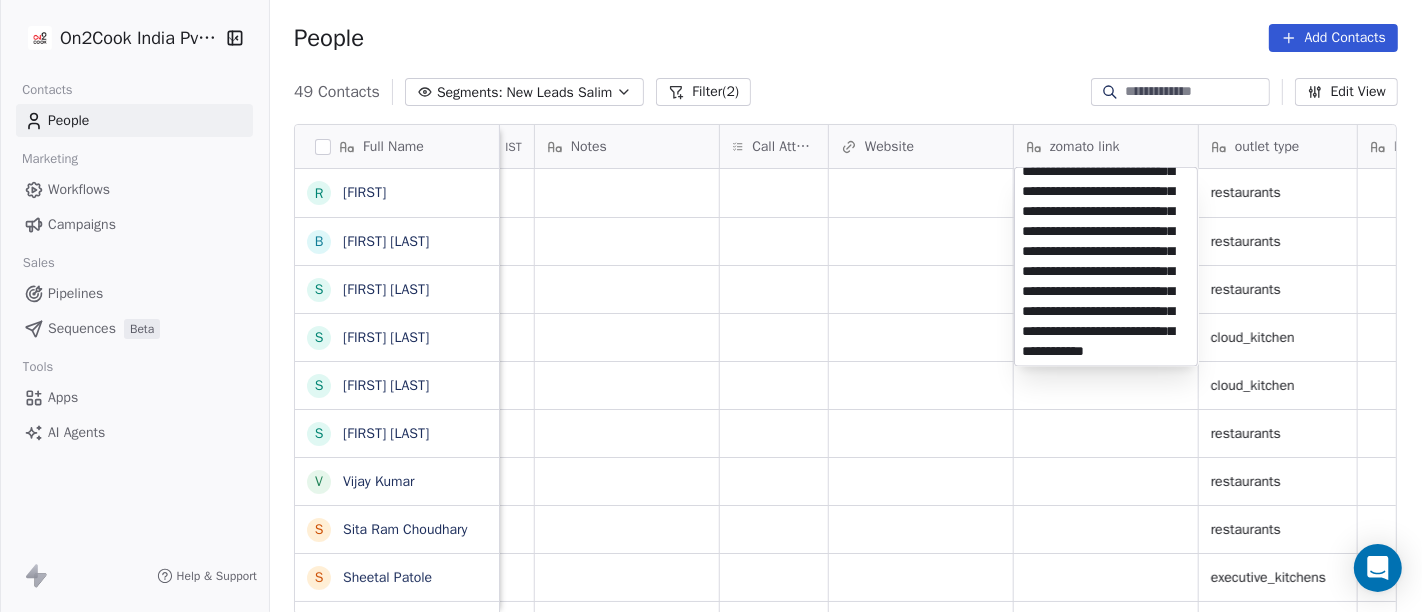 click on "On2Cook India Pvt. Ltd. Contacts People Marketing Workflows Campaigns Sales Pipelines Sequences Beta Tools Apps AI Agents Help & Support People Add Contacts 49 Contacts Segments: New Leads Salim Filter (2) Edit View Tag Add to Sequence Full Name r [FIRST] [LAST] B [FIRST] [LAST] S [FIRST] [LAST] S [FIRST] [LAST] S [FIRST] [LAST] jadhav S [FIRST] [LAST] V [FIRST] [LAST] S [FIRST] [LAST] S [FIRST] [LAST] K [FIRST] [LAST] R [FIRST] [LAST] P [FIRST] [LAST] P [FIRST] [LAST] Avnesh s [FIRST] [LAST] U [FIRST] [LAST] A [FIRST] [LAST] A [FIRST] [LAST] S [FIRST] [LAST] A [FIRST] [LAST] V [FIRST] [LAST] S [FIRST] [LAST] P [FIRST] [LAST] P [FIRST] [LAST] S [FIRST] [LAST] S [FIRST] [LAST] (Dhangar) P [FIRST] [LAST] Assignee Sales Rep Last Activity Date IST Follow Up Date IST Notes Call Attempts Website zomato link outlet type Location Job Title Whastapp Message Lead Source Salim restaurants Meta Salim restaurants Meta Salim restaurants Meta Salim" at bounding box center (711, 306) 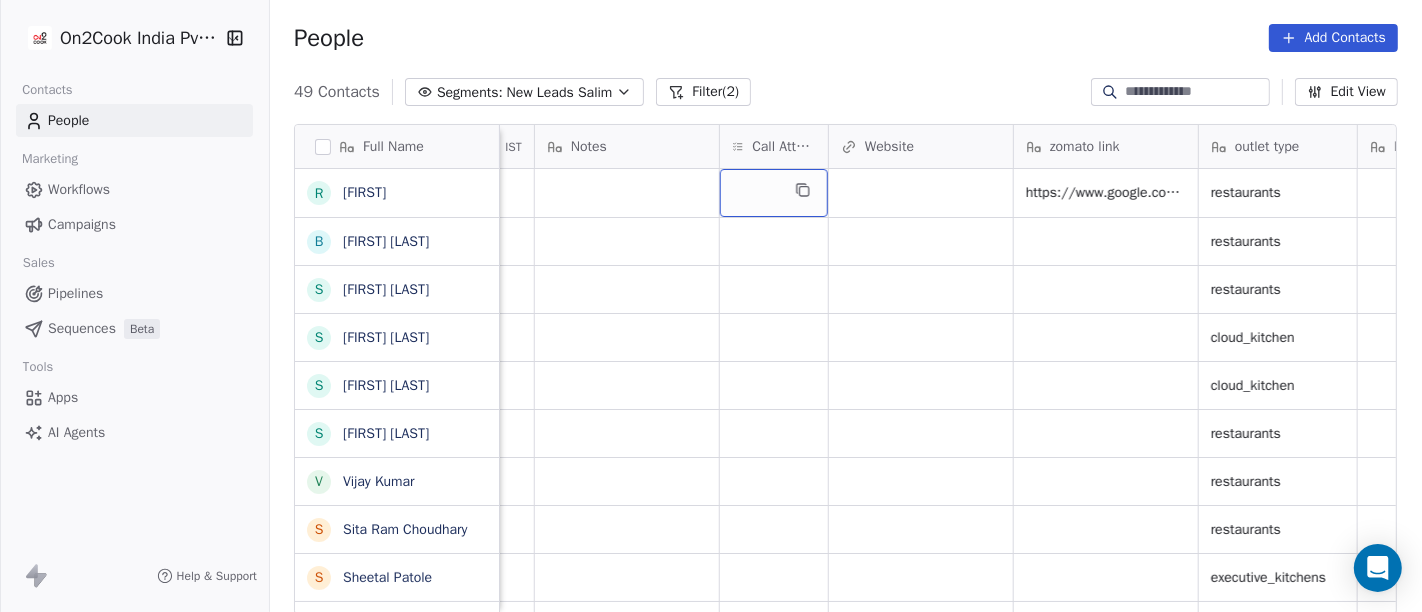 click at bounding box center (774, 193) 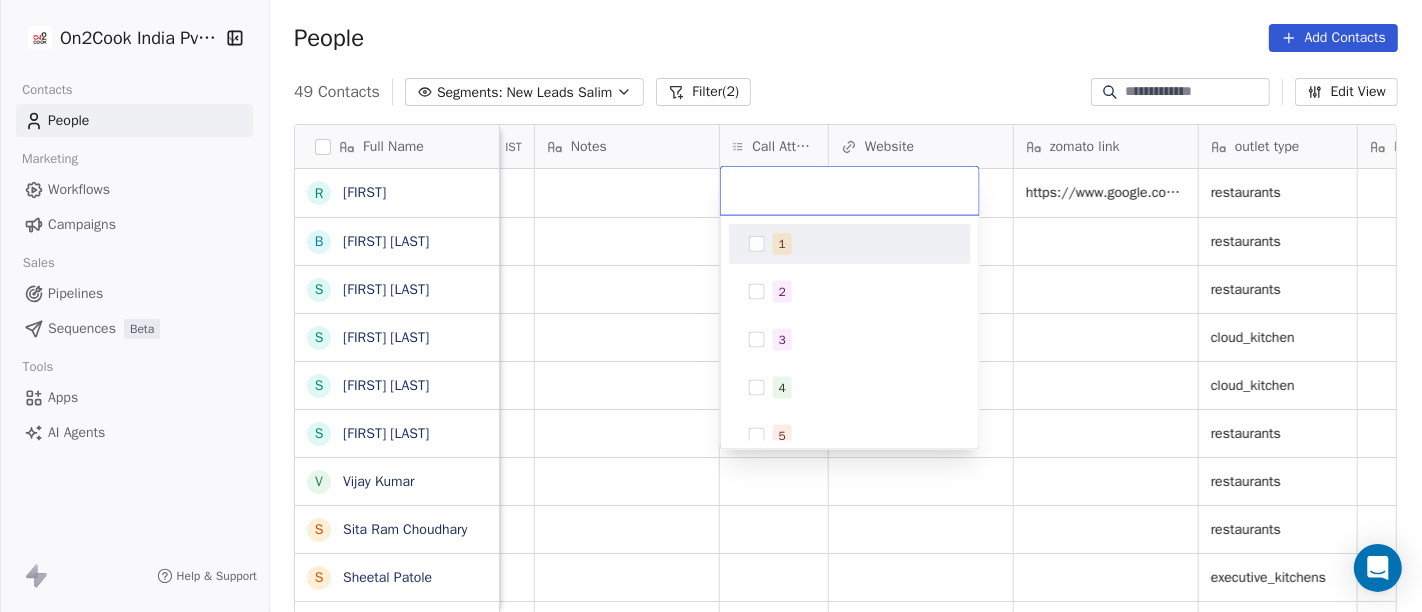 click at bounding box center (757, 244) 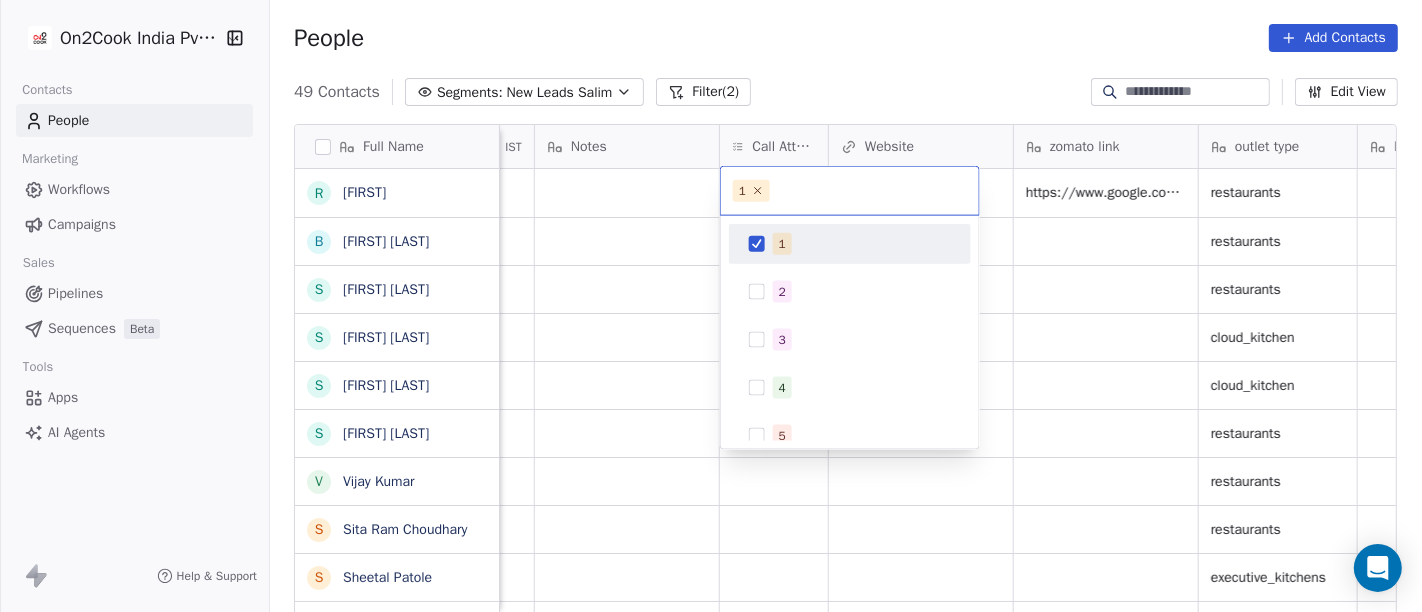 click on "On2Cook India Pvt. Ltd. Contacts People Marketing Workflows Campaigns Sales Pipelines Sequences Beta Tools Apps AI Agents Help & Support People Add Contacts 49 Contacts Segments: New Leads Salim Filter (2) Edit View Tag Add to Sequence Full Name r [FIRST] [LAST] B [FIRST] [LAST] S [FIRST] [LAST] S [FIRST] [LAST] S [FIRST] [LAST] jadhav S [FIRST] [LAST] V [FIRST] [LAST] S [FIRST] [LAST] S [FIRST] [LAST] K [FIRST] [LAST] R [FIRST] [LAST] P [FIRST] [LAST] P [FIRST] [LAST] Avnesh s [FIRST] [LAST] U [FIRST] [LAST] A [FIRST] [LAST] A [FIRST] [LAST] S [FIRST] [LAST] A [FIRST] [LAST] V [FIRST] [LAST] S [FIRST] [LAST] P [FIRST] [LAST] P [FIRST] [LAST] S [FIRST] [LAST] S [FIRST] [LAST] (Dhangar) P [FIRST] [LAST] Assignee Sales Rep Last Activity Date IST Follow Up Date IST Notes Call Attempts Website zomato link outlet type Location Job Title Whastapp Message Lead Source Salim restaurants Meta Salim restaurants Meta Salim restaurants Meta Salim" at bounding box center [711, 306] 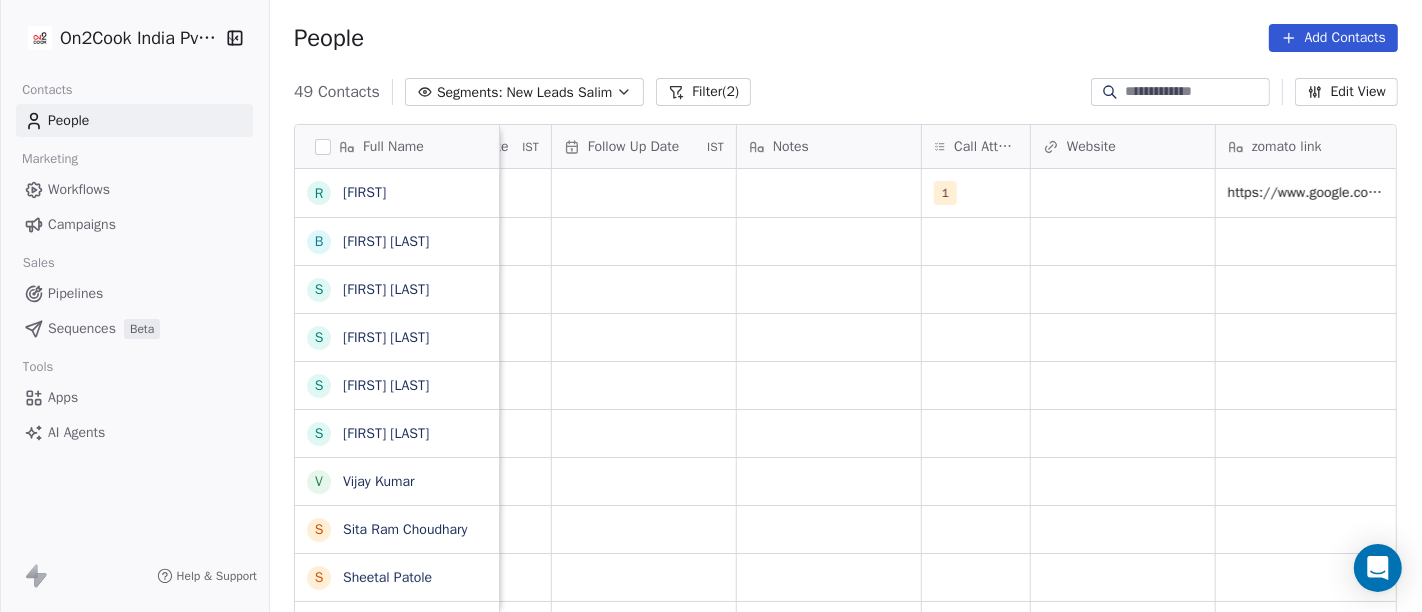 scroll, scrollTop: 2, scrollLeft: 1379, axis: both 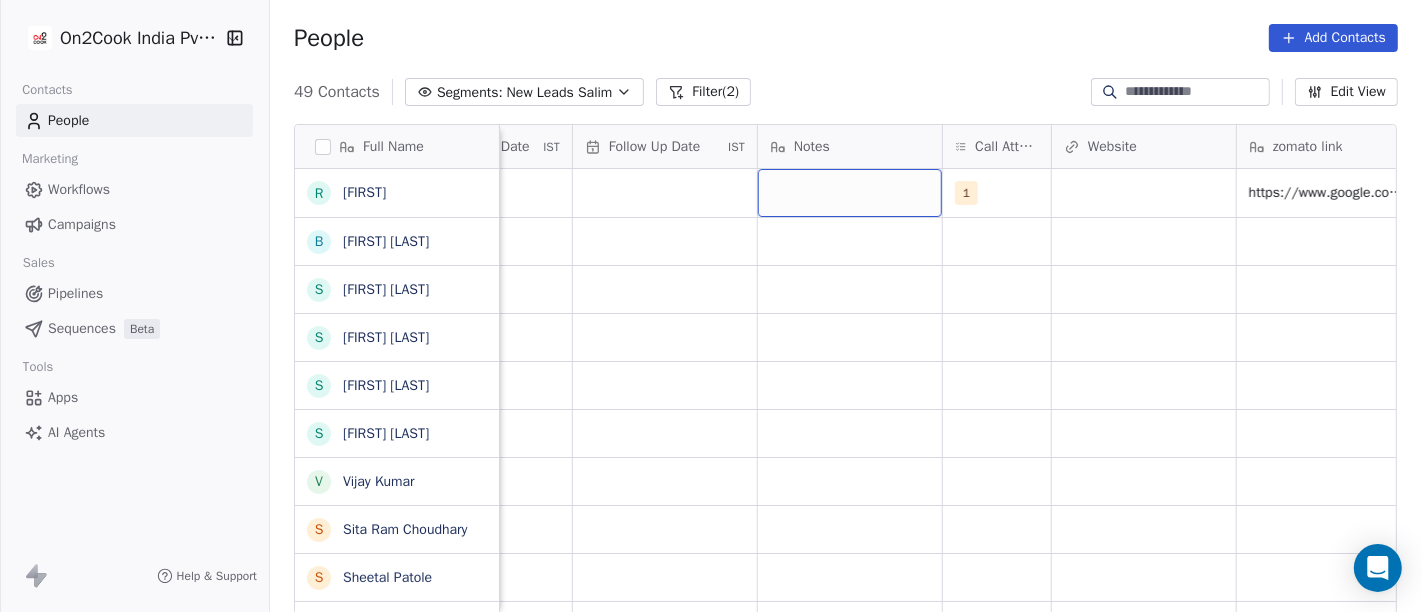 click at bounding box center (850, 193) 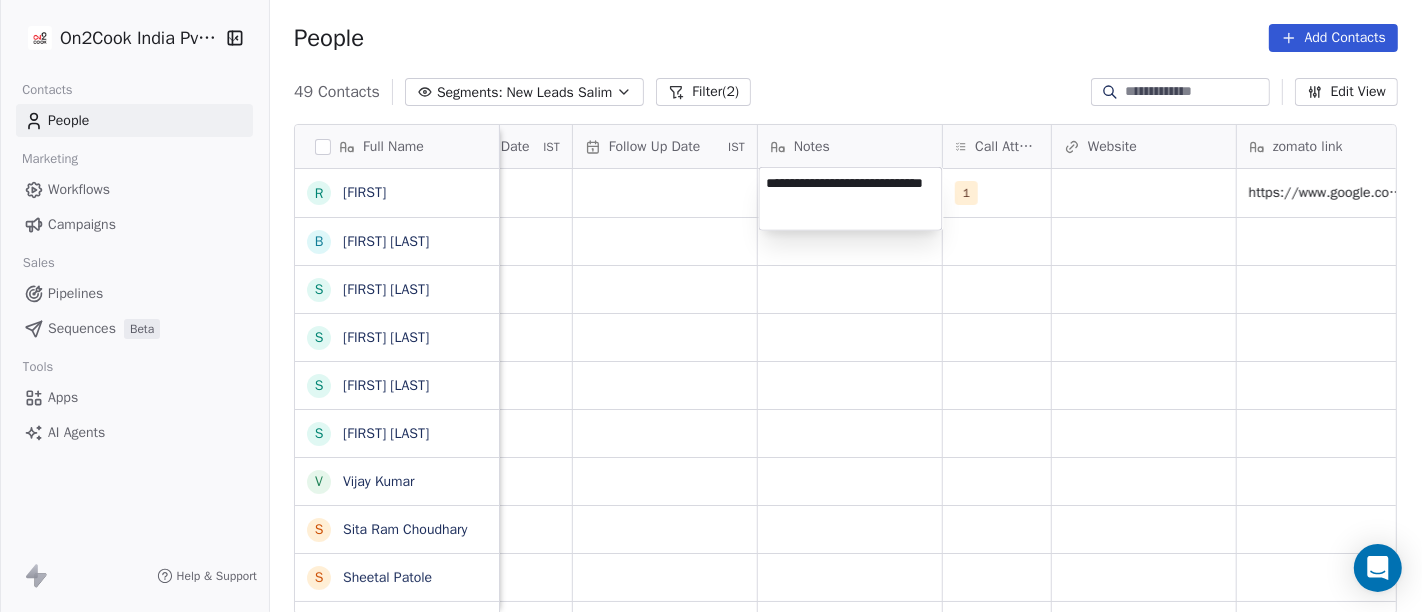 type on "**********" 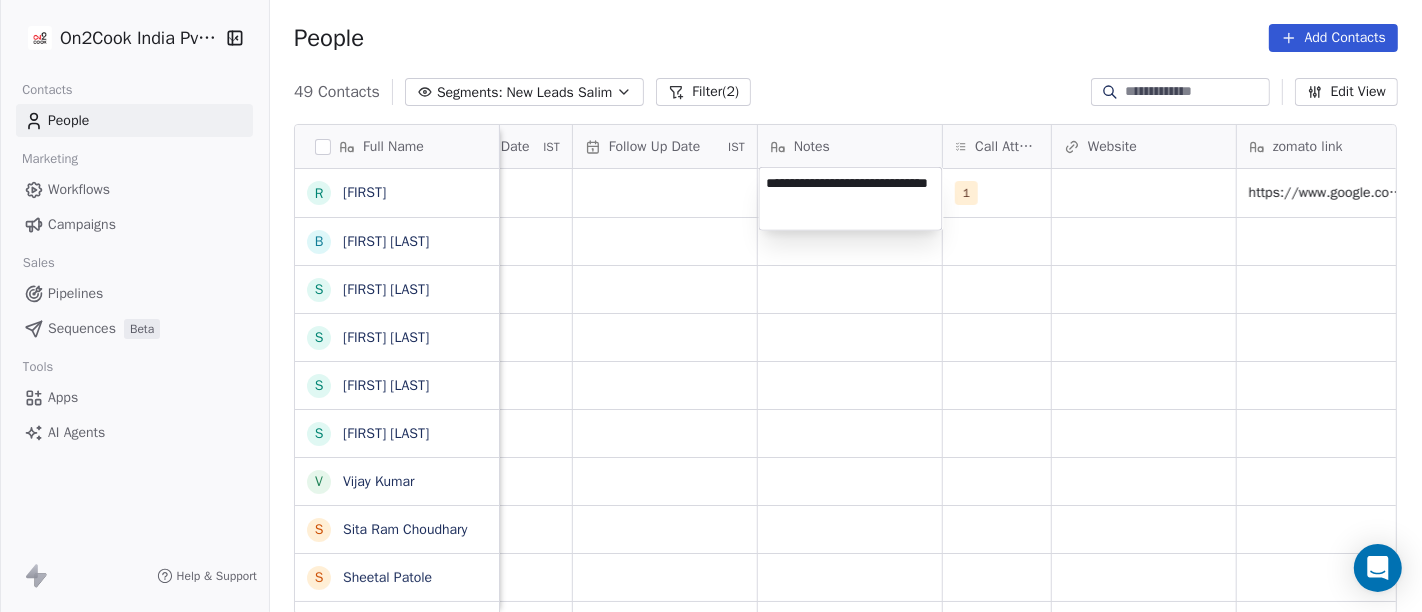 click on "On2Cook India Pvt. Ltd. Contacts People Marketing Workflows Campaigns Sales Pipelines Sequences Beta Tools Apps AI Agents Help & Support People  Add Contacts 49 Contacts Segments: New Leads [FIRST] Filter  (2) Edit View Tag Add to Sequence Full Name r [FIRST] B [FIRST] [LAST] S Simranjeet Singh S Sanjay Saini S Sudhakar  narayan jadhav S Sagar Narula V Vijay Kumar S Sita Ram Choudhary S Sheetal Patole K KANAIYALAL R [FIRST] [LAST] P Pradeep Sharma P Patel Avnesh s shoeb Bandi U Unny George A Ajoy Saha A Ankit nandal S Shivaprasad Shetty A Anshul Agarwal V Vipin Juneja S Sabarinathan Jayakodi P Parass Khanna P Priya Chauhan P Puneet Gupta S Santosh  Sah S Shivaji Shevgaonkar (Dhangar) P Prashant Kumar Sain G [FIRST] [LAST] P [FIRST] [LAST] D [FIRST] [LAST] Tags Assignee Sales Rep Last Activity Date IST Follow Up Date IST Notes Call Attempts Website zomato link outlet type Location Job Title   [FIRST] [LAST] 1 restaurants   [FIRST] [LAST] restaurants   [FIRST] [LAST] restaurants   [FIRST] [LAST] cloud_kitchen   [FIRST] [LAST] cloud_kitchen" at bounding box center (711, 306) 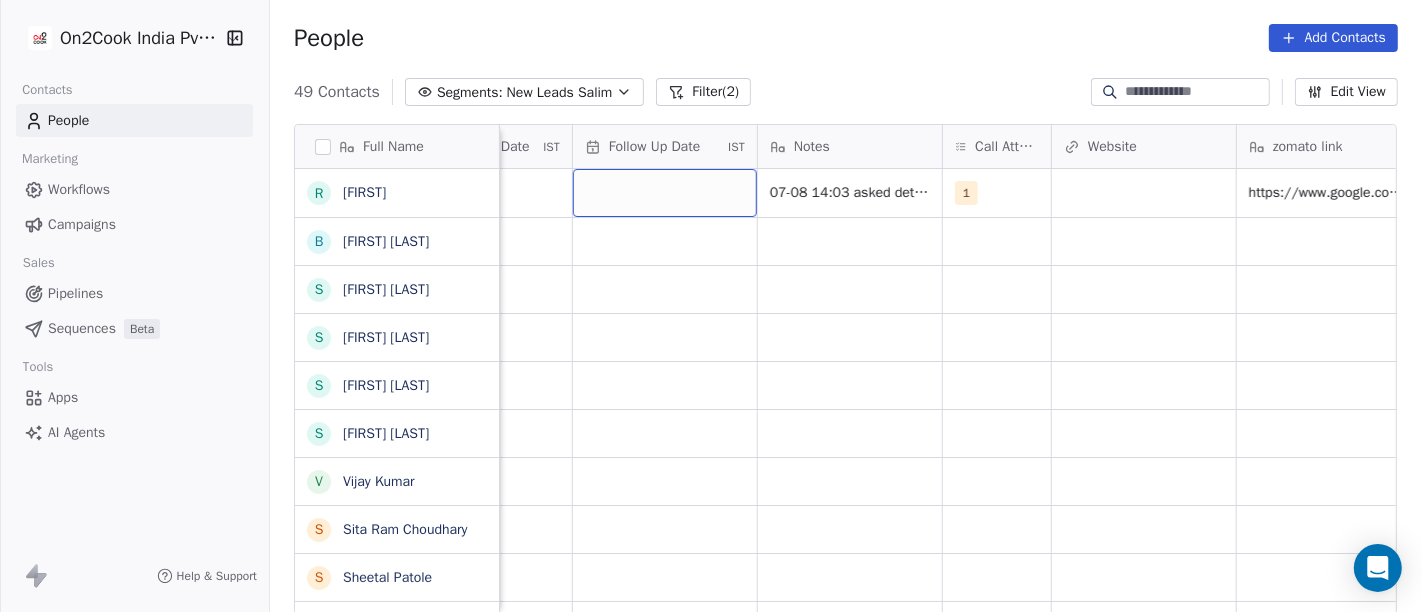 click at bounding box center (665, 193) 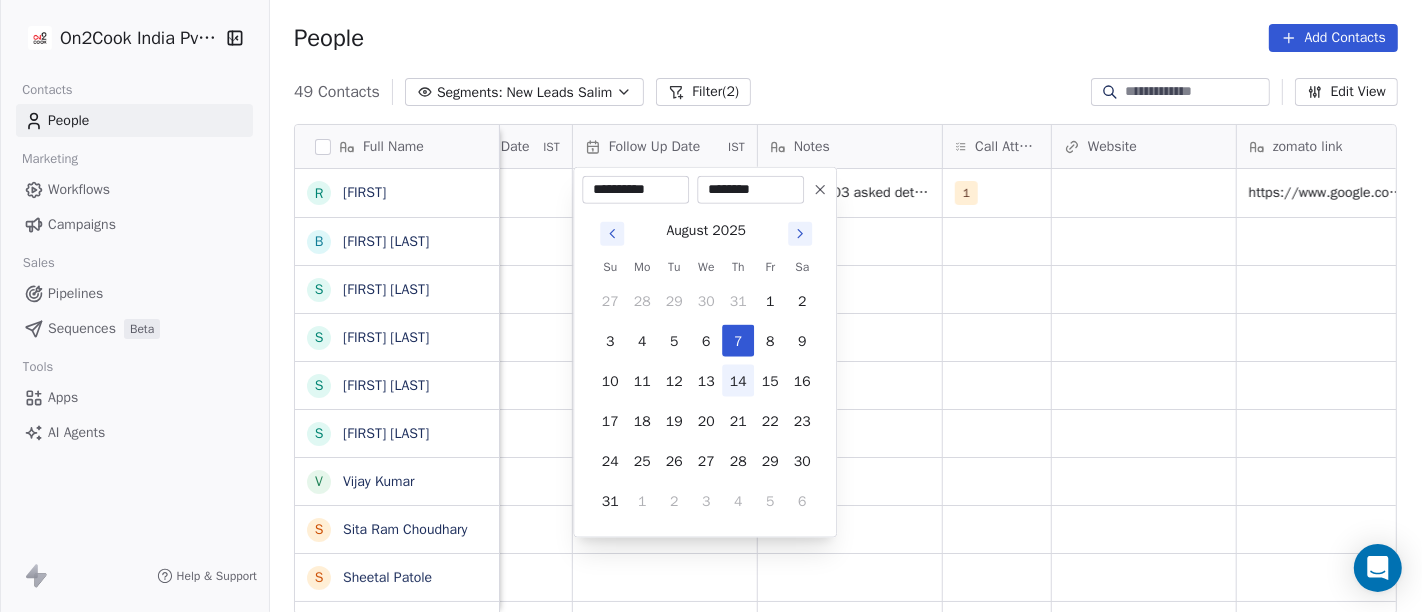 click on "14" at bounding box center [738, 381] 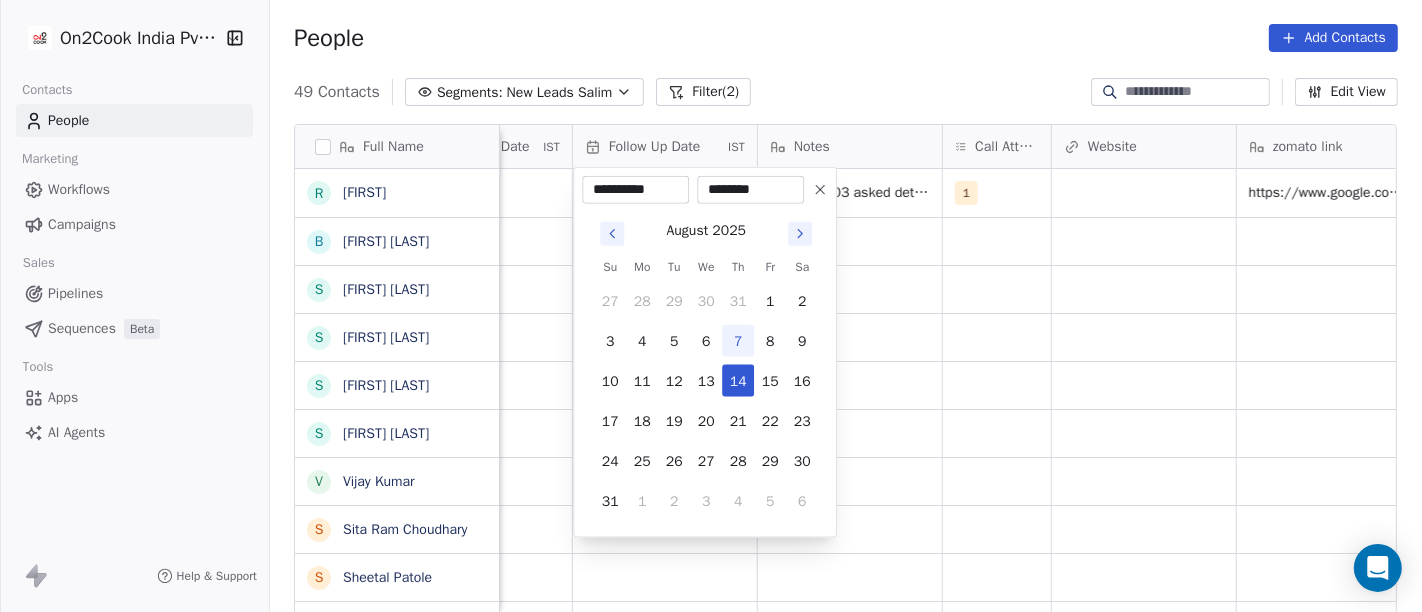 click on "On2Cook India Pvt. Ltd. Contacts People Marketing Workflows Campaigns Sales Pipelines Sequences Beta Tools Apps AI Agents Help & Support People Add Contacts 49 Contacts Segments: New Leads Salim Filter (2) Edit View Tag Add to Sequence Full Name r [LAST] [LAST] B [FIRST] [LAST] S [FIRST] [LAST] S [FIRST] [LAST] S [FIRST] [LAST] S [LAST] [LAST] V [FIRST] [LAST] S [FIRST] [LAST] [LAST] S [FIRST] [LAST] K [LAST] [LAST] R [LAST] [LAST] P [FIRST] [LAST] P [LAST] [LAST] [LAST] s [LAST] [LAST] U [FIRST] [LAST] A [FIRST] [LAST] A [FIRST] [LAST] S [FIRST] [LAST] A [FIRST] [LAST] V [FIRST] [LAST] S [LAST] [LAST] P [FIRST] [LAST] P [FIRST] [LAST] P [FIRST] [LAST] S [FIRST] [LAST] S [FIRST] [LAST] (Dhangar) P [FIRST] [LAST] G [FIRST] [LAST] P [FIRST] [LAST] D [FIRST] [LAST] Tags Assignee Sales Rep Last Activity Date IST Follow Up Date IST Notes Call Attempts Website zomato link outlet type Location Job Title Salim 07-08 14:03 asked details on WA 1 restaurants Salim restaurants Salim restaurants Salim Salim" at bounding box center (711, 306) 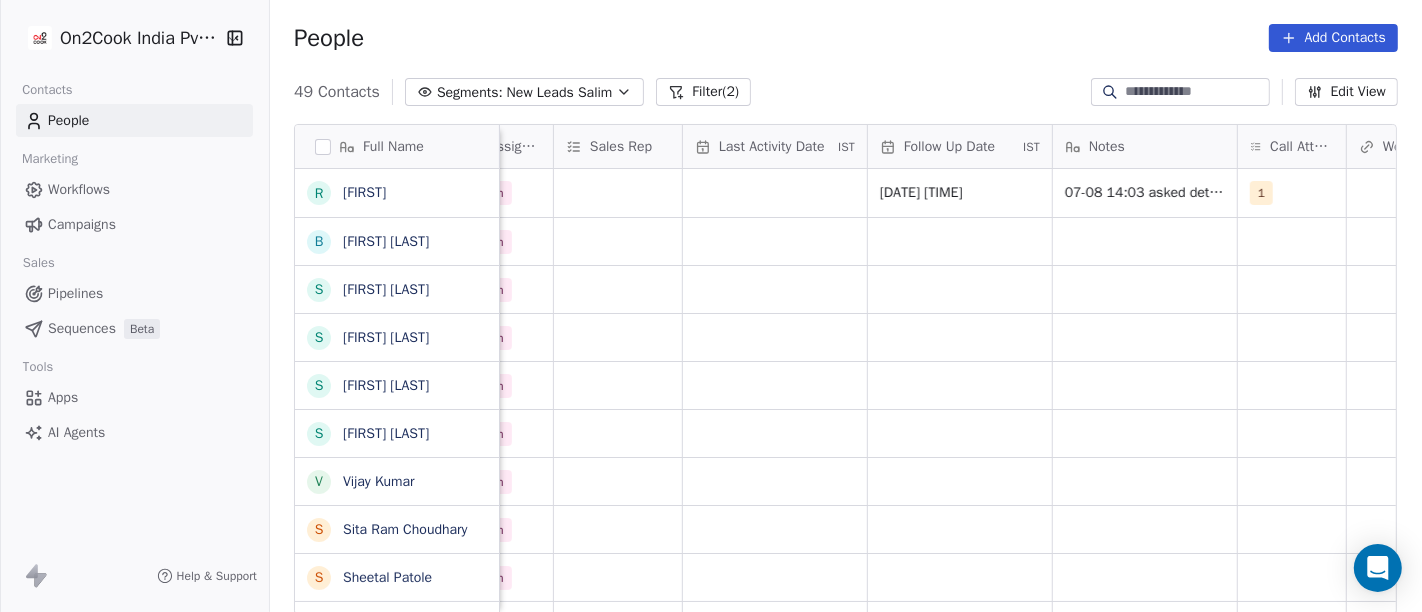 scroll, scrollTop: 2, scrollLeft: 1081, axis: both 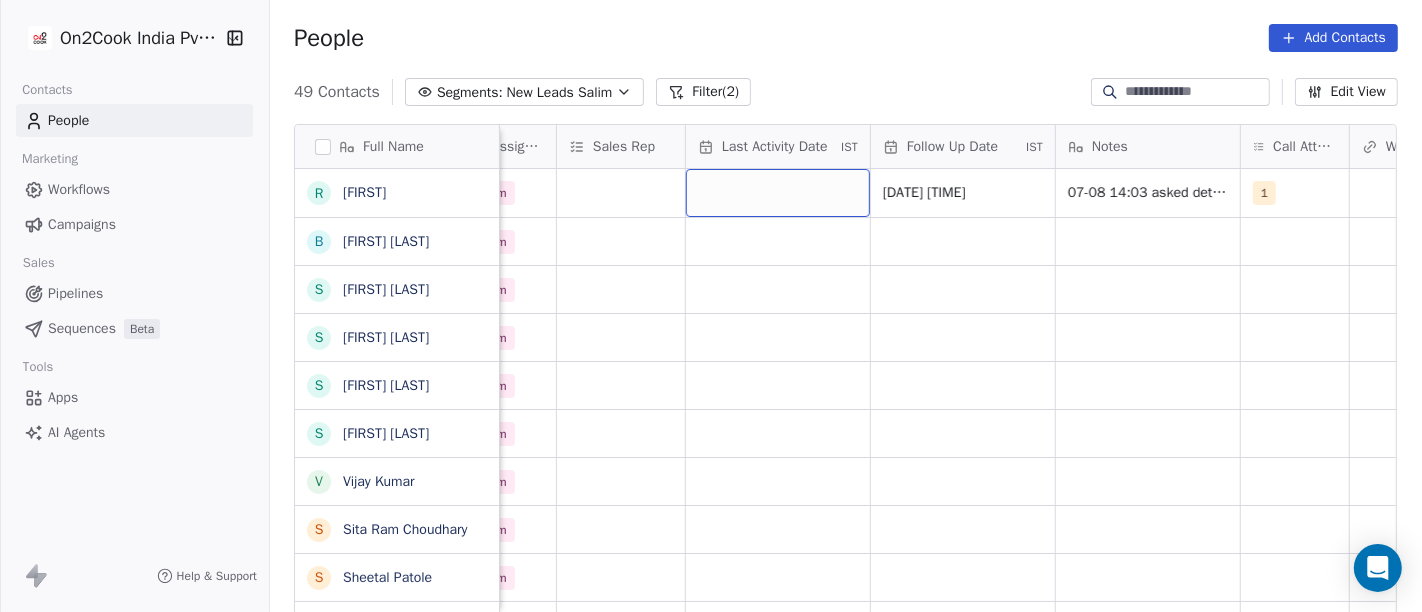 click at bounding box center (778, 193) 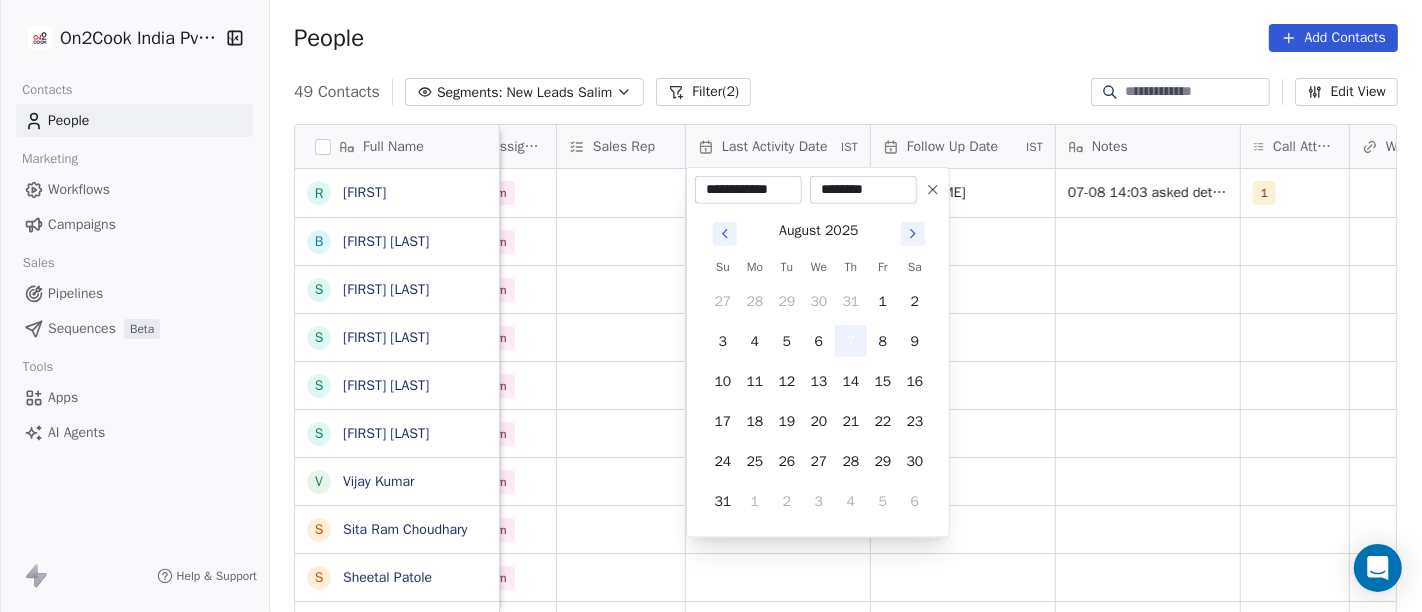 click on "7" at bounding box center [851, 341] 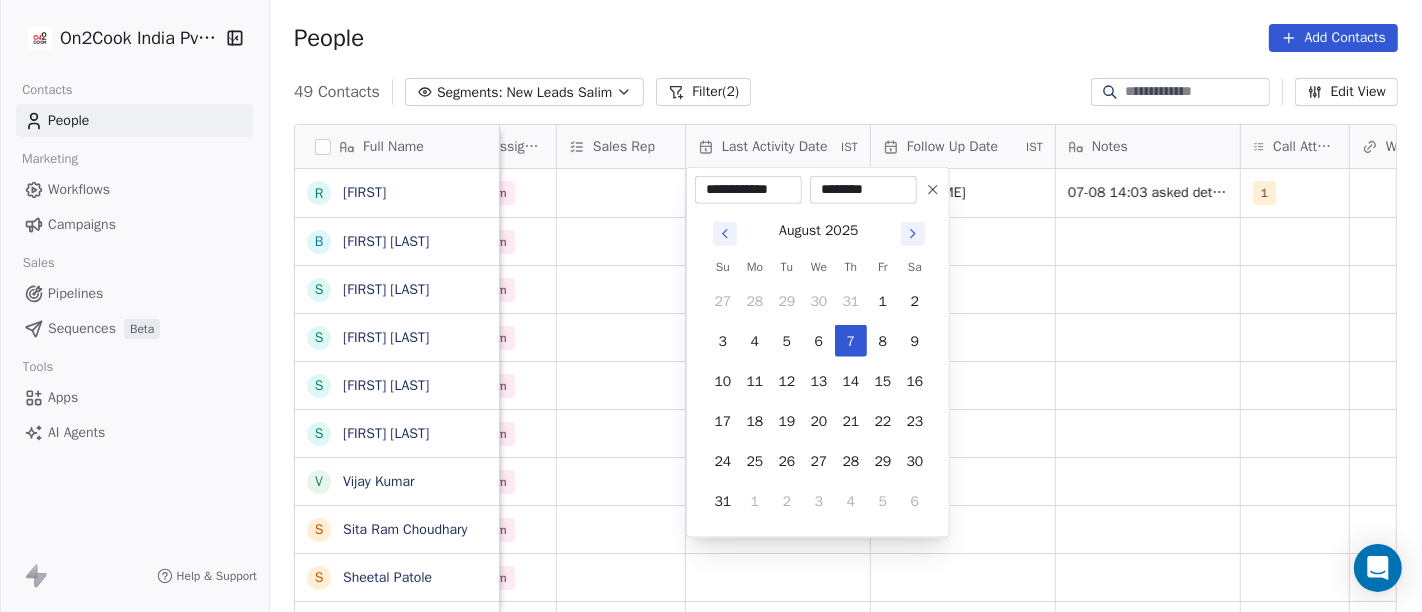 click on "On2Cook India Pvt. Ltd. Contacts People Marketing Workflows Campaigns Sales Pipelines Sequences Beta Tools Apps AI Agents Help & Support People Add Contacts 49 Contacts Segments: New Leads Salim Filter (2) Edit View Tag Add to Sequence Full Name r [LAST] B [FIRST] [LAST] S [FIRST] [LAST] S [FIRST] [LAST] S [FIRST] [LAST] S [FIRST] [LAST] V [FIRST] [LAST] S [FIRST] [LAST] S [FIRST] [LAST] K [FIRST] [LAST] R [FIRST] [LAST] P [FIRST] [LAST] P [FIRST] [LAST] s [FIRST] [LAST] U [FIRST] [LAST] A [FIRST] [LAST] A [FIRST] [LAST] S [FIRST] [LAST] A [FIRST] [LAST] V [FIRST] [LAST] S [FIRST] [LAST] [FIRST] [LAST] P [FIRST] [LAST] P [FIRST] [LAST] S [FIRST] [LAST] S [FIRST] [LAST] P [FIRST] [LAST] G [FIRST] [LAST] P [FIRST] [LAST] D [FIRST] [LAST] Created Date IST Lead Status Tags Assignee Sales Rep Last Activity Date IST Follow Up Date IST Notes Call Attempts Website zomato link outlet type Location Salim 14/08/2025 02:03 PM 07-08 14:03 asked details on WA 1 Salim" at bounding box center (711, 306) 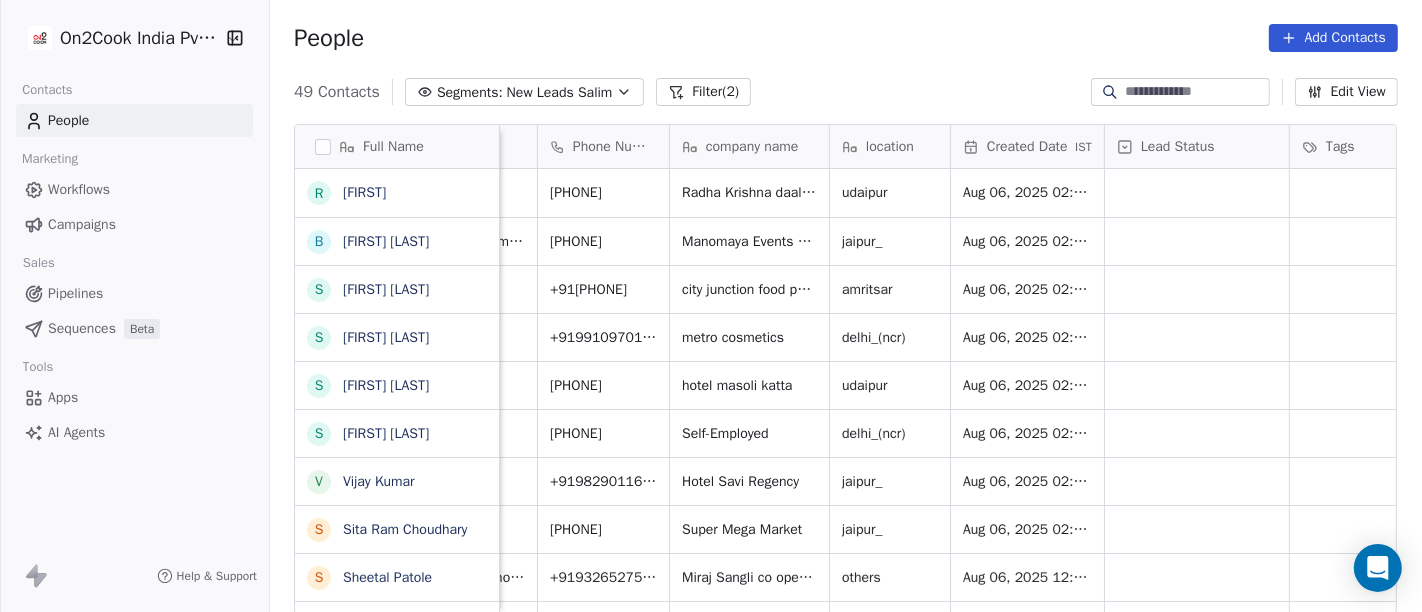 scroll, scrollTop: 0, scrollLeft: 0, axis: both 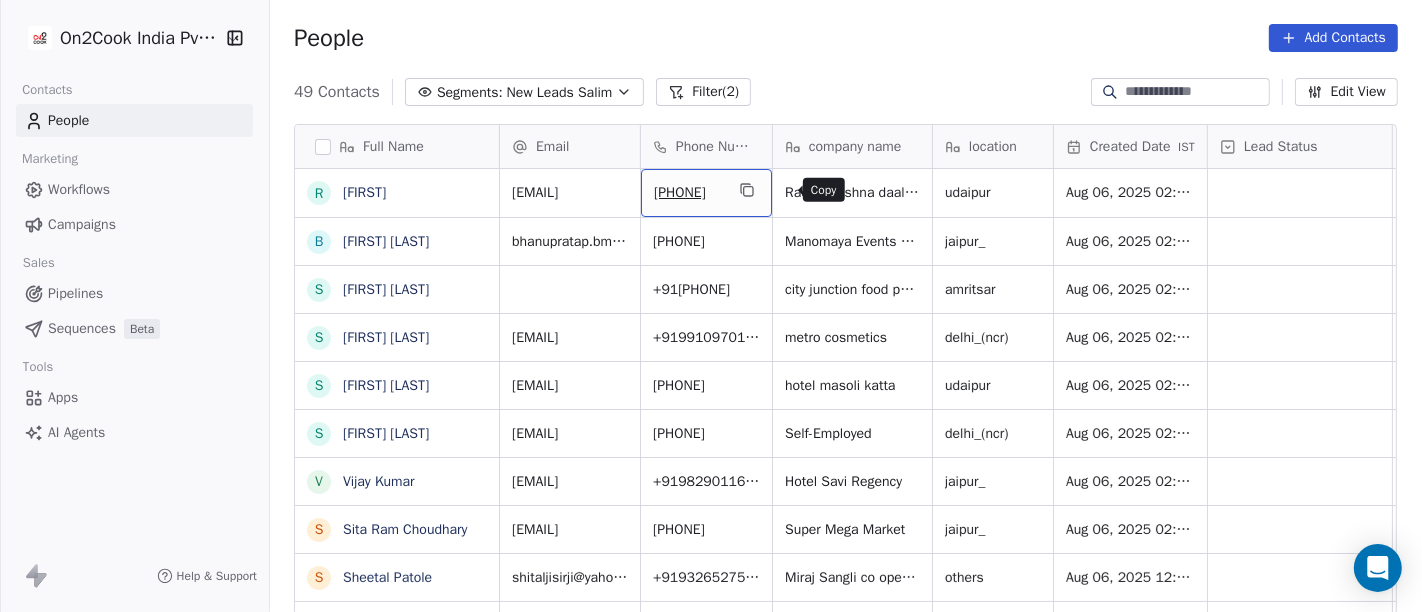click 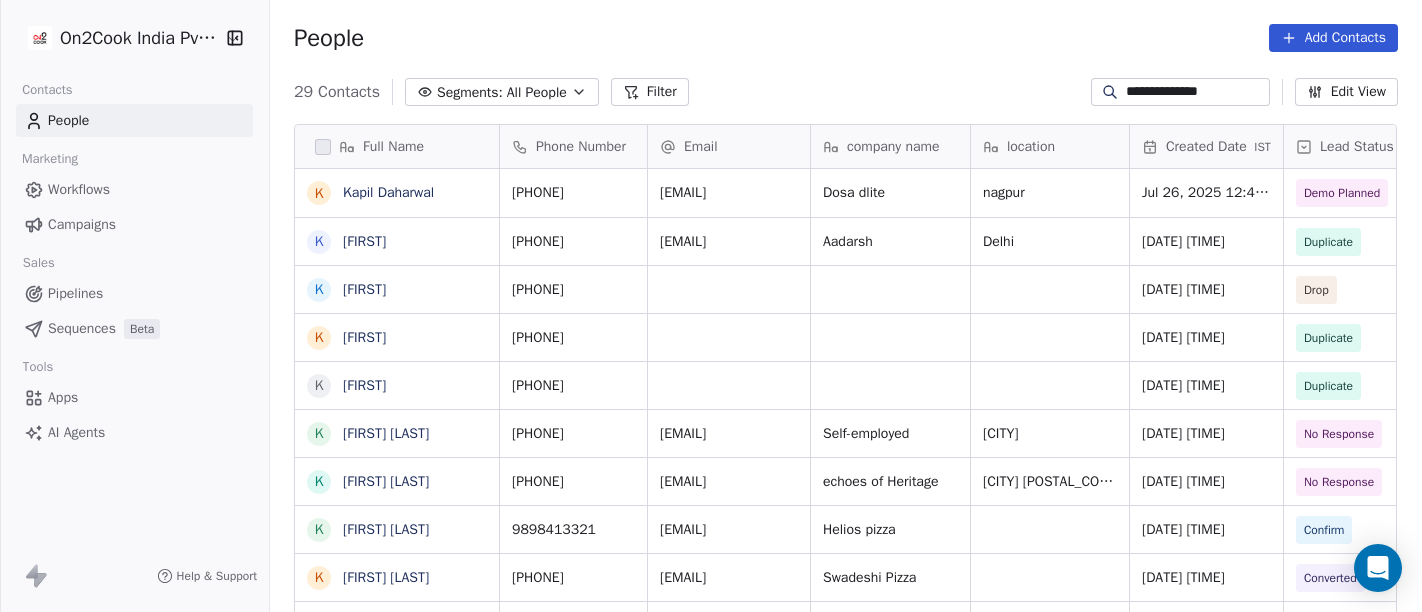 scroll, scrollTop: 0, scrollLeft: 0, axis: both 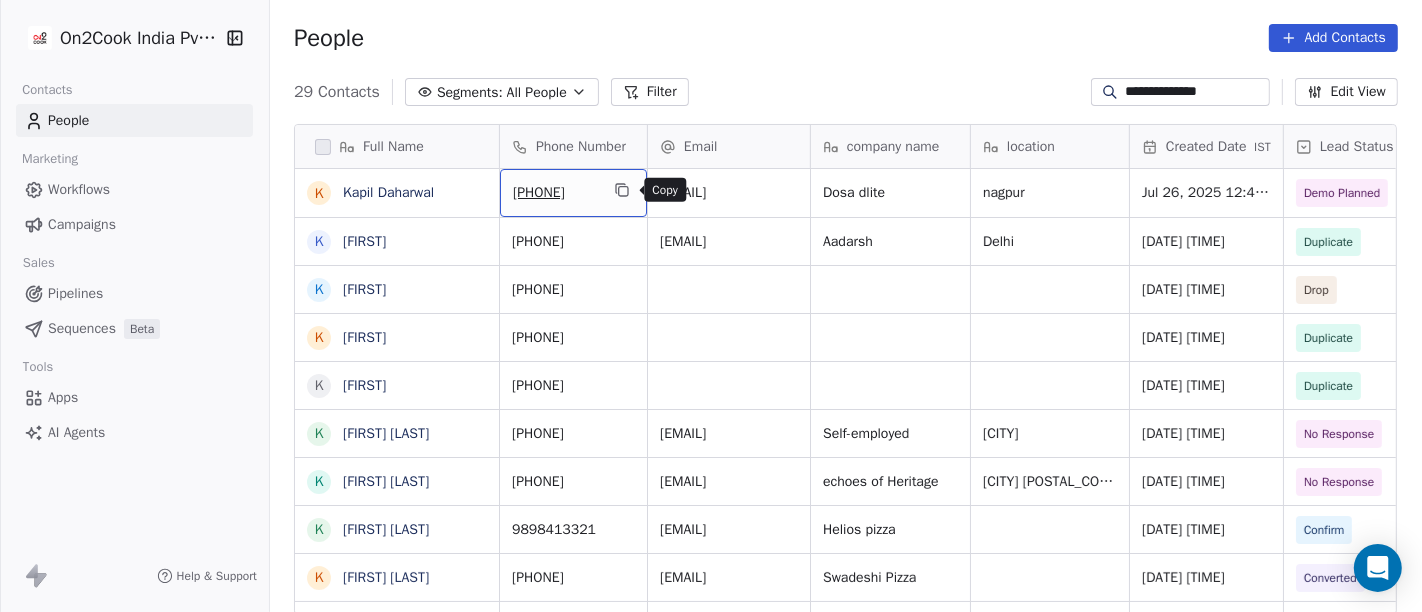 click 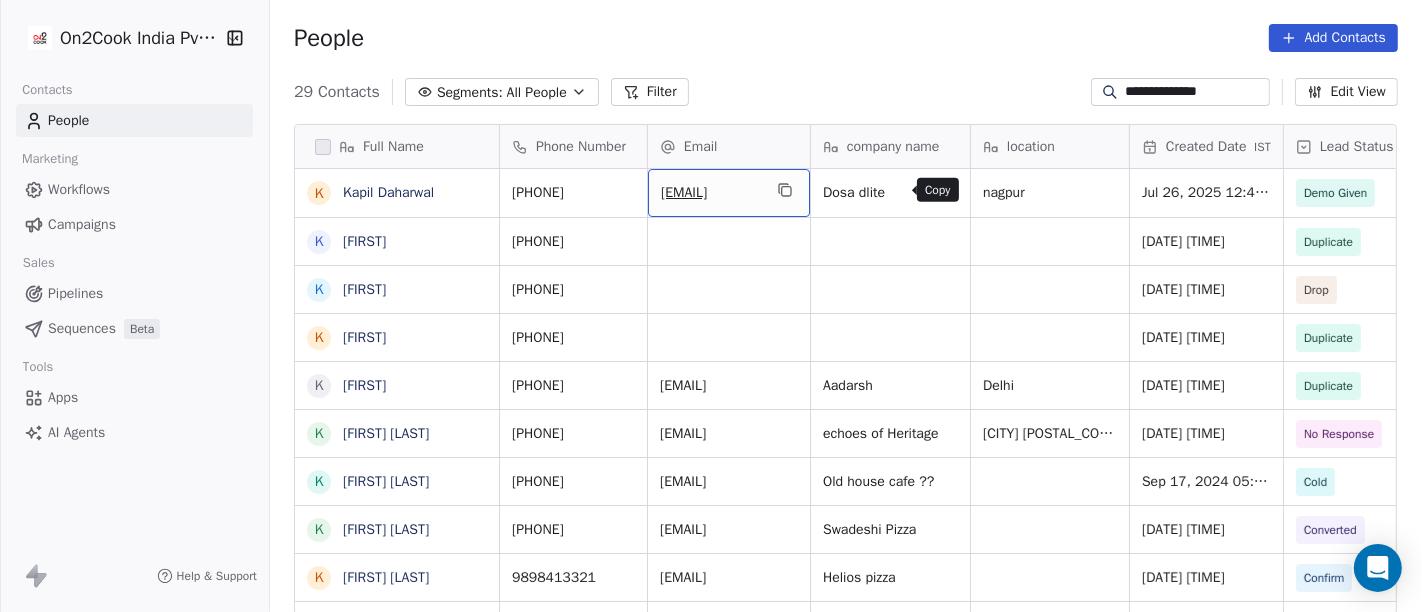 click 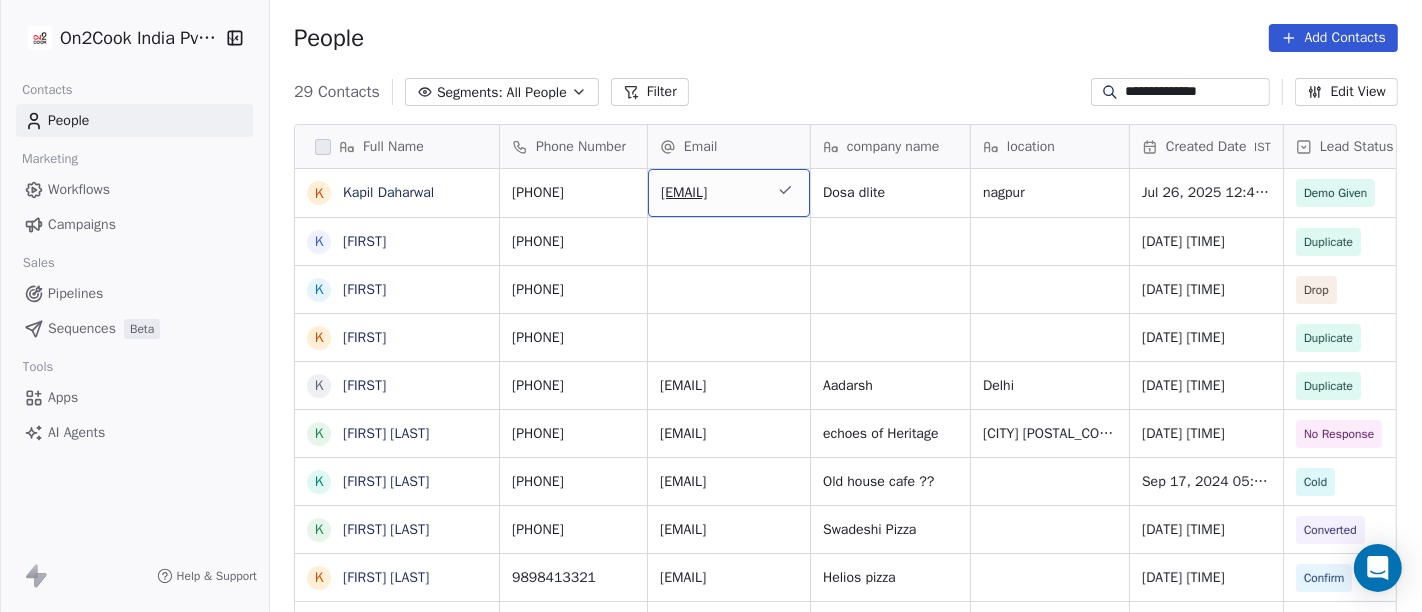 click on "People  Add Contacts" at bounding box center (846, 38) 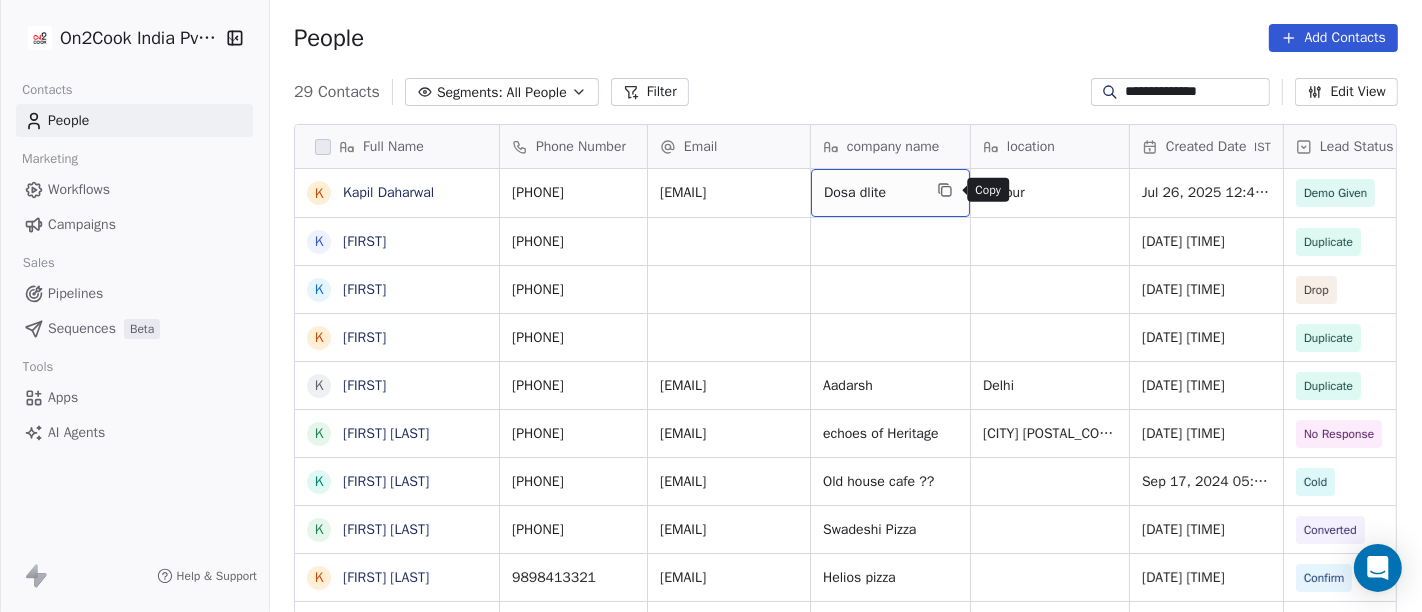 click 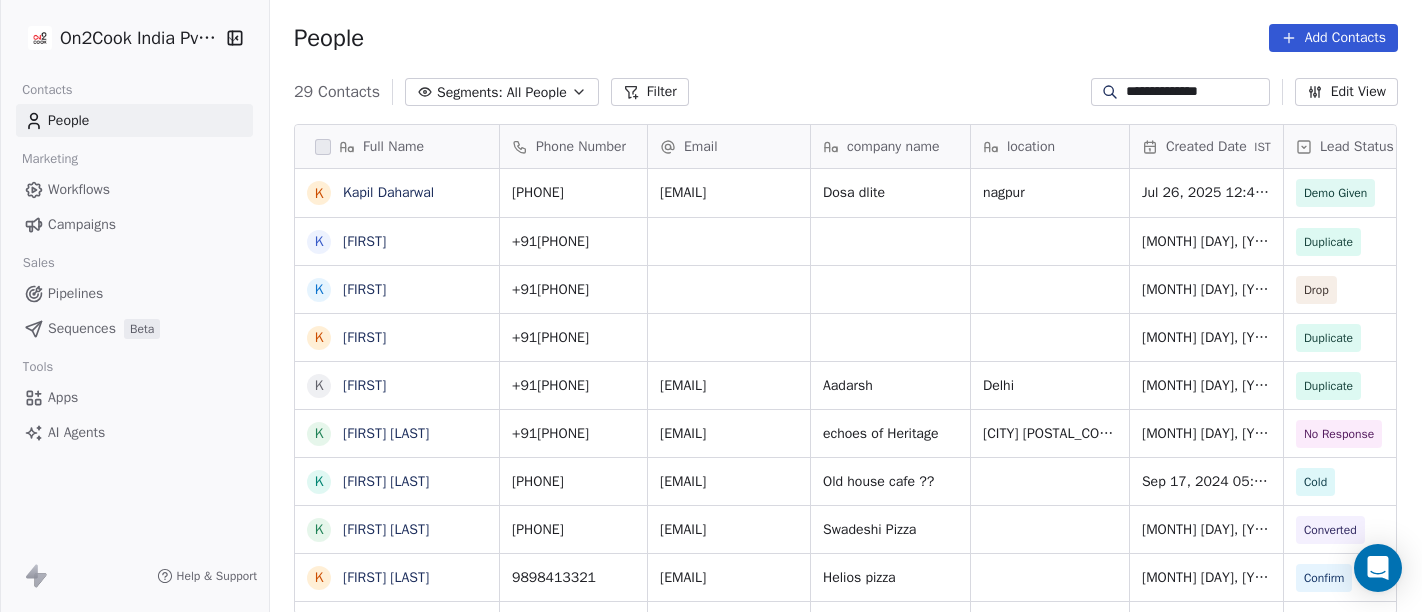 scroll, scrollTop: 0, scrollLeft: 0, axis: both 